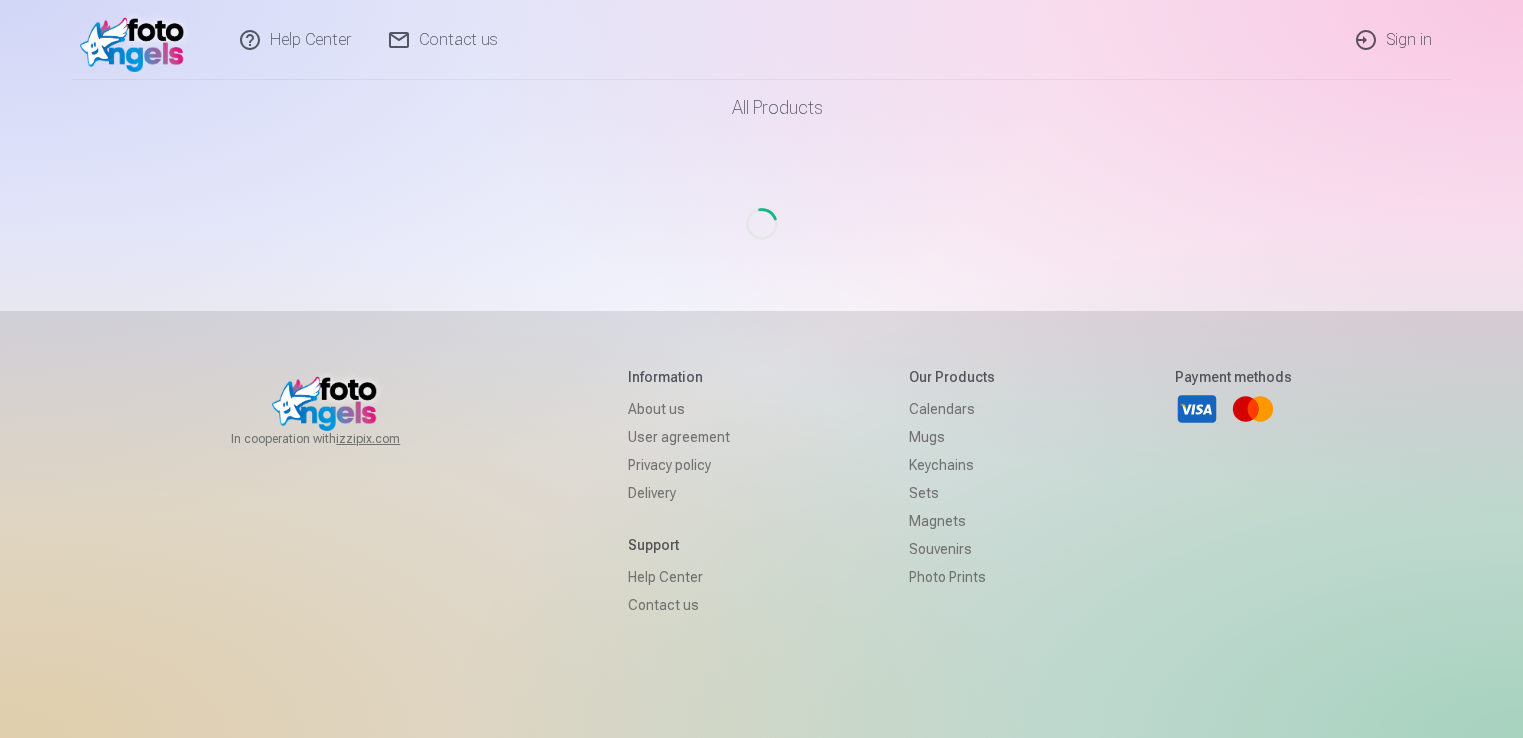 scroll, scrollTop: 0, scrollLeft: 0, axis: both 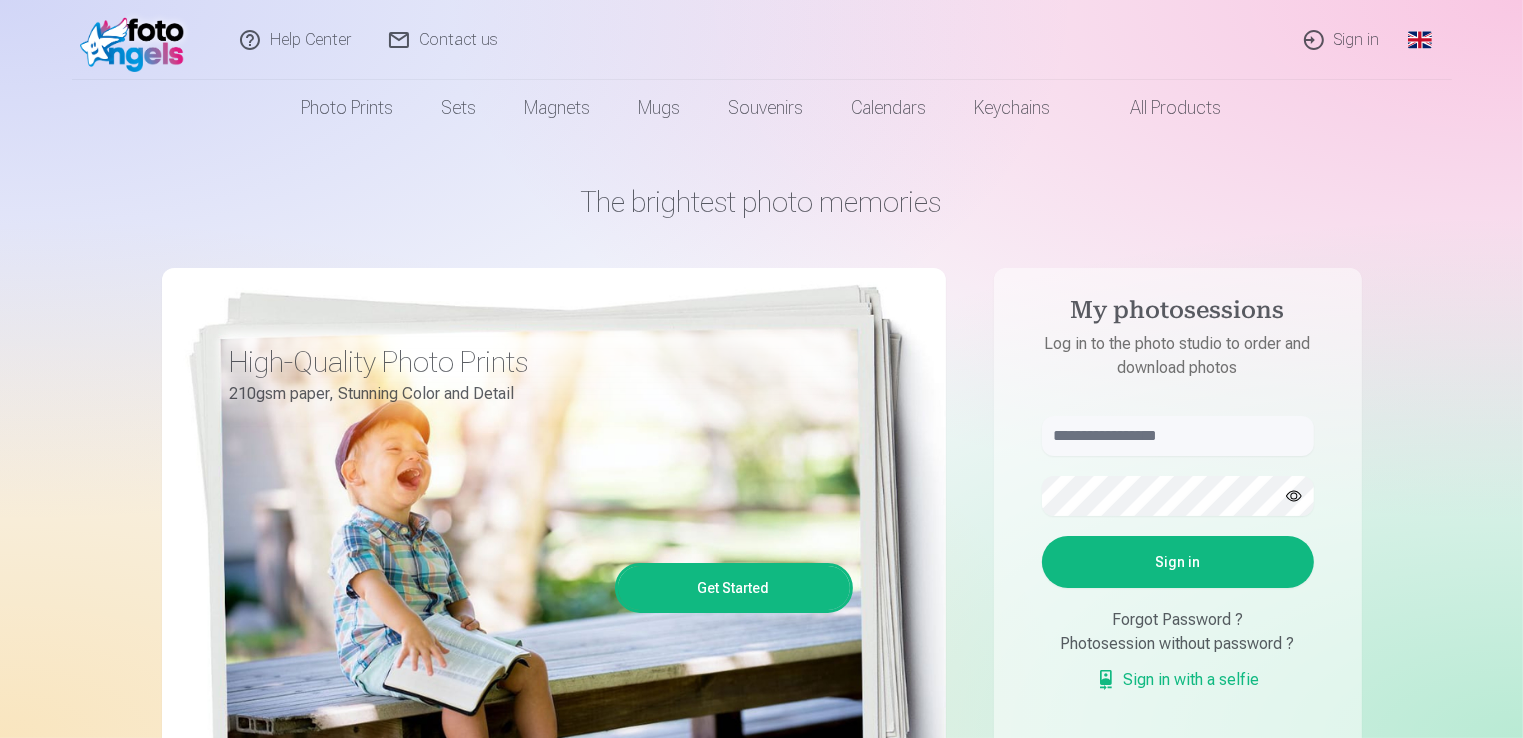 click on "Global" at bounding box center [1420, 40] 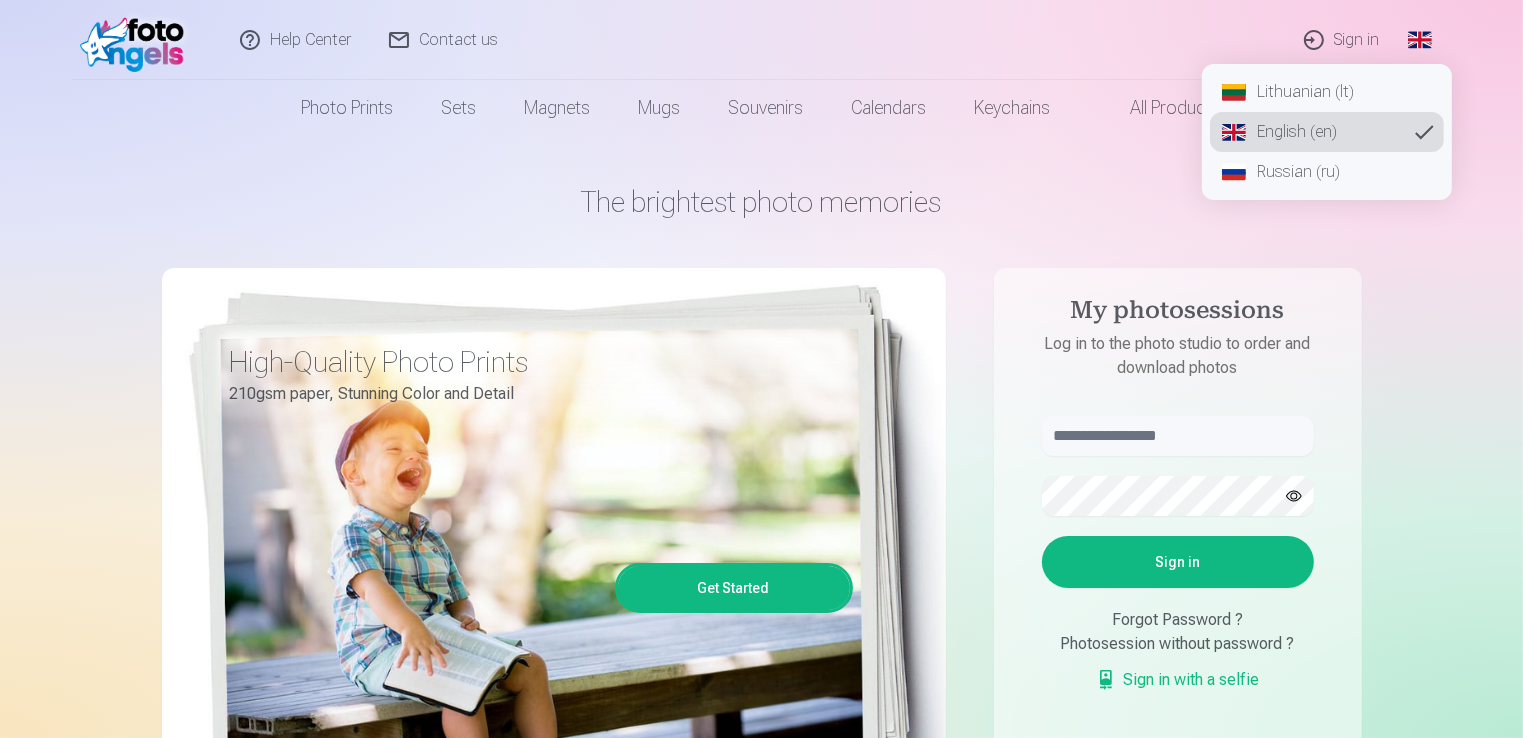 click on "Lithuanian (lt)" at bounding box center [1327, 92] 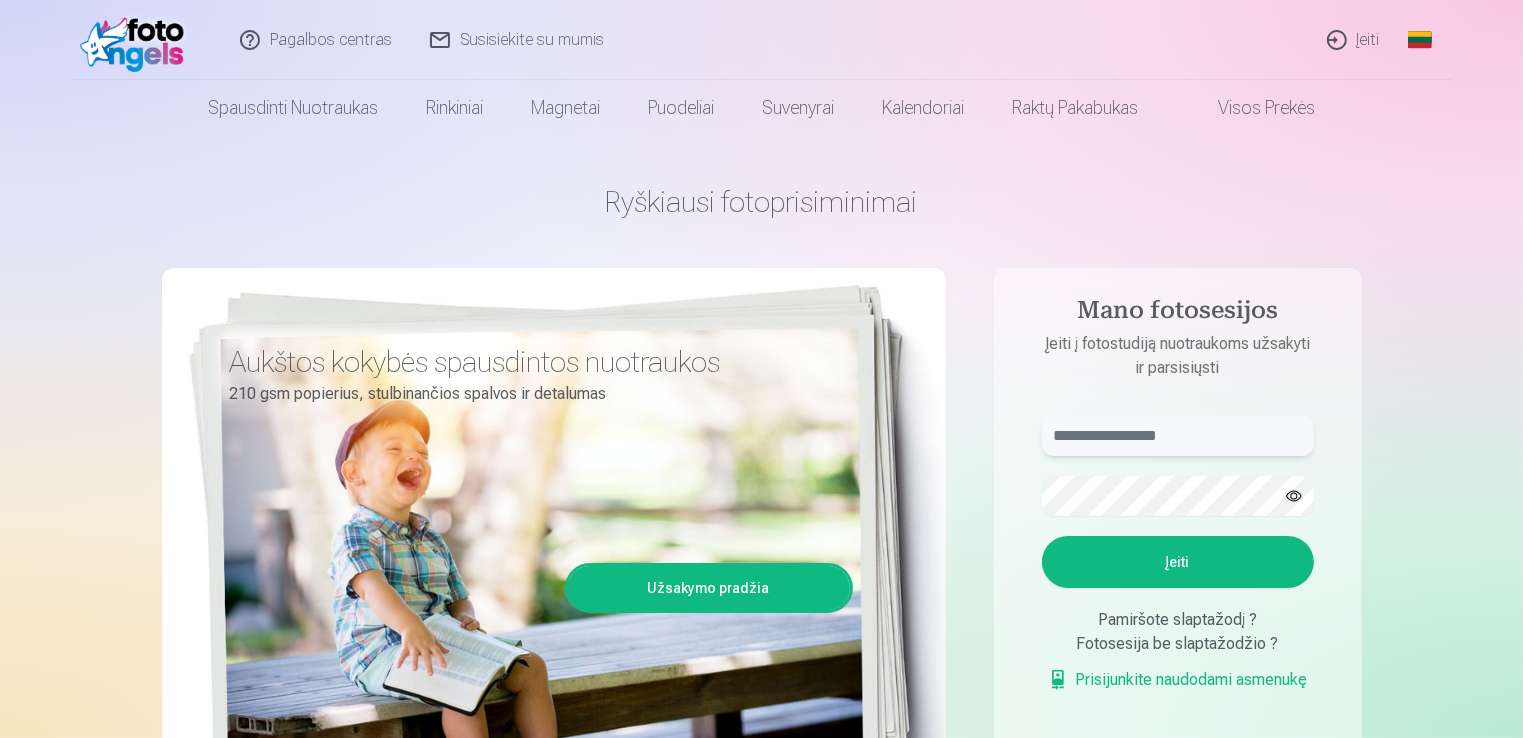 click at bounding box center (1178, 436) 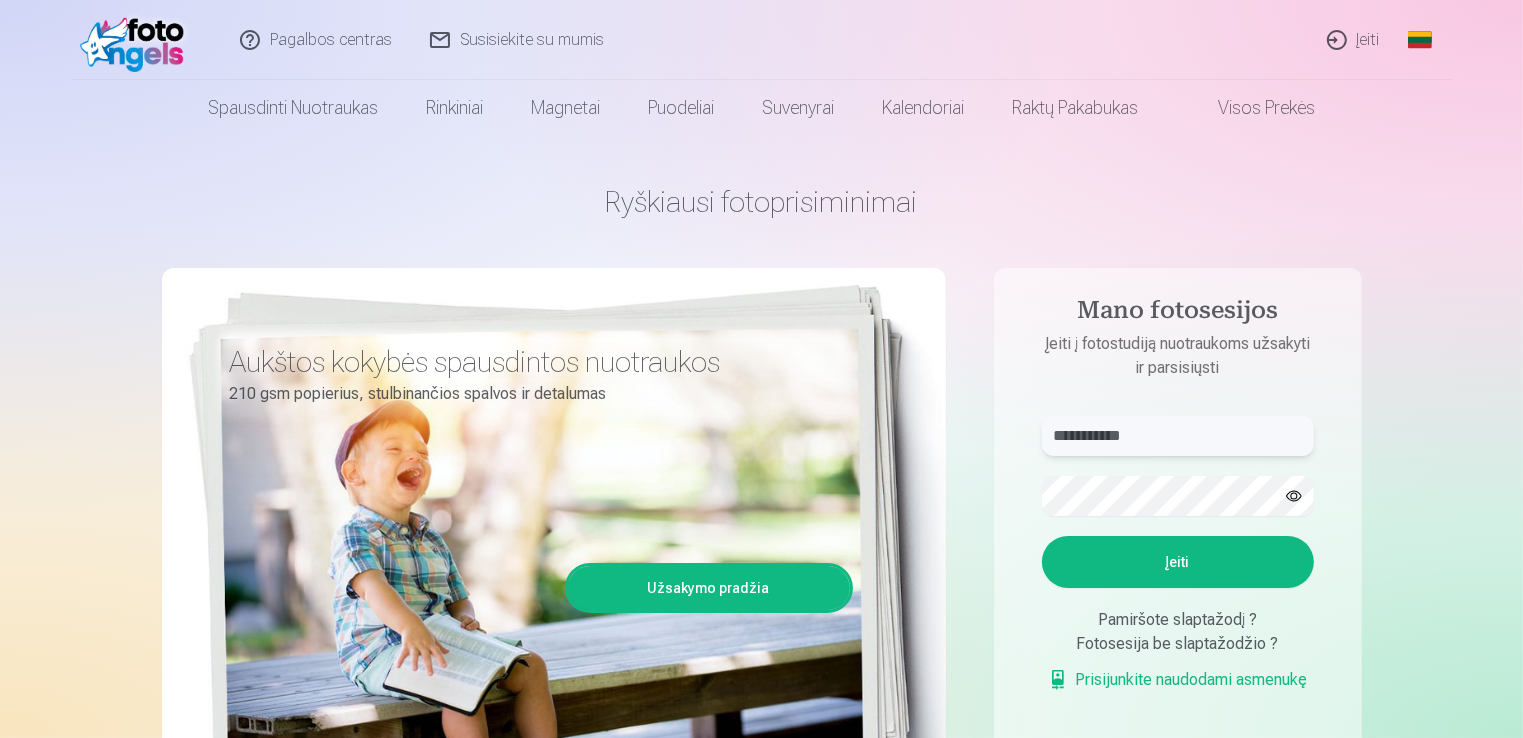 type on "**********" 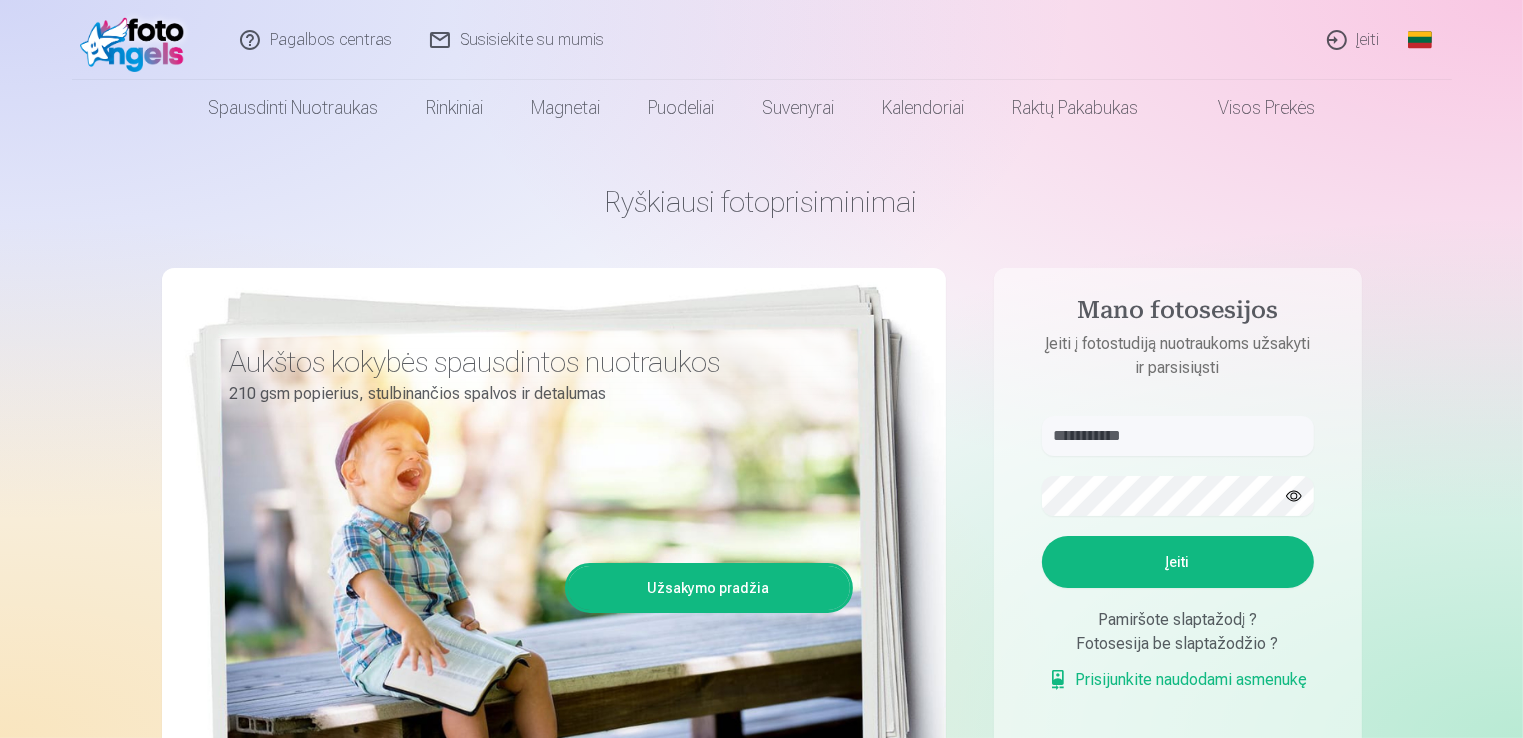click on "Įeiti" at bounding box center [1178, 562] 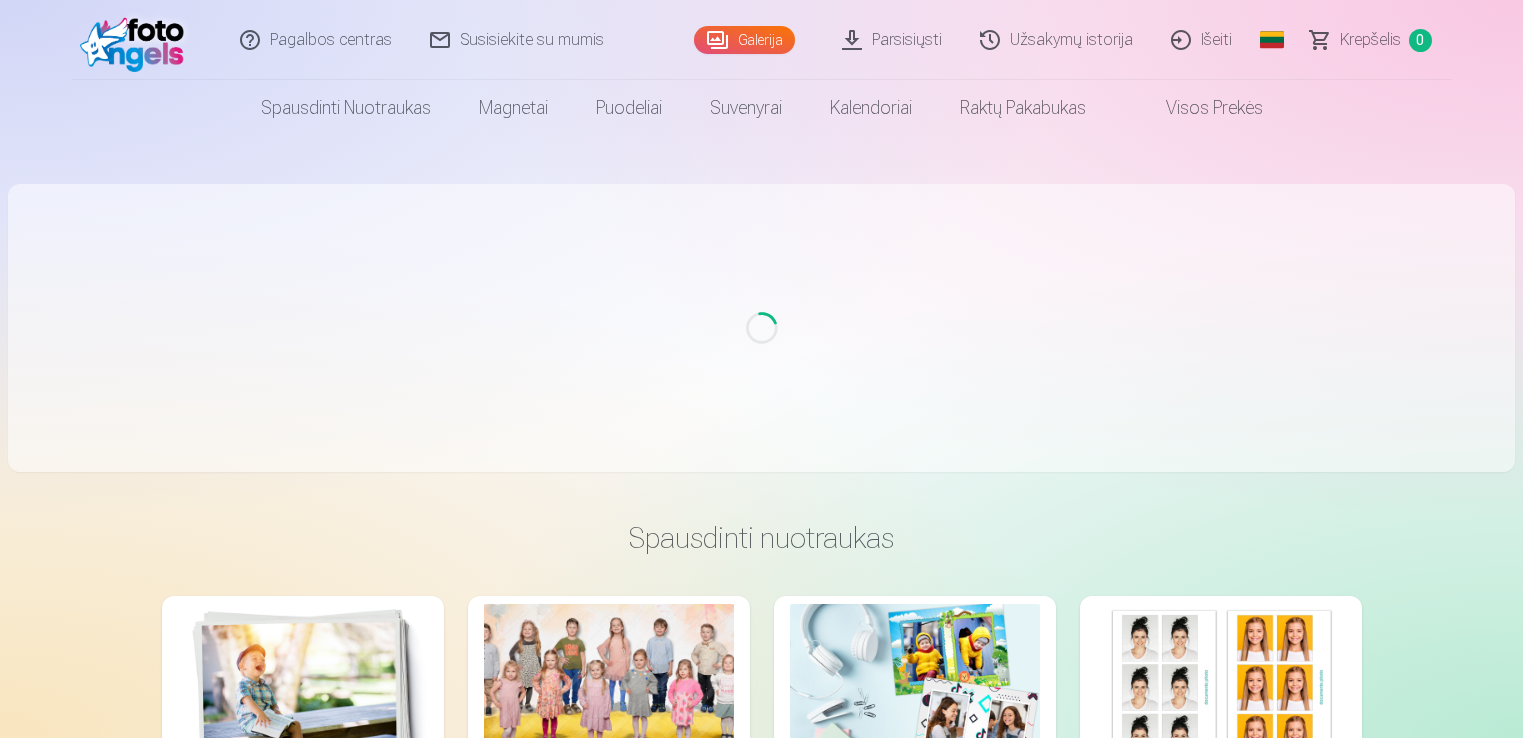 scroll, scrollTop: 0, scrollLeft: 0, axis: both 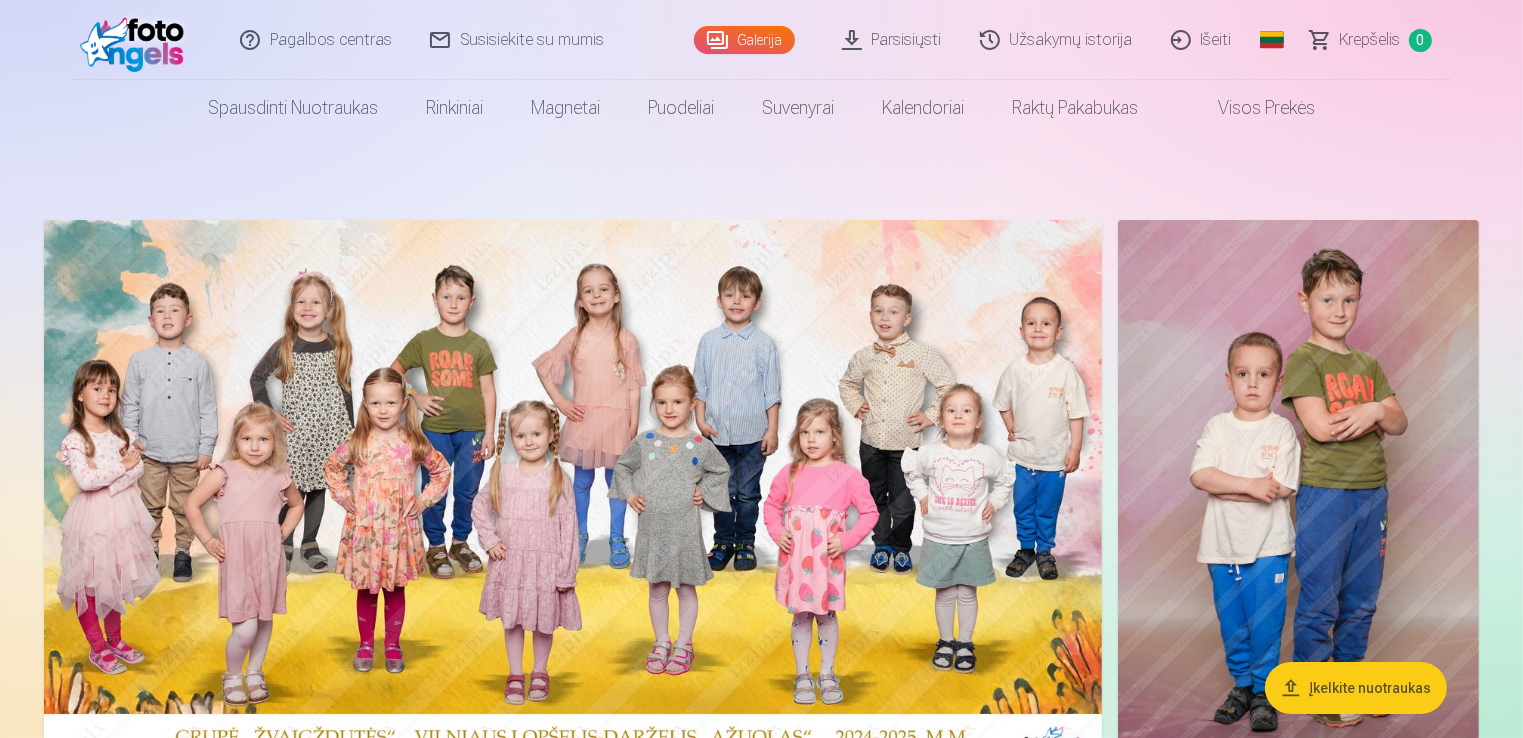 click on "Įkelkite nuotraukas" at bounding box center (1356, 688) 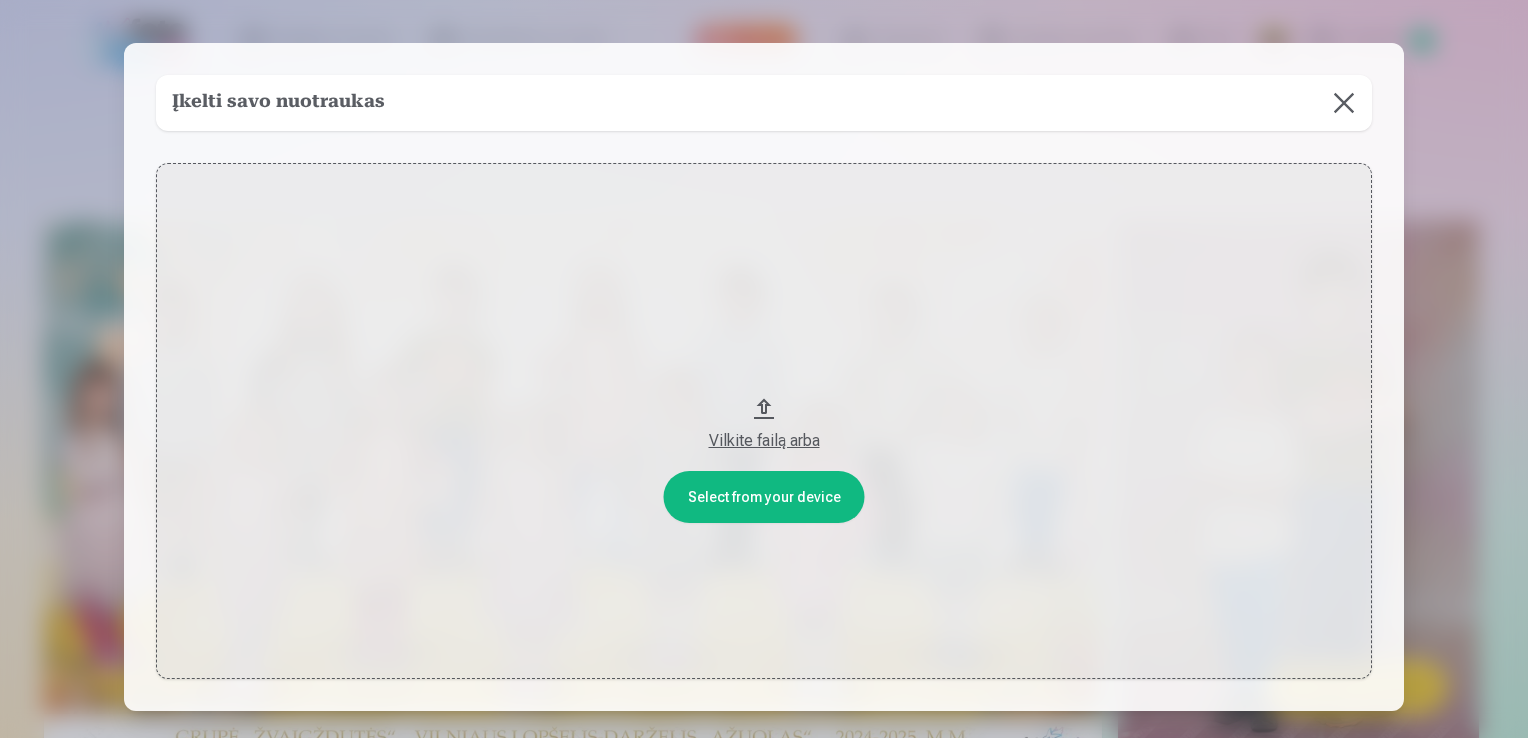 click at bounding box center [1344, 103] 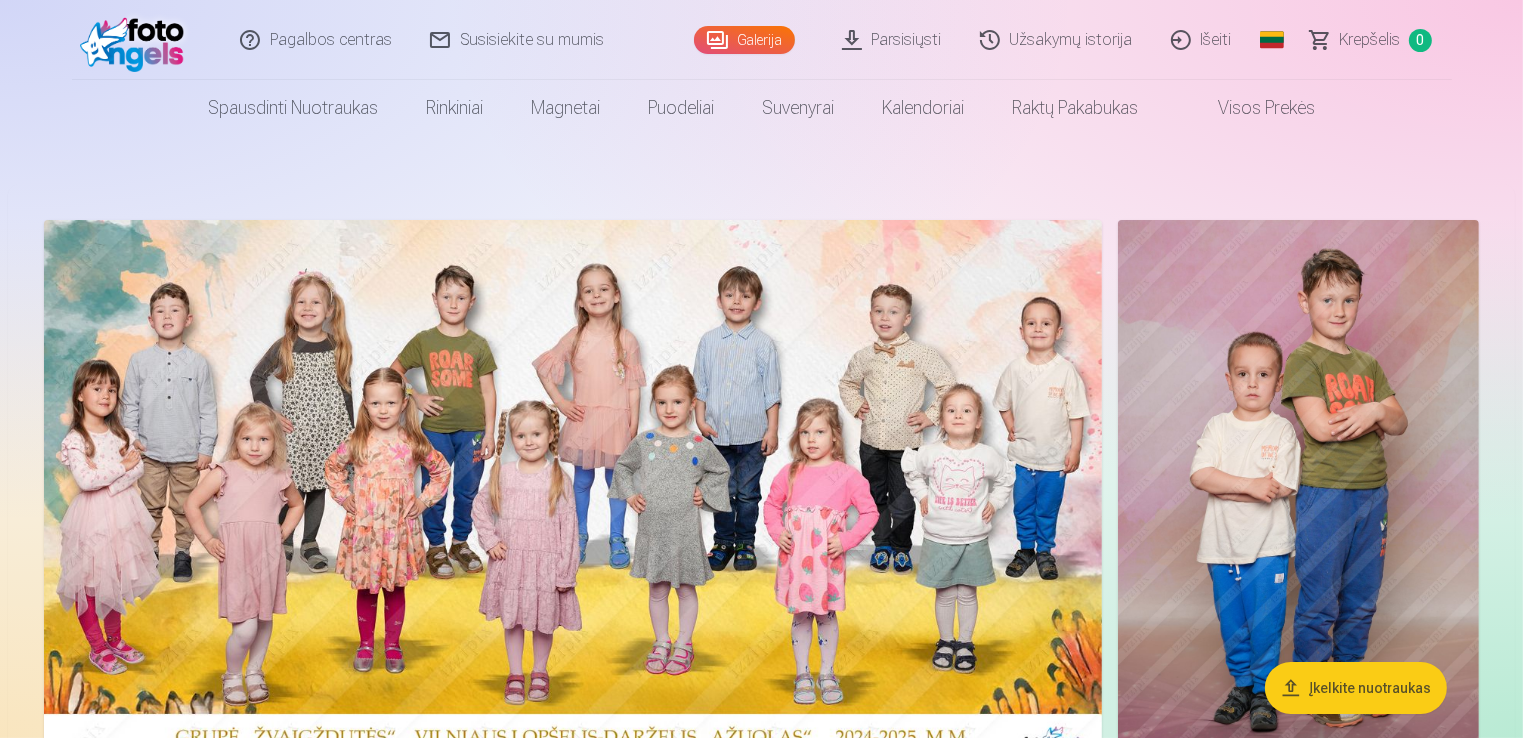 click at bounding box center (573, 490) 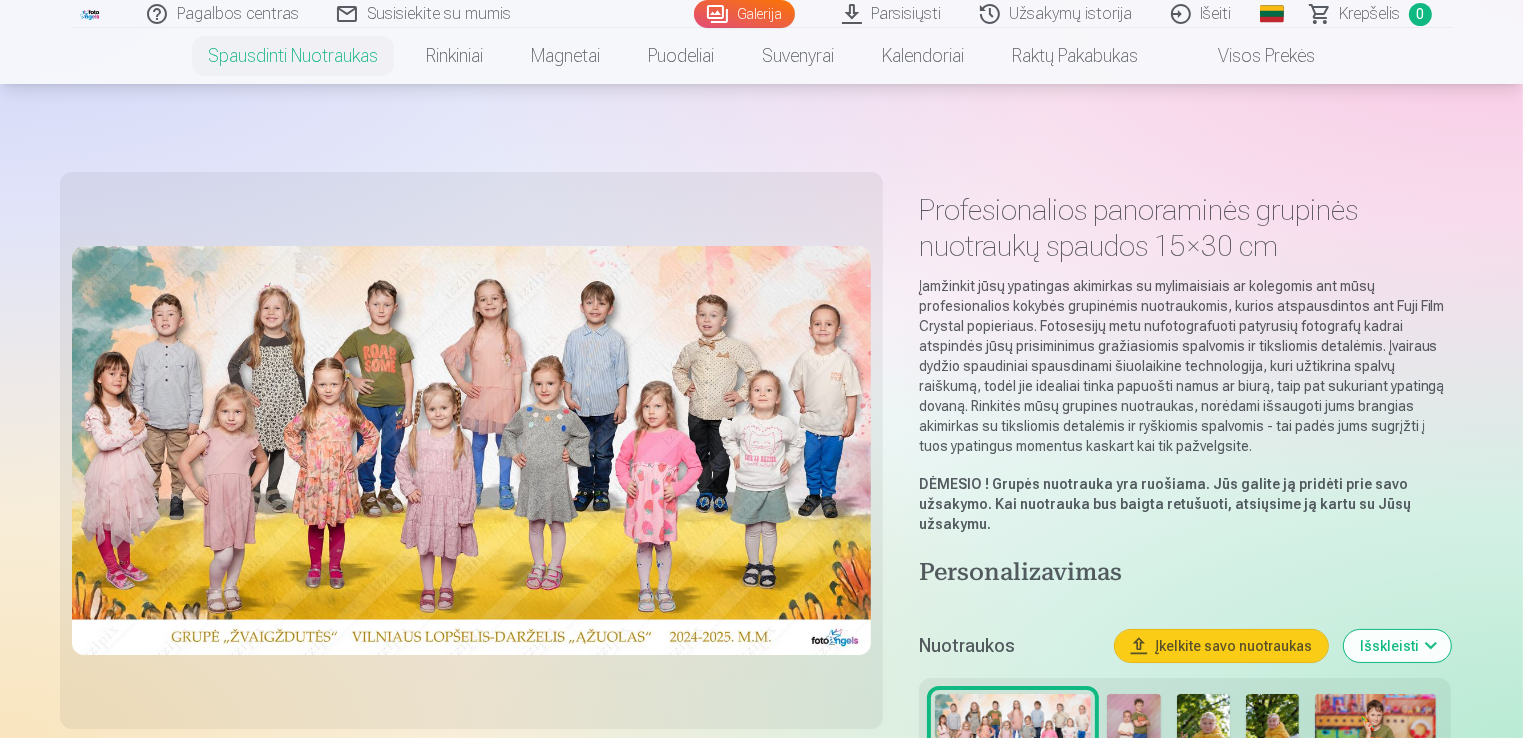 scroll, scrollTop: 451, scrollLeft: 0, axis: vertical 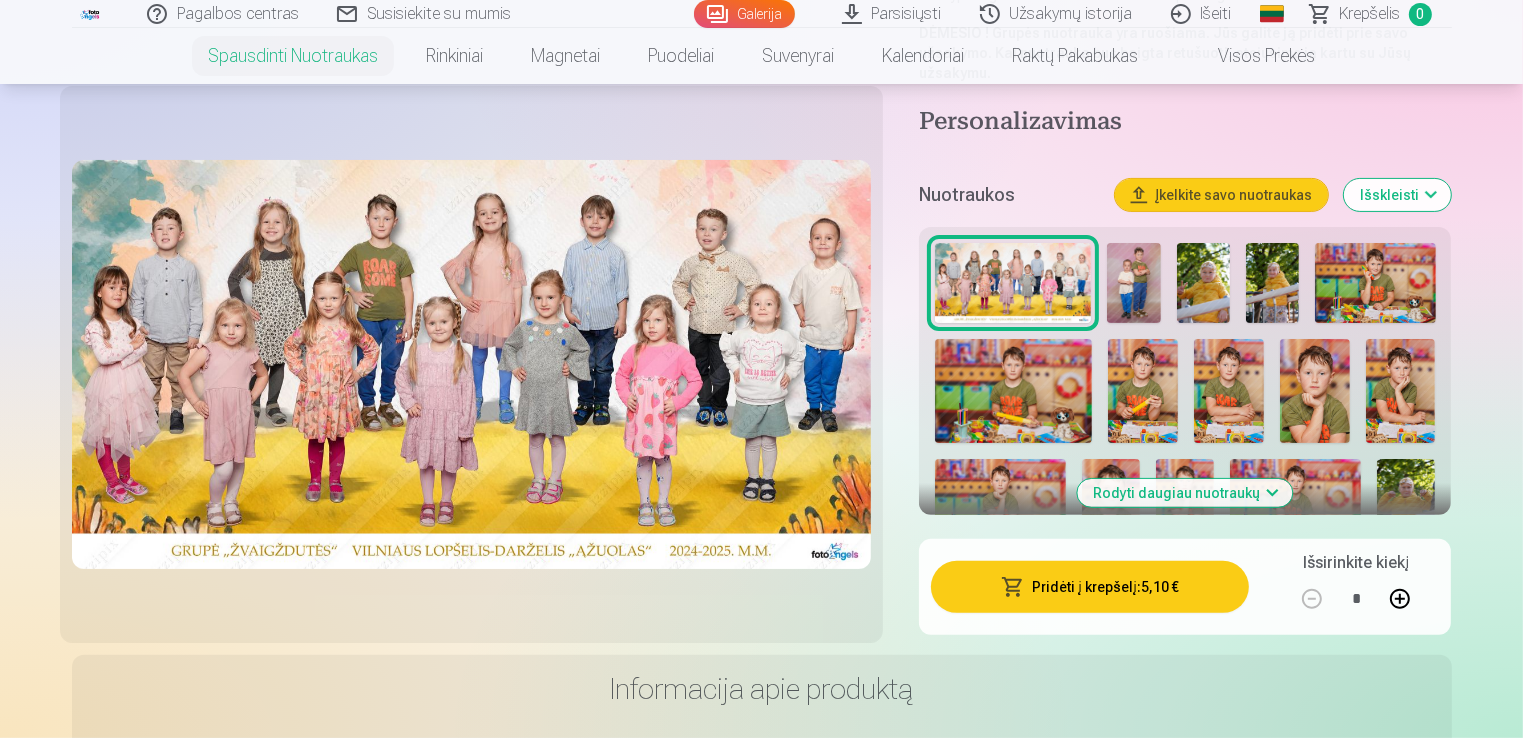 click on "Pridėti į krepšelį :  5,10 €" at bounding box center [1090, 587] 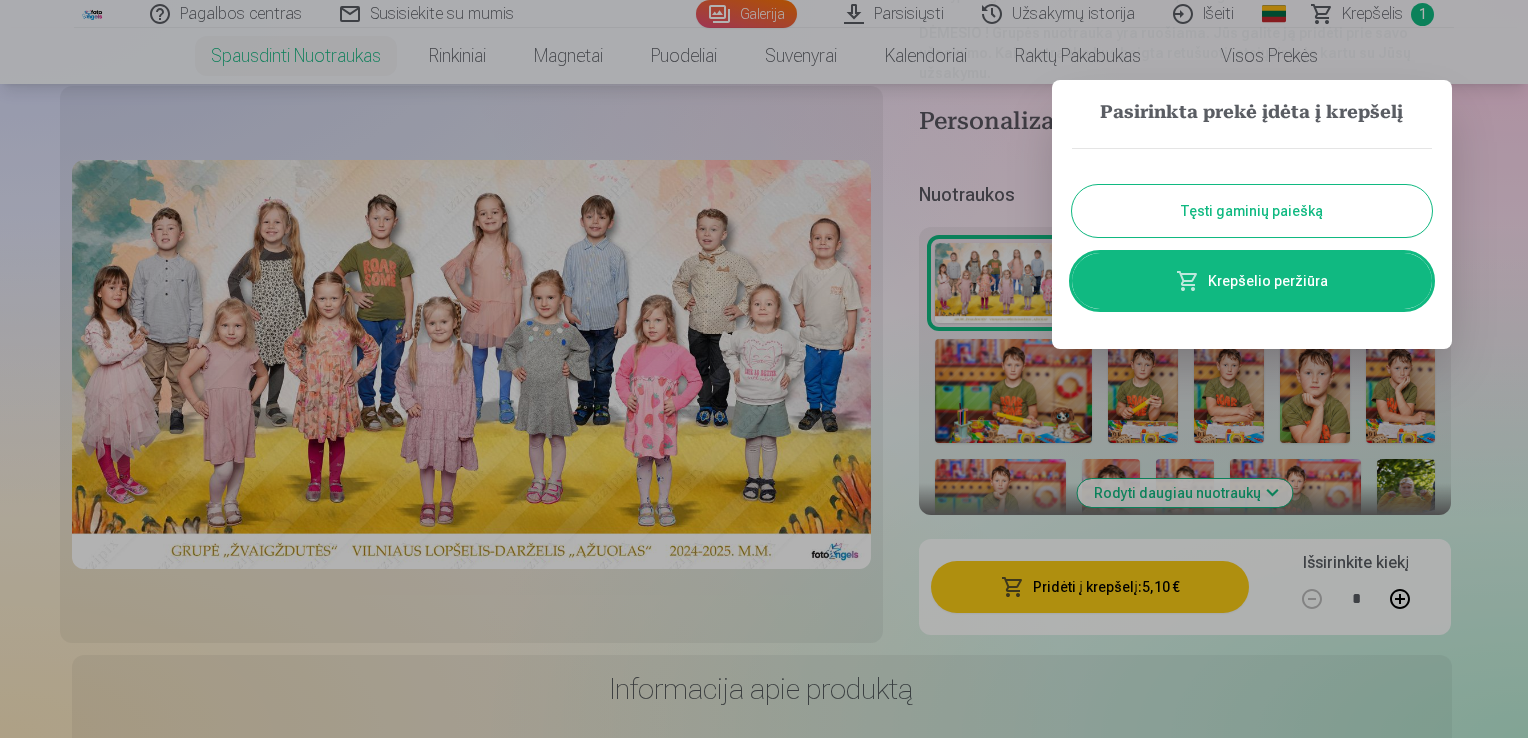 click on "Tęsti gaminių paiešką" at bounding box center (1252, 211) 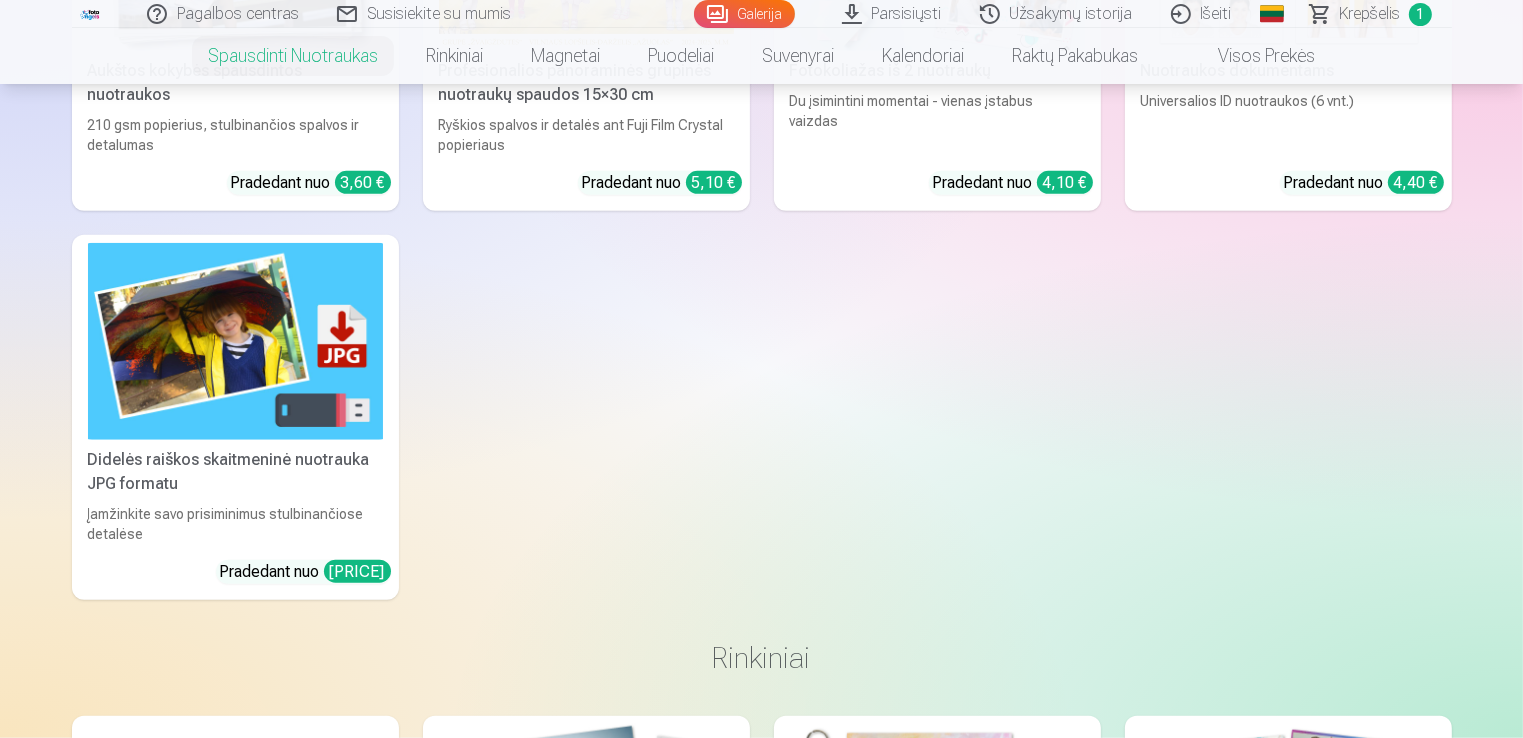scroll, scrollTop: 0, scrollLeft: 0, axis: both 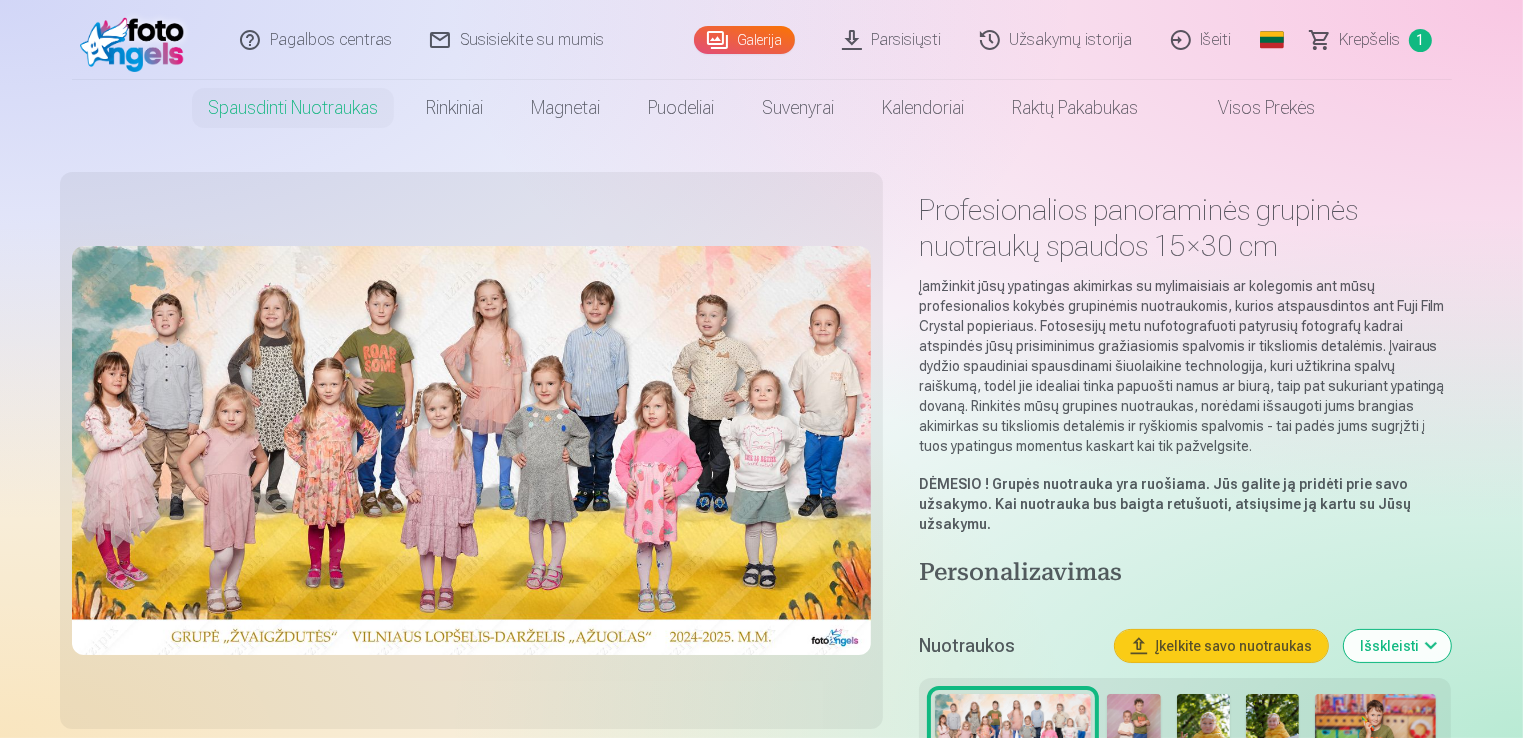 click on "Galerija" at bounding box center (744, 40) 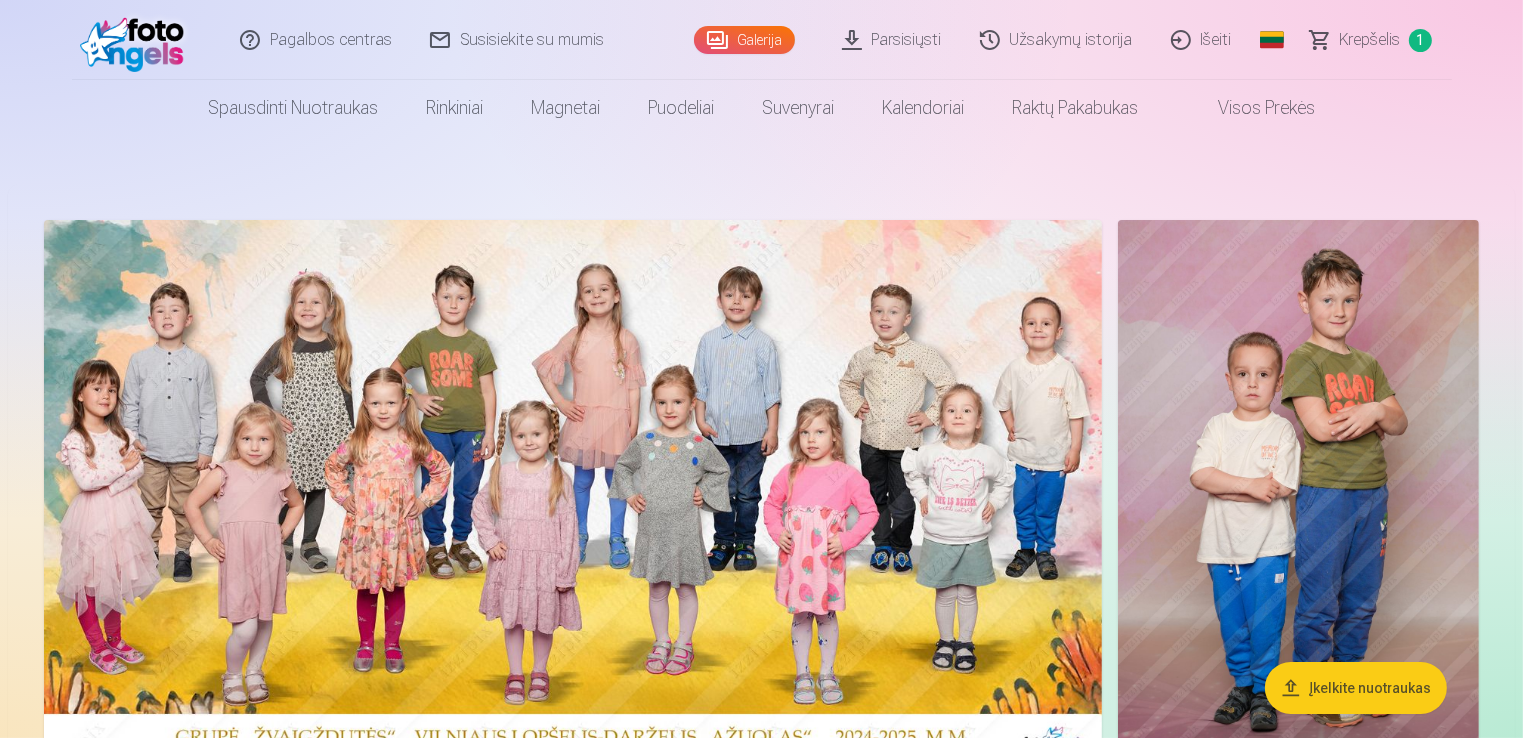 click at bounding box center (1298, 491) 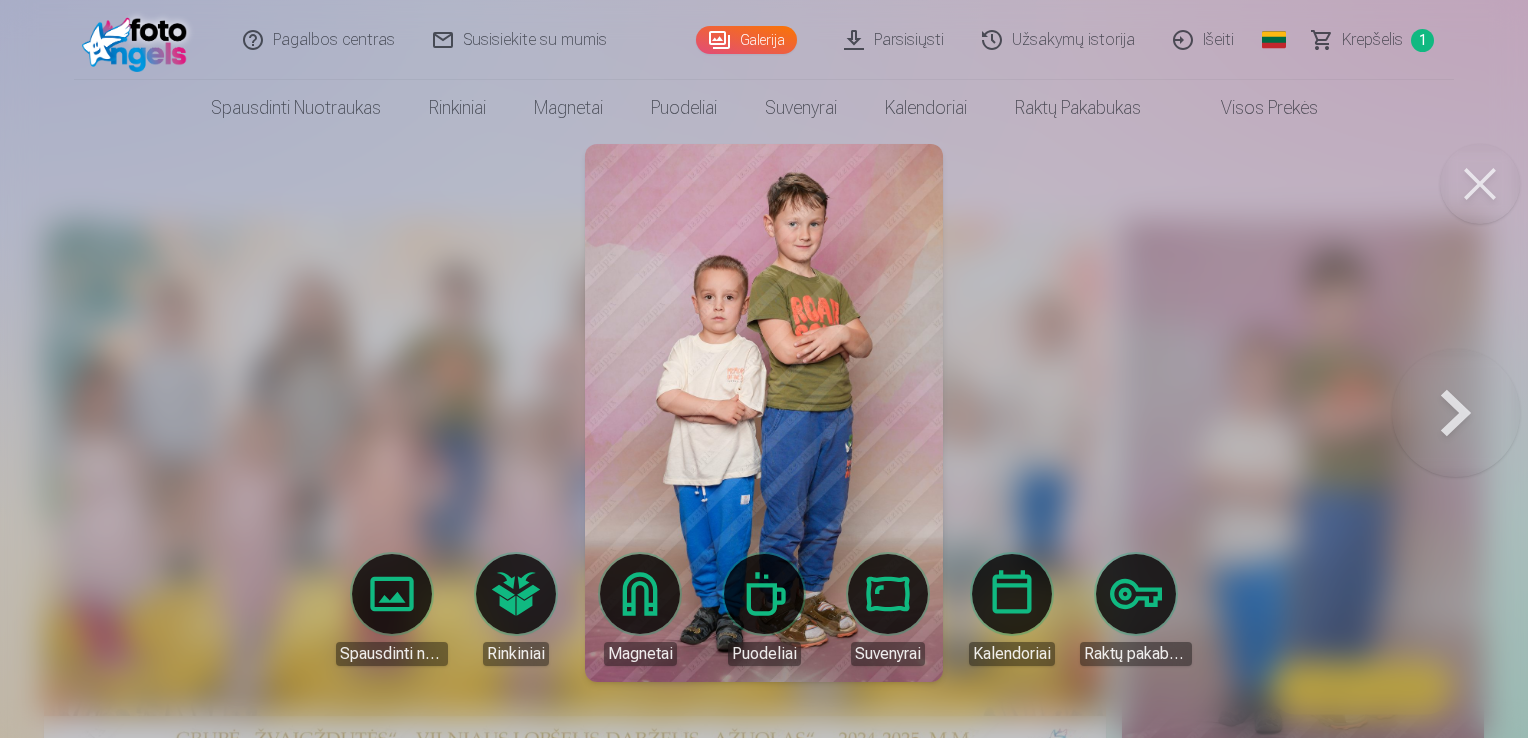 click at bounding box center (1480, 184) 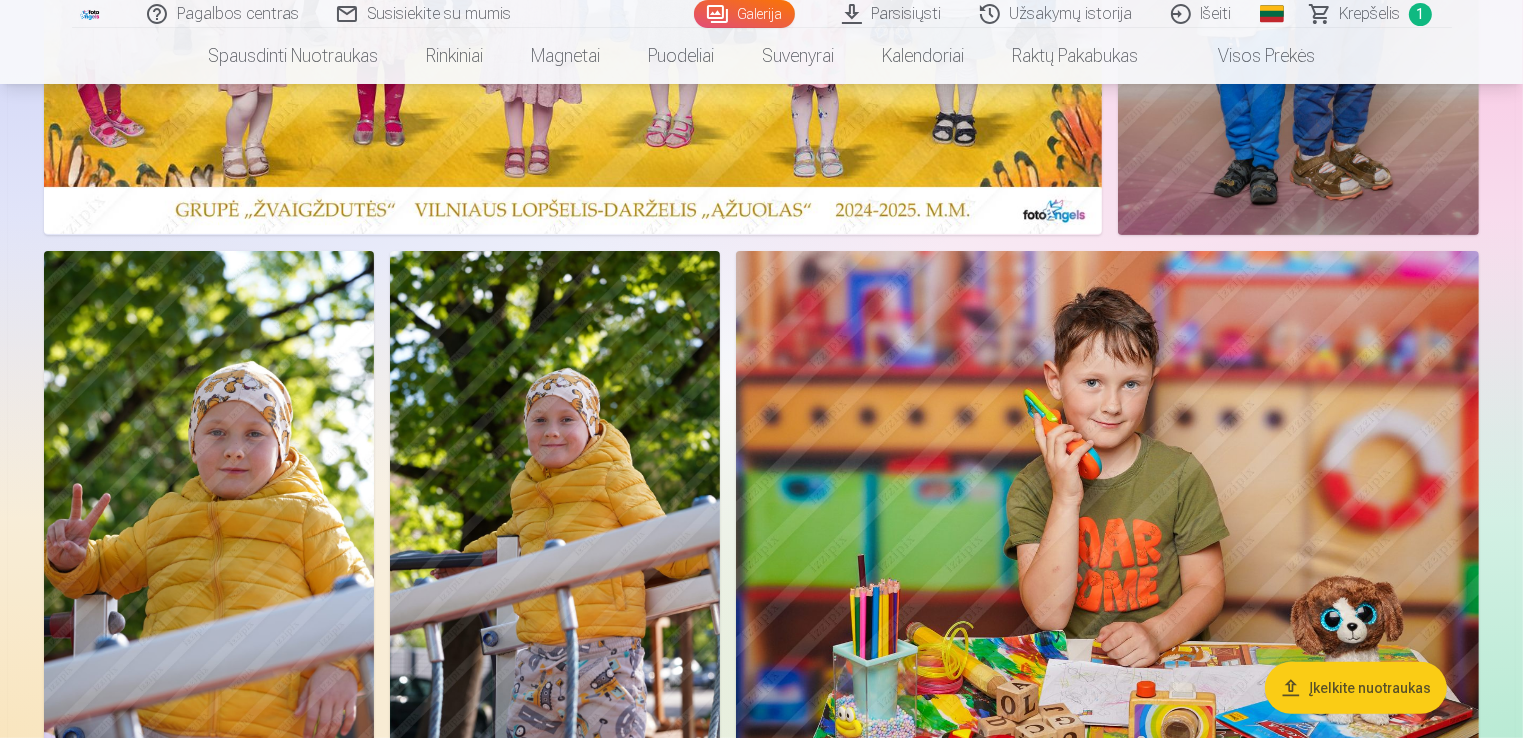 scroll, scrollTop: 156, scrollLeft: 0, axis: vertical 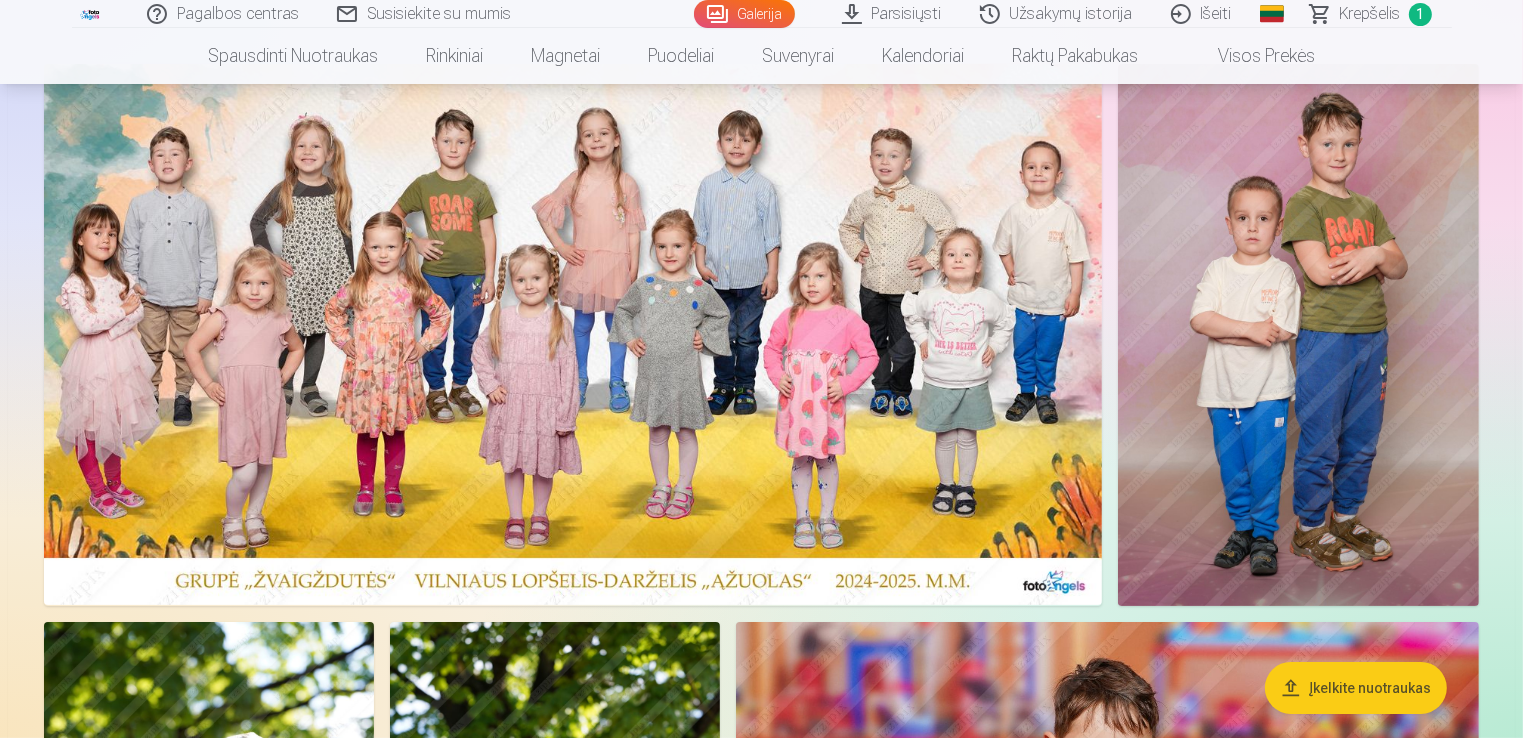 click at bounding box center [1298, 335] 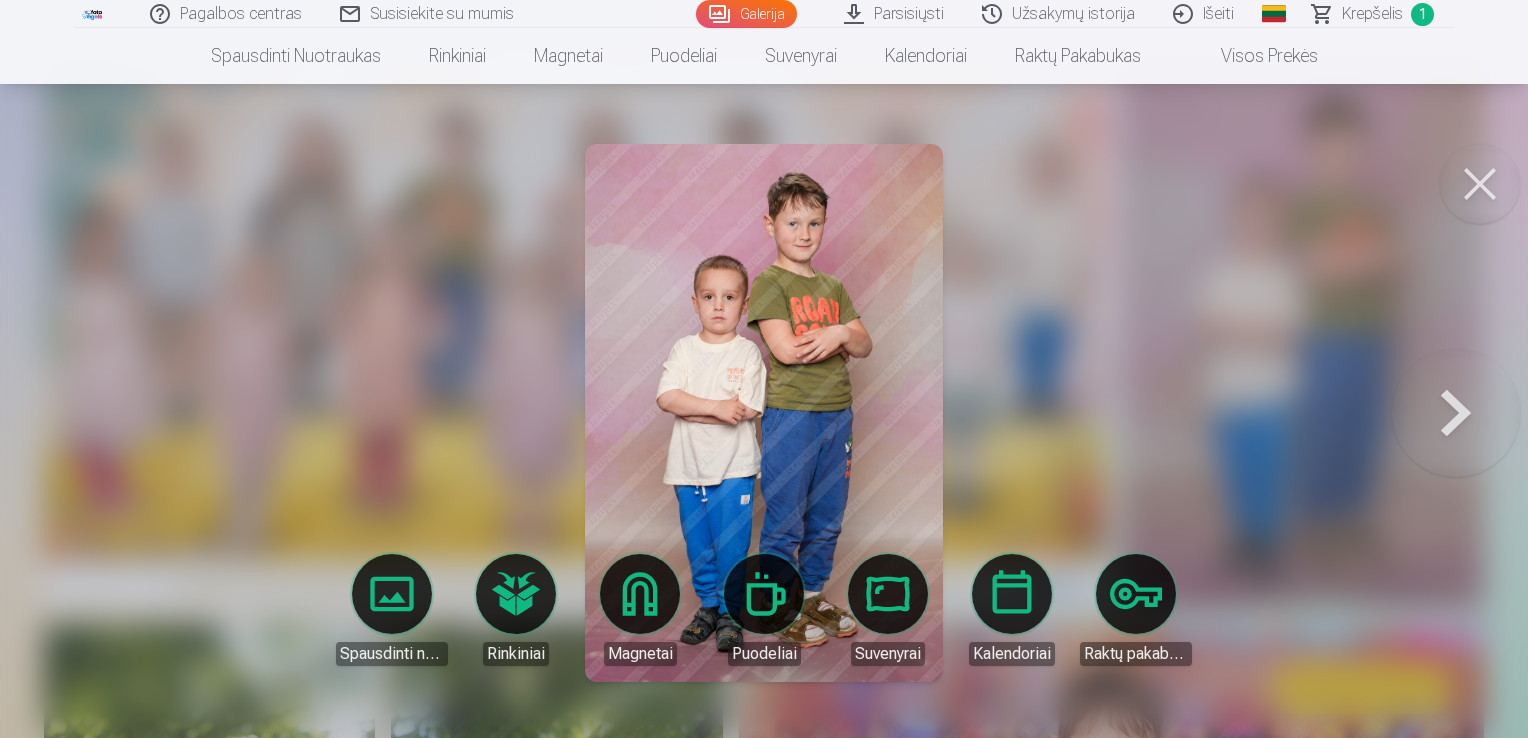 click at bounding box center [1480, 184] 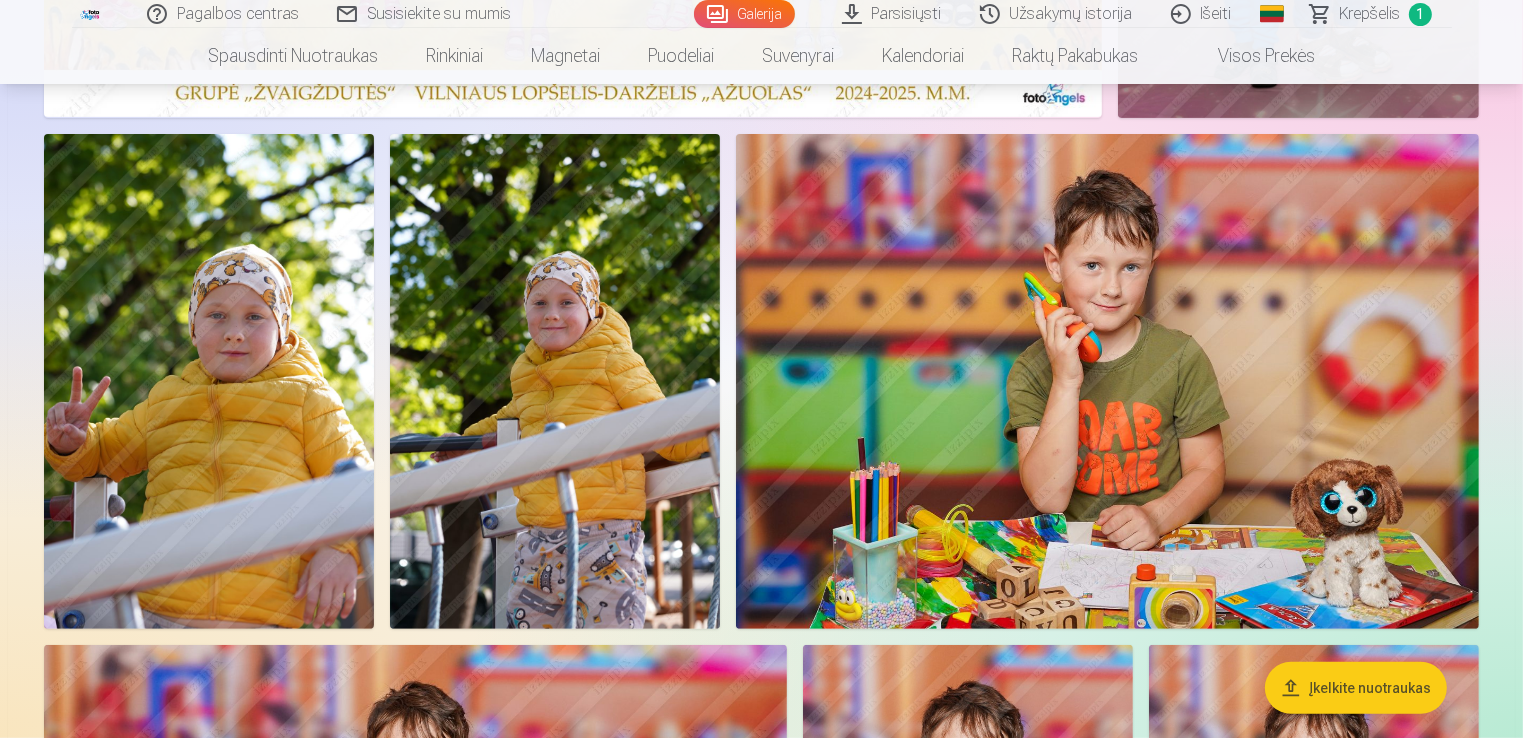 scroll, scrollTop: 664, scrollLeft: 0, axis: vertical 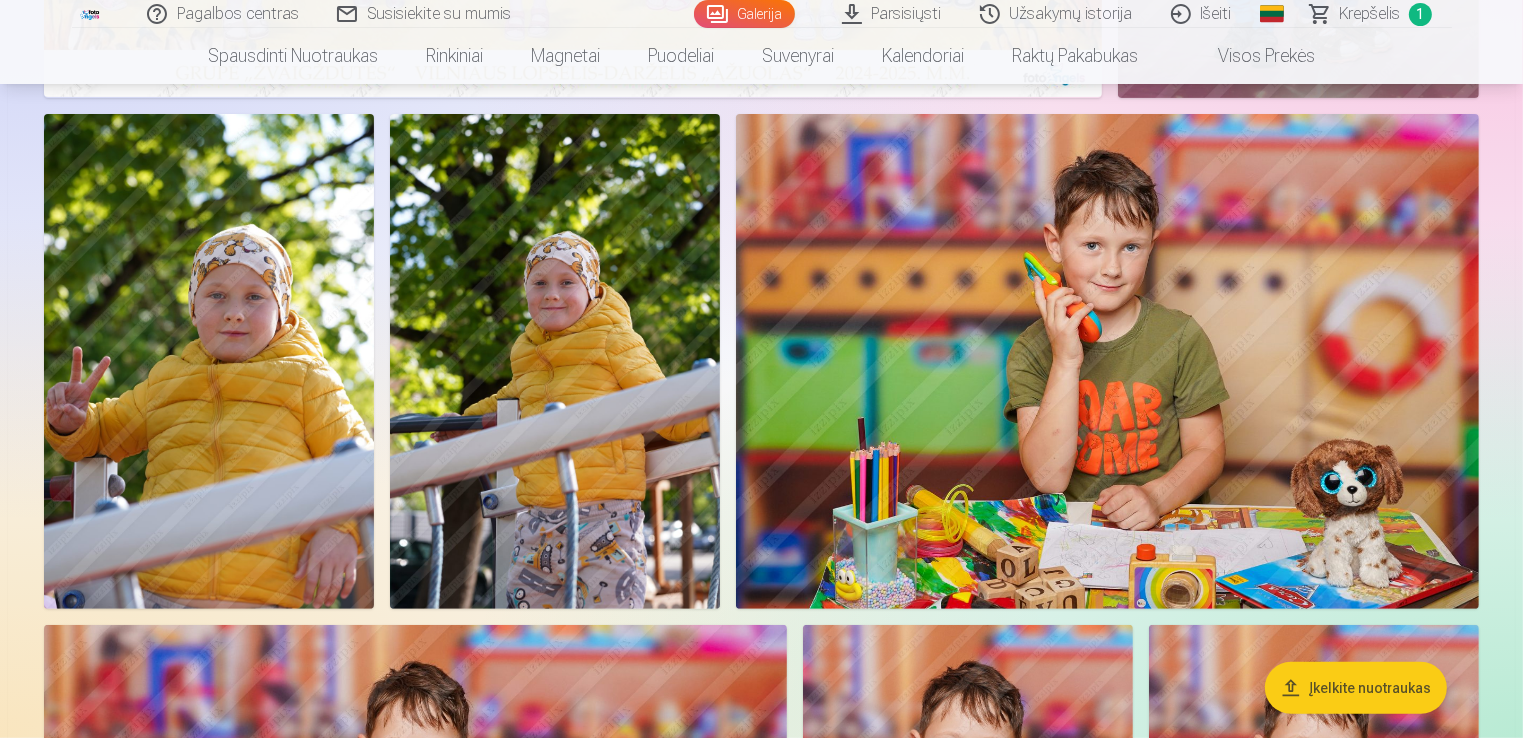 click at bounding box center (1107, 361) 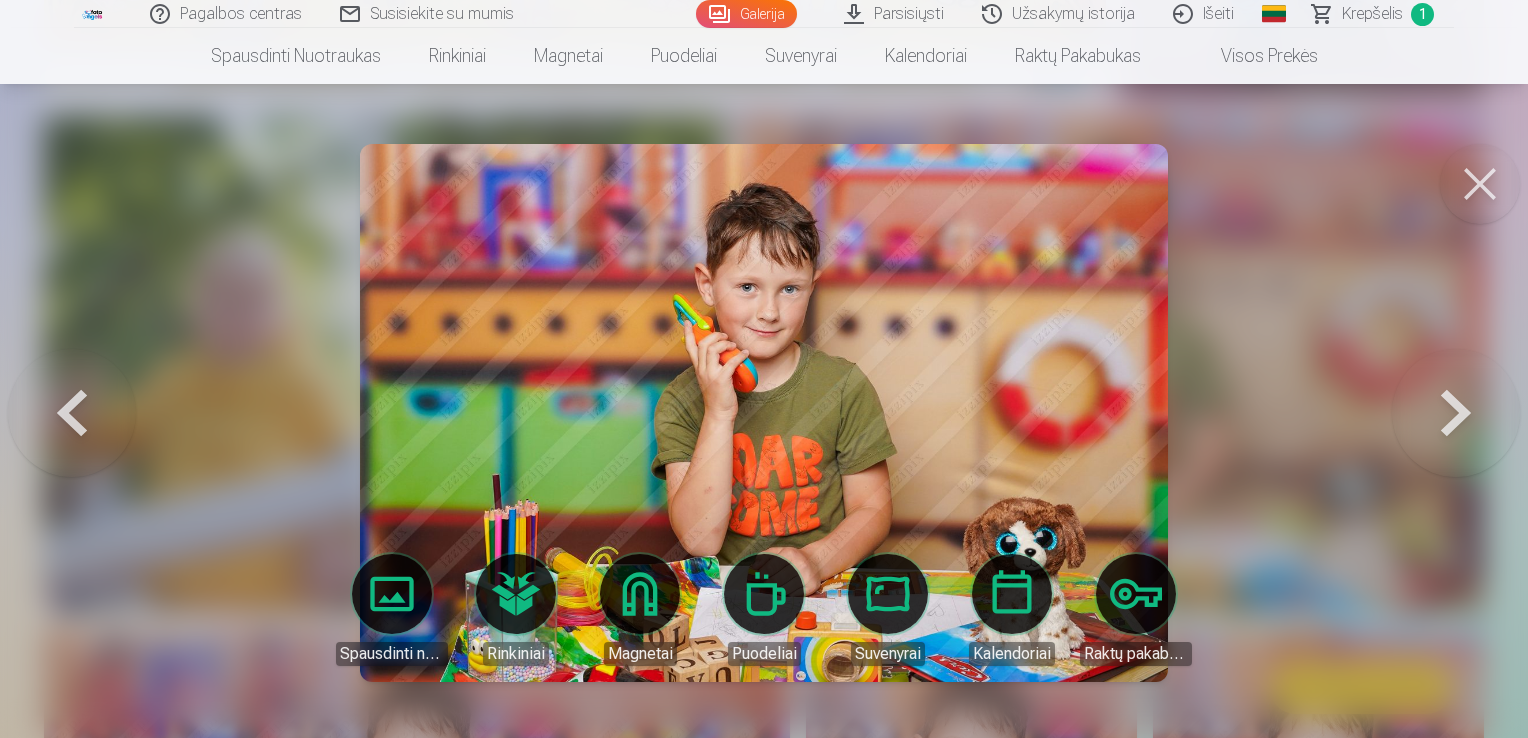 click at bounding box center (1480, 184) 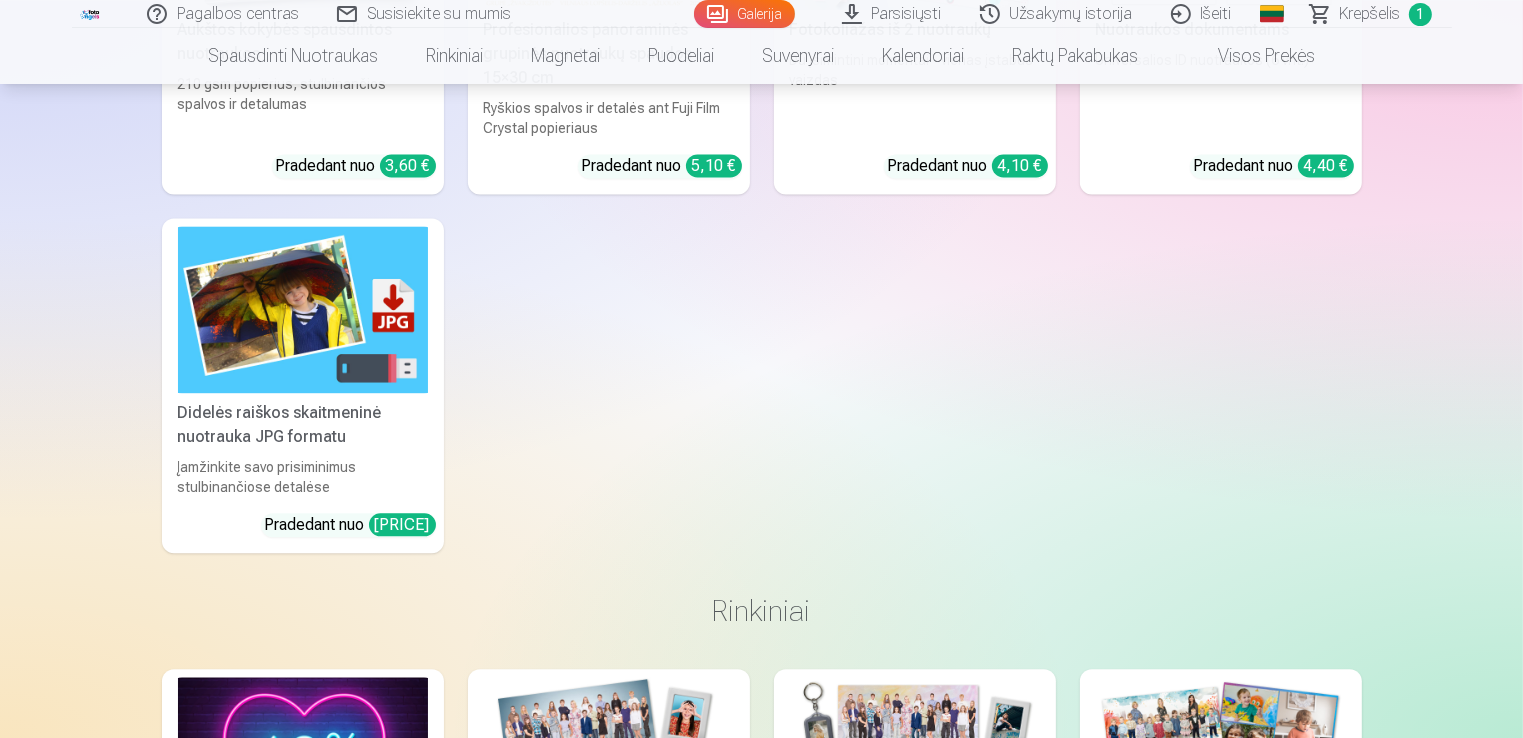 scroll, scrollTop: 11914, scrollLeft: 0, axis: vertical 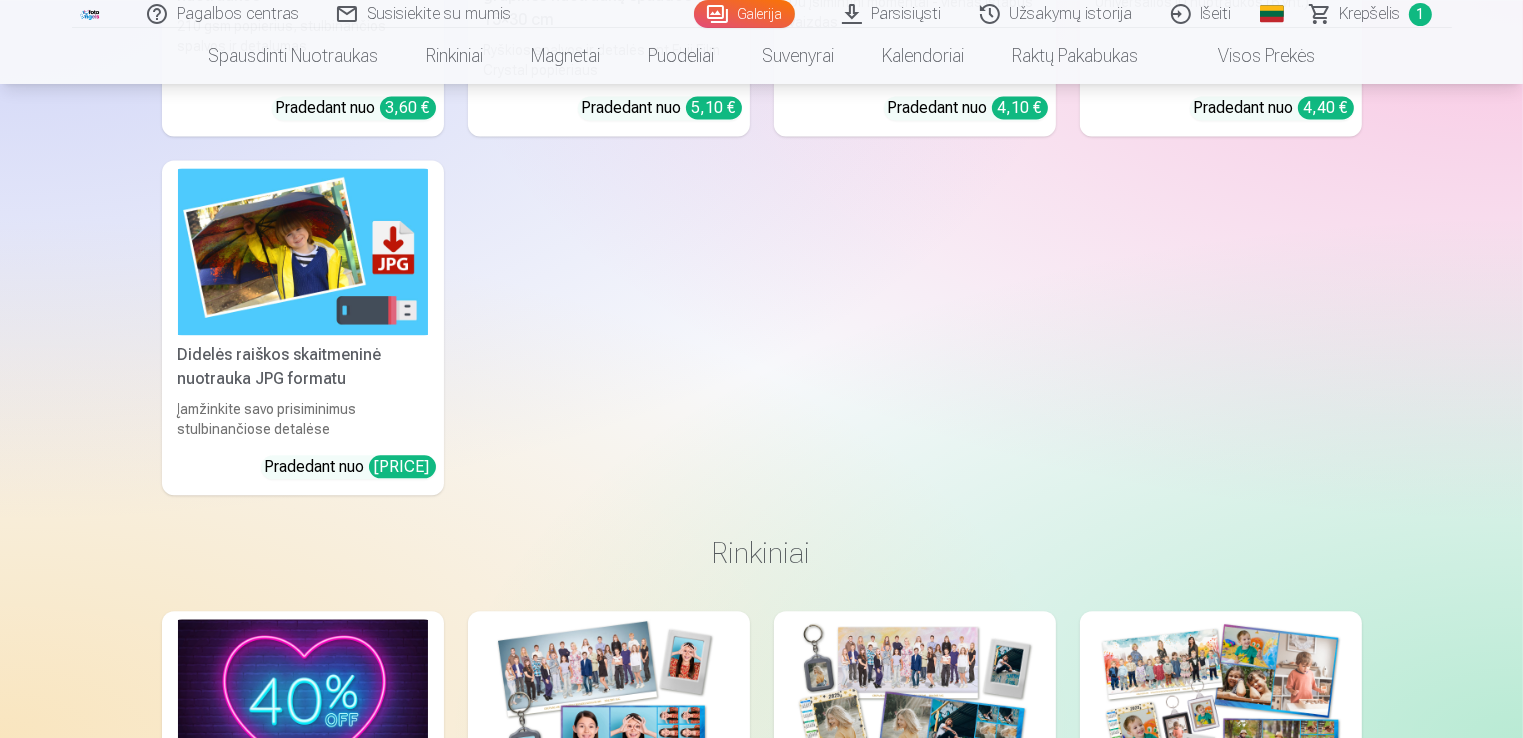 click on "Didelės raiškos skaitmeninė nuotrauka JPG formatu" at bounding box center (303, 367) 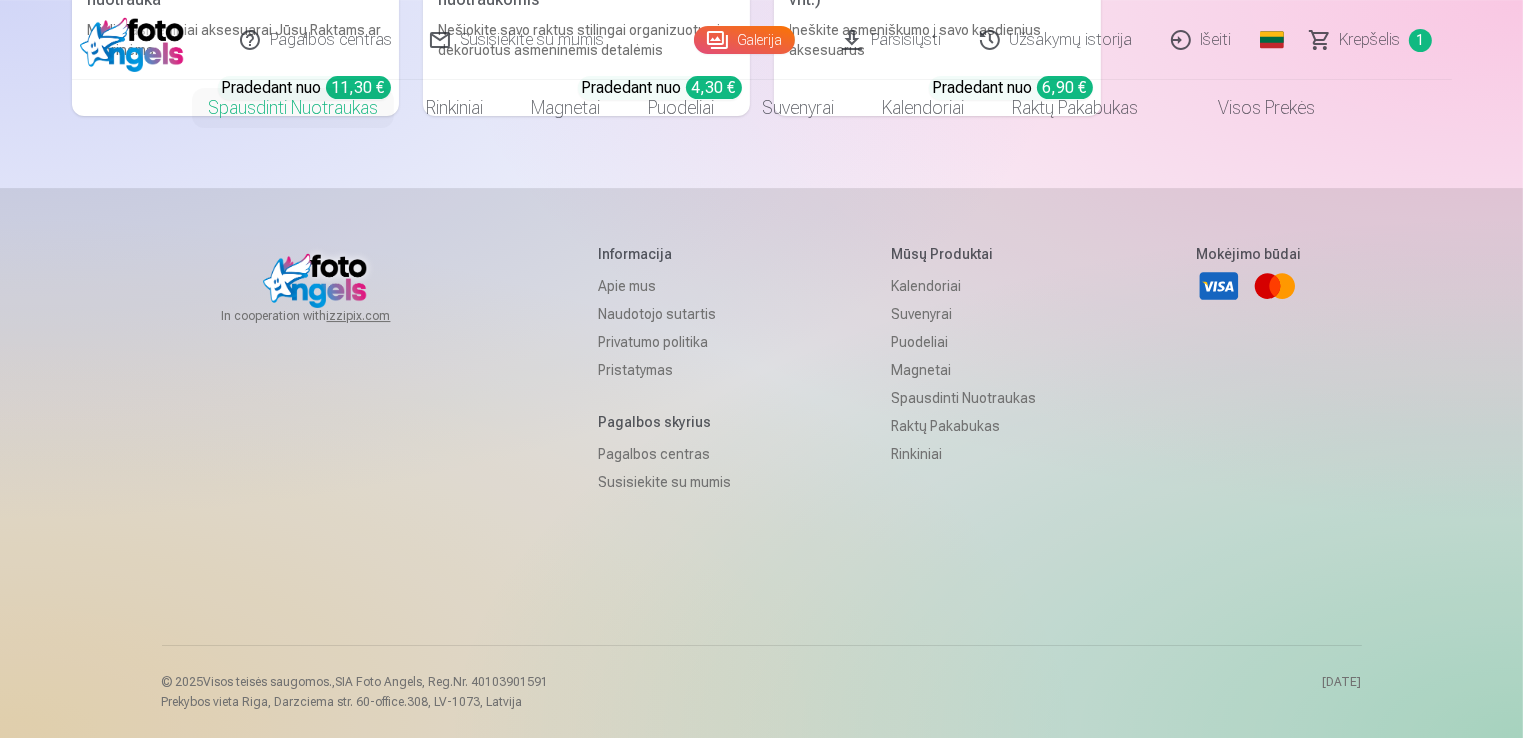 scroll, scrollTop: 0, scrollLeft: 0, axis: both 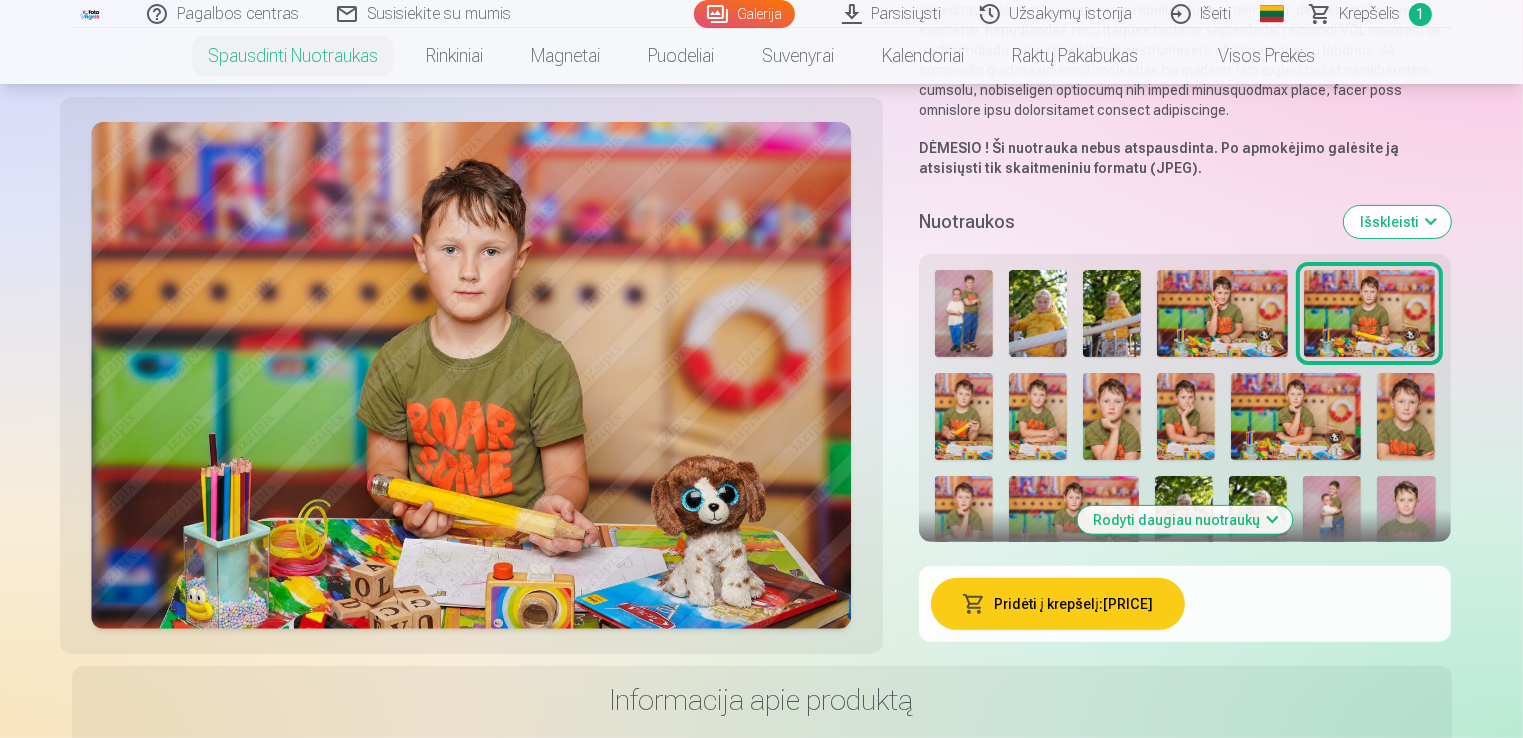 click on "Pridėti į krepšelį :  6,00 €" at bounding box center [1058, 604] 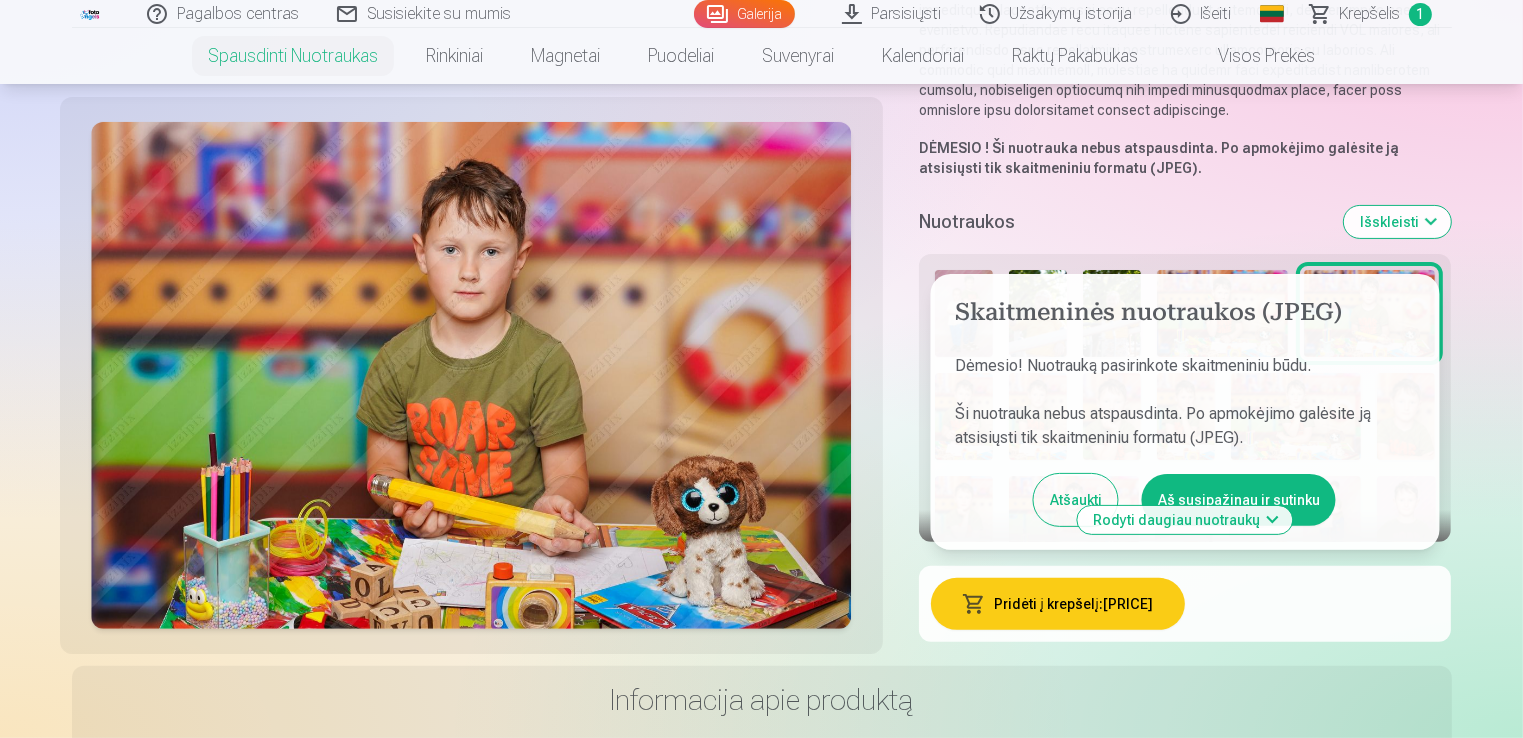 click on "Aš susipažinau ir sutinku" at bounding box center [1239, 500] 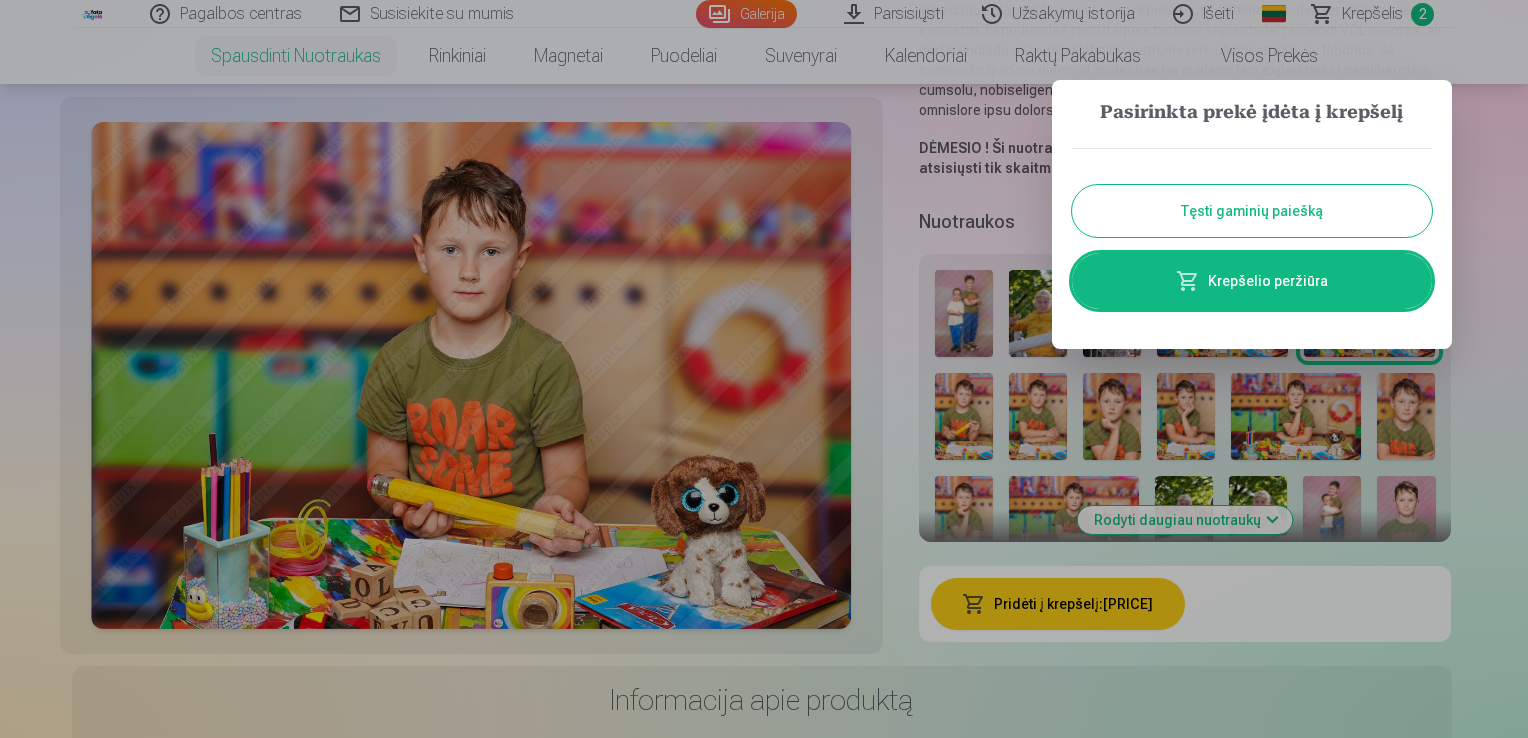 click on "Tęsti gaminių paiešką" at bounding box center [1252, 211] 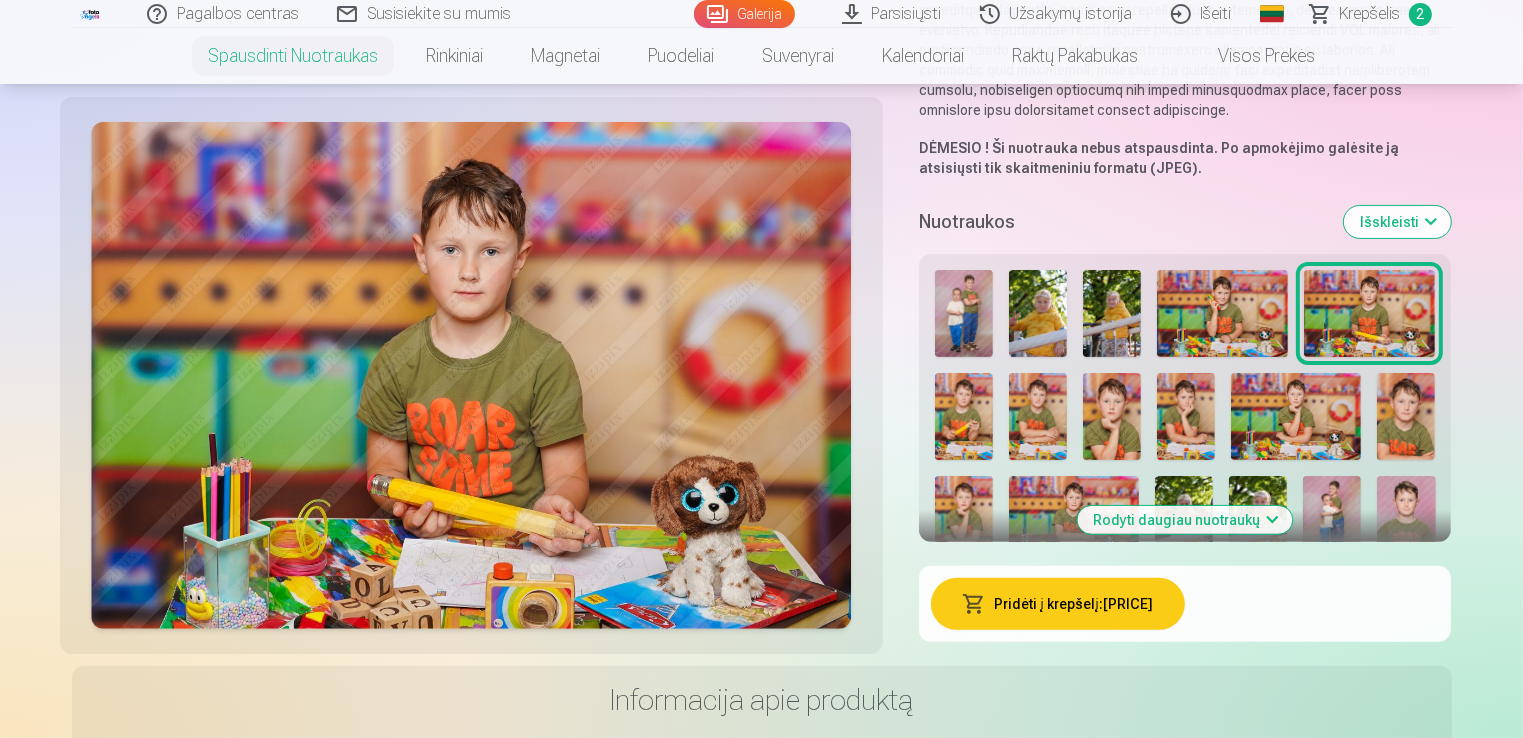 click at bounding box center (1112, 416) 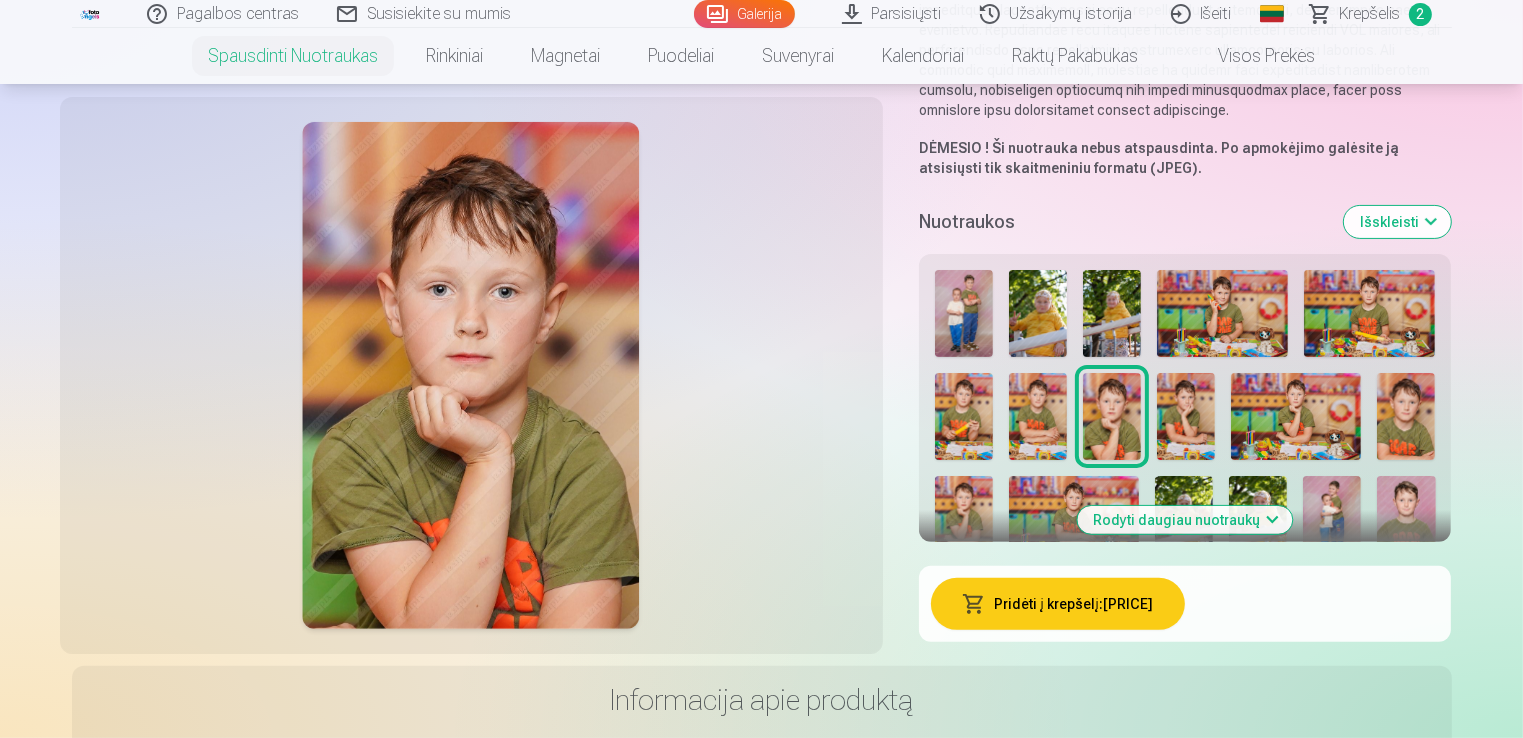 click at bounding box center (1186, 416) 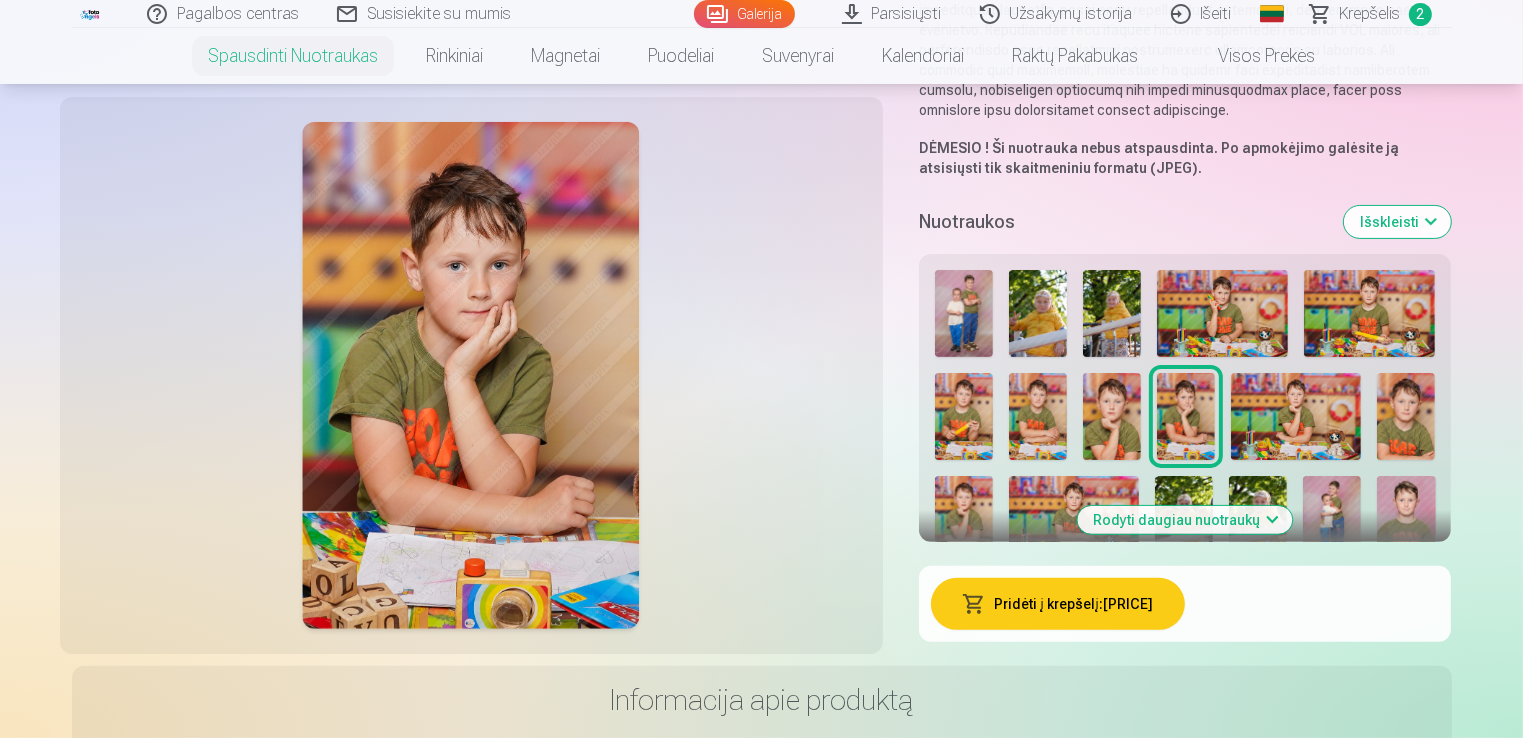 click at bounding box center (1296, 416) 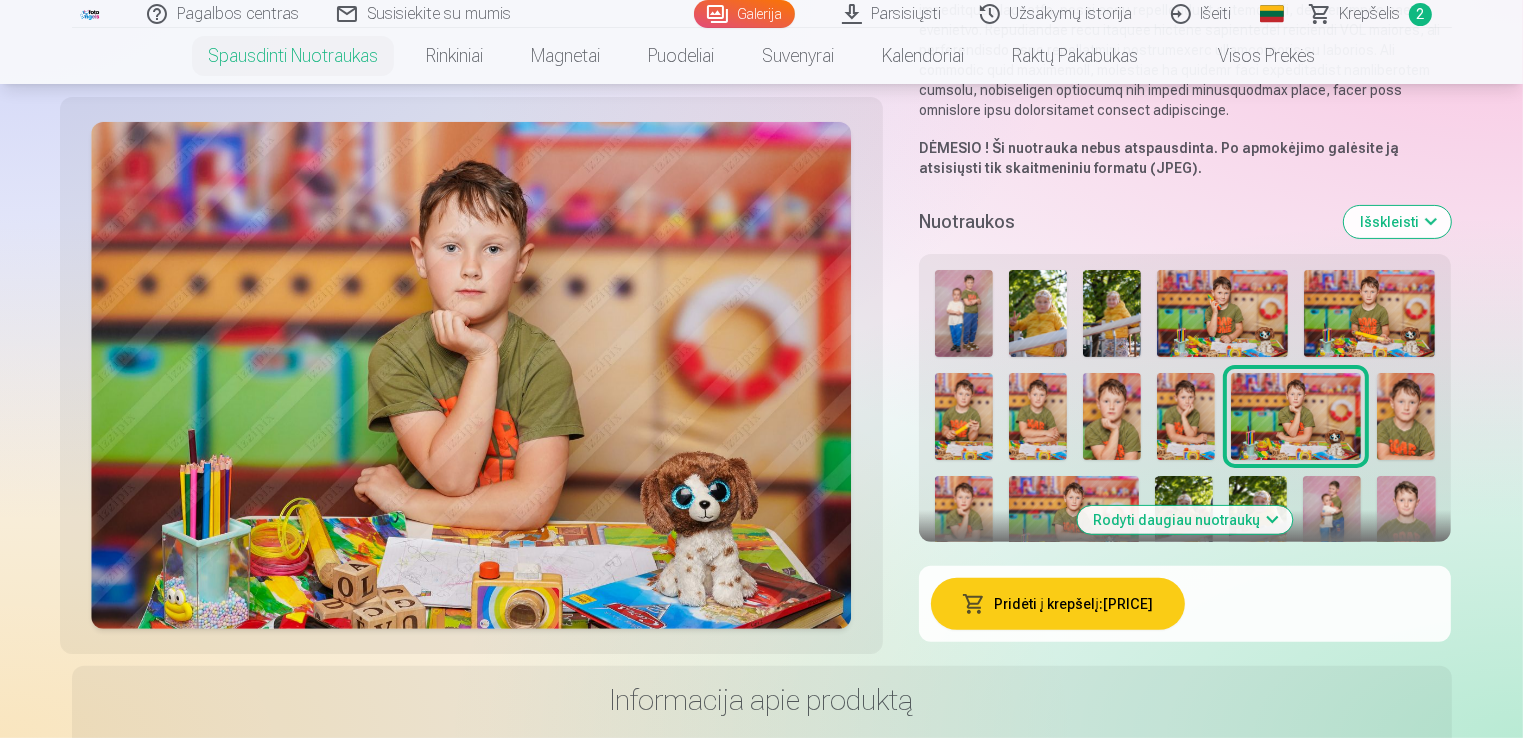 click on "Pridėti į krepšelį :  6,00 €" at bounding box center [1058, 604] 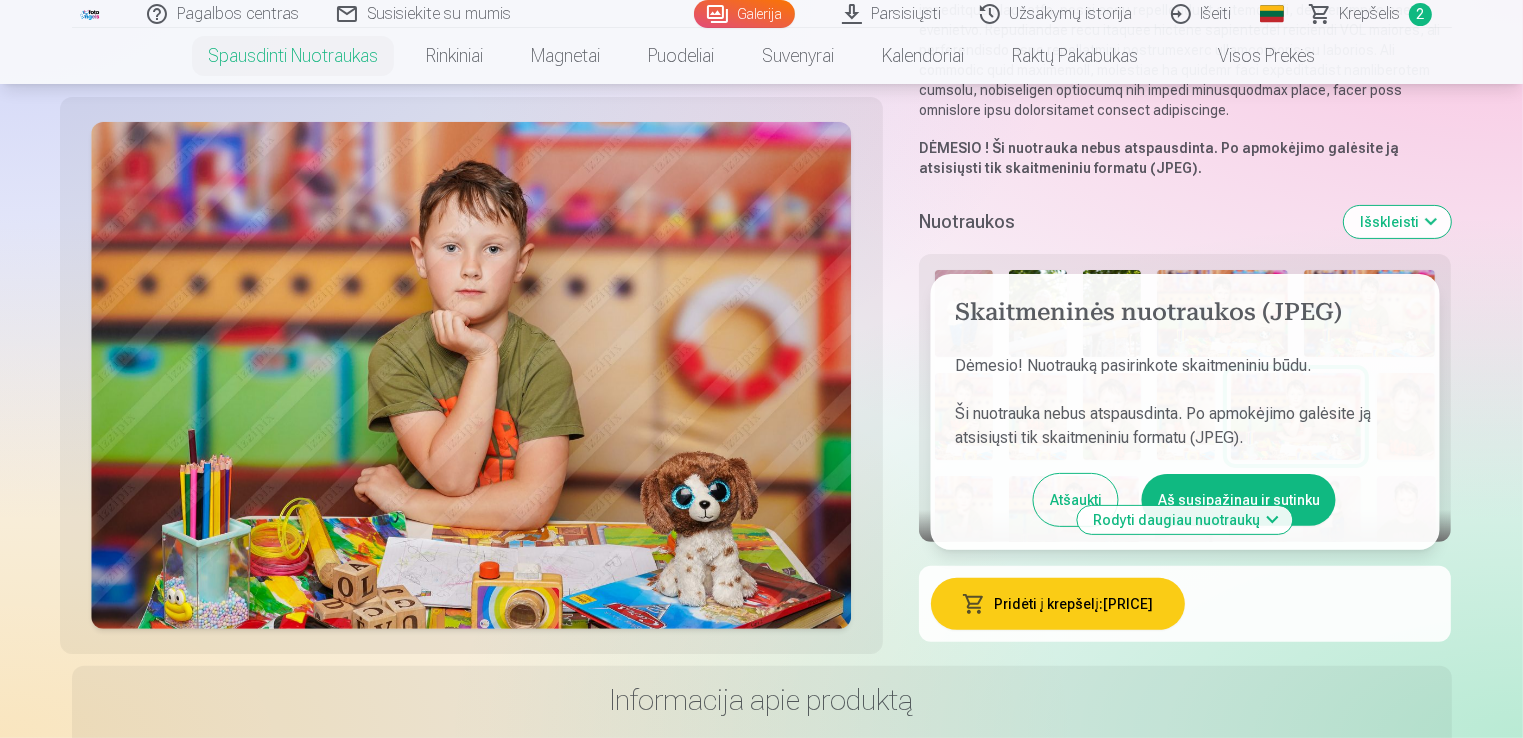 click on "Aš susipažinau ir sutinku" at bounding box center [1239, 500] 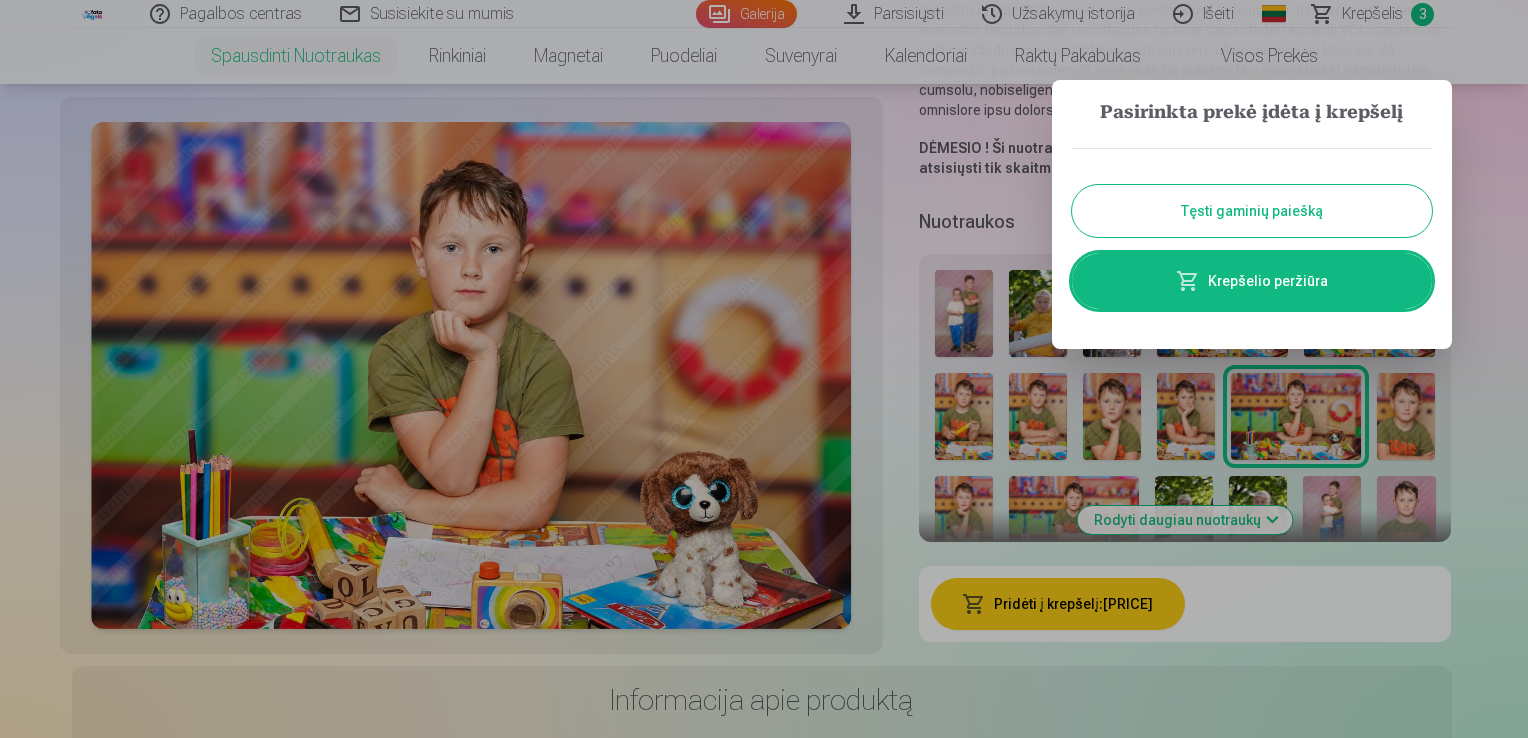 click on "Tęsti gaminių paiešką" at bounding box center (1252, 211) 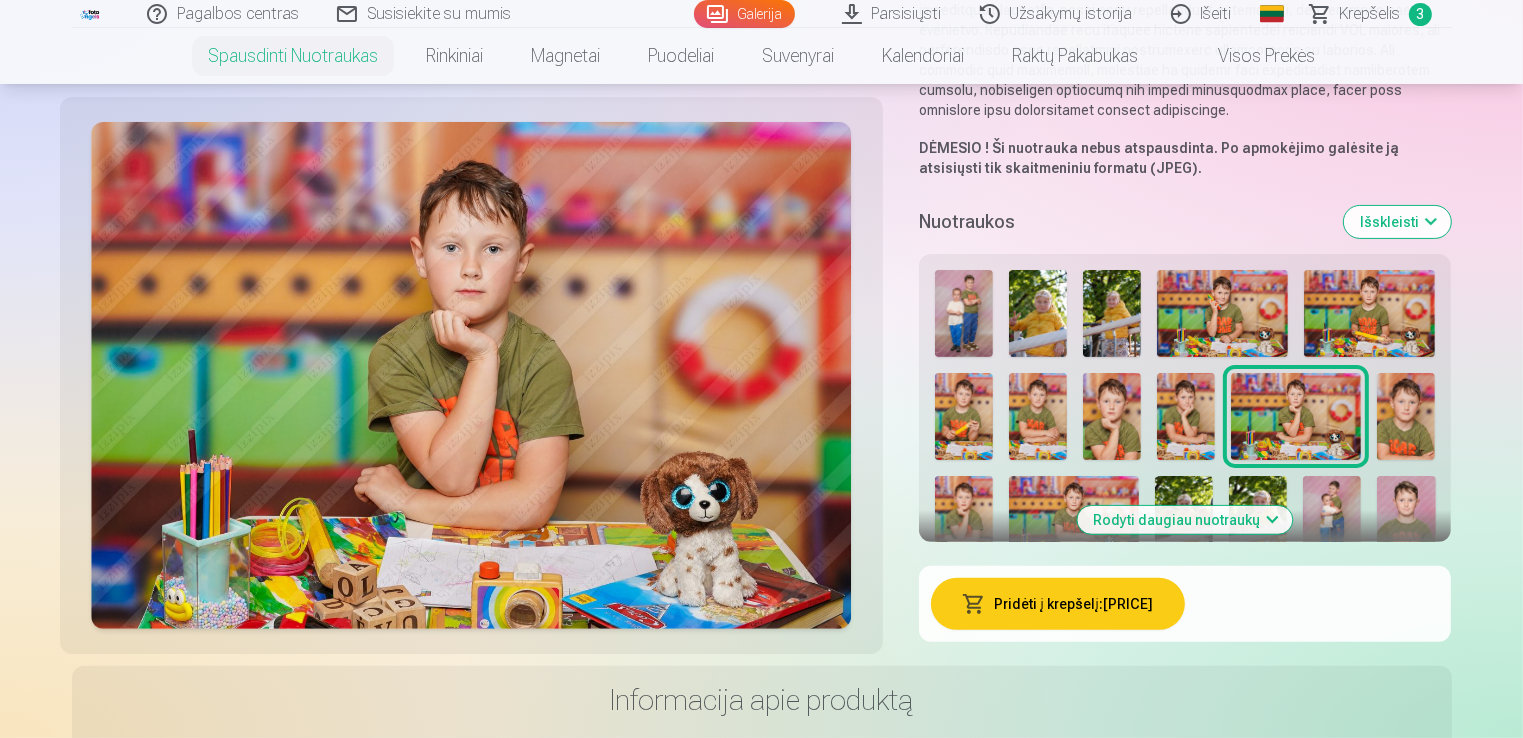 click at bounding box center (1406, 416) 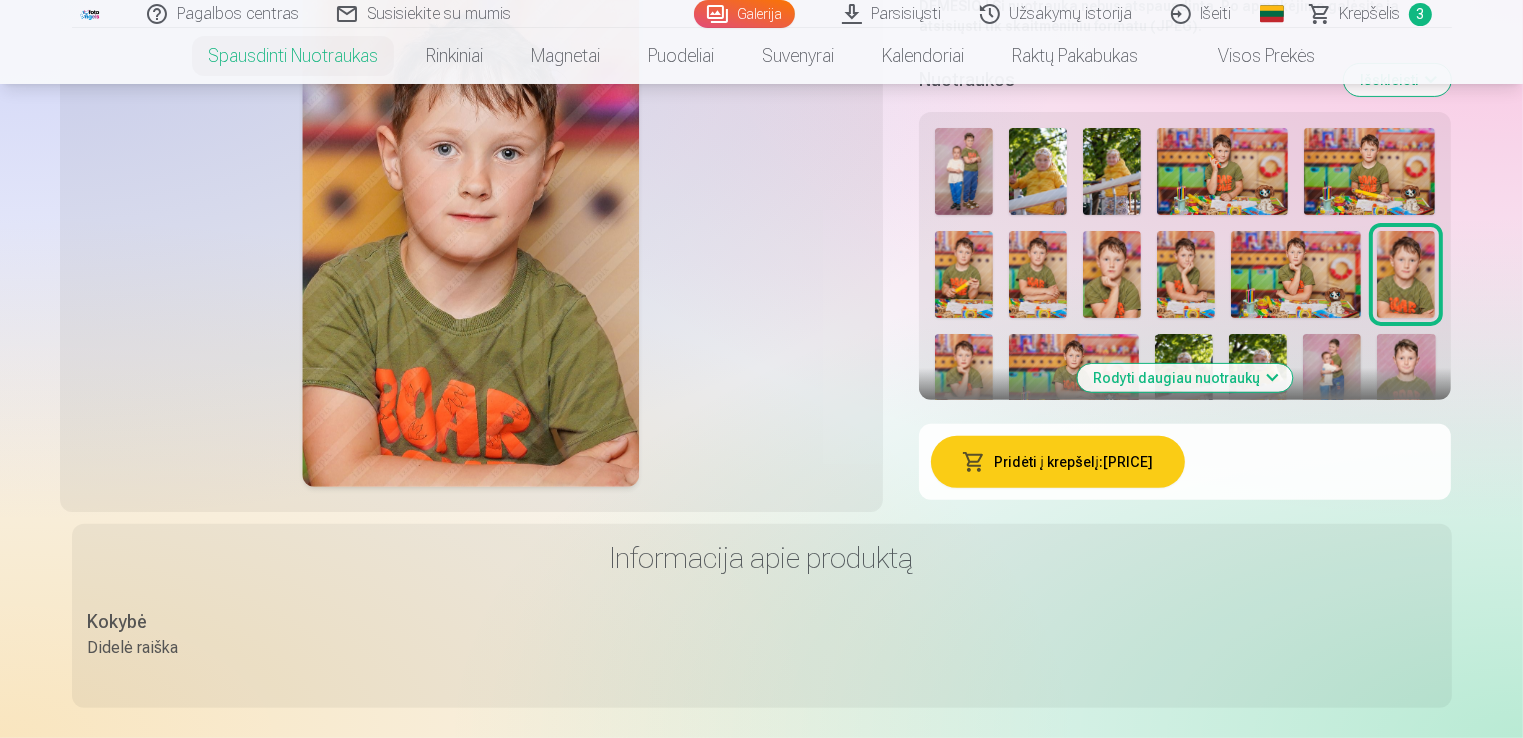 scroll, scrollTop: 624, scrollLeft: 0, axis: vertical 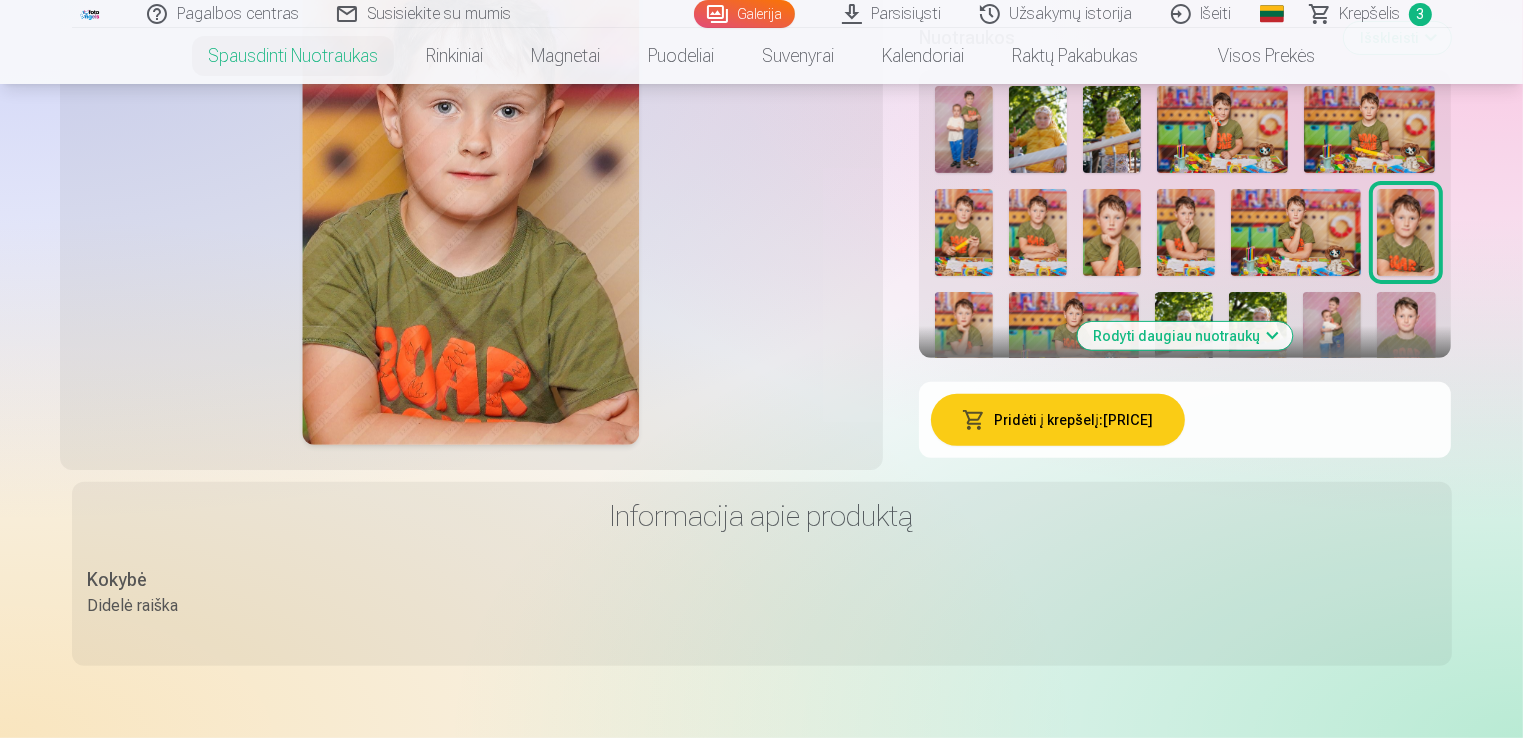 click on "Rodyti daugiau nuotraukų" at bounding box center [1185, 336] 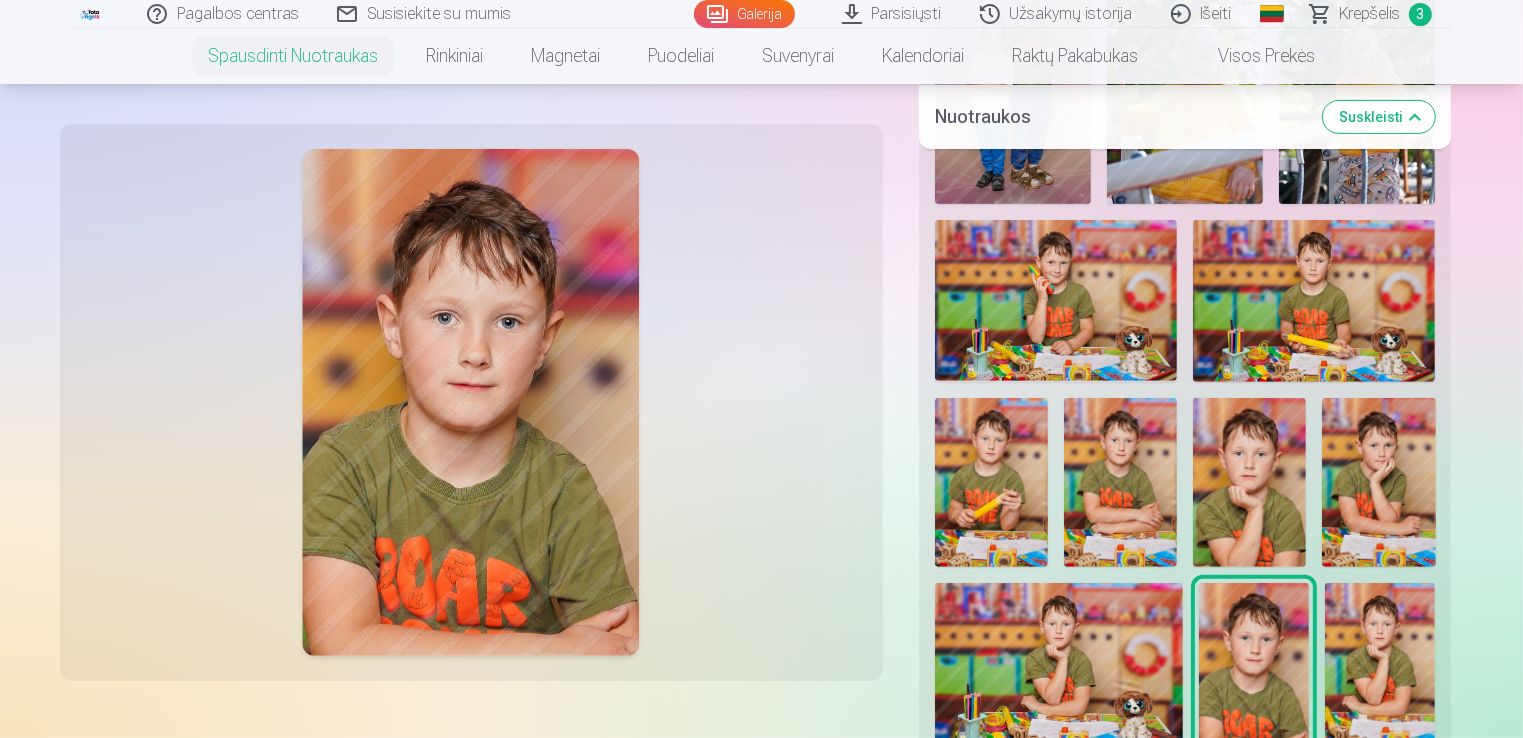 scroll, scrollTop: 728, scrollLeft: 0, axis: vertical 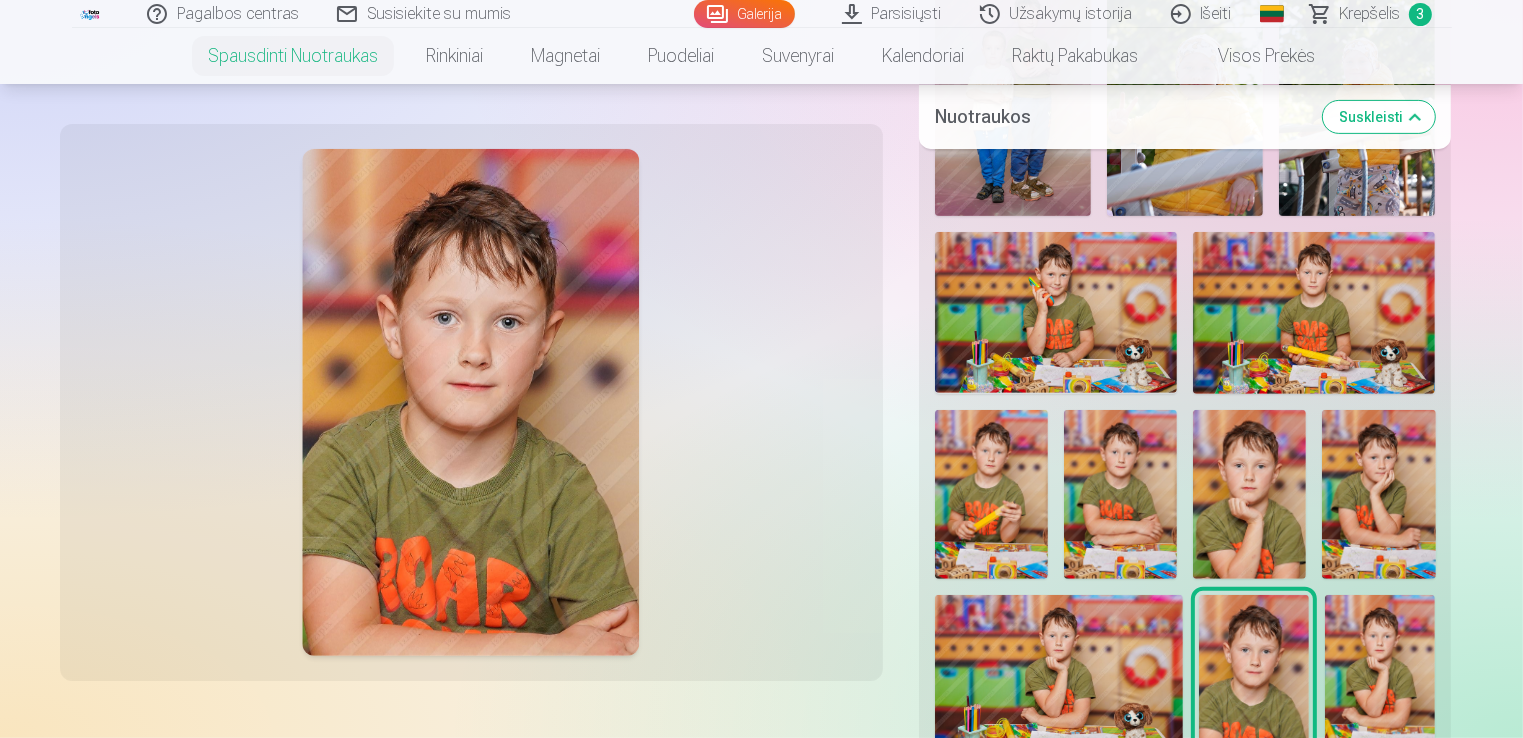 click at bounding box center [991, 495] 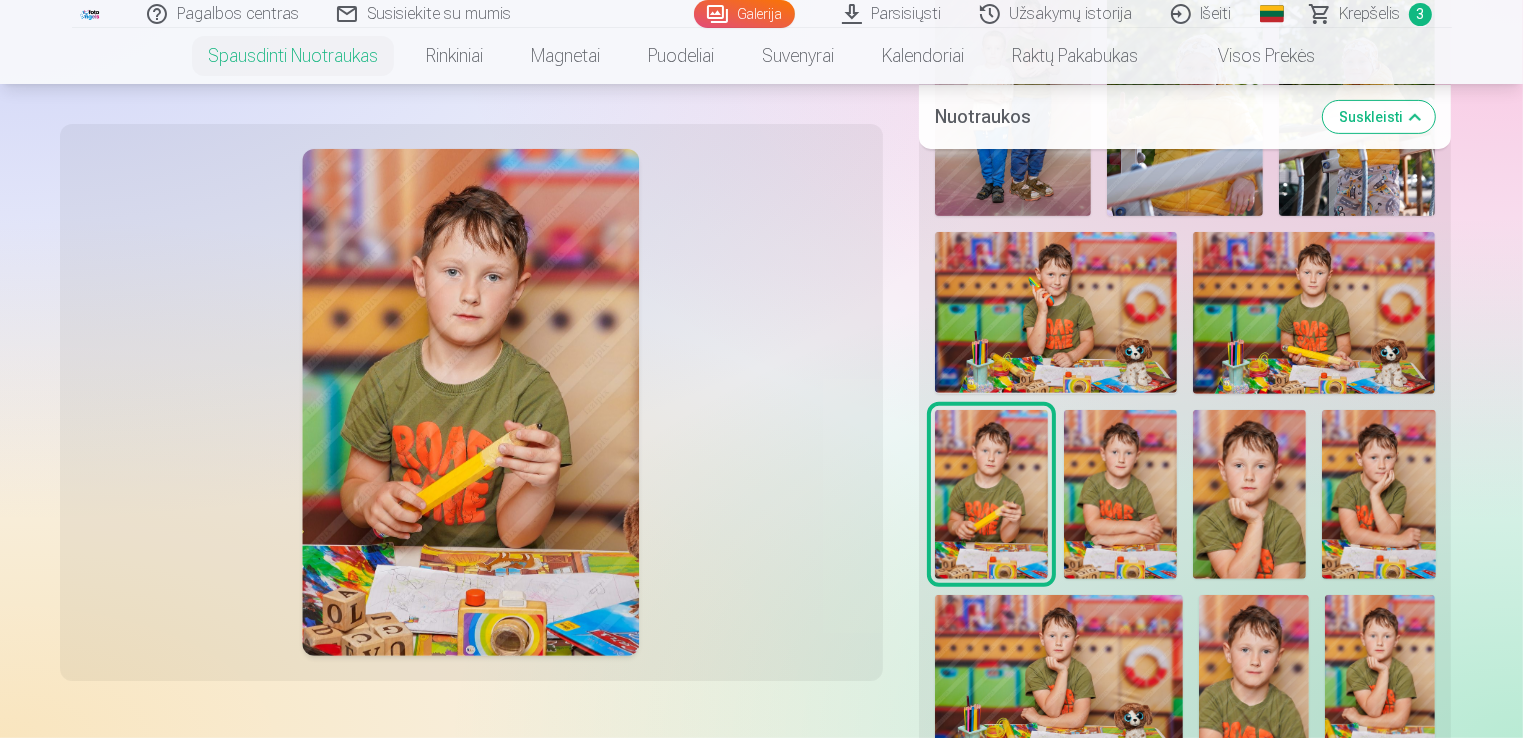 click at bounding box center [1056, 313] 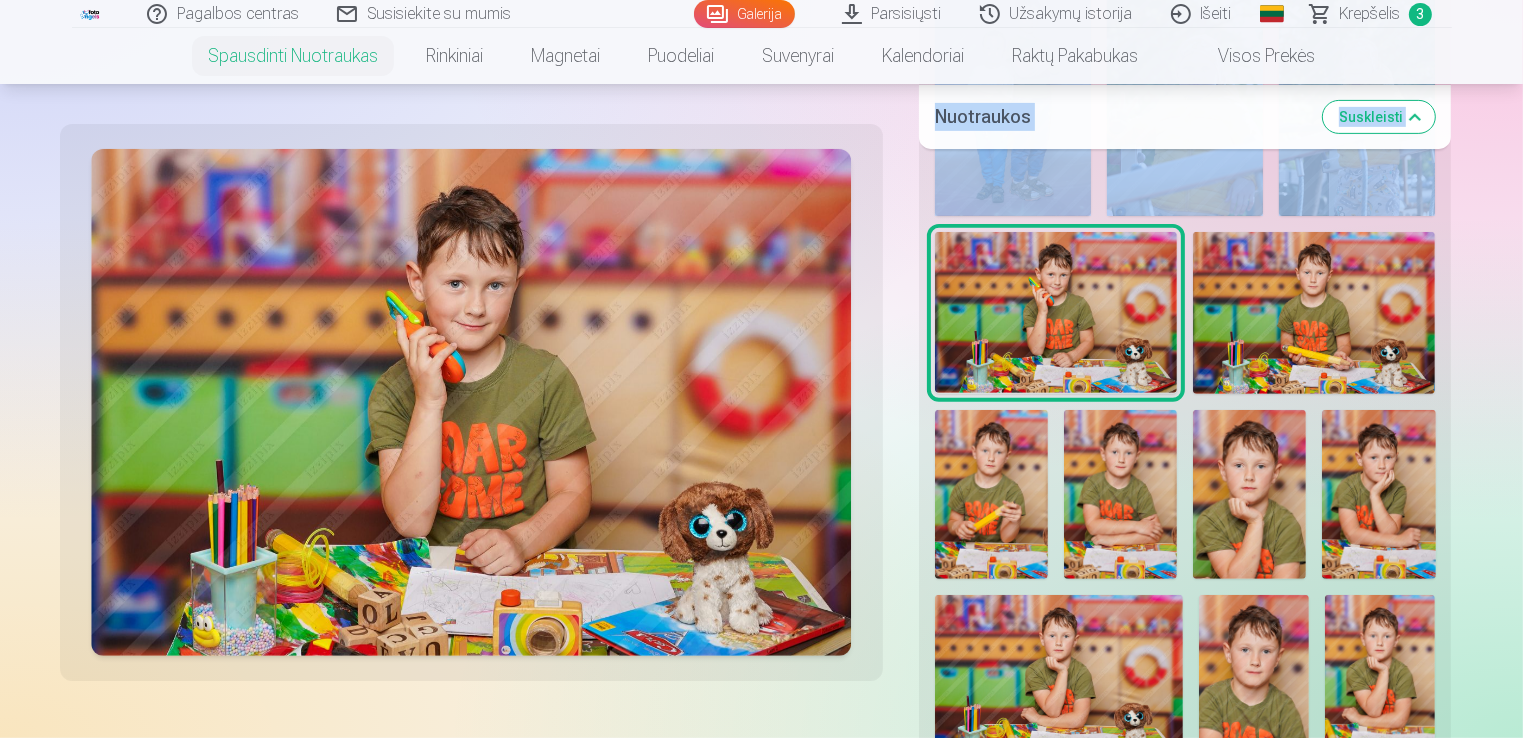 click on "Pagalbos centras Susisiekite su mumis Galerija Parsisiųsti Užsakymų istorija Išeiti Global Lithuanian (lt) English (en) Russian (ru) Krepšelis 3 Spausdinti nuotraukas Aukštos kokybės spausdintos nuotraukos  210 gsm popierius, stulbinančios spalvos ir detalumas Pradedant nuo  3,60 € Profesionalios panoraminės grupinės nuotraukų spaudos 15×30 cm Ryškios spalvos ir detalės ant Fuji Film Crystal popieriaus Pradedant nuo  5,10 € Fotokoliažas iš 2 nuotraukų Du įsimintini momentai - vienas įstabus vaizdas Pradedant nuo  4,10 € Nuotraukos dokumentams Universalios ID nuotraukos (6 vnt.)  Pradedant nuo  4,40 € Didelės raiškos skaitmeninė nuotrauka JPG formatu Įamžinkite savo prisiminimus stulbinančiose detalėse Pradedant nuo  6,00 € See all products Rinkiniai Pilnas Atsiminimų Rinkinys – Spausdintos (15×23cm, 40% NUOLAIDA) ir 🎁 Skaitmeninės Nuotraukos Klasikinis rinkinys Pradedant nuo  19,20 € Populiarus rinkinys Pradedant nuo  24,00 € Premium rinkinys + 🎁" at bounding box center [761, -359] 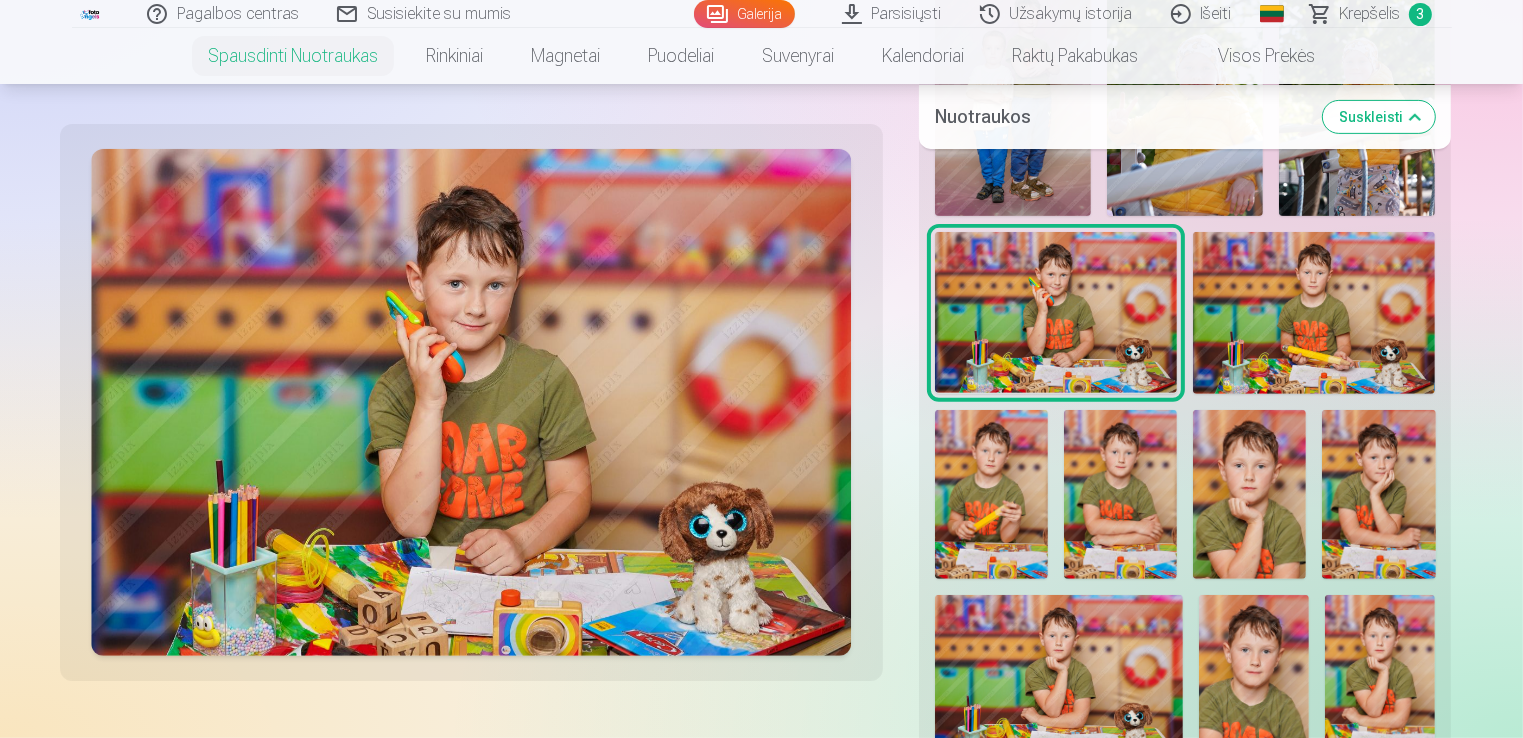 click on "Pagalbos centras Susisiekite su mumis Galerija Parsisiųsti Užsakymų istorija Išeiti Global Lithuanian (lt) English (en) Russian (ru) Krepšelis 3 Spausdinti nuotraukas Aukštos kokybės spausdintos nuotraukos  210 gsm popierius, stulbinančios spalvos ir detalumas Pradedant nuo  3,60 € Profesionalios panoraminės grupinės nuotraukų spaudos 15×30 cm Ryškios spalvos ir detalės ant Fuji Film Crystal popieriaus Pradedant nuo  5,10 € Fotokoliažas iš 2 nuotraukų Du įsimintini momentai - vienas įstabus vaizdas Pradedant nuo  4,10 € Nuotraukos dokumentams Universalios ID nuotraukos (6 vnt.)  Pradedant nuo  4,40 € Didelės raiškos skaitmeninė nuotrauka JPG formatu Įamžinkite savo prisiminimus stulbinančiose detalėse Pradedant nuo  6,00 € See all products Rinkiniai Pilnas Atsiminimų Rinkinys – Spausdintos (15×23cm, 40% NUOLAIDA) ir 🎁 Skaitmeninės Nuotraukos Klasikinis rinkinys Pradedant nuo  19,20 € Populiarus rinkinys Pradedant nuo  24,00 € Premium rinkinys + 🎁" at bounding box center (761, 4807) 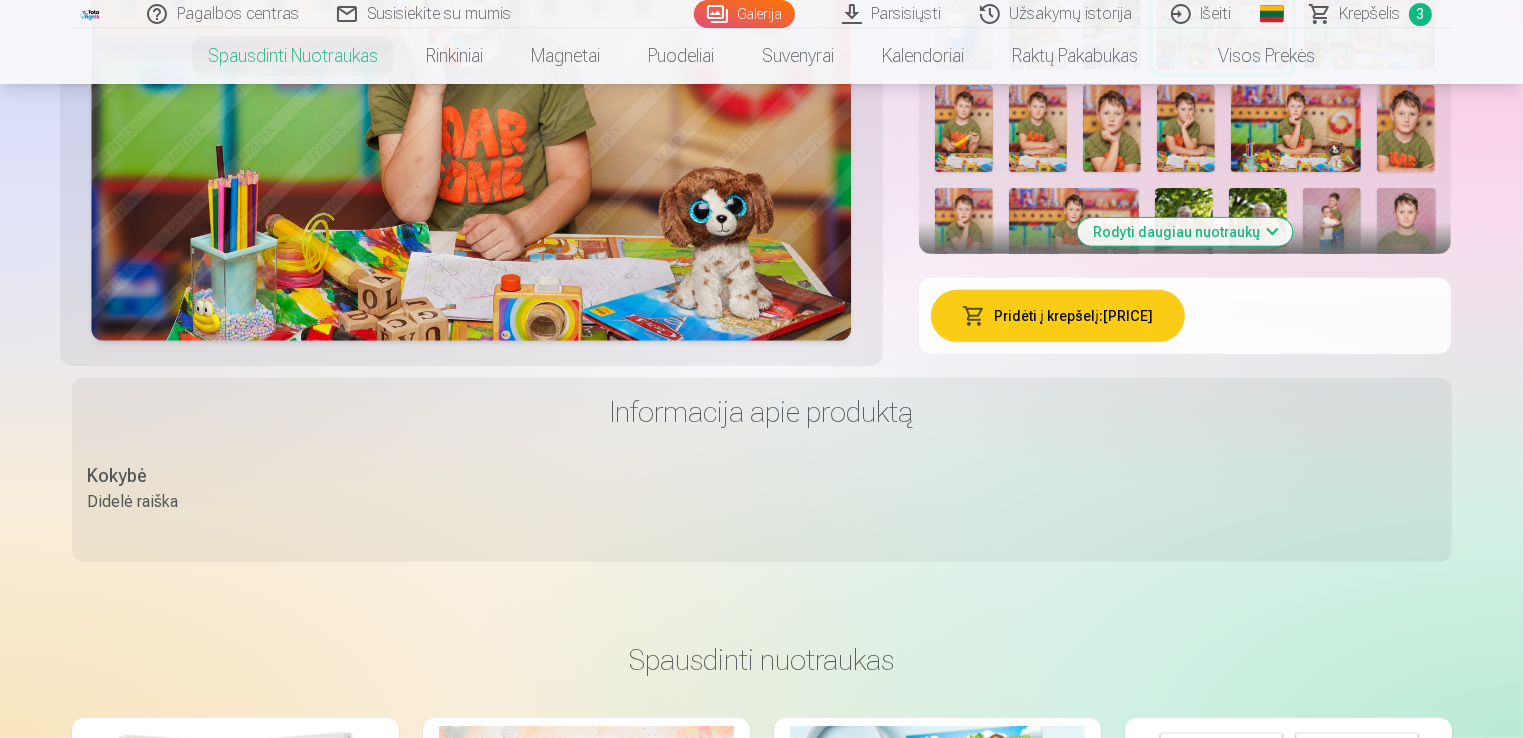 scroll, scrollTop: 416, scrollLeft: 0, axis: vertical 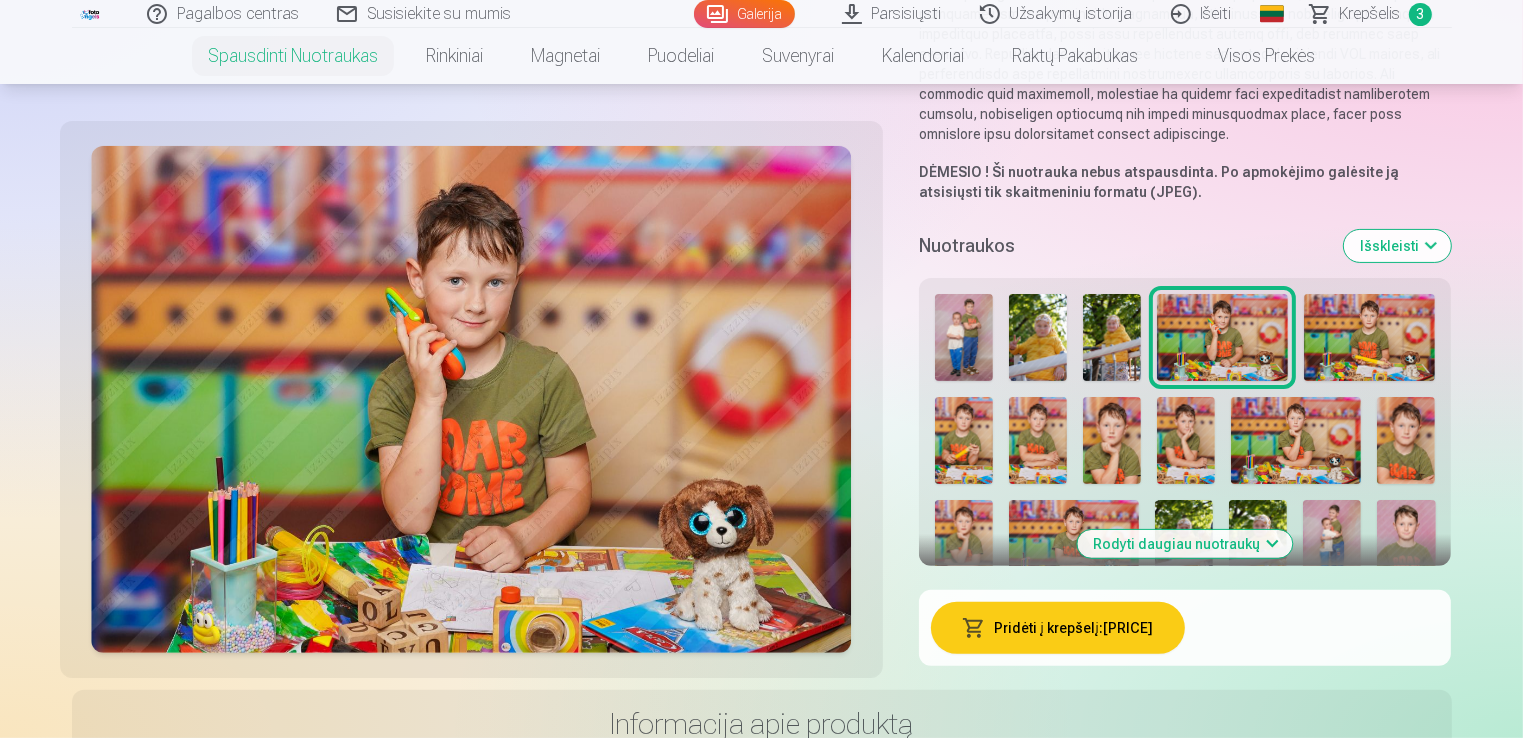 click on "Išskleisti" at bounding box center (1397, 246) 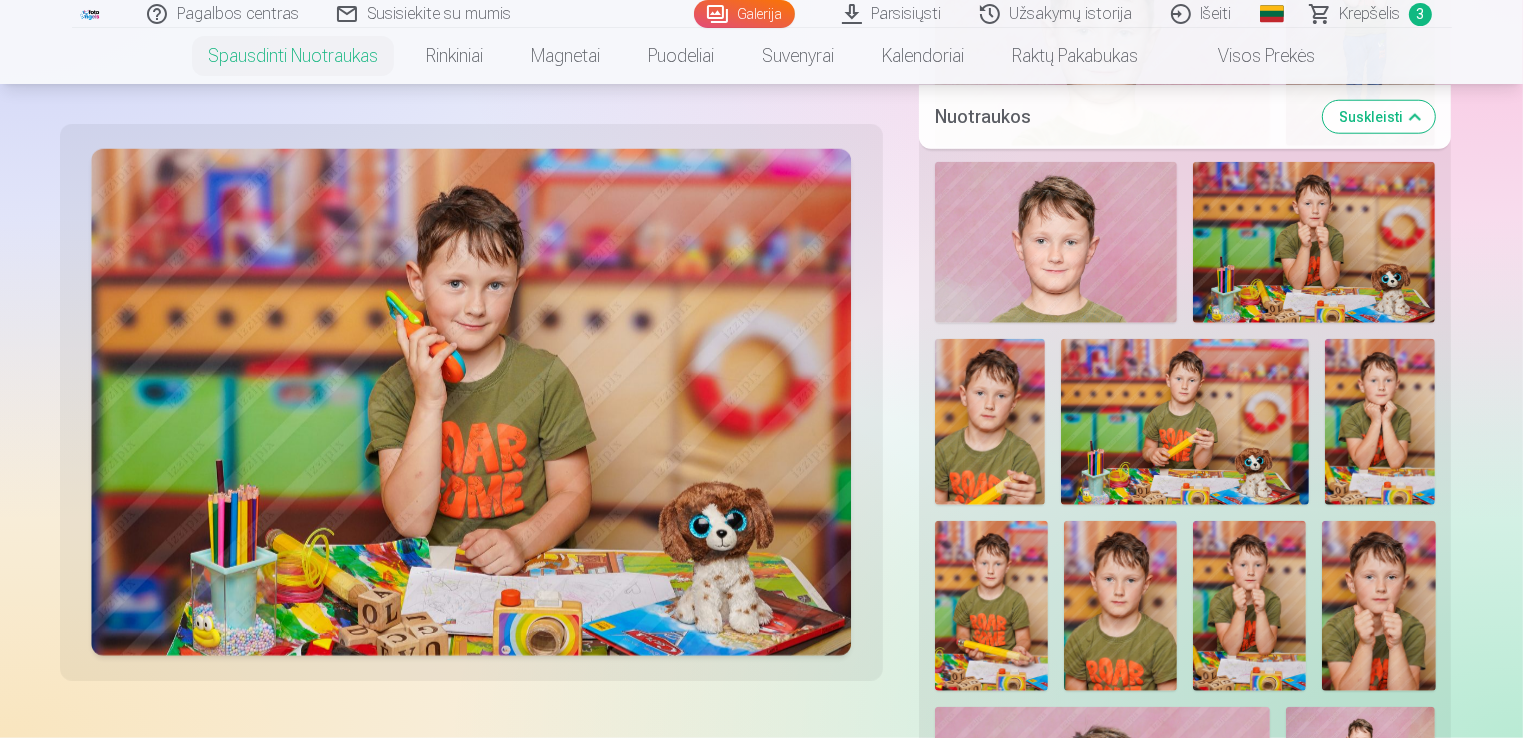 scroll, scrollTop: 1990, scrollLeft: 0, axis: vertical 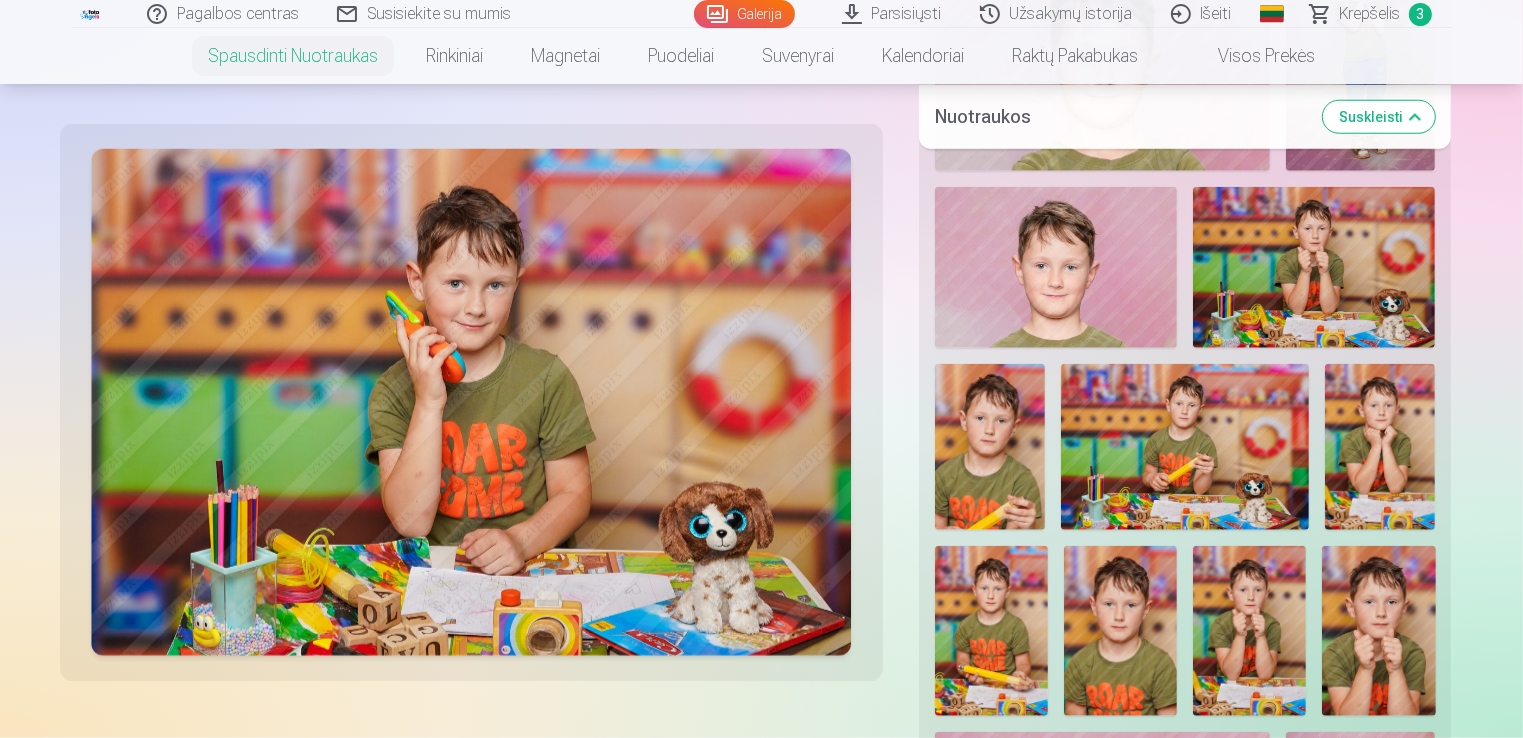 click at bounding box center (1314, 268) 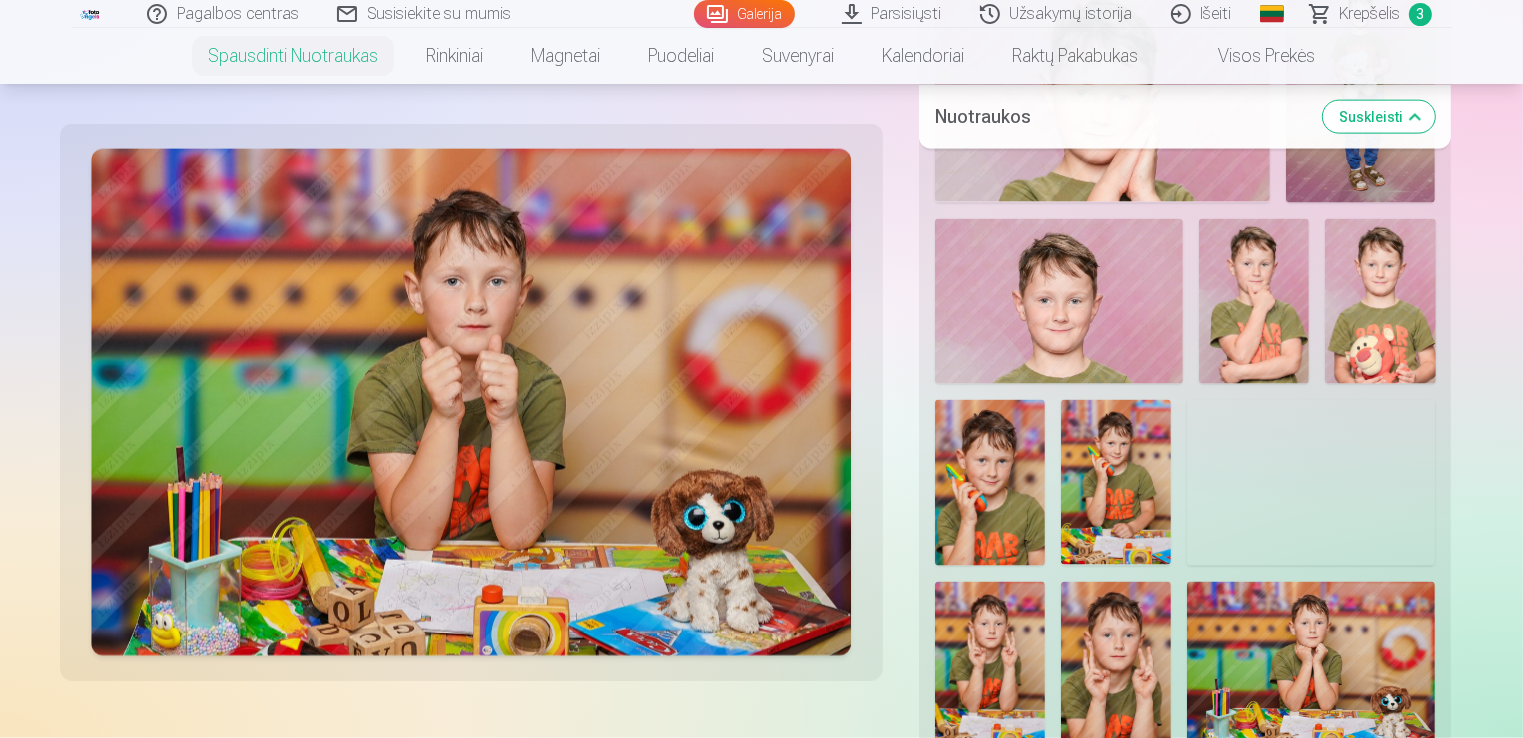 scroll, scrollTop: 2780, scrollLeft: 0, axis: vertical 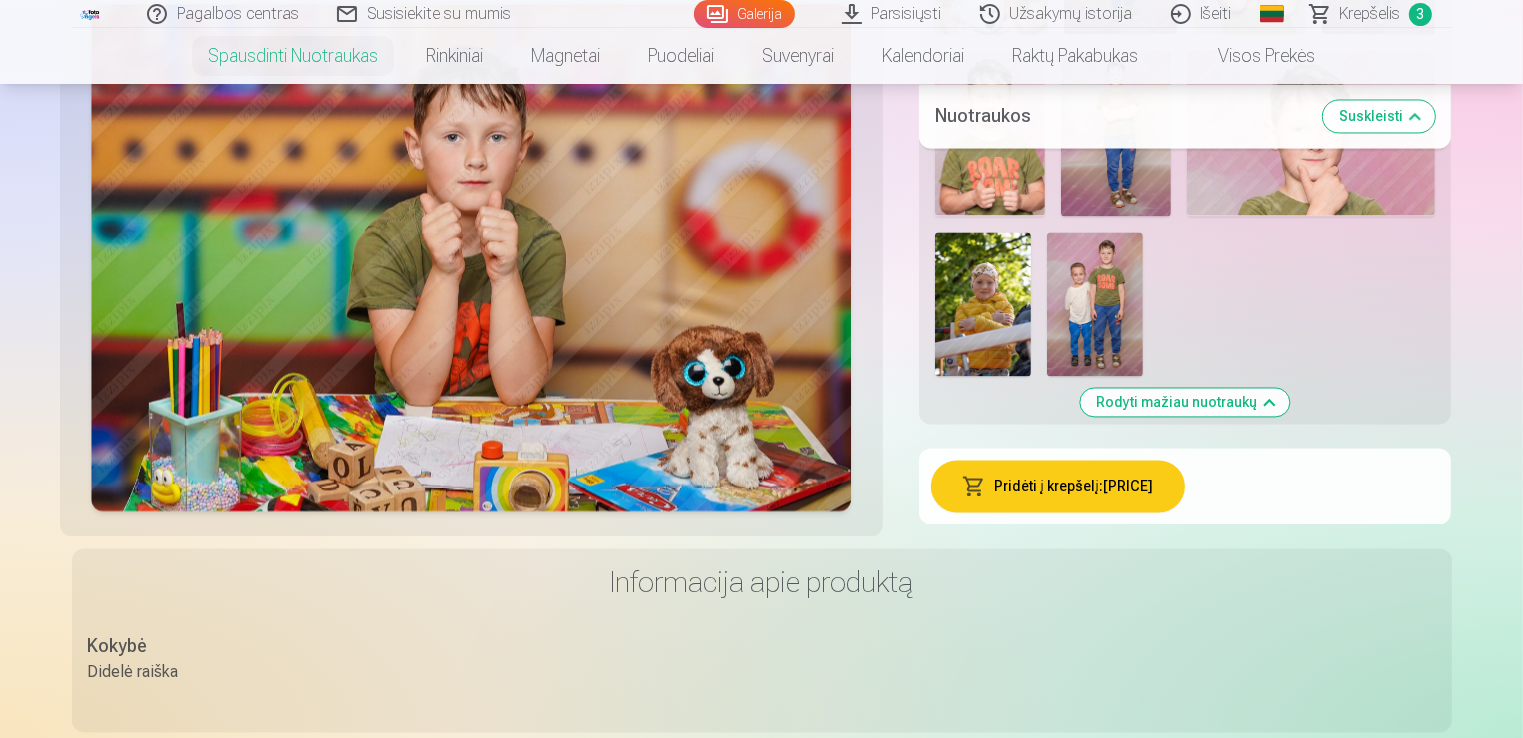 click on "Pridėti į krepšelį :  6,00 €" at bounding box center [1058, 486] 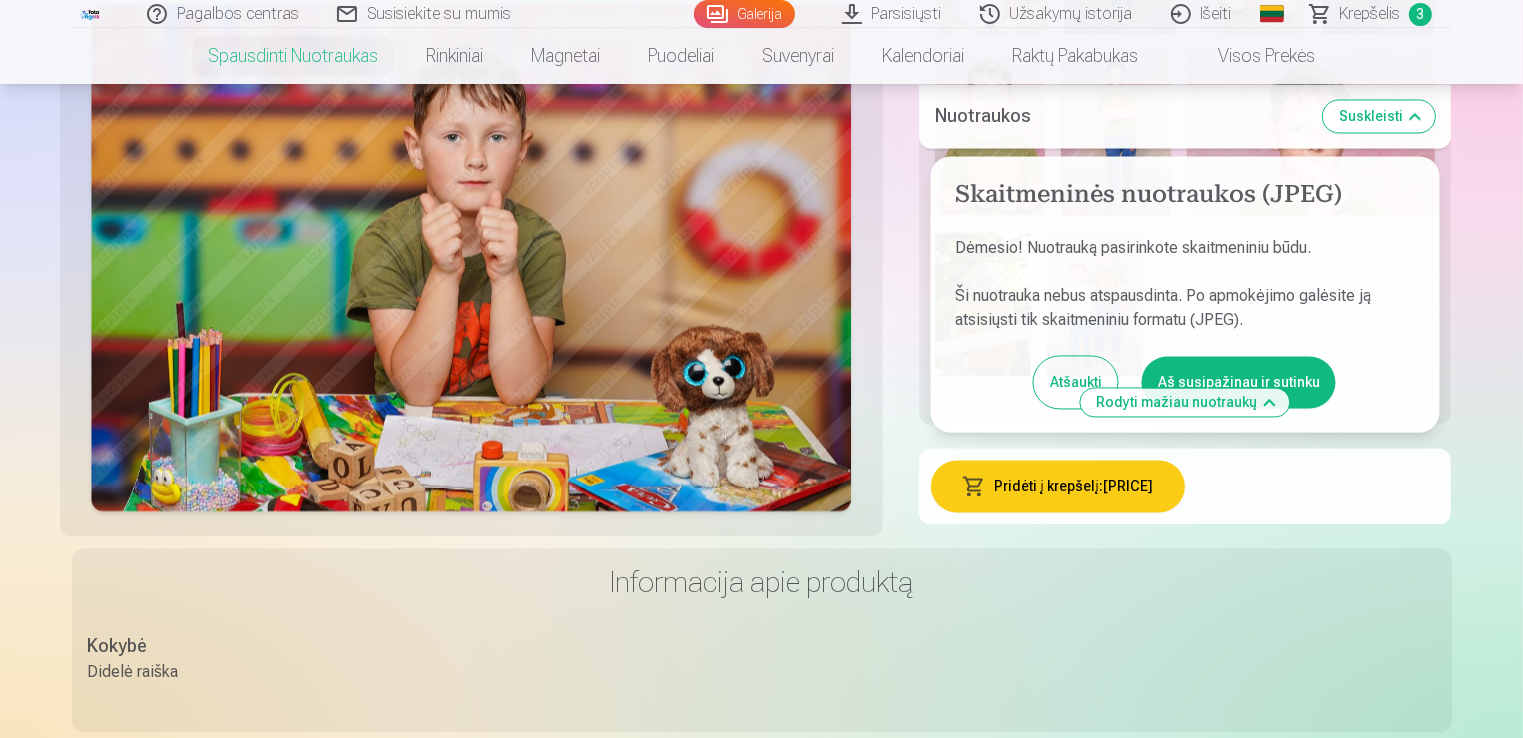 click on "Aš susipažinau ir sutinku" at bounding box center [1239, 382] 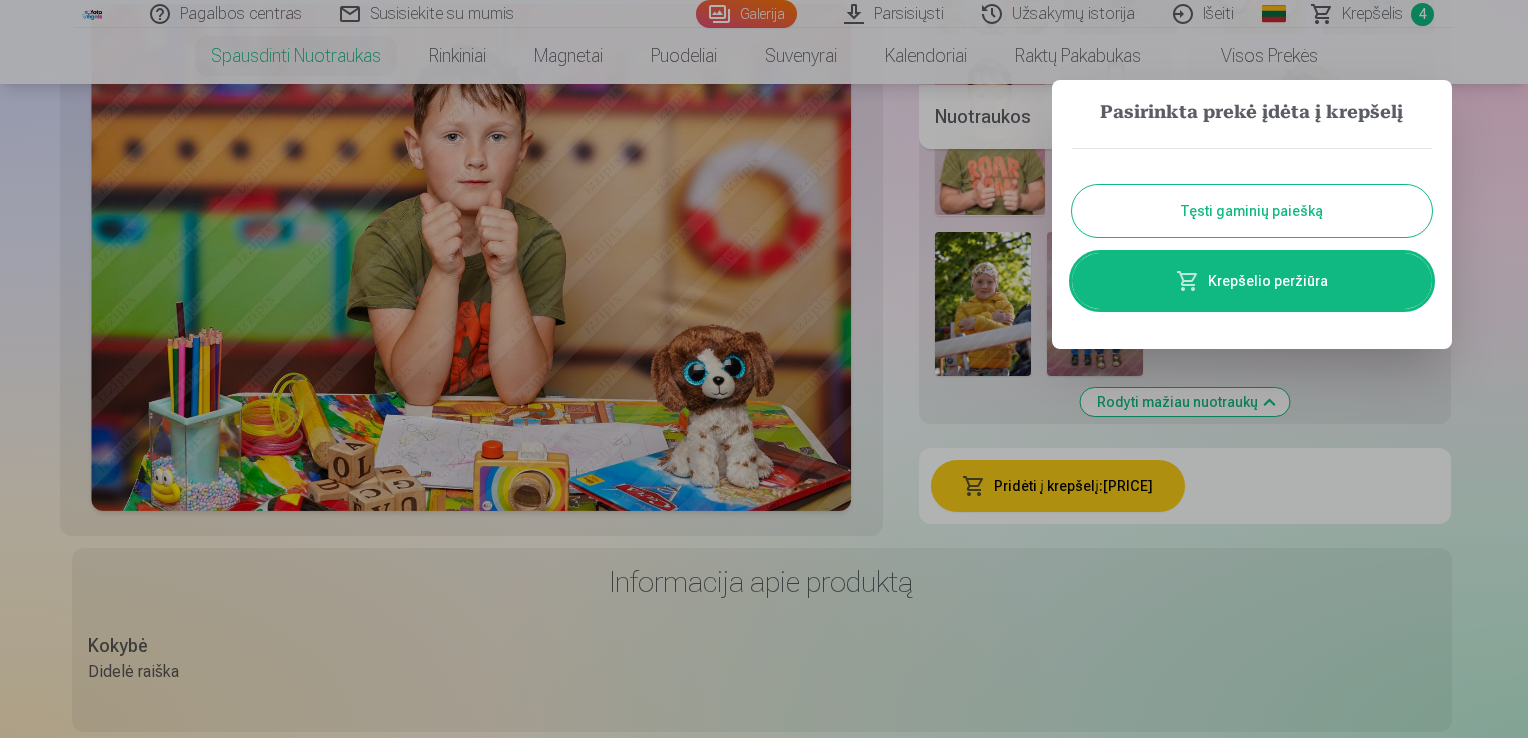 click on "Tęsti gaminių paiešką" at bounding box center (1252, 211) 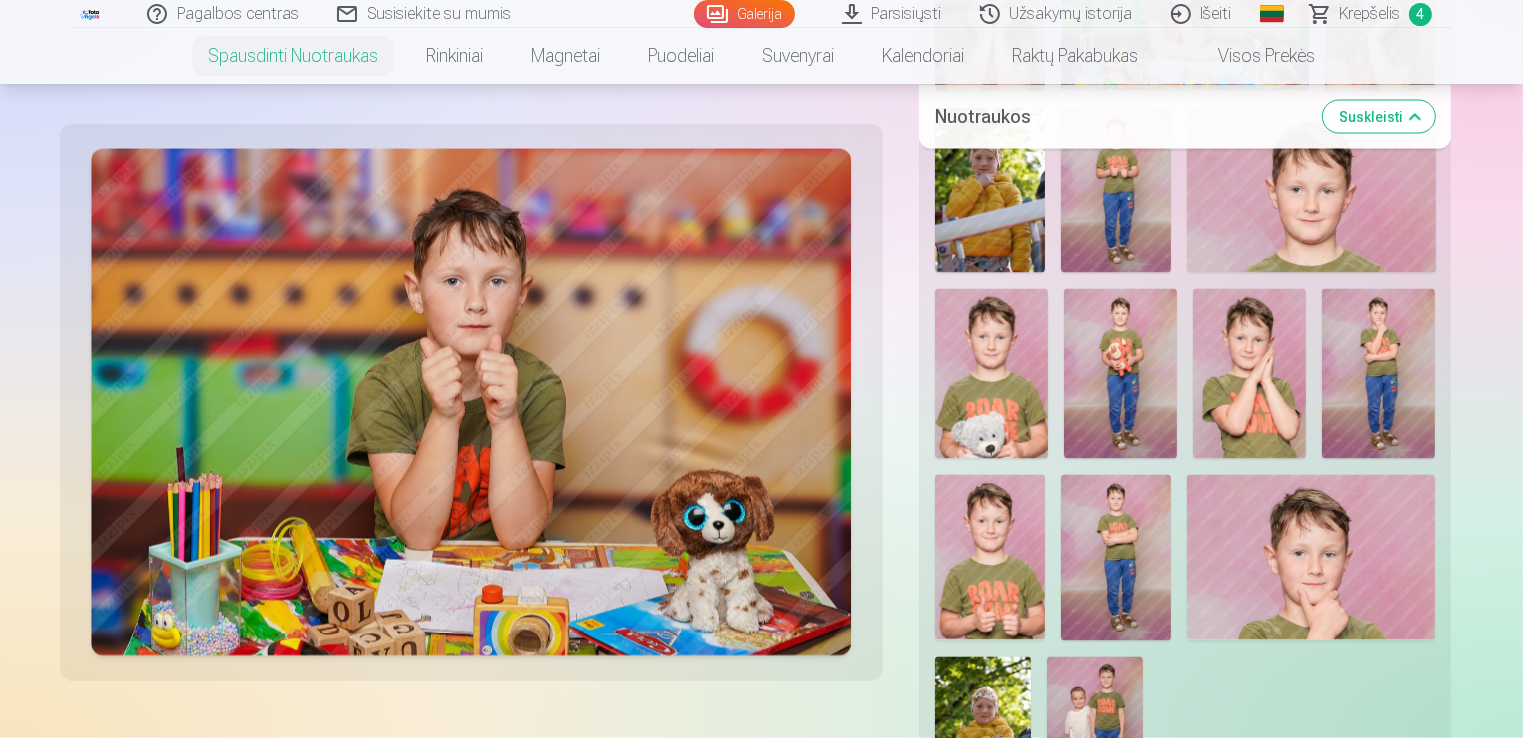 scroll, scrollTop: 3848, scrollLeft: 0, axis: vertical 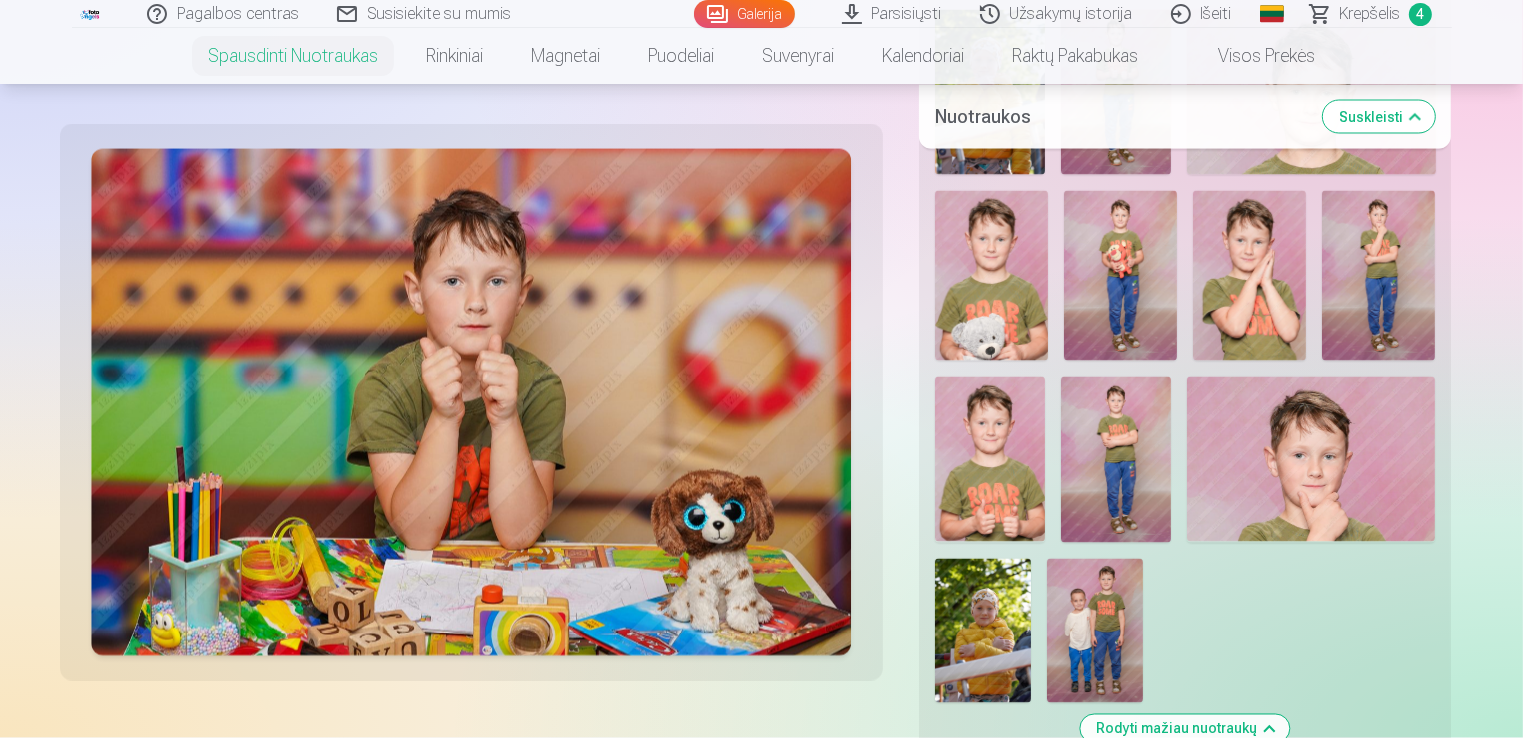 click at bounding box center (990, 459) 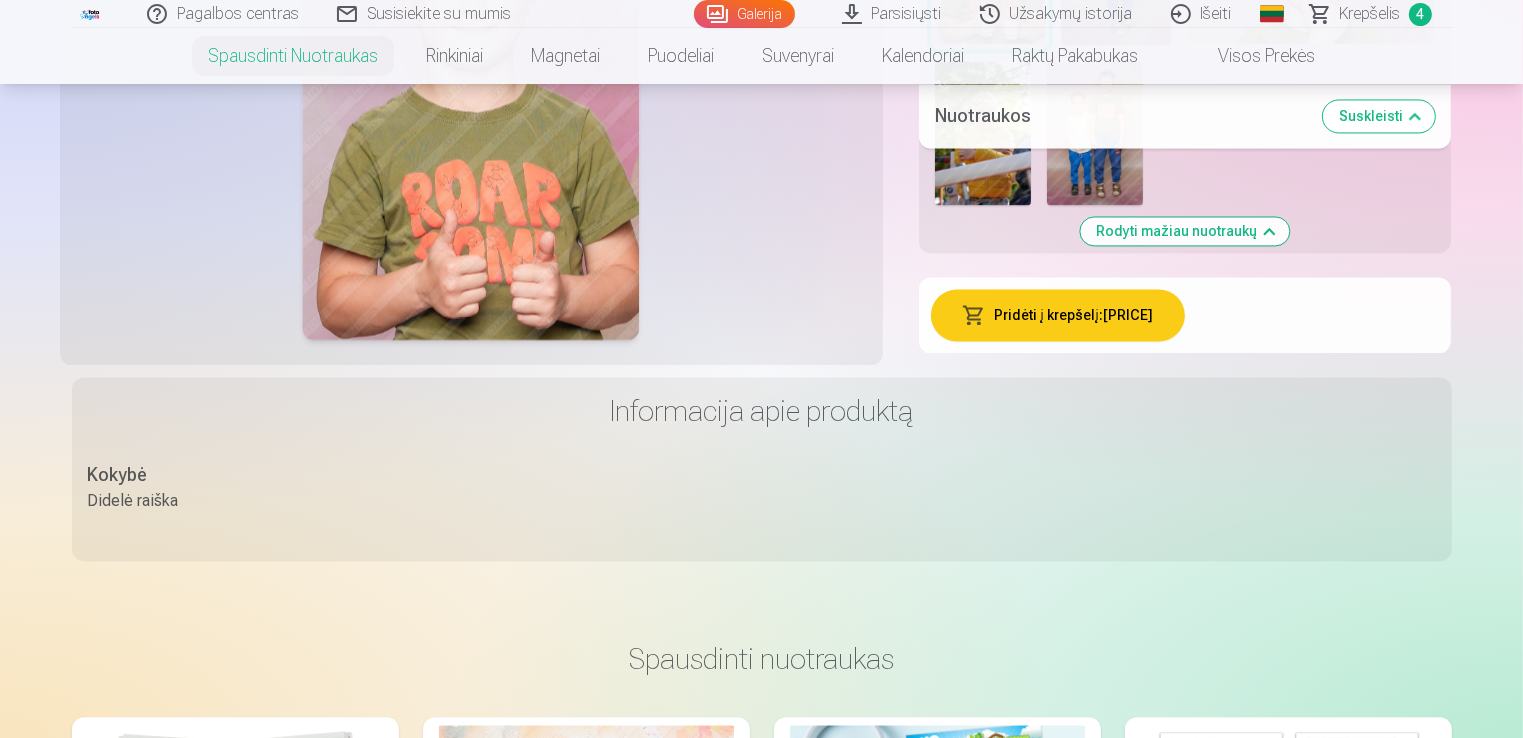 scroll, scrollTop: 4260, scrollLeft: 0, axis: vertical 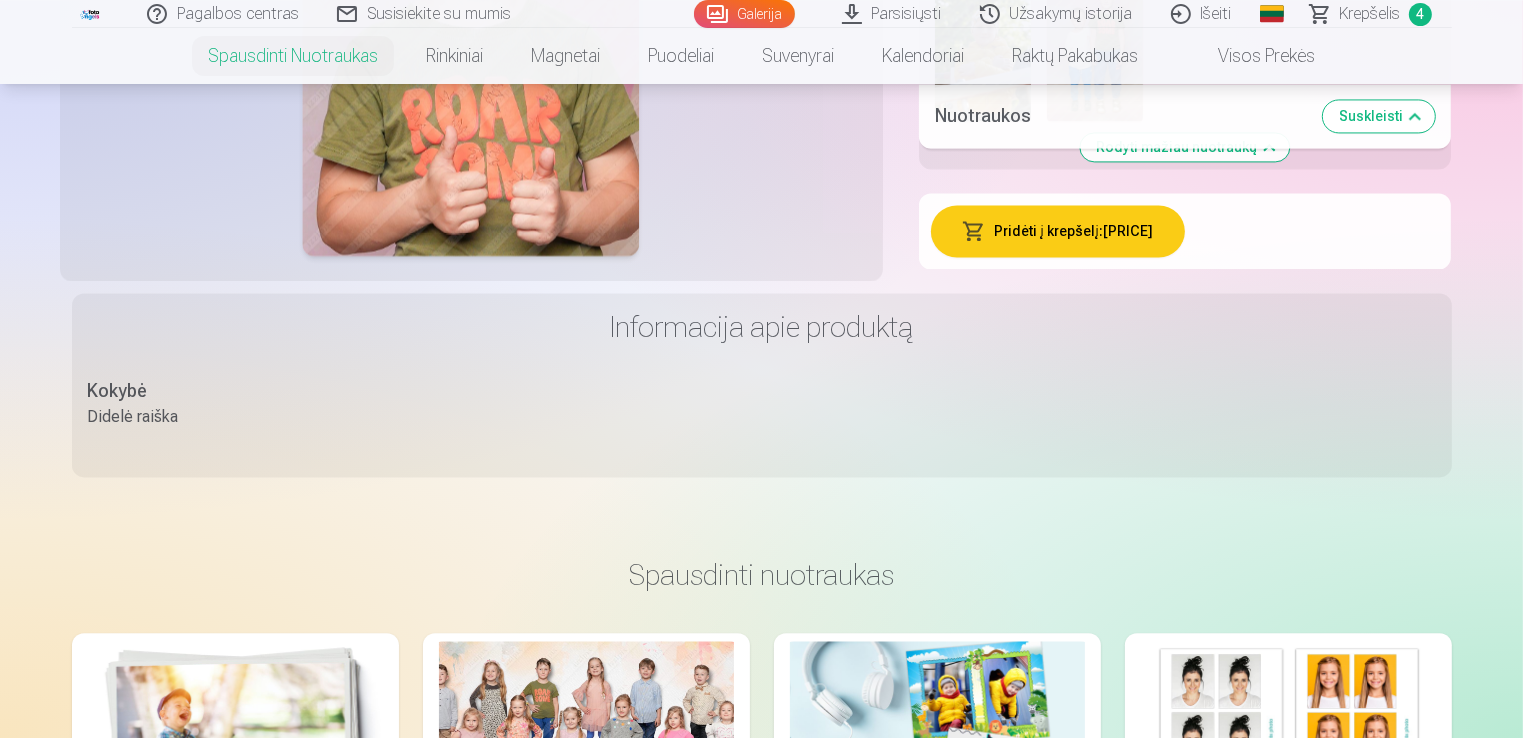 click on "Pridėti į krepšelį :  6,00 €" at bounding box center [1058, 231] 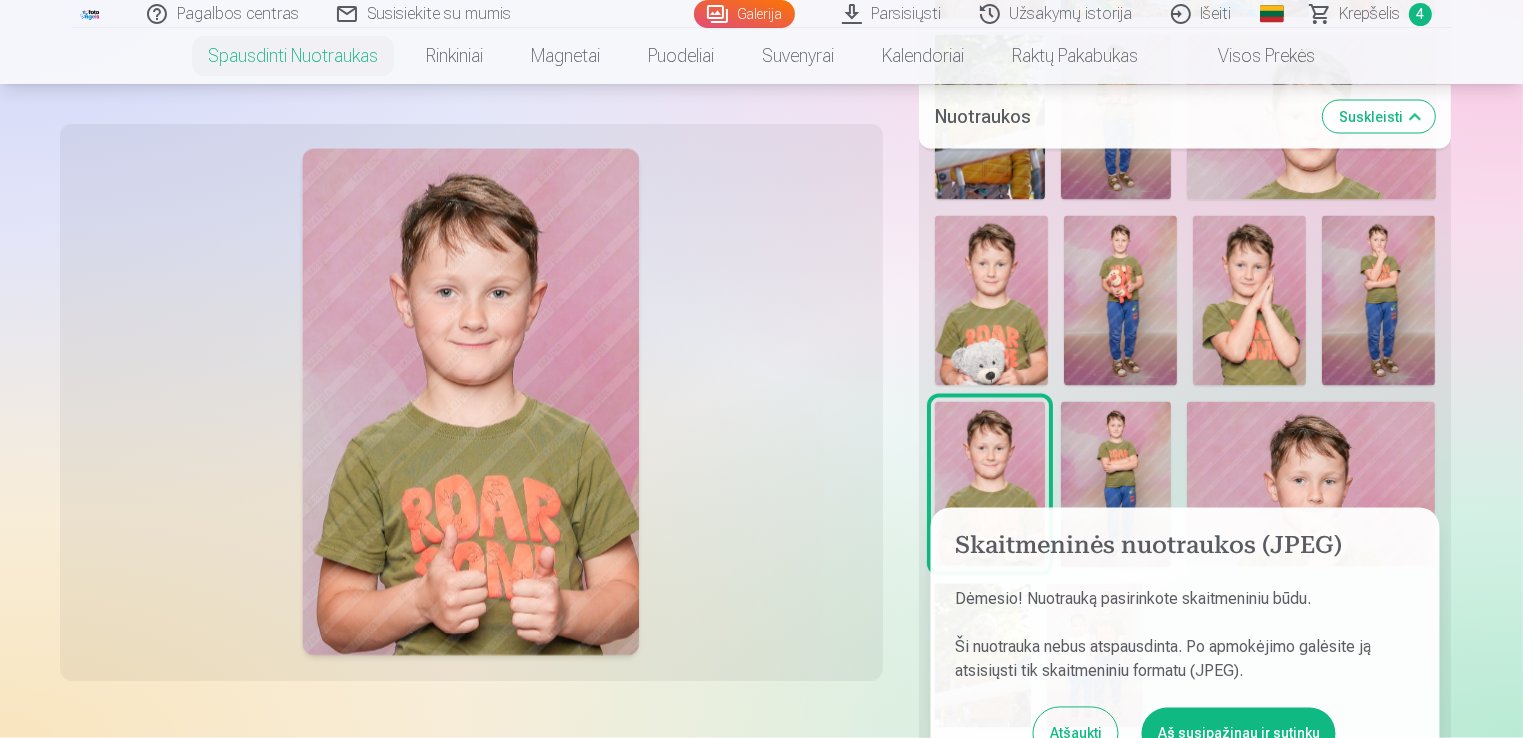 scroll, scrollTop: 3860, scrollLeft: 0, axis: vertical 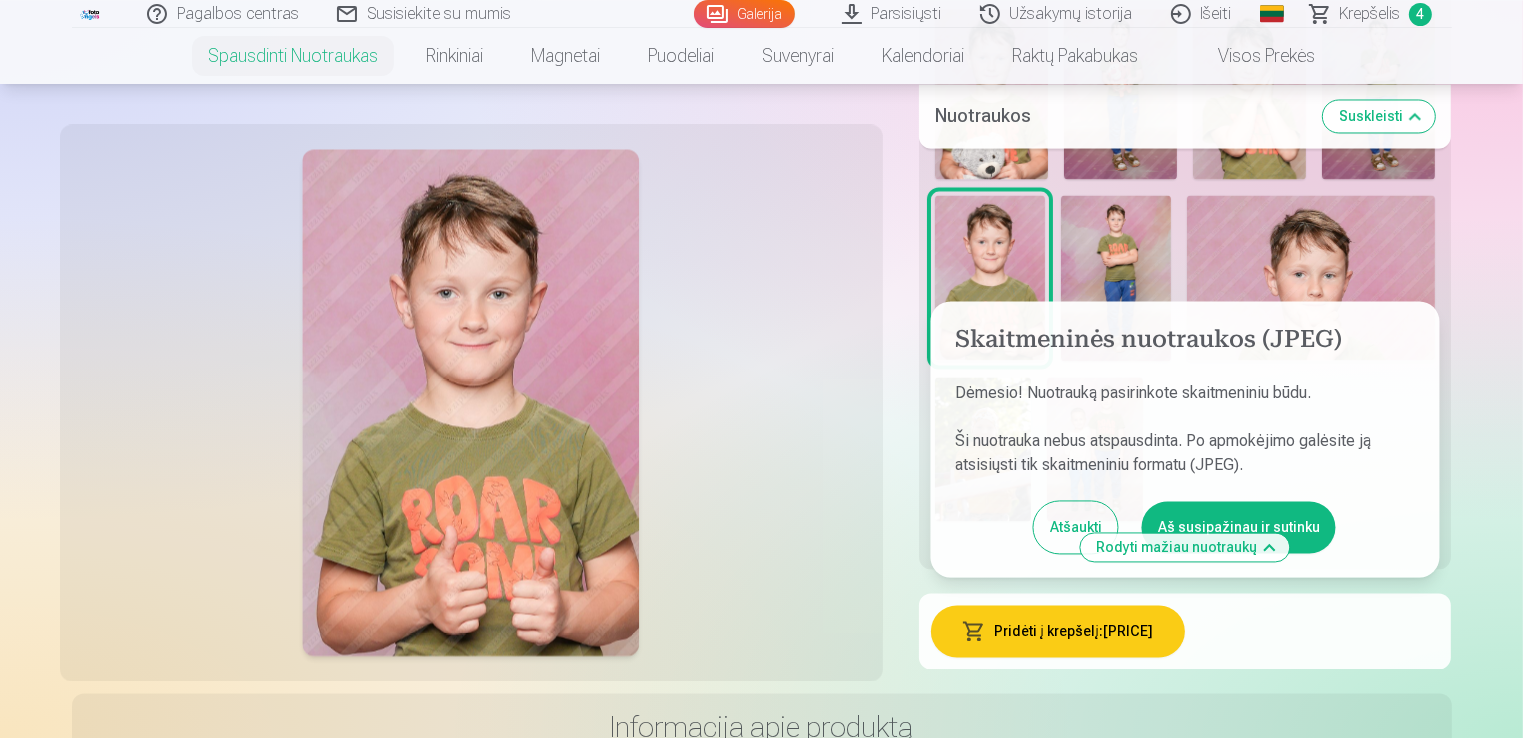 click on "Aš susipažinau ir sutinku" at bounding box center [1239, 527] 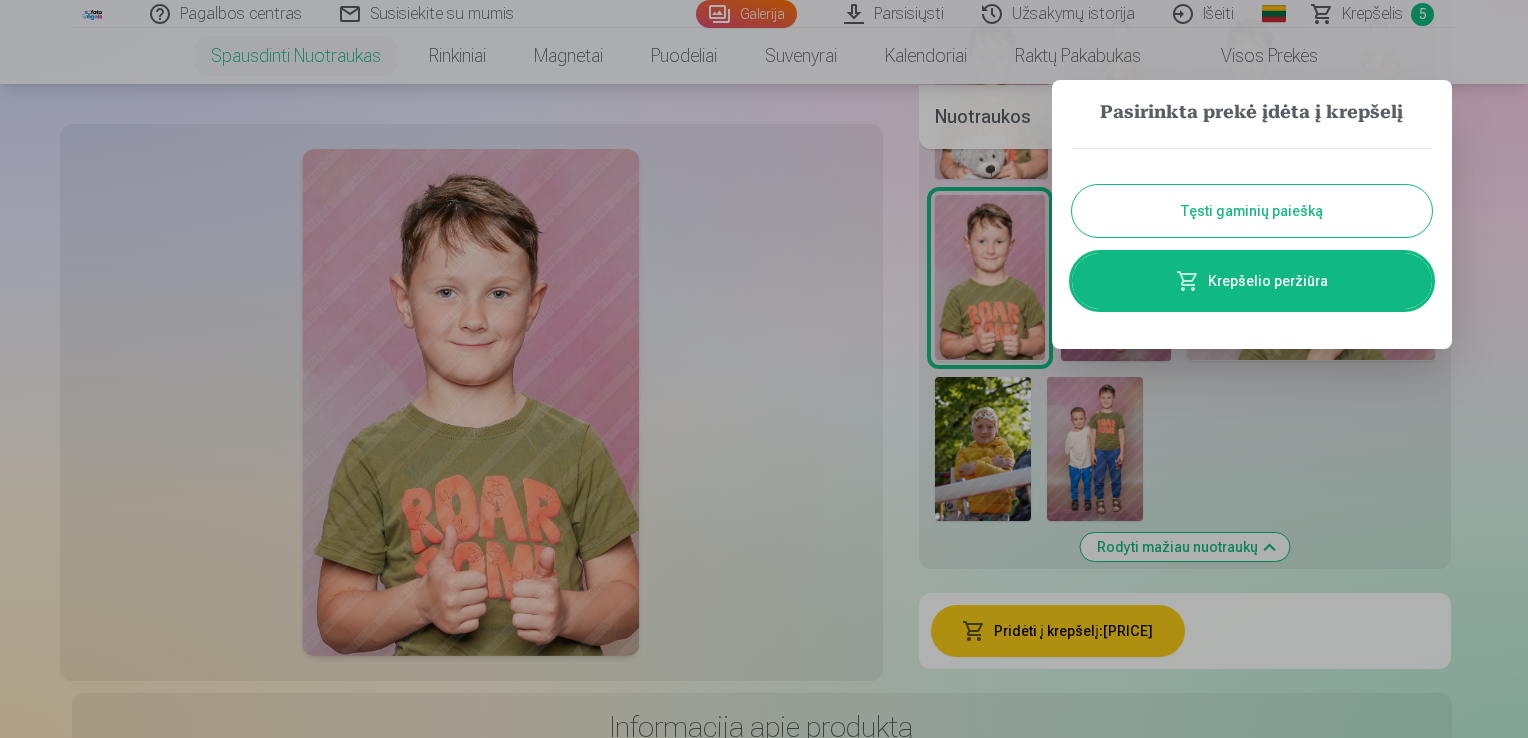 click on "Tęsti gaminių paiešką" at bounding box center (1252, 211) 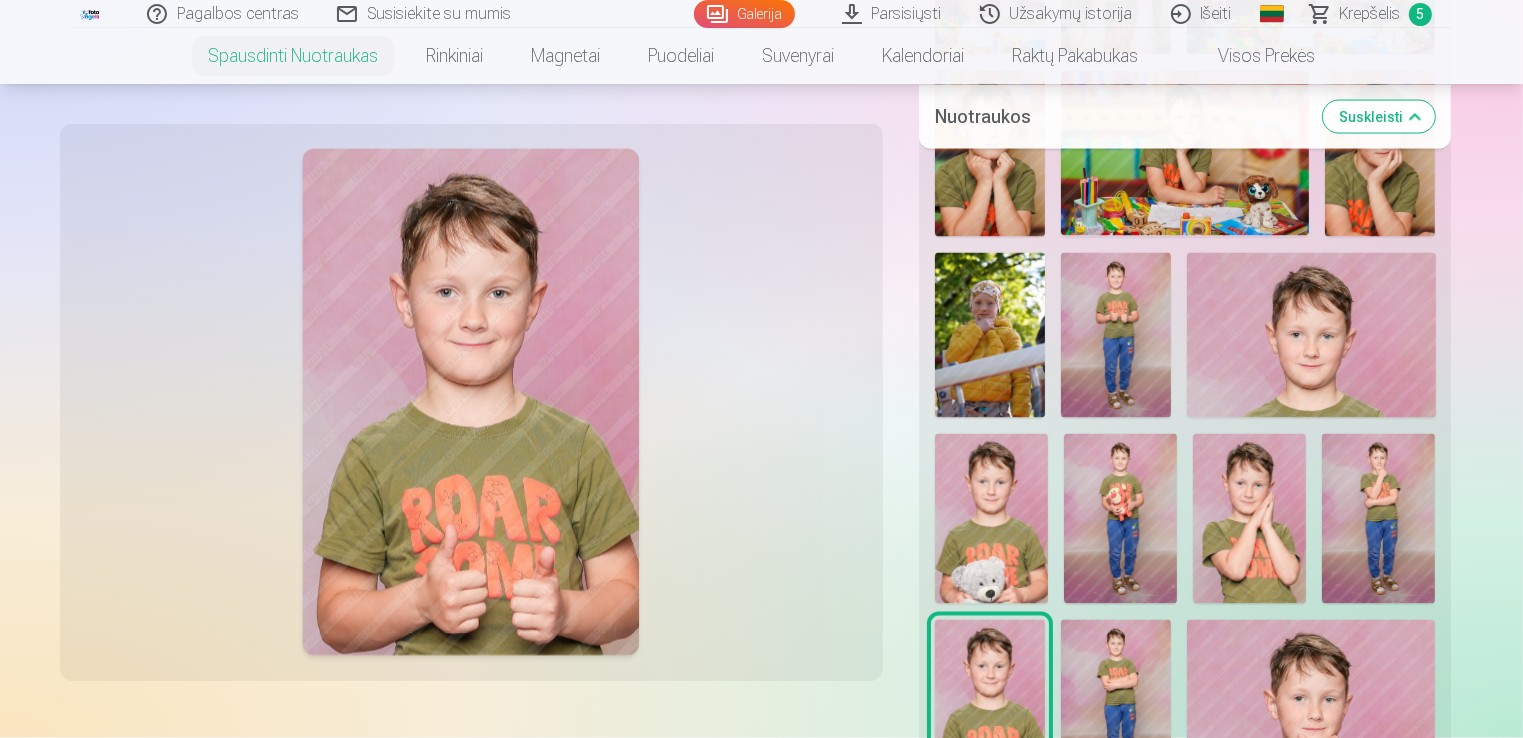 scroll, scrollTop: 3411, scrollLeft: 0, axis: vertical 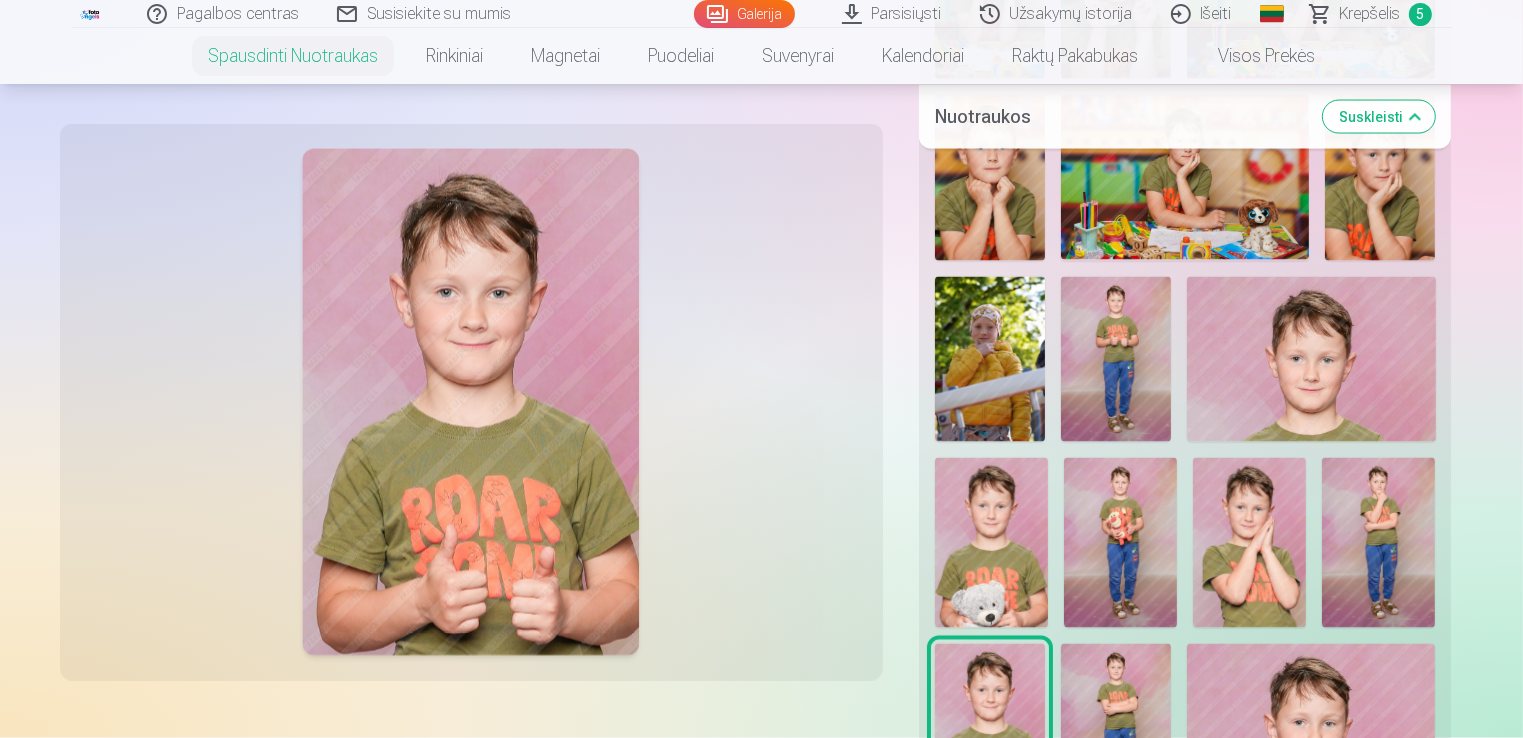 click at bounding box center (1120, 543) 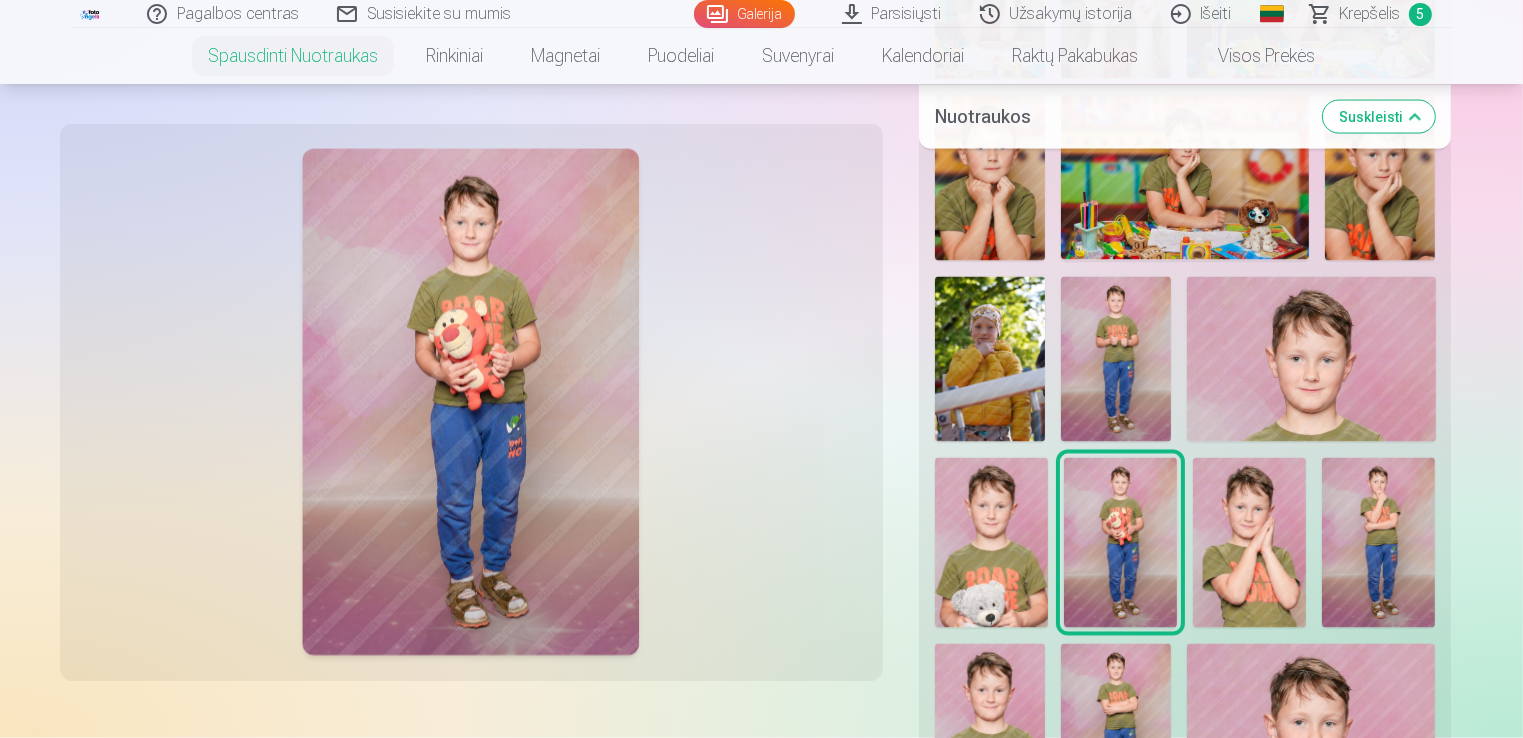 click at bounding box center [991, 543] 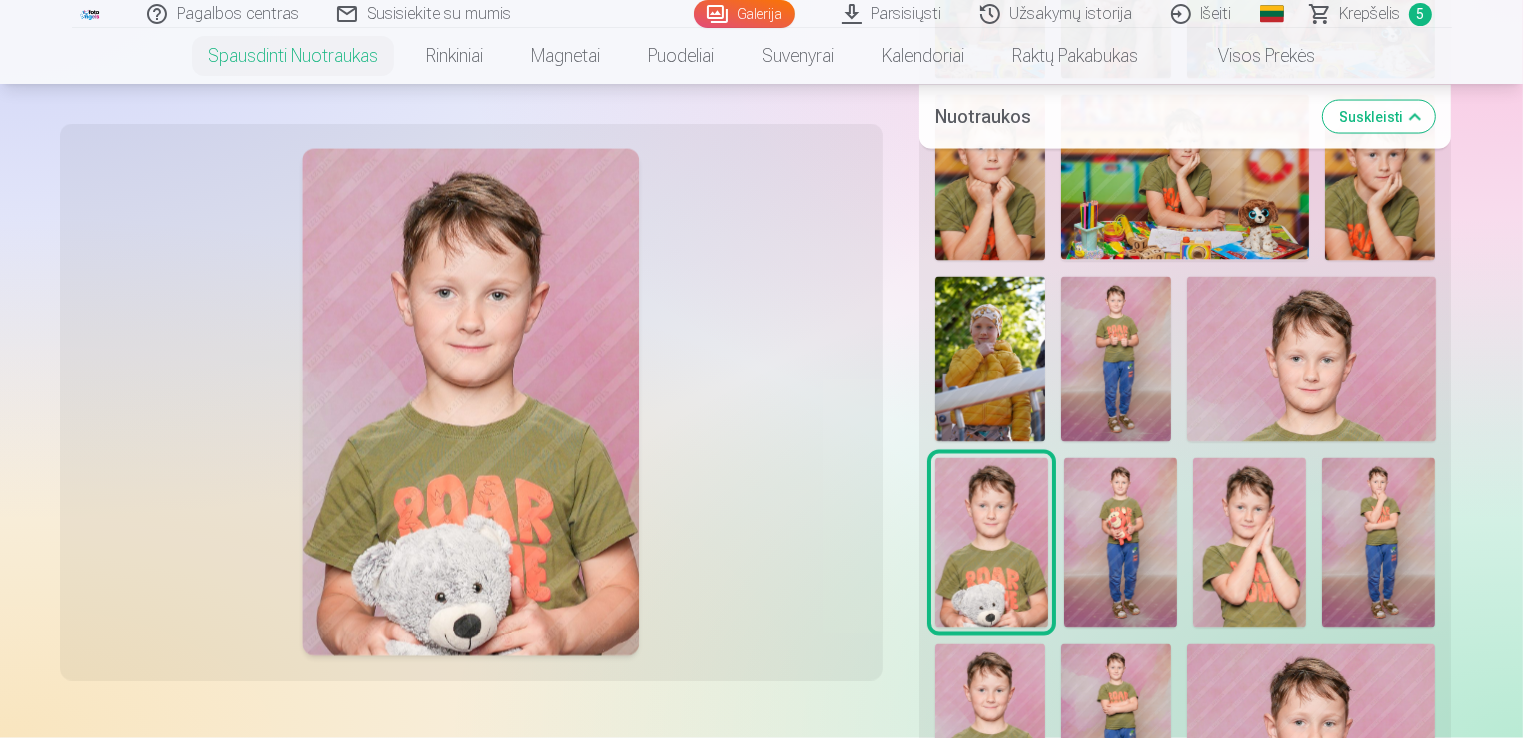 scroll, scrollTop: 4297, scrollLeft: 0, axis: vertical 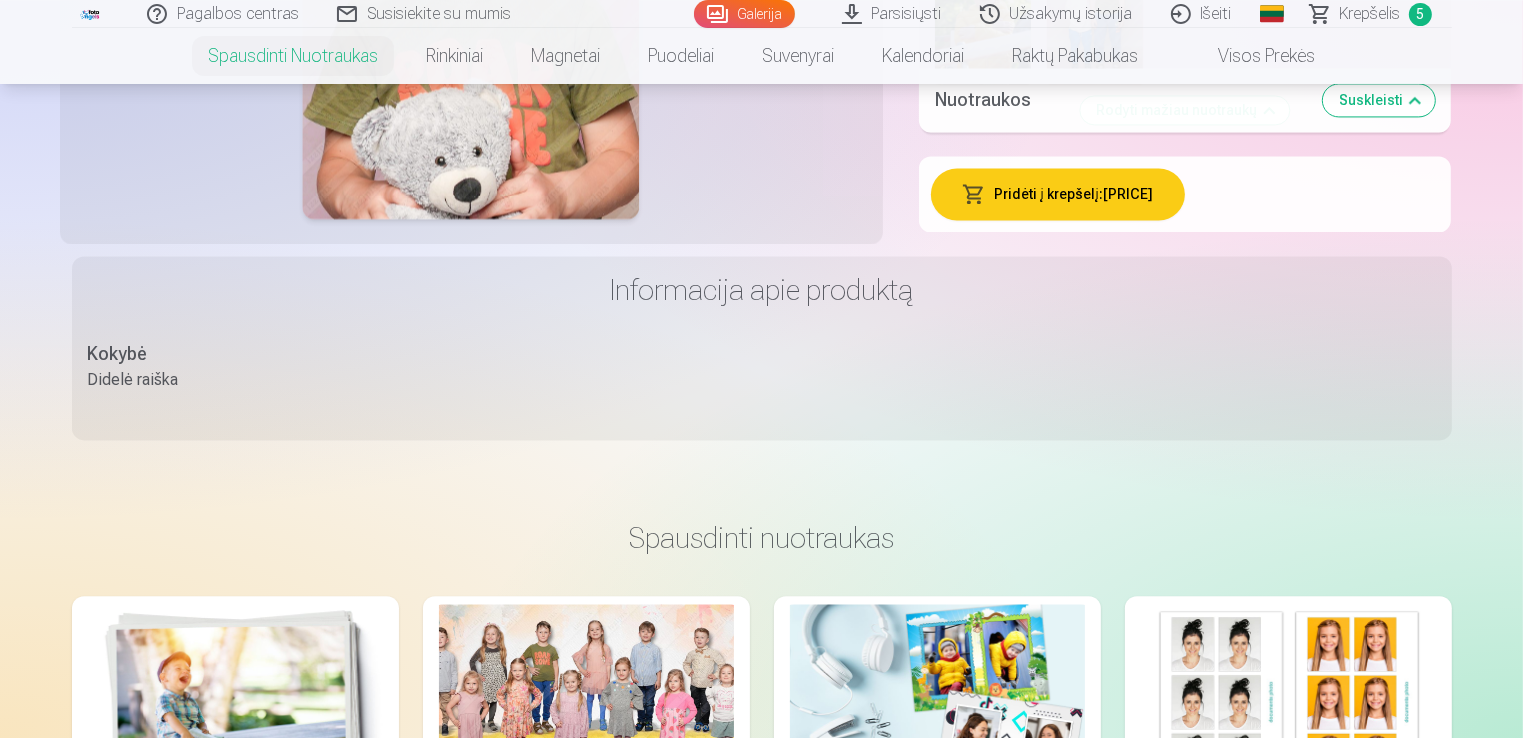 click on "Pridėti į krepšelį :  6,00 €" at bounding box center [1058, 194] 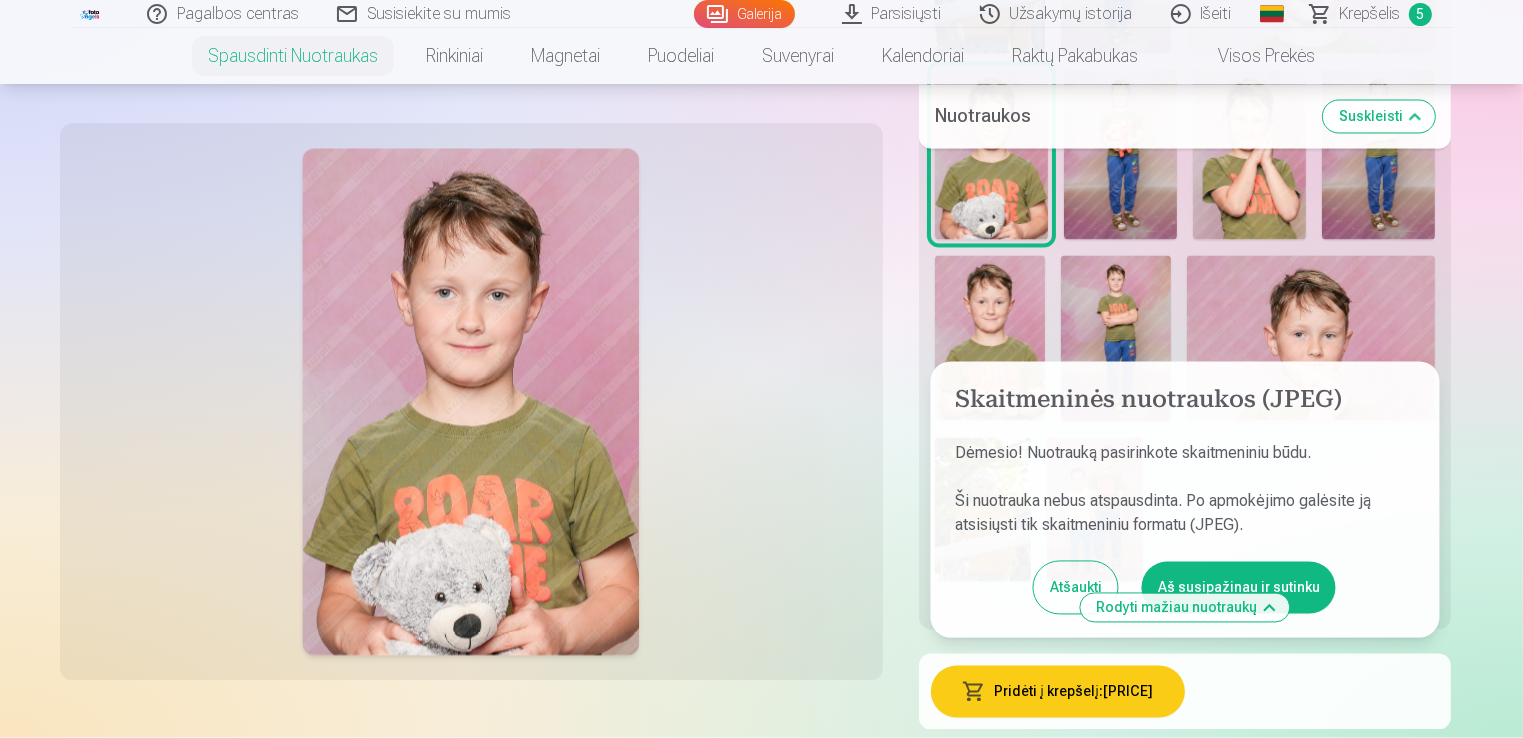 scroll, scrollTop: 3726, scrollLeft: 0, axis: vertical 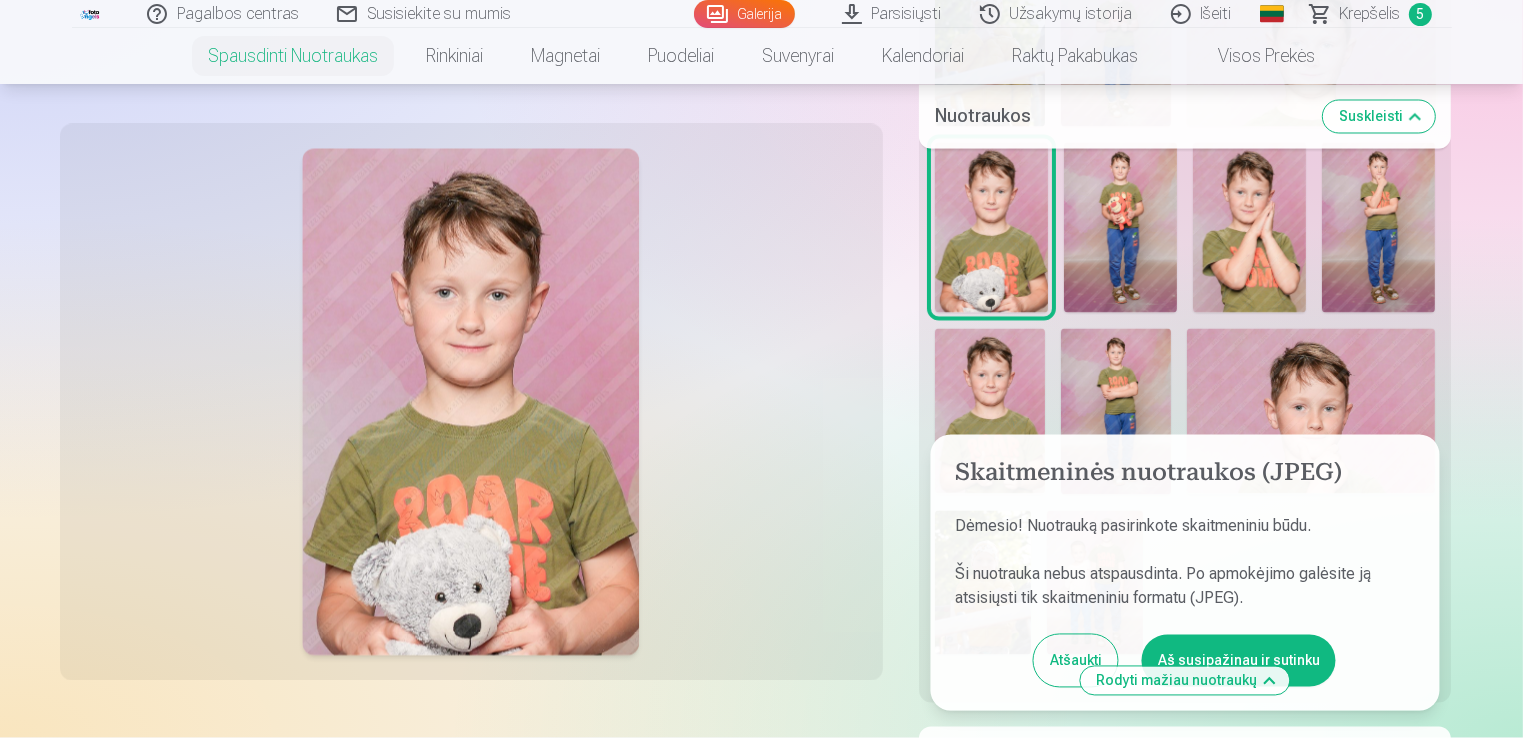 click on "Aš susipažinau ir sutinku" at bounding box center [1239, 661] 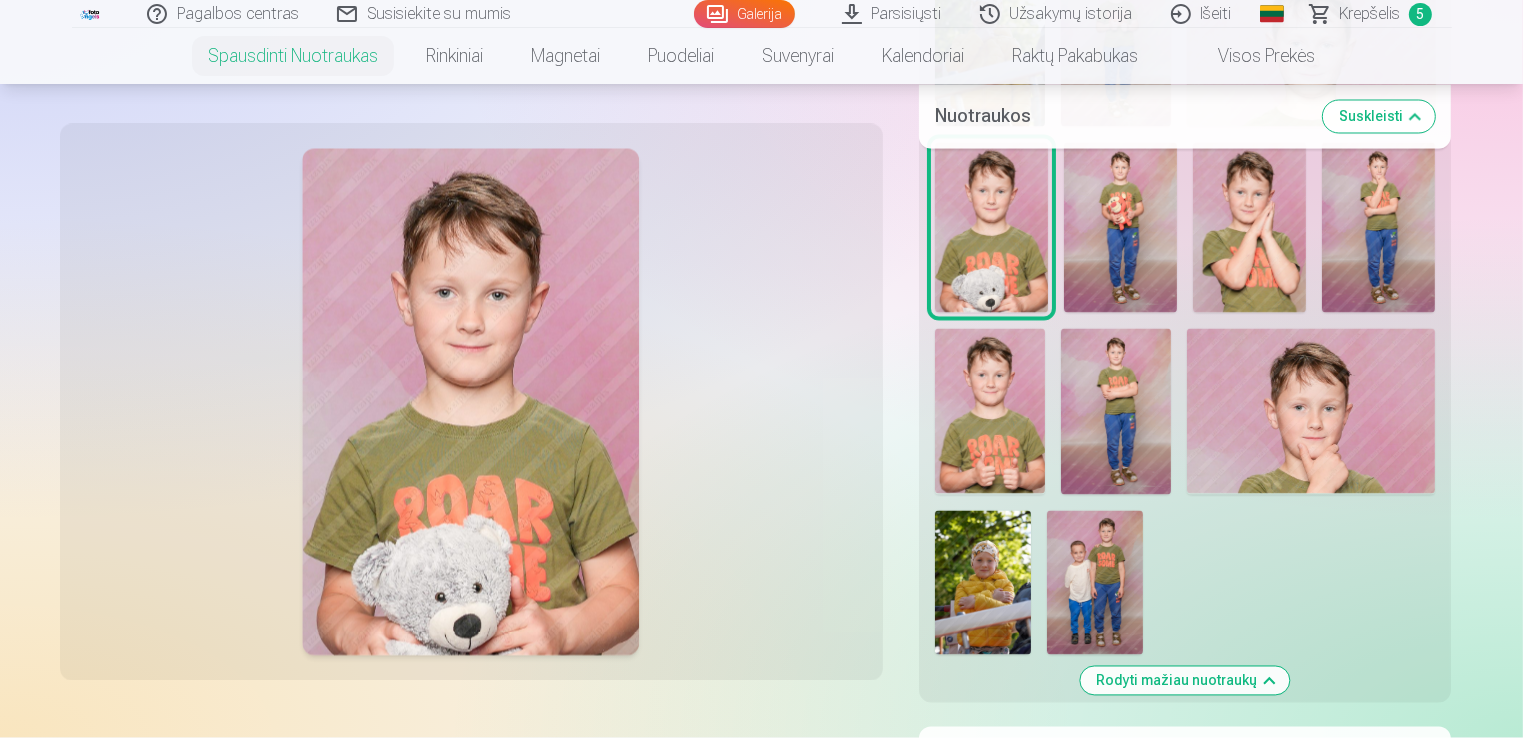 scroll, scrollTop: 3758, scrollLeft: 0, axis: vertical 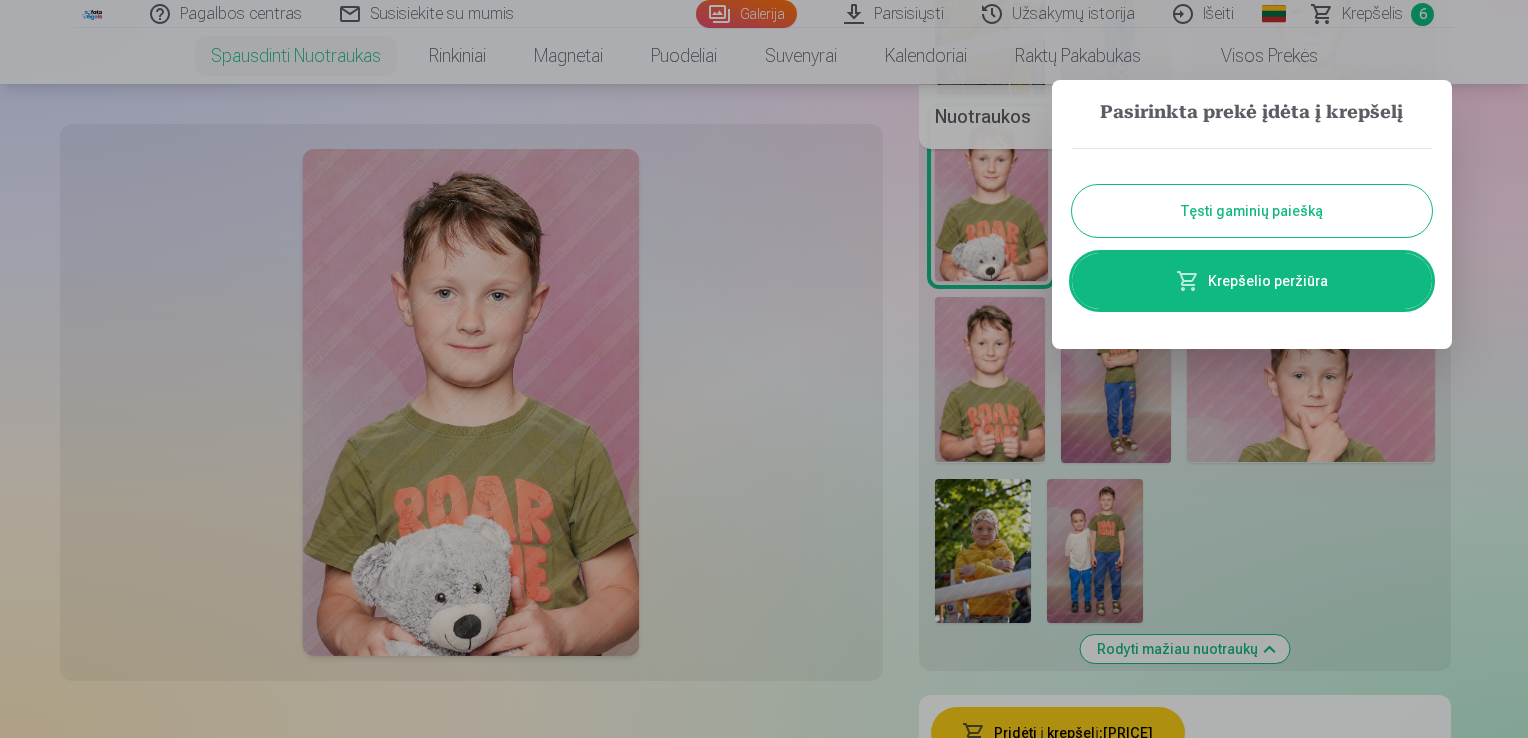click on "Tęsti gaminių paiešką" at bounding box center (1252, 211) 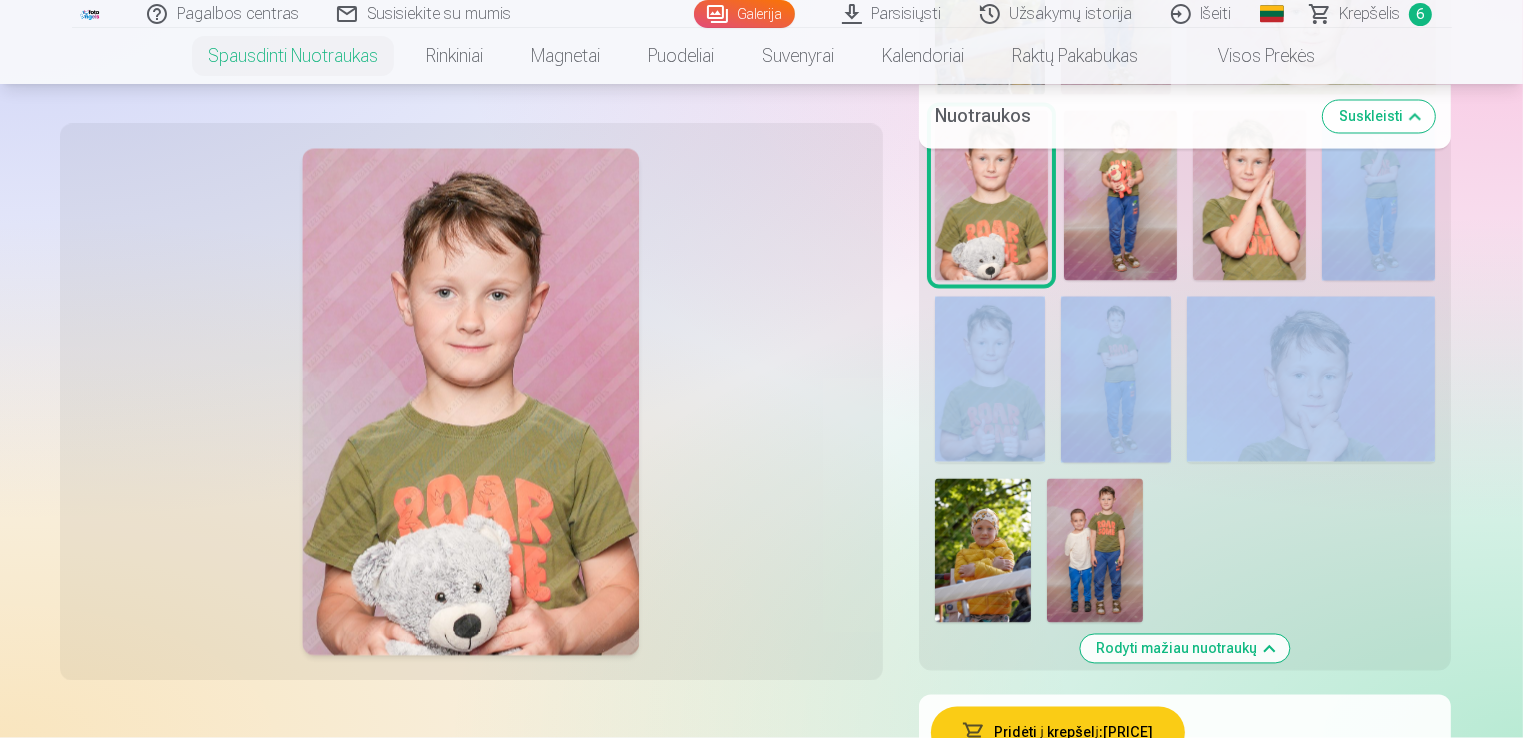 drag, startPoint x: 1527, startPoint y: 273, endPoint x: 1520, endPoint y: 262, distance: 13.038404 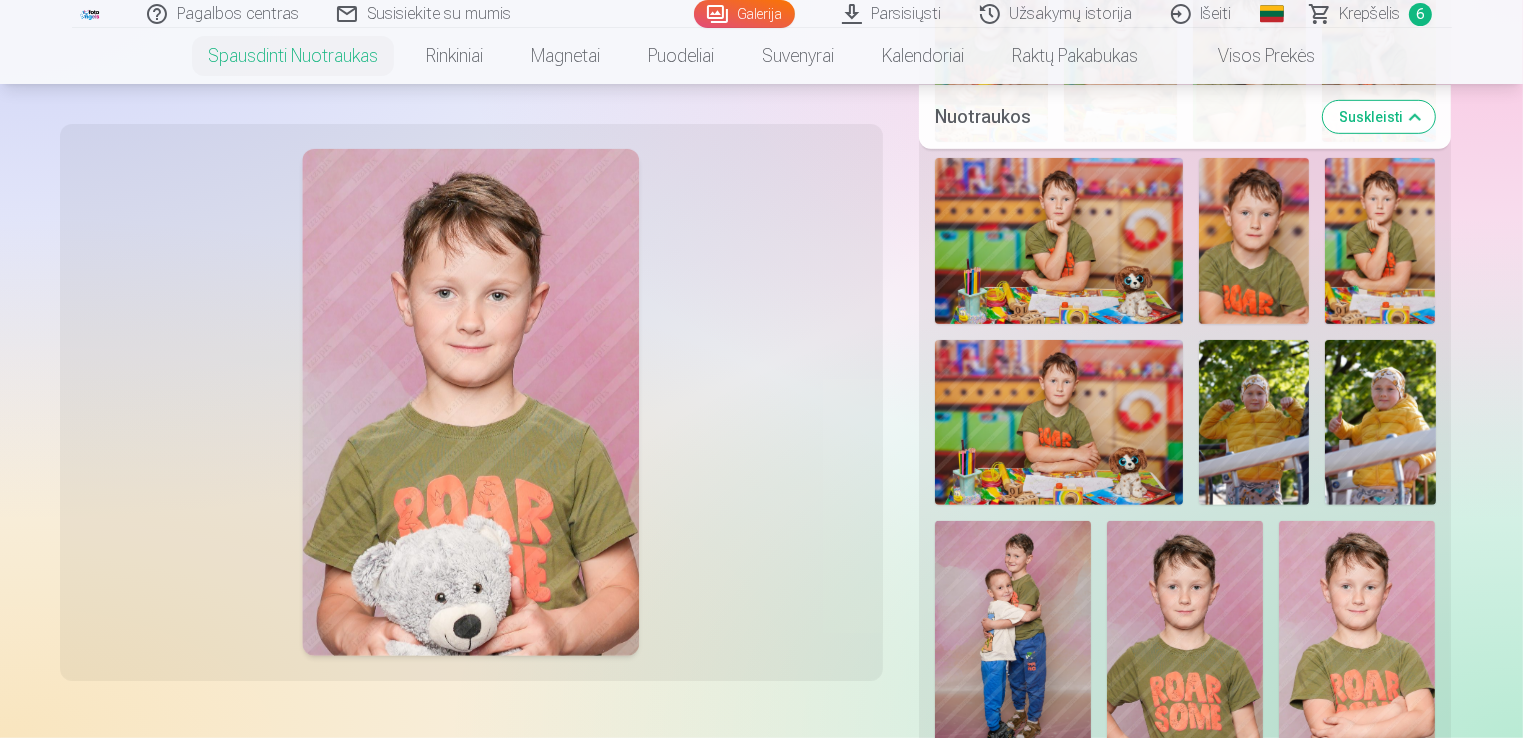 scroll, scrollTop: 1480, scrollLeft: 0, axis: vertical 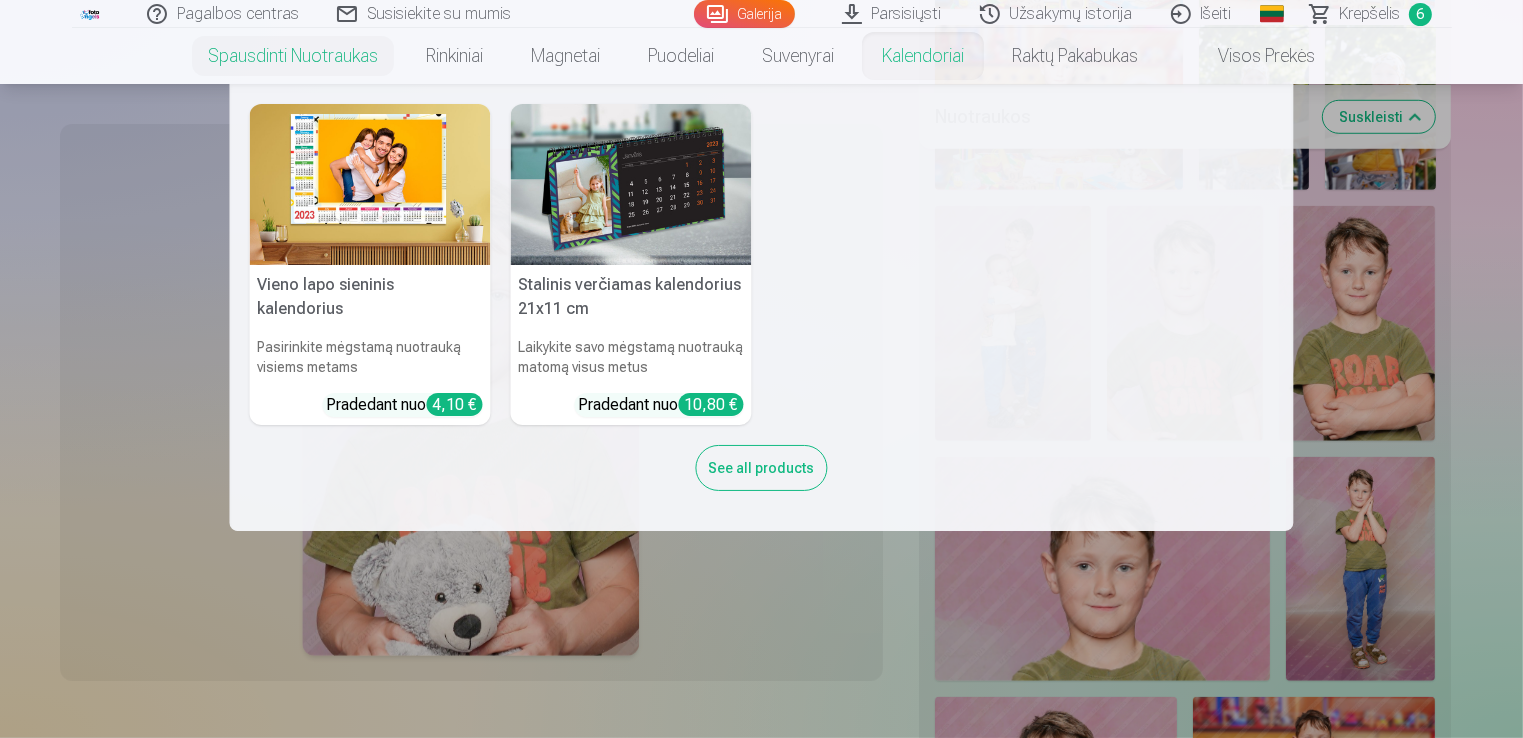 click on "Vieno lapo sieninis kalendorius Pasirinkite mėgstamą nuotrauką visiems metams Pradedant nuo  4,10 € Stalinis verčiamas kalendorius 21x11 cm Laikykite savo mėgstamą nuotrauką matomą visus metus Pradedant nuo  10,80 € See all products" at bounding box center (761, 307) 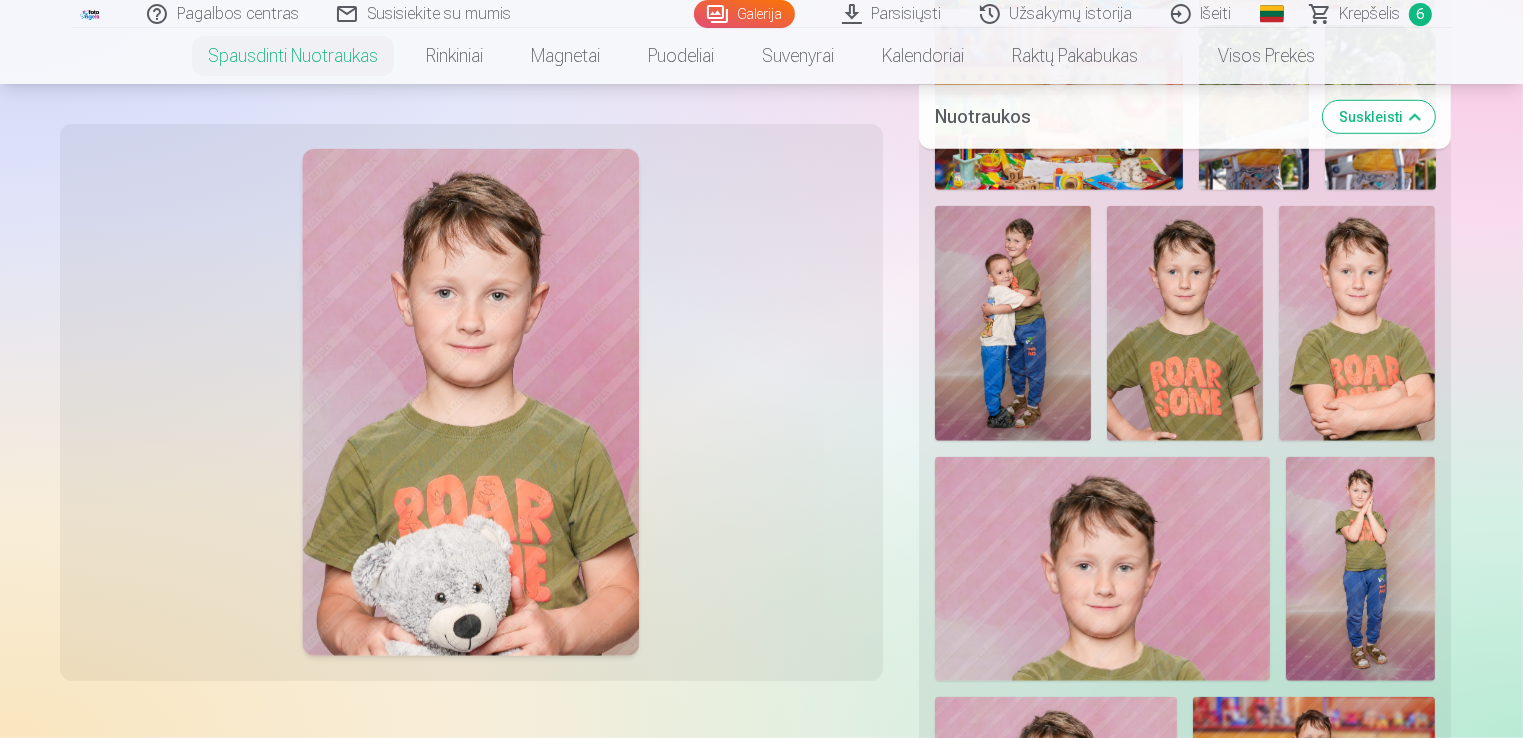 click at bounding box center (1013, 323) 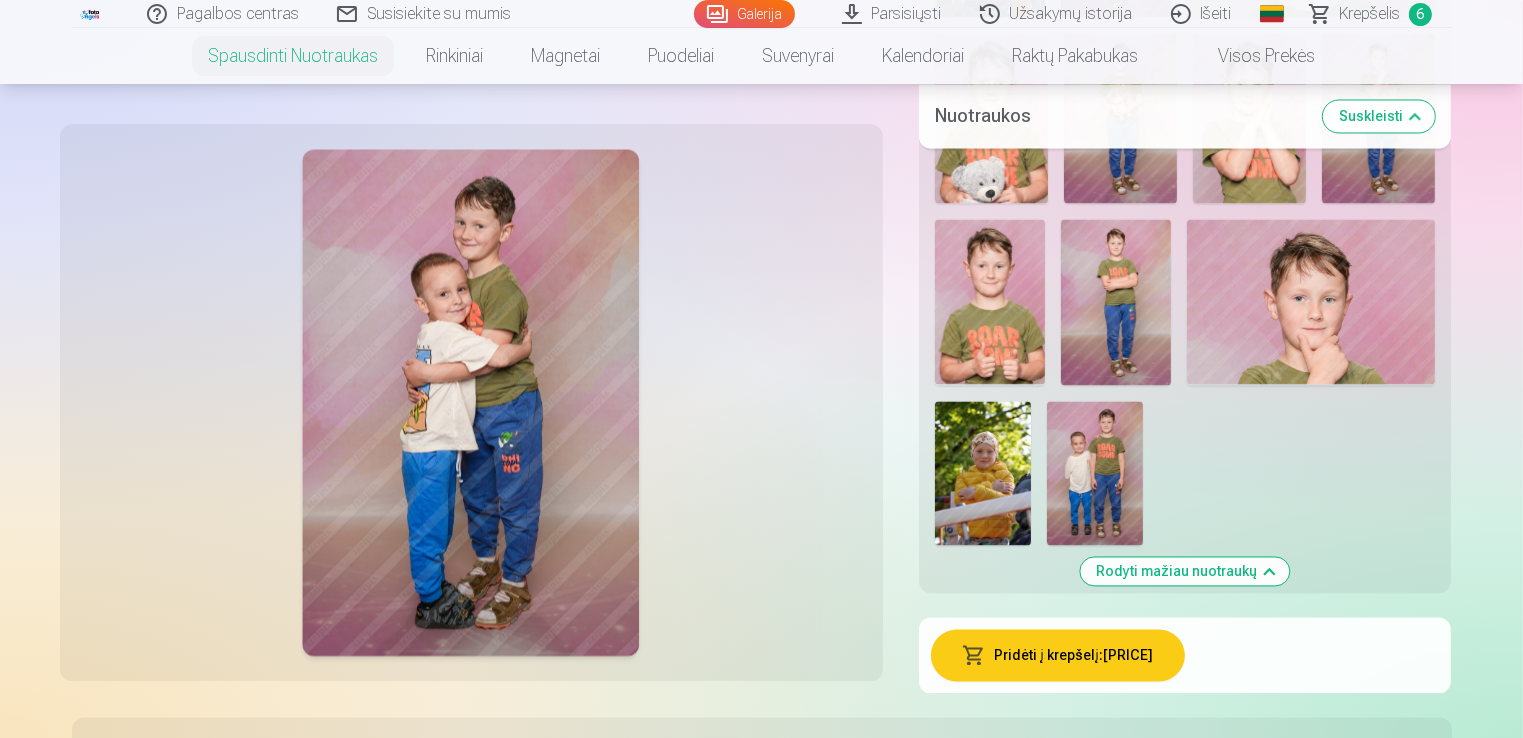 scroll, scrollTop: 3981, scrollLeft: 0, axis: vertical 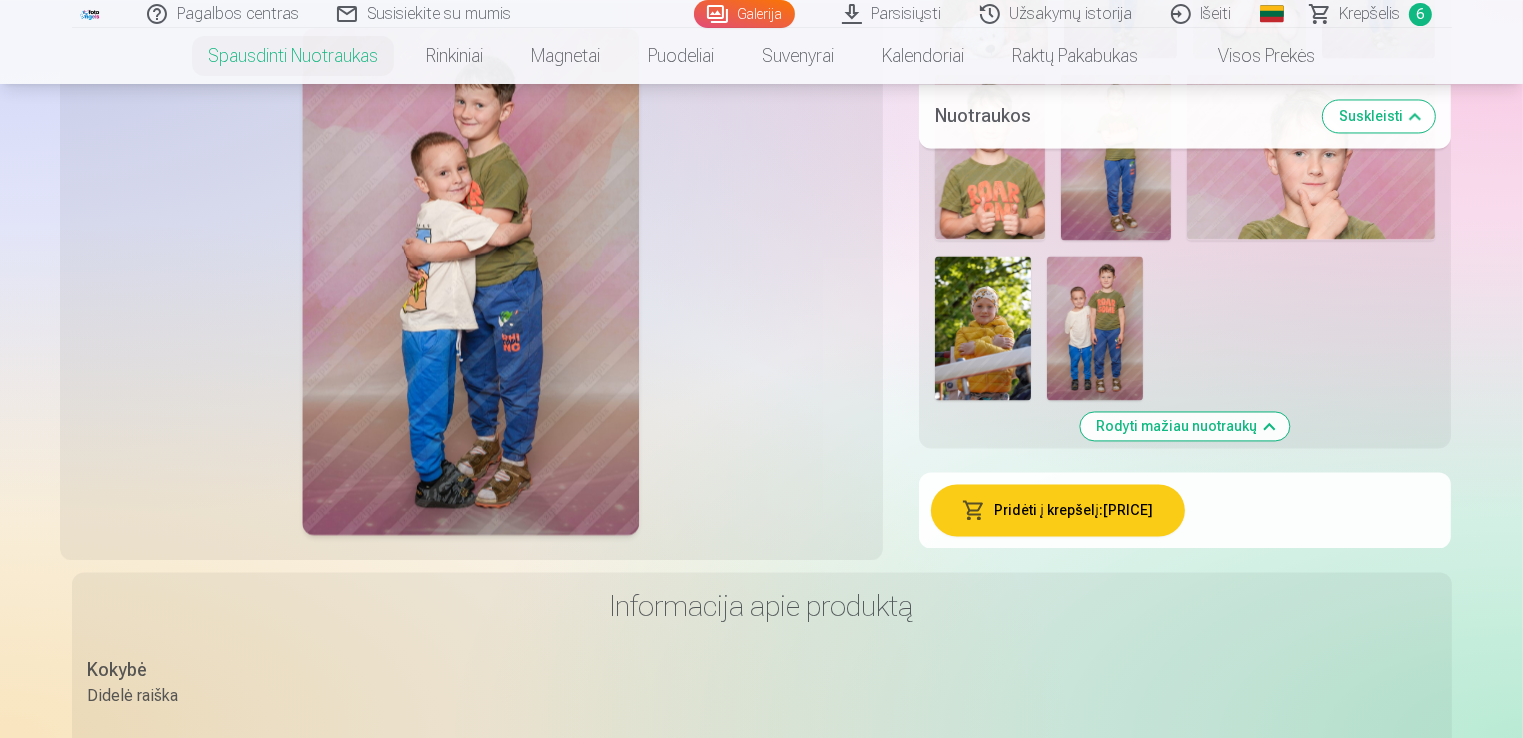 click on "Pridėti į krepšelį :  6,00 €" at bounding box center [1058, 510] 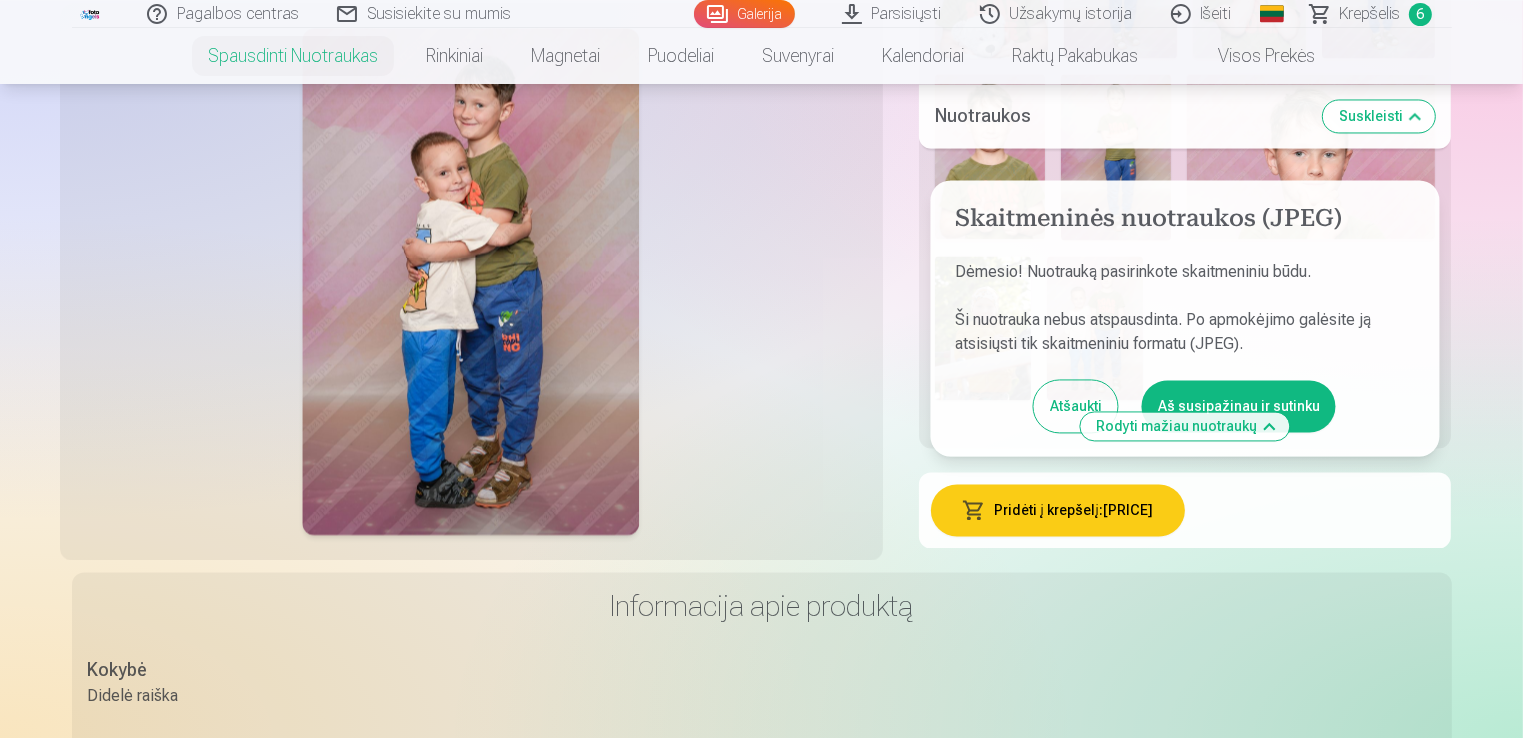 click on "Aš susipažinau ir sutinku" at bounding box center (1239, 406) 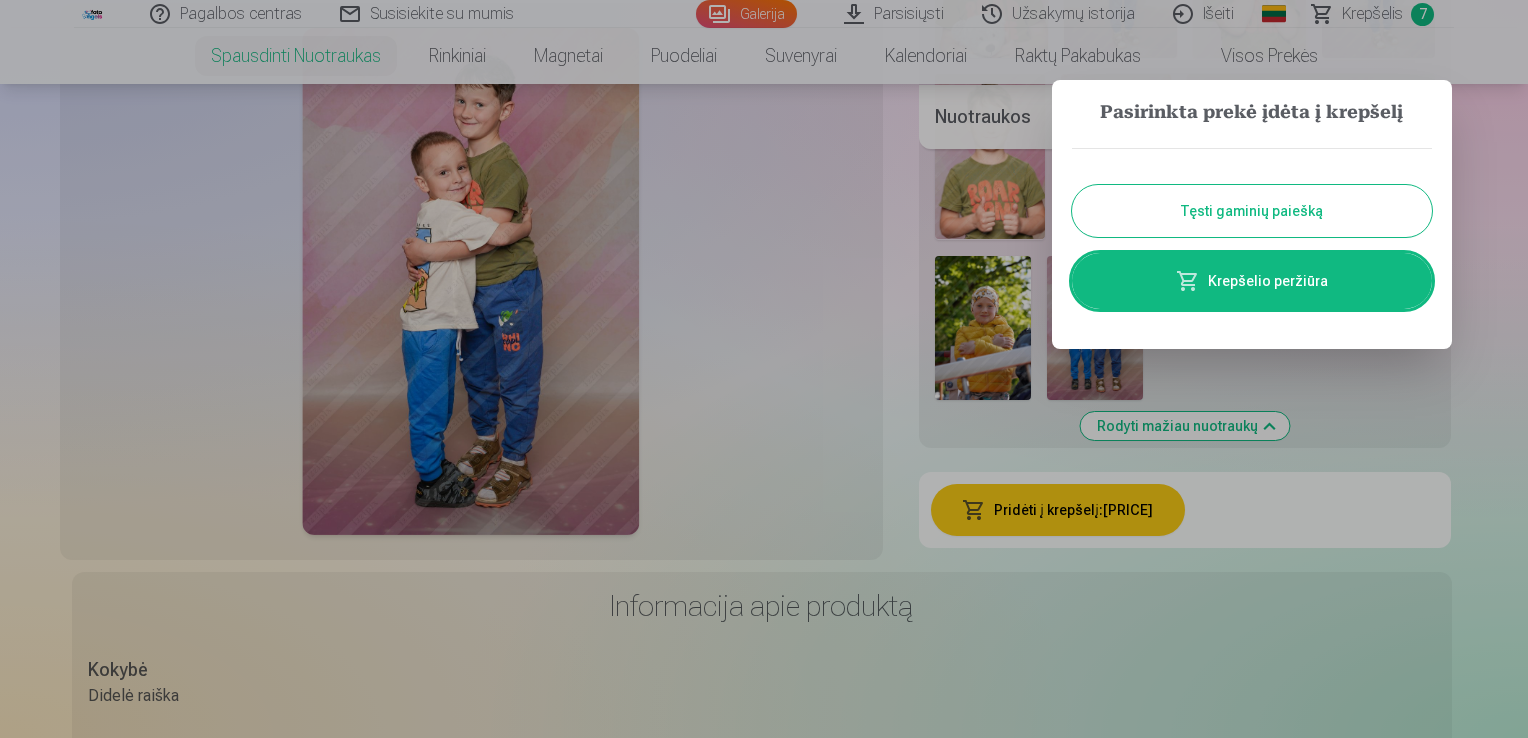 click on "Tęsti gaminių paiešką" at bounding box center [1252, 211] 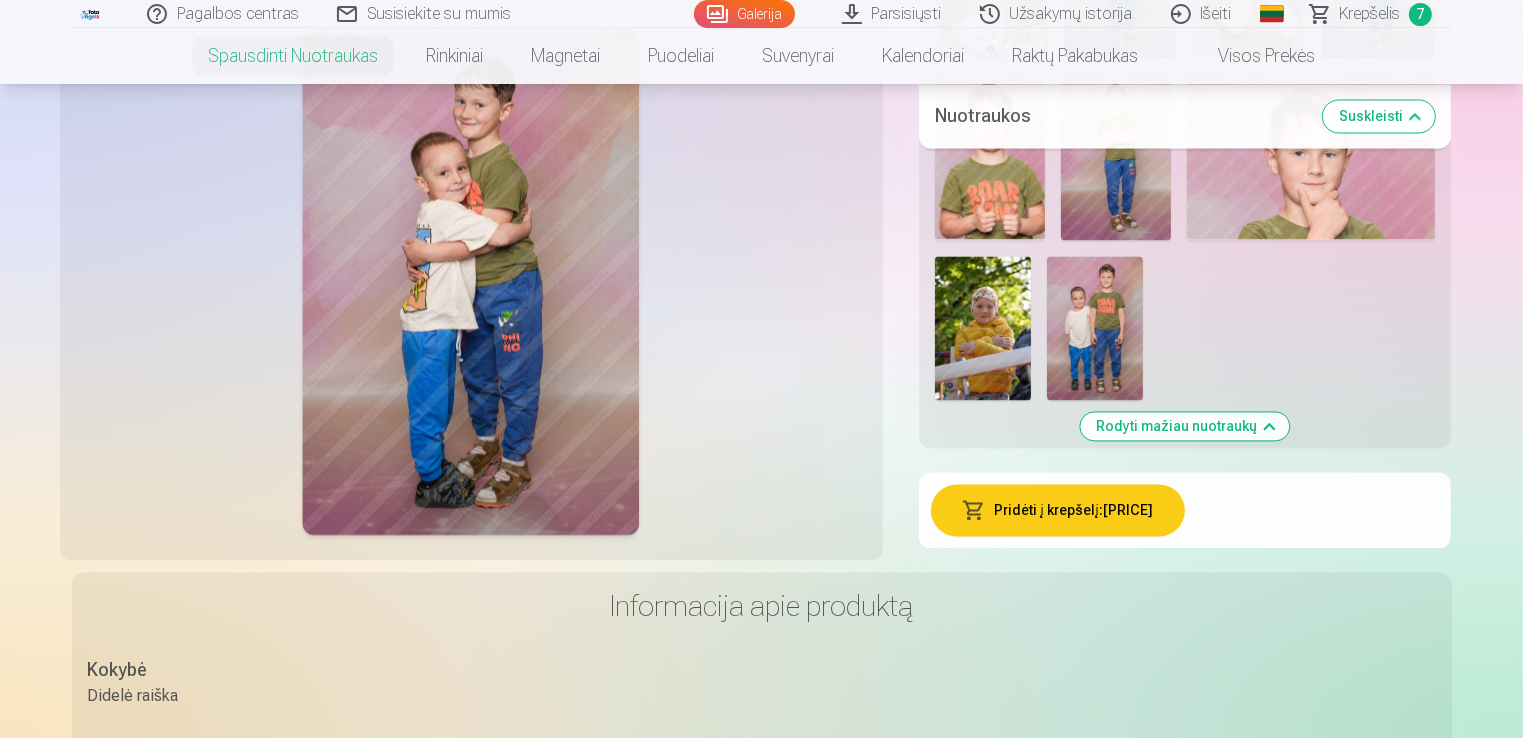 drag, startPoint x: 1520, startPoint y: 294, endPoint x: 1517, endPoint y: 263, distance: 31.144823 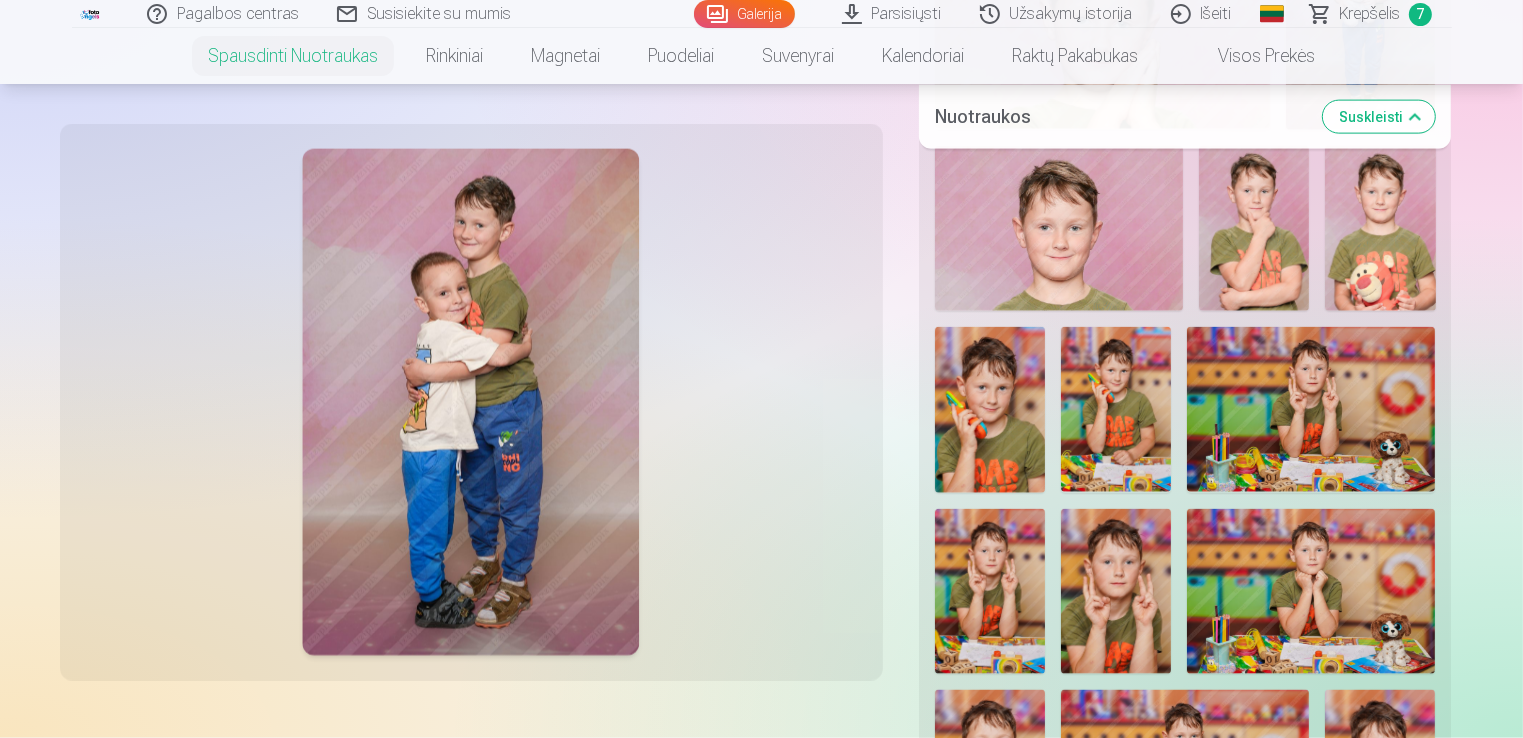 scroll, scrollTop: 2779, scrollLeft: 0, axis: vertical 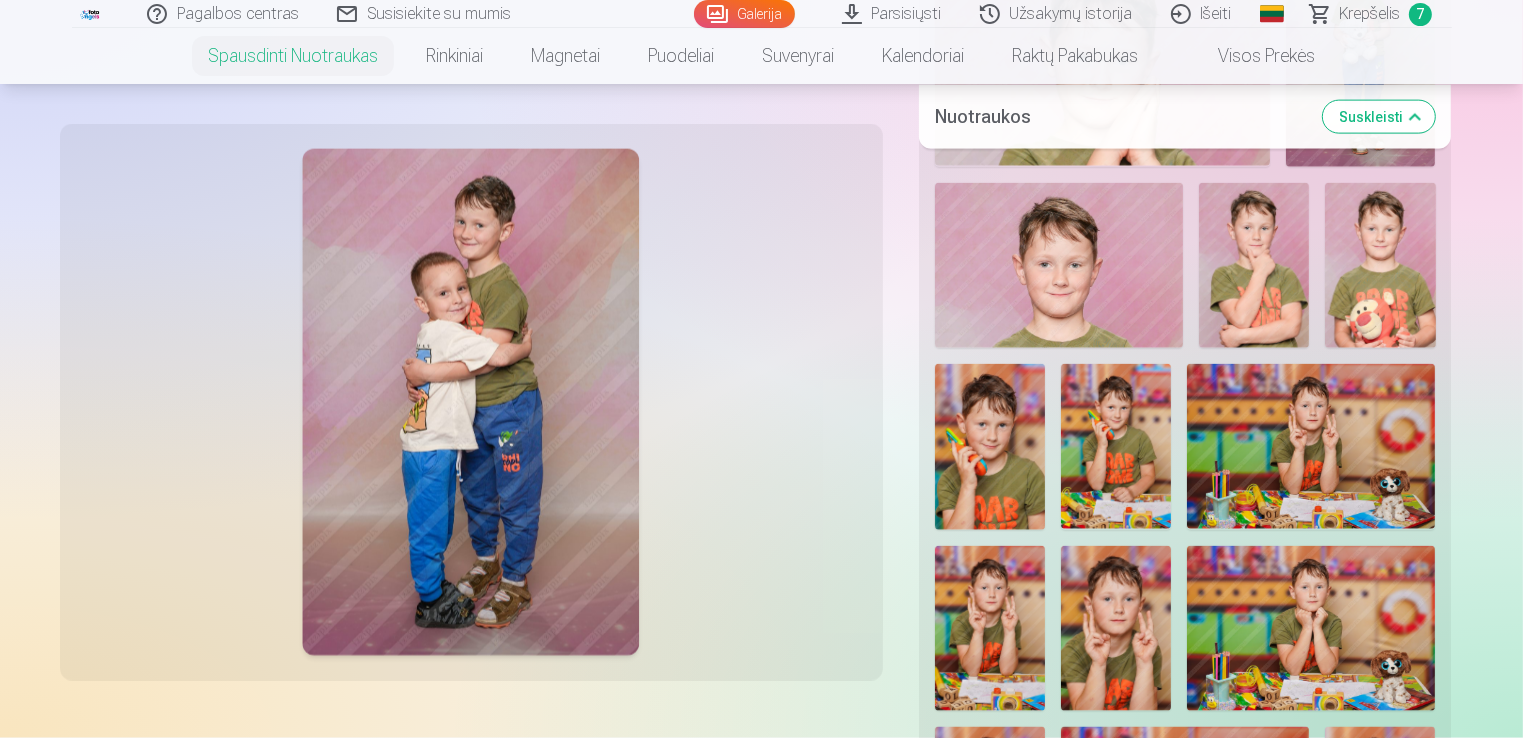 click at bounding box center (990, 447) 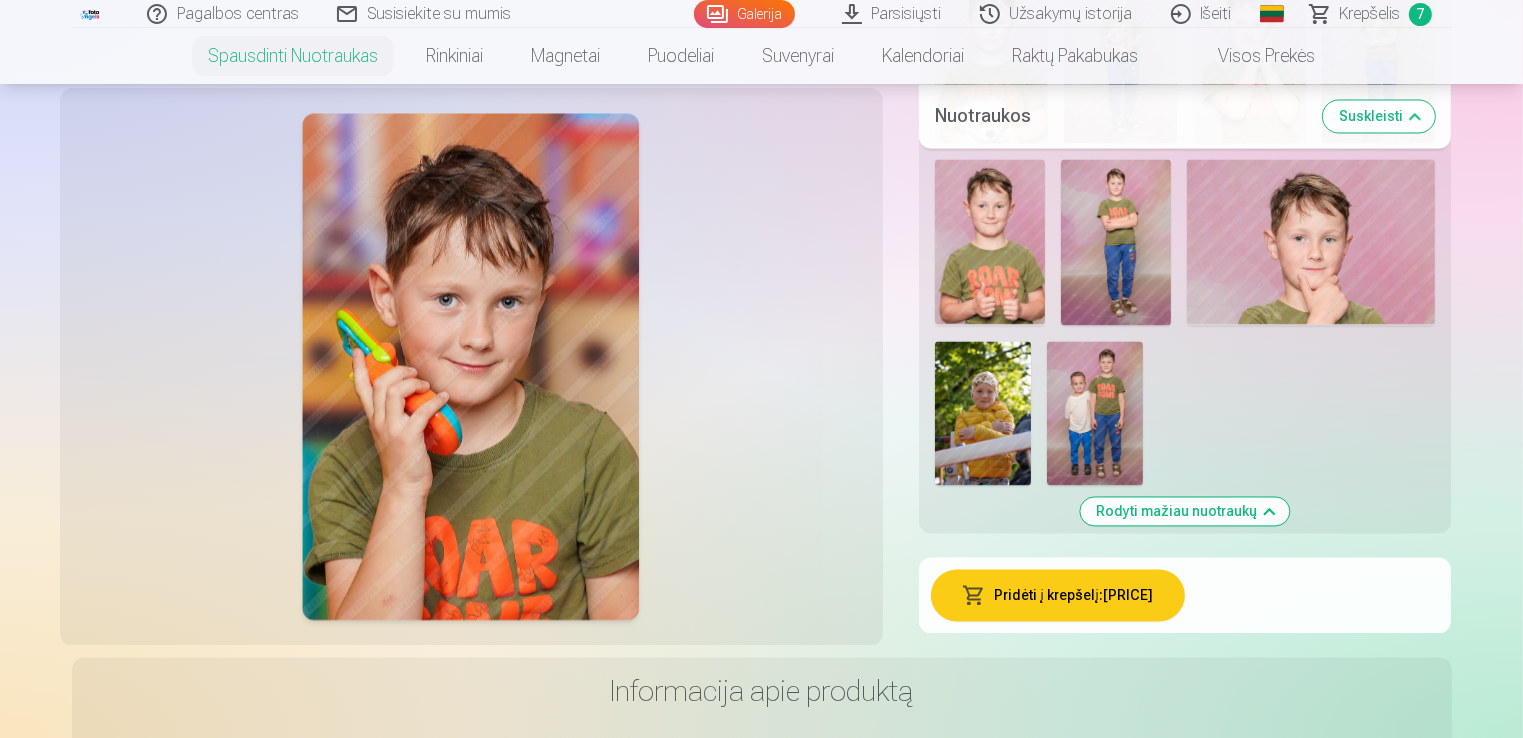 scroll, scrollTop: 3860, scrollLeft: 0, axis: vertical 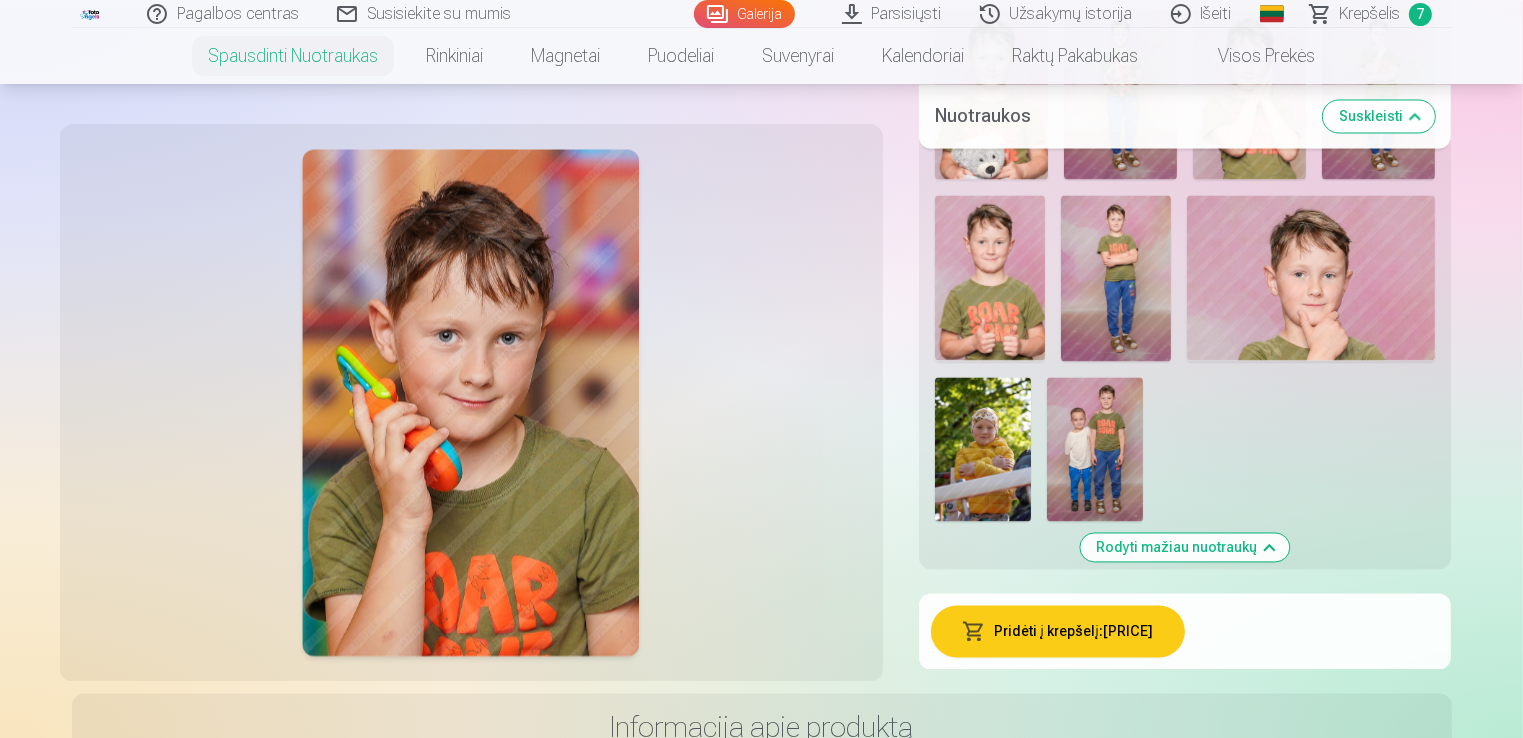 click on "Pridėti į krepšelį :  6,00 €" at bounding box center (1058, 631) 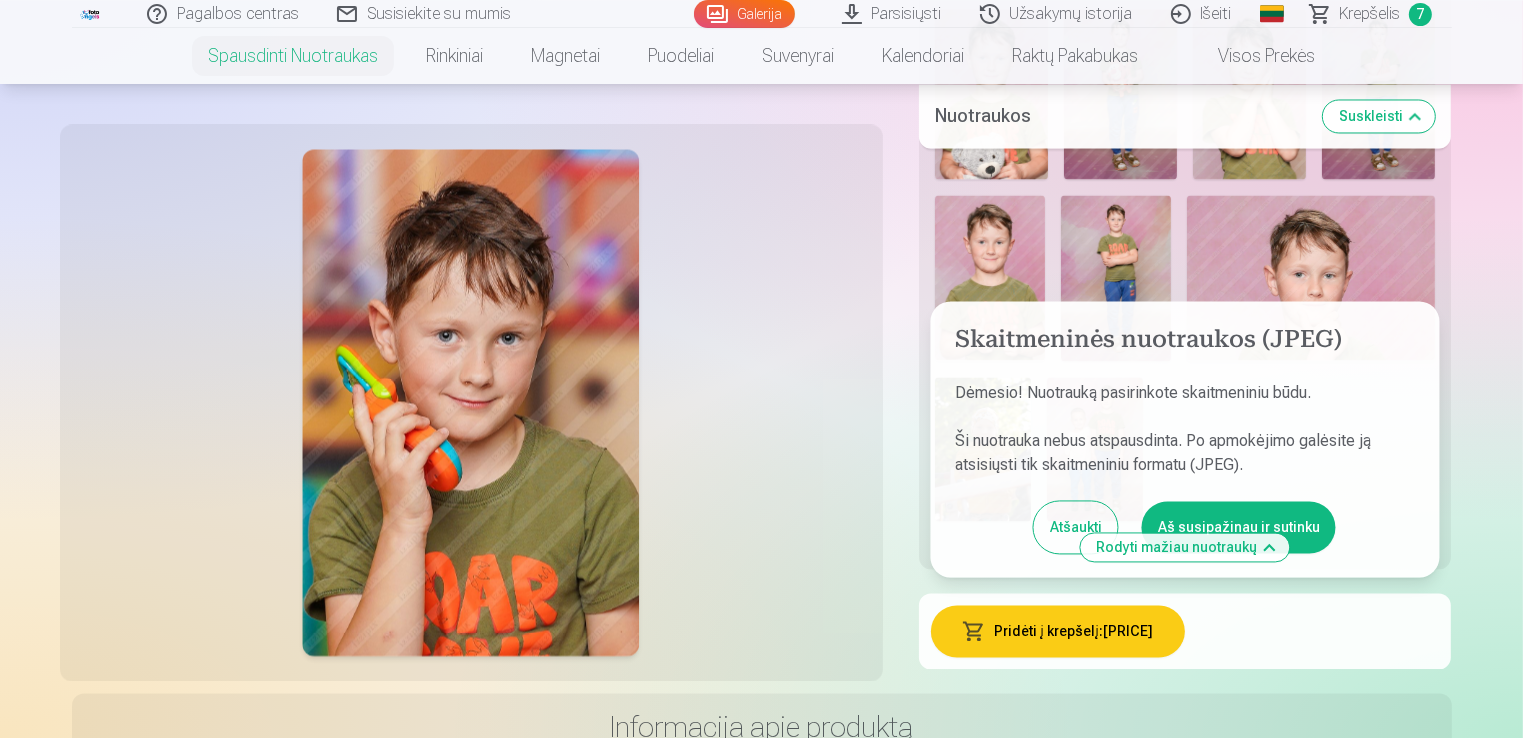 click on "Aš susipažinau ir sutinku" at bounding box center [1239, 527] 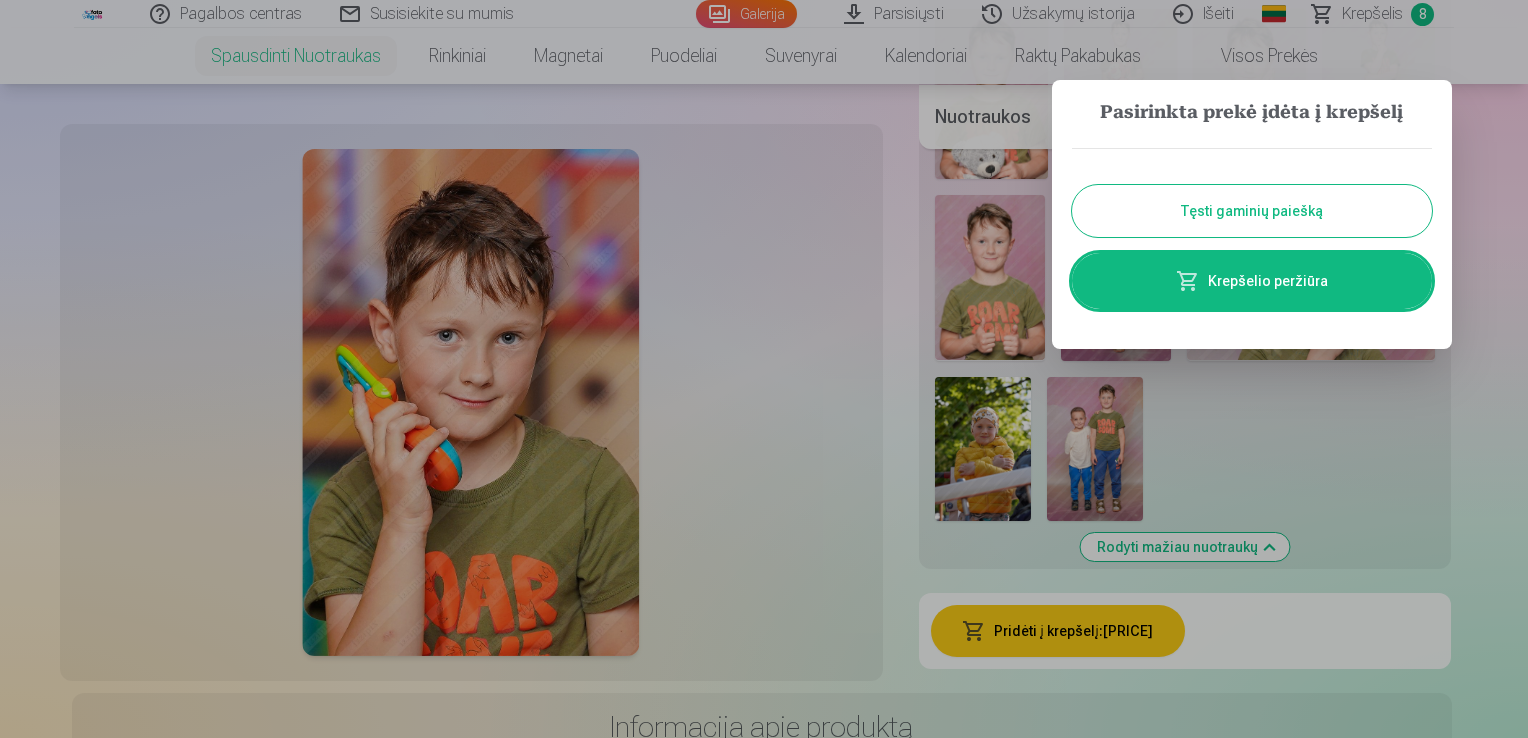 click on "Tęsti gaminių paiešką" at bounding box center [1252, 211] 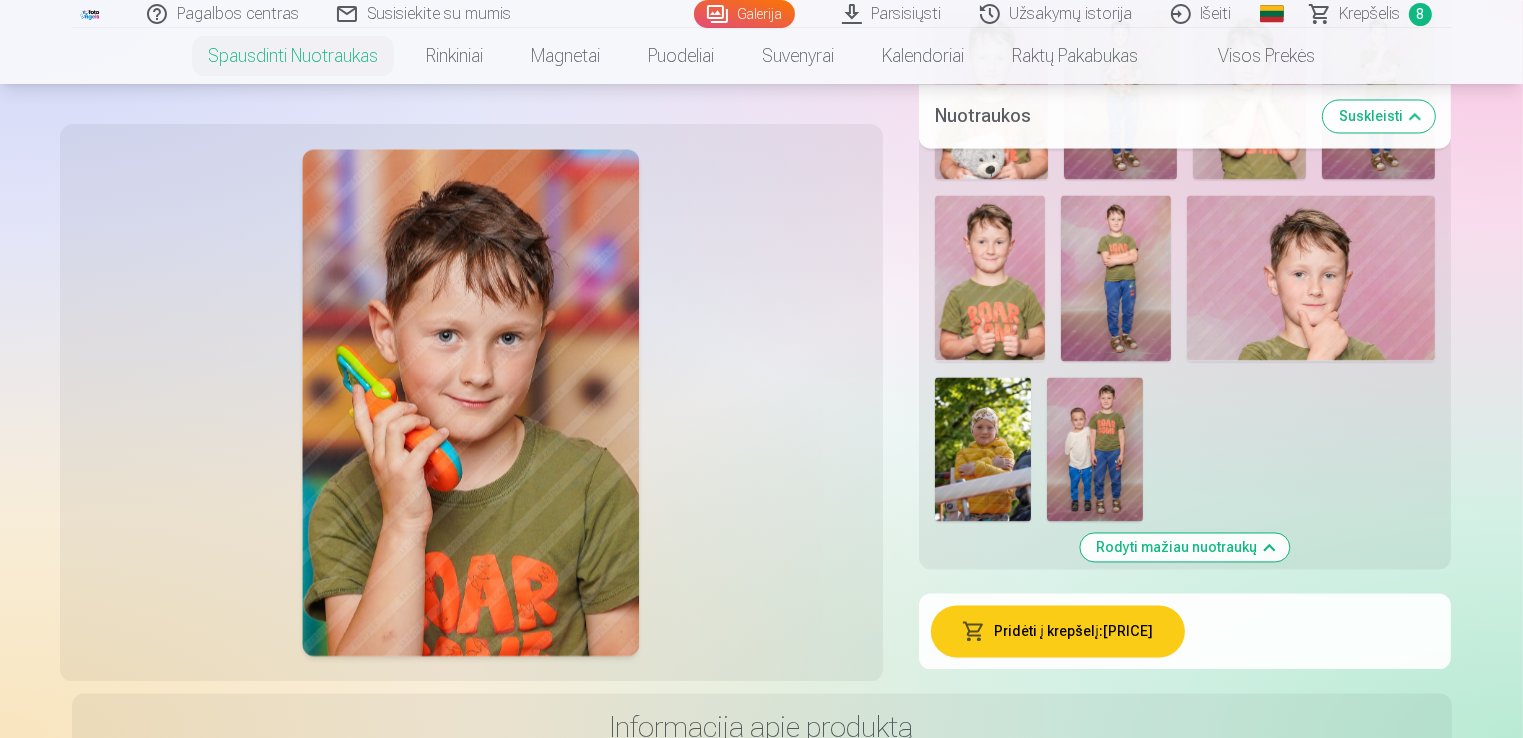 scroll, scrollTop: 3763, scrollLeft: 0, axis: vertical 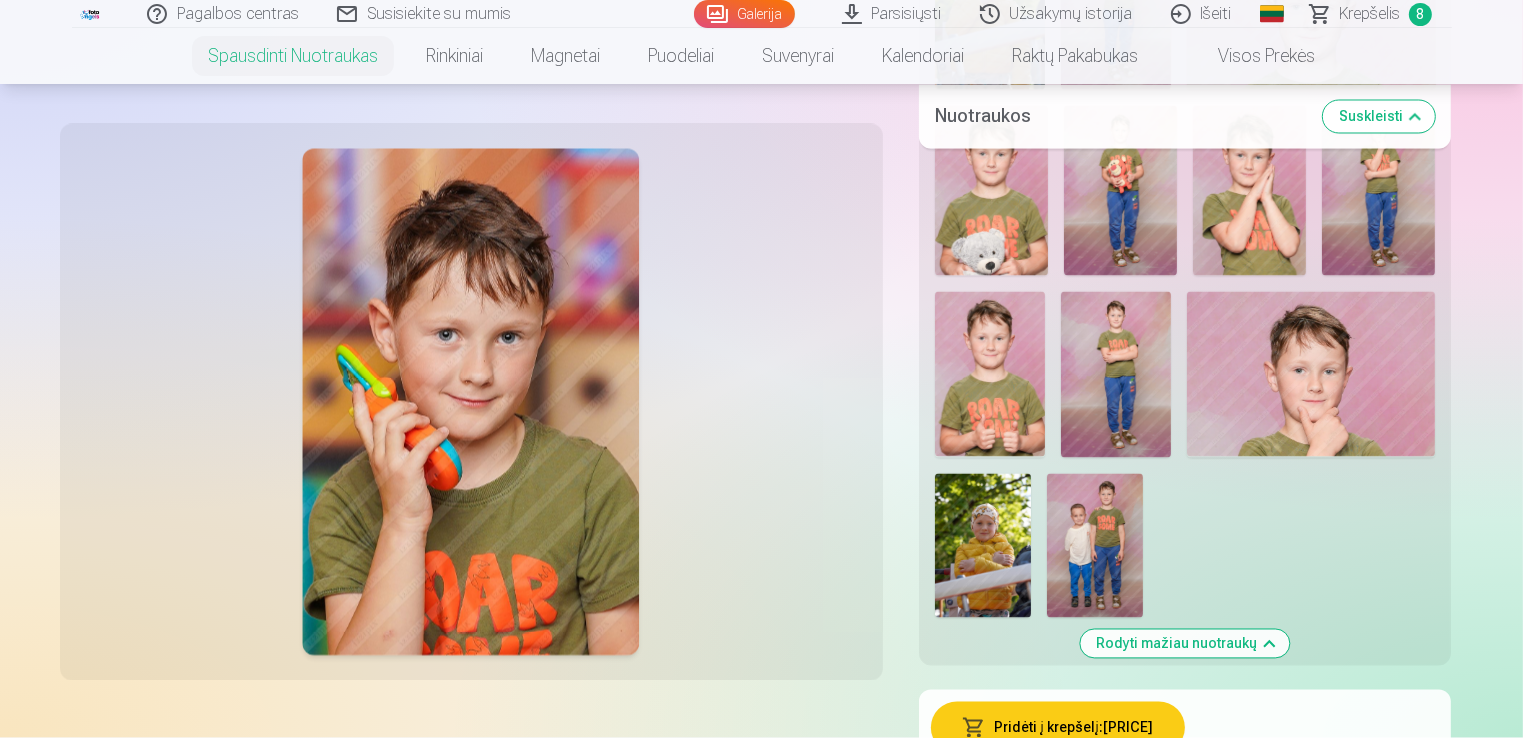 click at bounding box center [1311, 374] 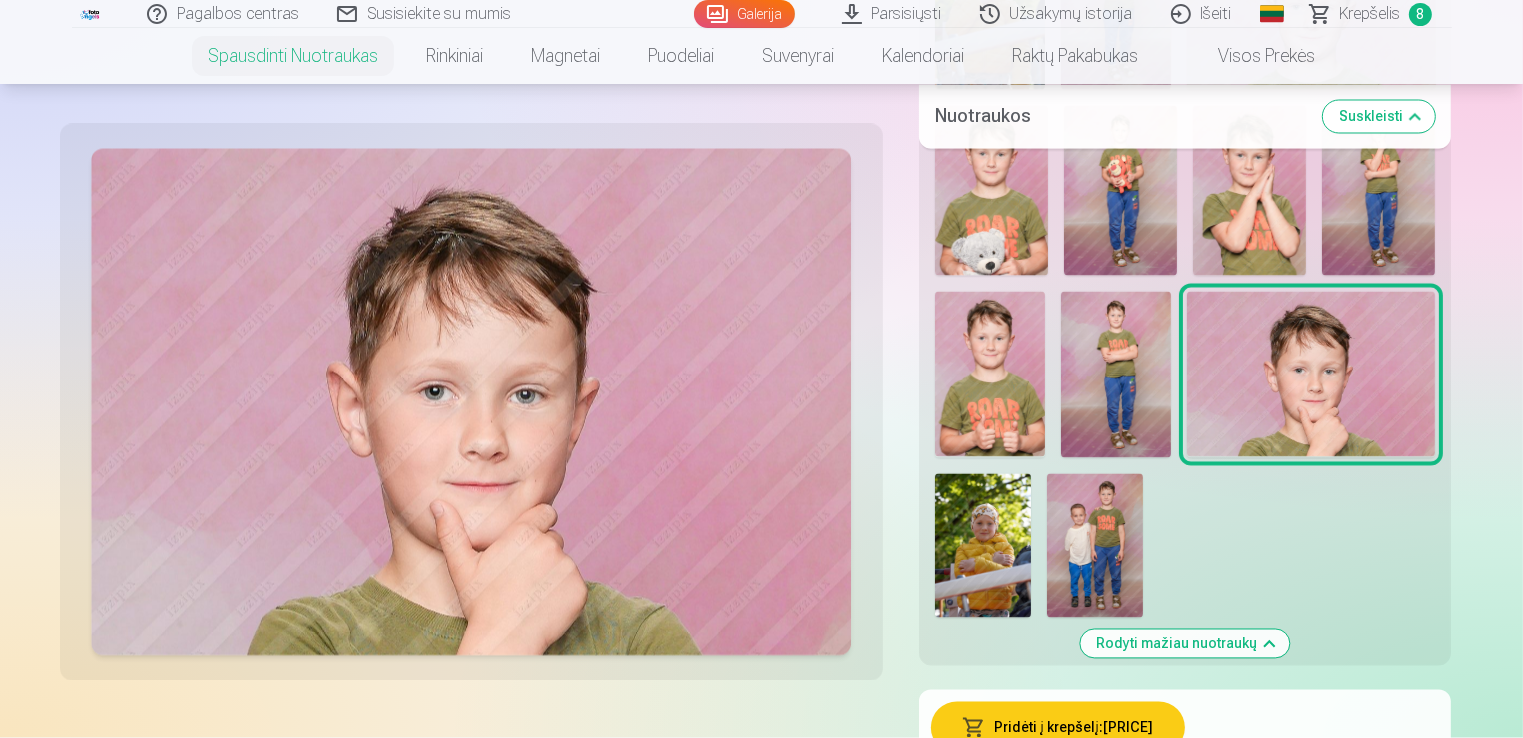 click on "Pridėti į krepšelį :  6,00 €" at bounding box center [1058, 728] 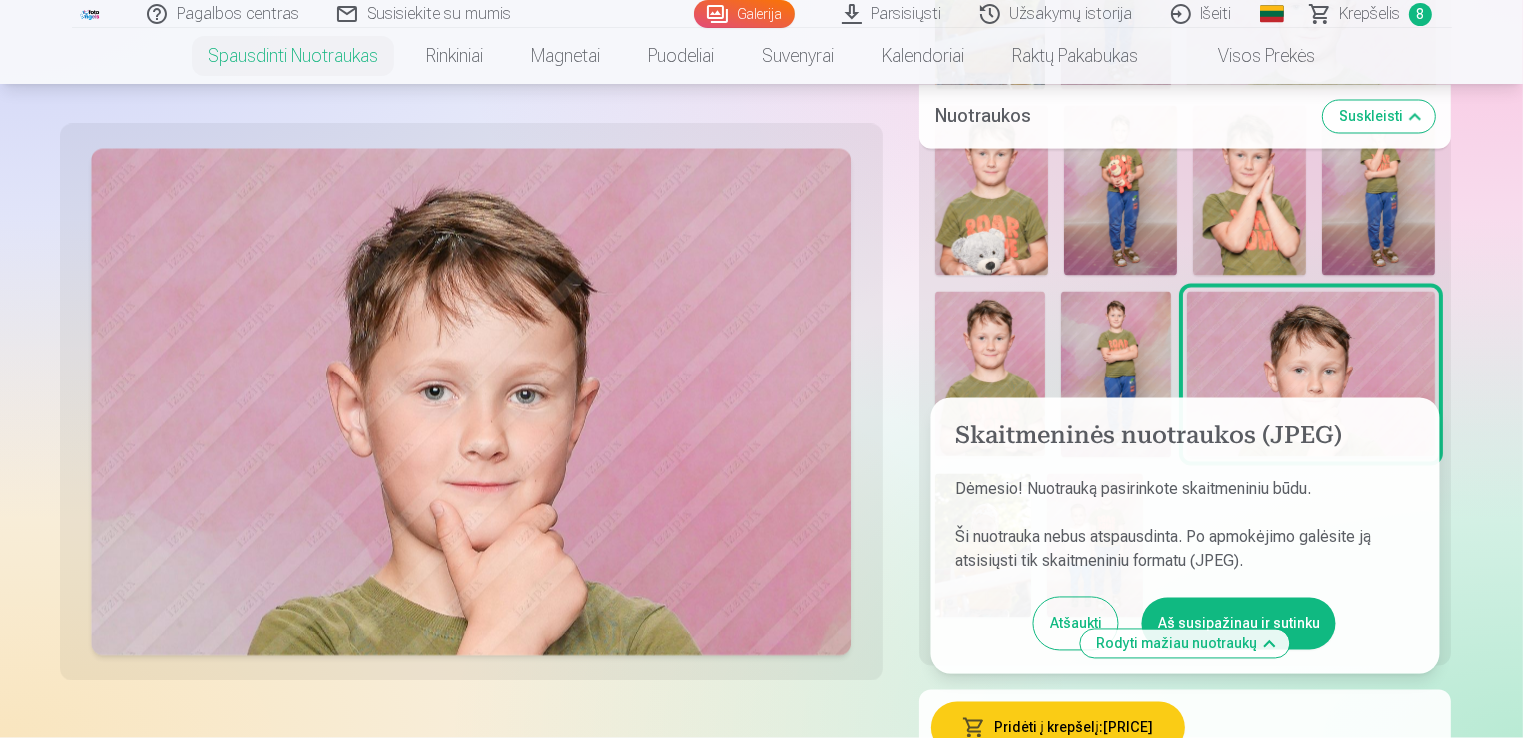 click on "Aš susipažinau ir sutinku" at bounding box center (1239, 624) 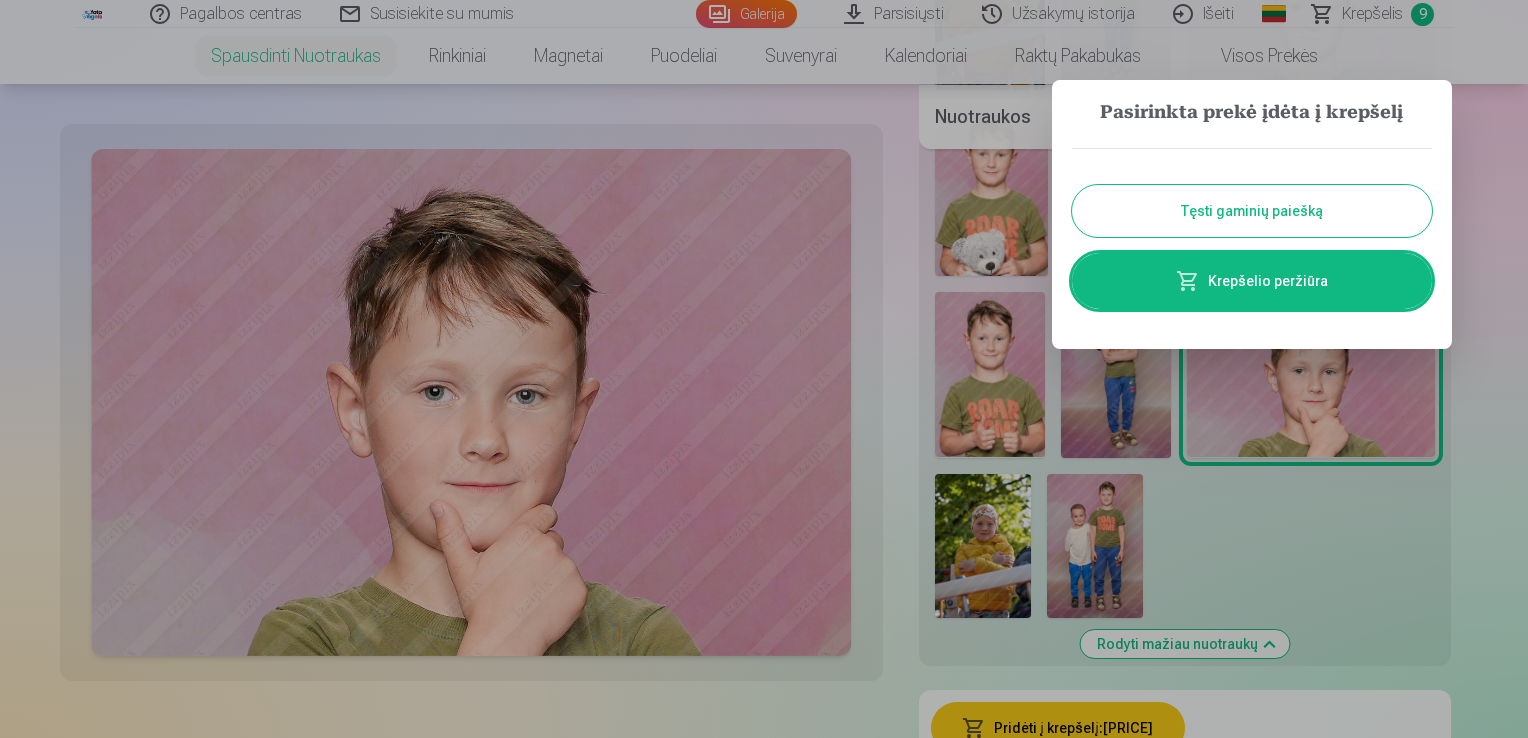 click on "Tęsti gaminių paiešką" at bounding box center [1252, 211] 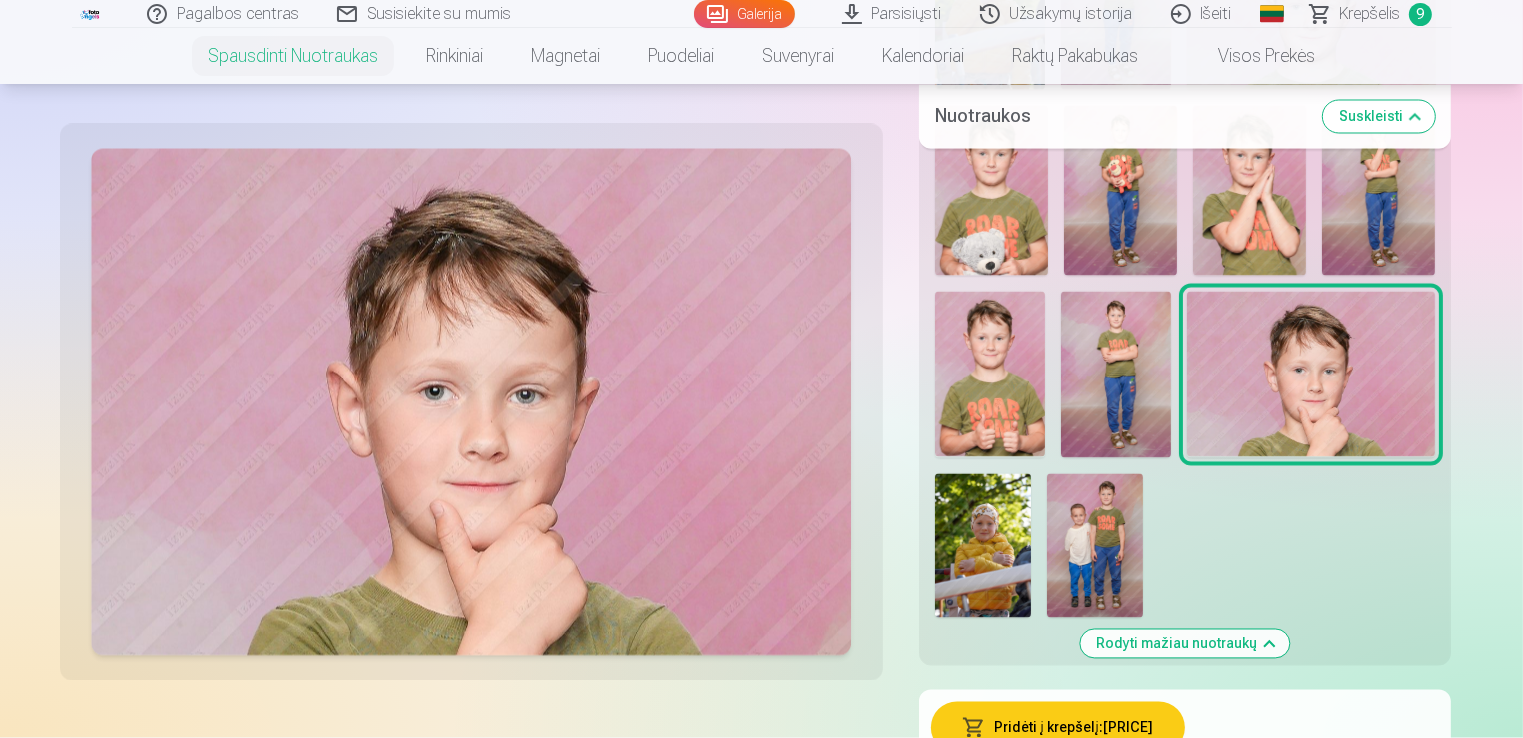 scroll, scrollTop: 3484, scrollLeft: 0, axis: vertical 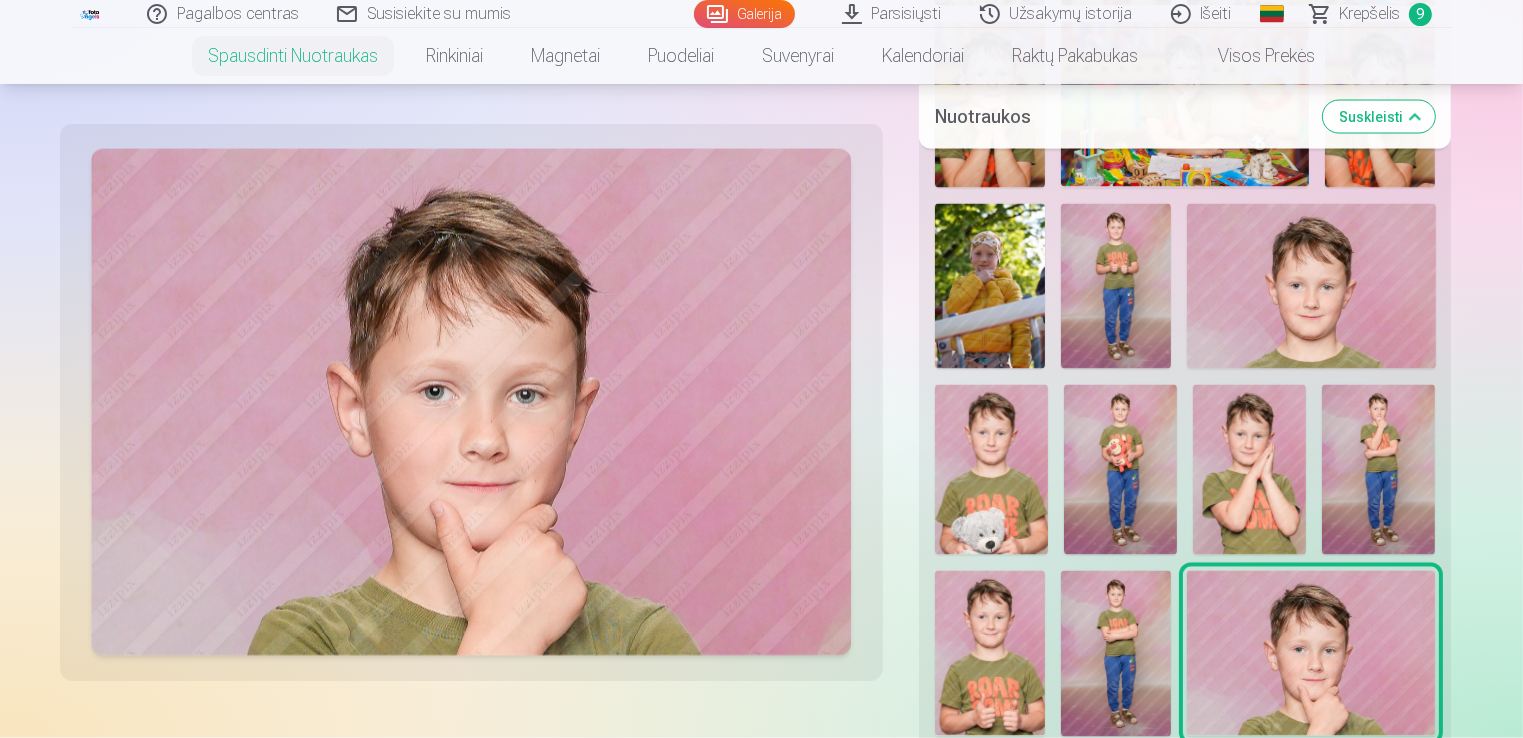 click at bounding box center [1116, 654] 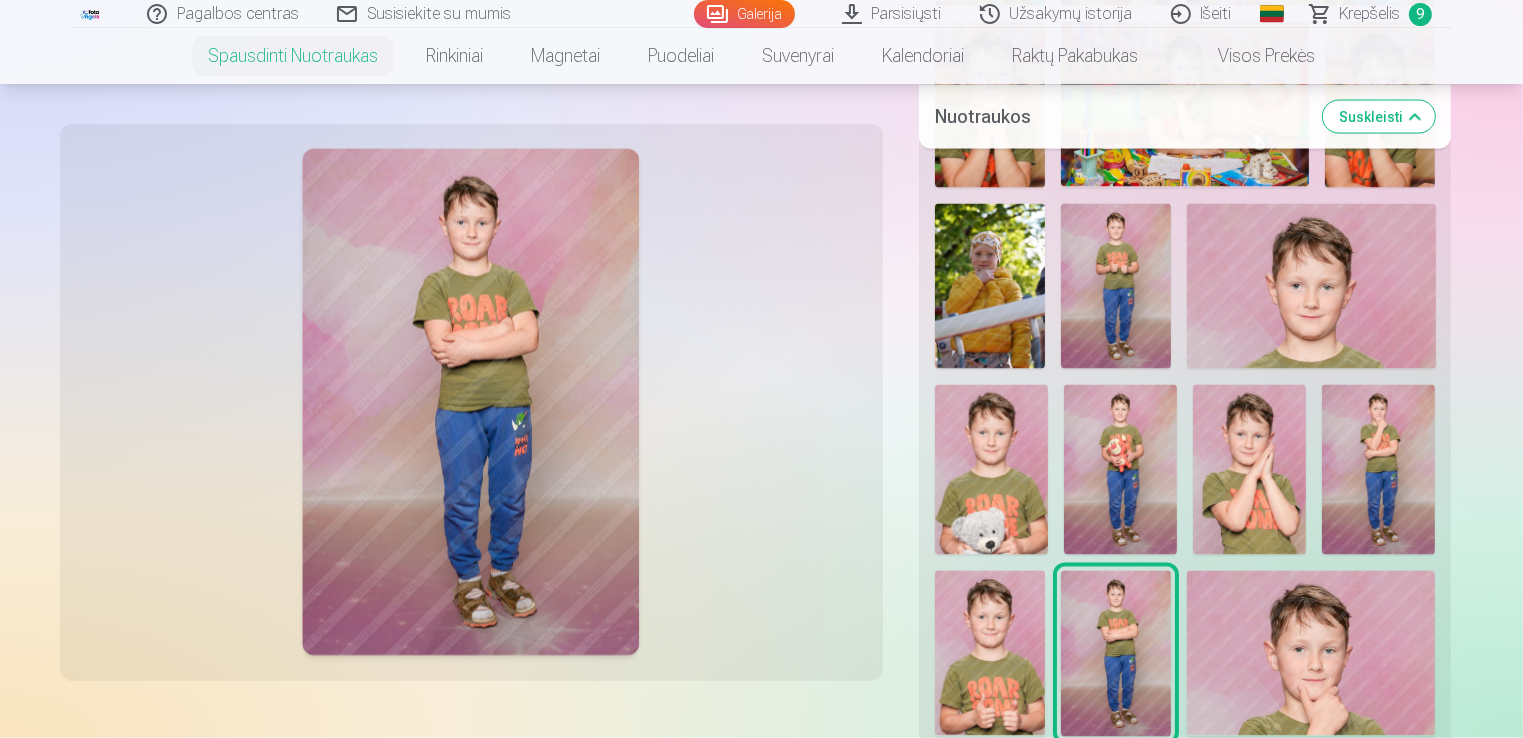 click at bounding box center (1378, 470) 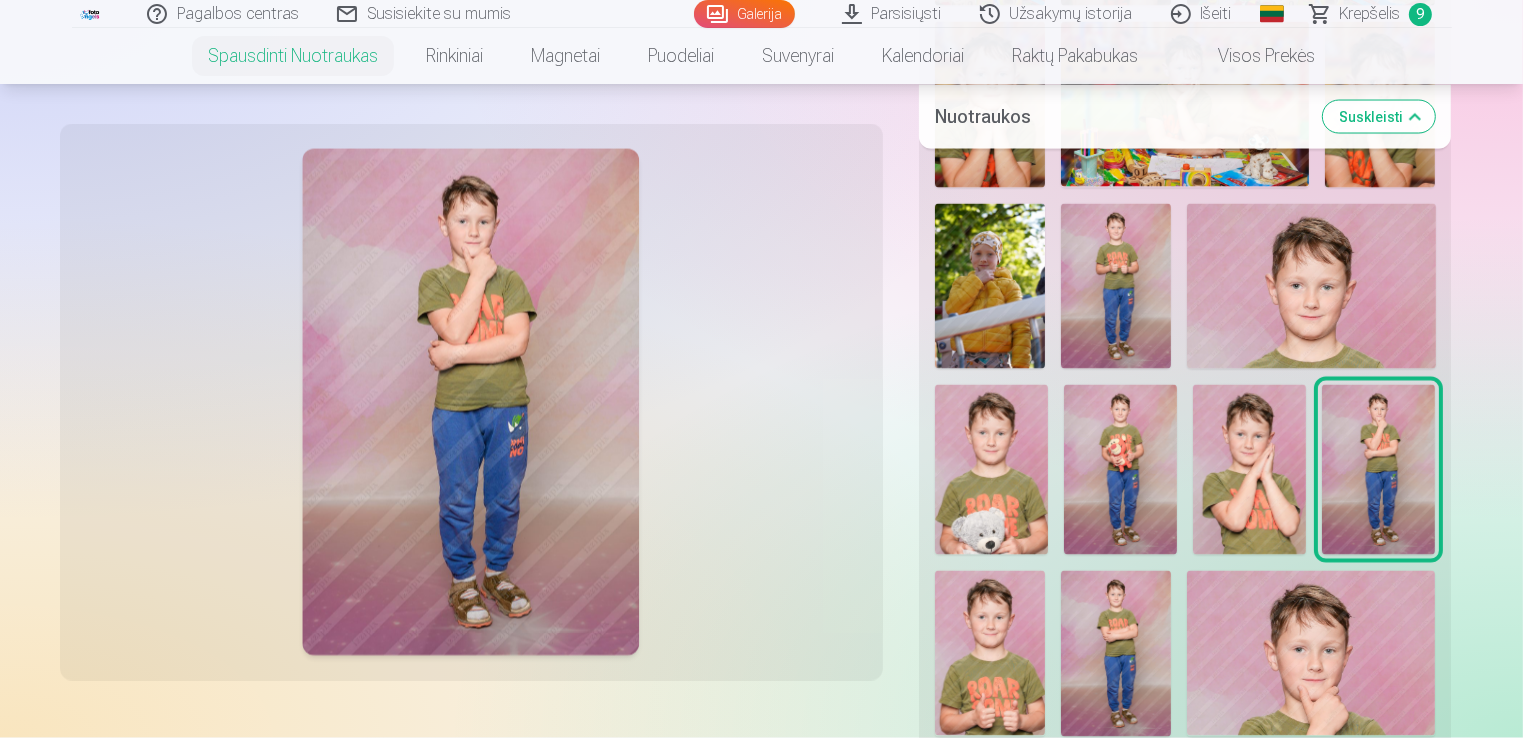 click on "Pagalbos centras Susisiekite su mumis Galerija Parsisiųsti Užsakymų istorija Išeiti Global Lithuanian (lt) English (en) Russian (ru) Krepšelis 9 Spausdinti nuotraukas Aukštos kokybės spausdintos nuotraukos  210 gsm popierius, stulbinančios spalvos ir detalumas Pradedant nuo  3,60 € Profesionalios panoraminės grupinės nuotraukų spaudos 15×30 cm Ryškios spalvos ir detalės ant Fuji Film Crystal popieriaus Pradedant nuo  5,10 € Fotokoliažas iš 2 nuotraukų Du įsimintini momentai - vienas įstabus vaizdas Pradedant nuo  4,10 € Nuotraukos dokumentams Universalios ID nuotraukos (6 vnt.)  Pradedant nuo  4,40 € Didelės raiškos skaitmeninė nuotrauka JPG formatu Įamžinkite savo prisiminimus stulbinančiose detalėse Pradedant nuo  6,00 € See all products Rinkiniai Pilnas Atsiminimų Rinkinys – Spausdintos (15×23cm, 40% NUOLAIDA) ir 🎁 Skaitmeninės Nuotraukos Klasikinis rinkinys Pradedant nuo  19,20 € Populiarus rinkinys Pradedant nuo  24,00 € Premium rinkinys + 🎁" at bounding box center [761, -3115] 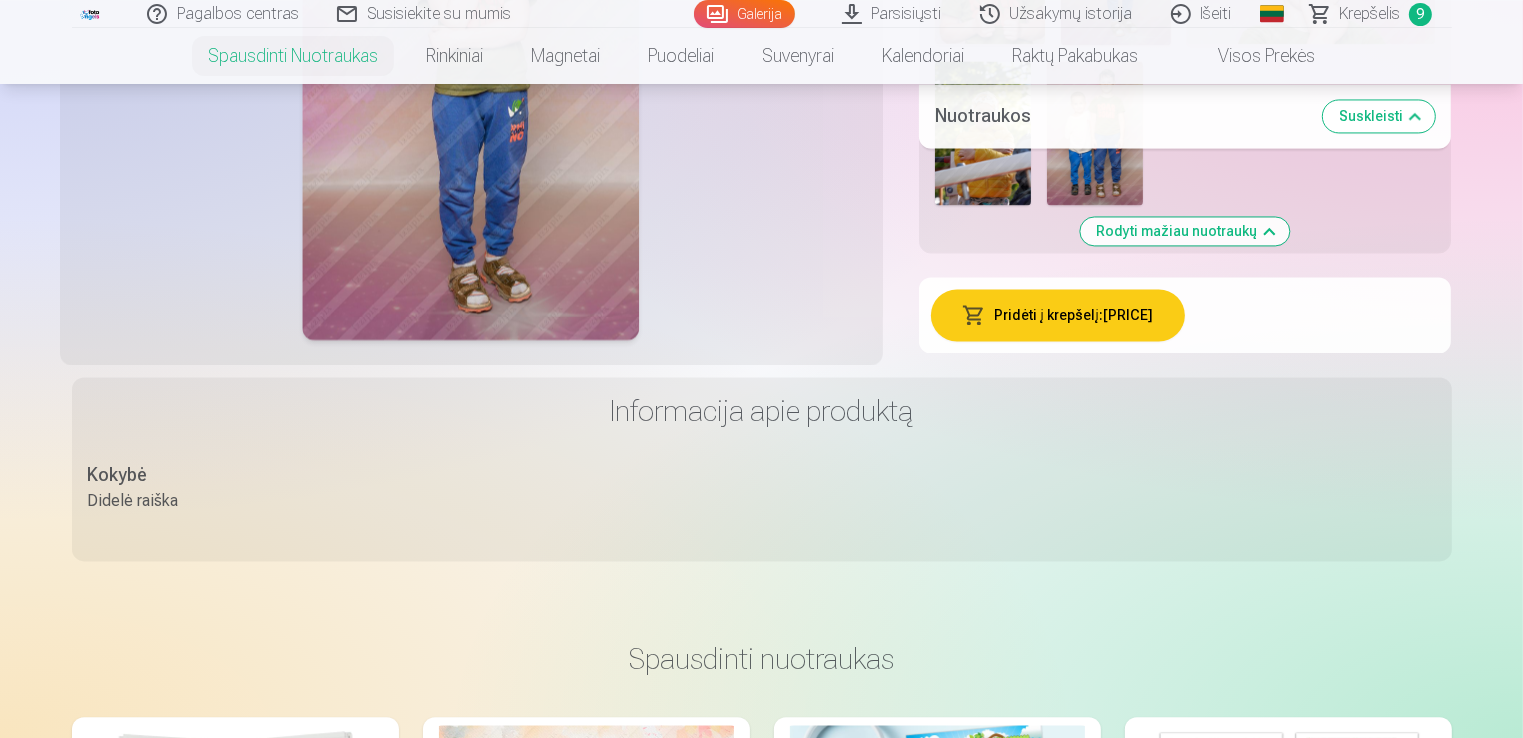 scroll, scrollTop: 4272, scrollLeft: 0, axis: vertical 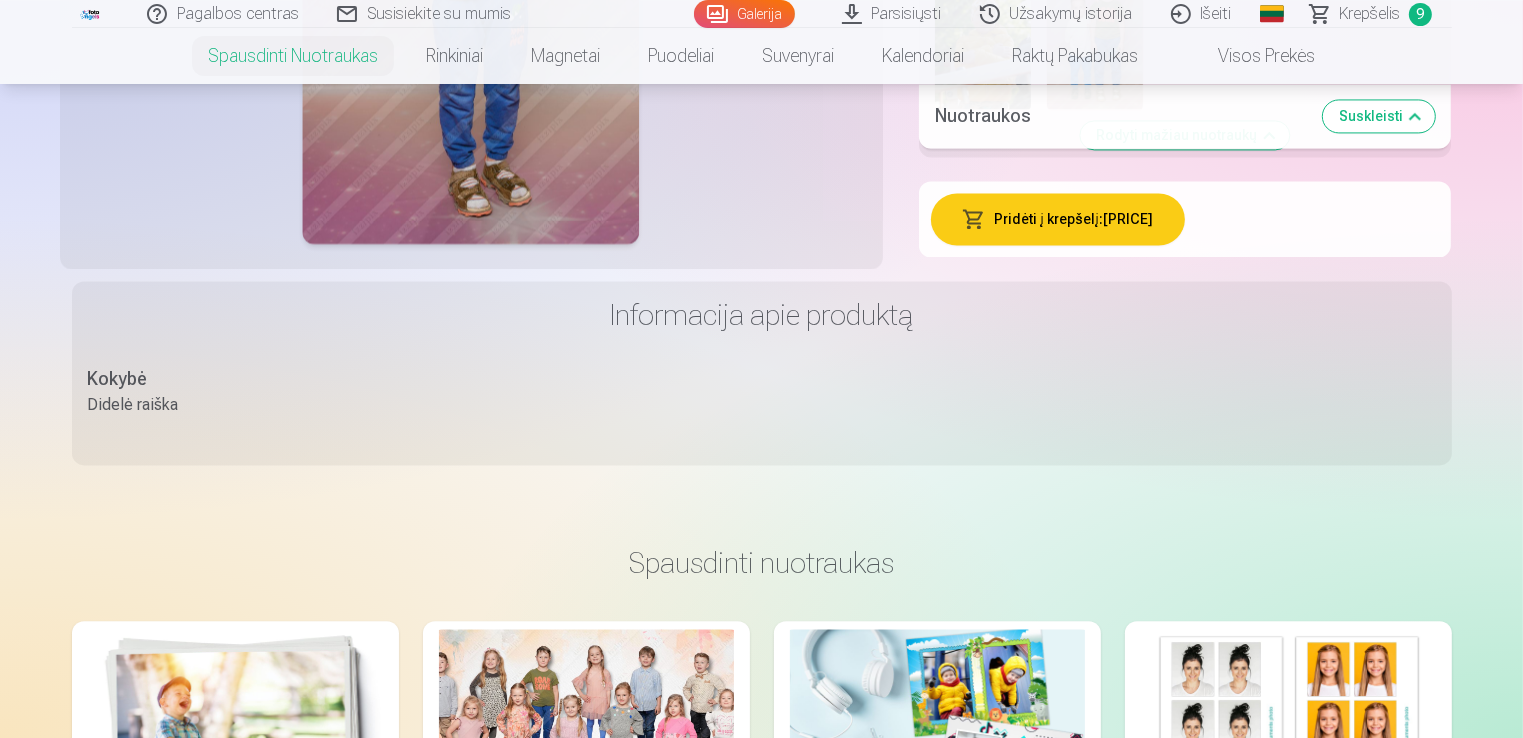 click on "Pridėti į krepšelį :  6,00 €" at bounding box center [1058, 219] 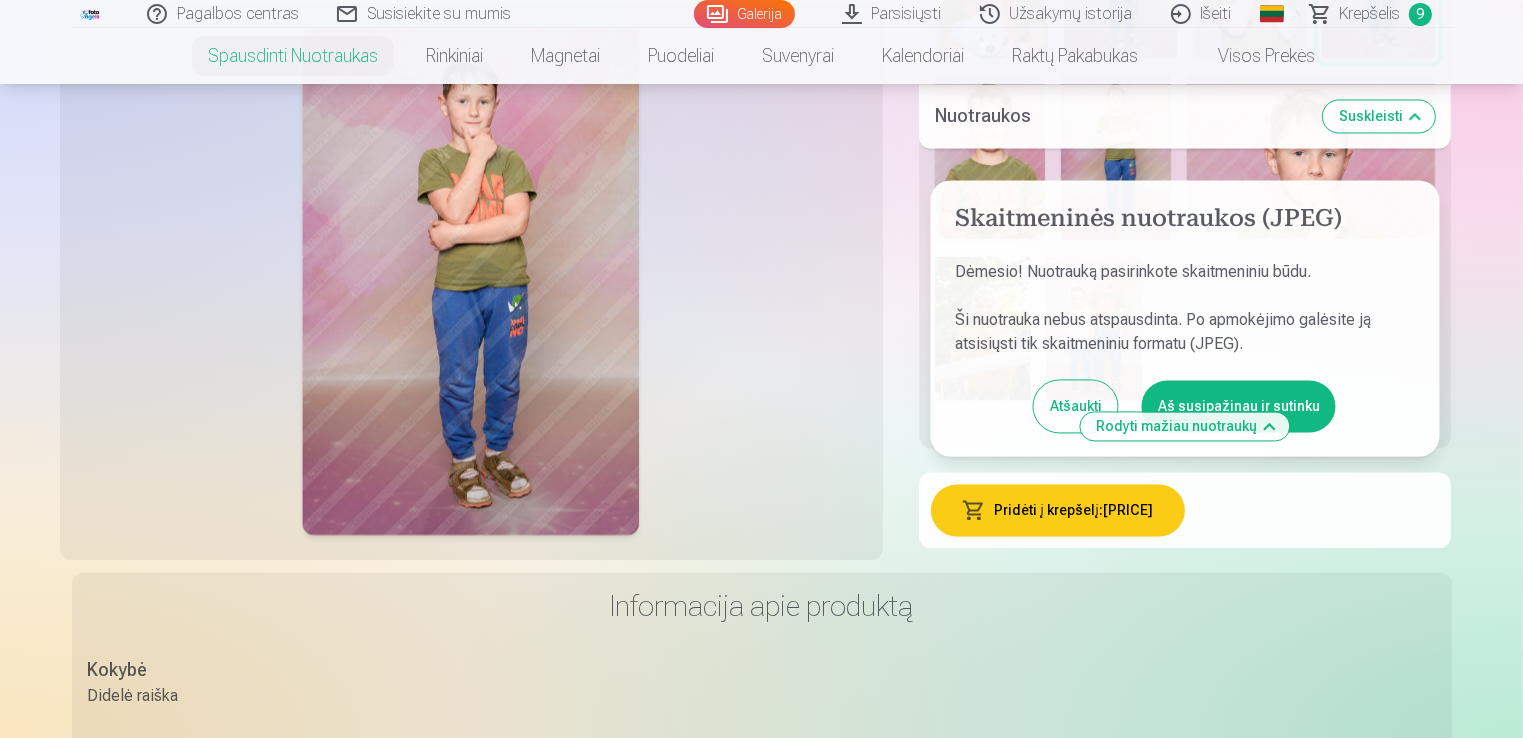 scroll, scrollTop: 4054, scrollLeft: 0, axis: vertical 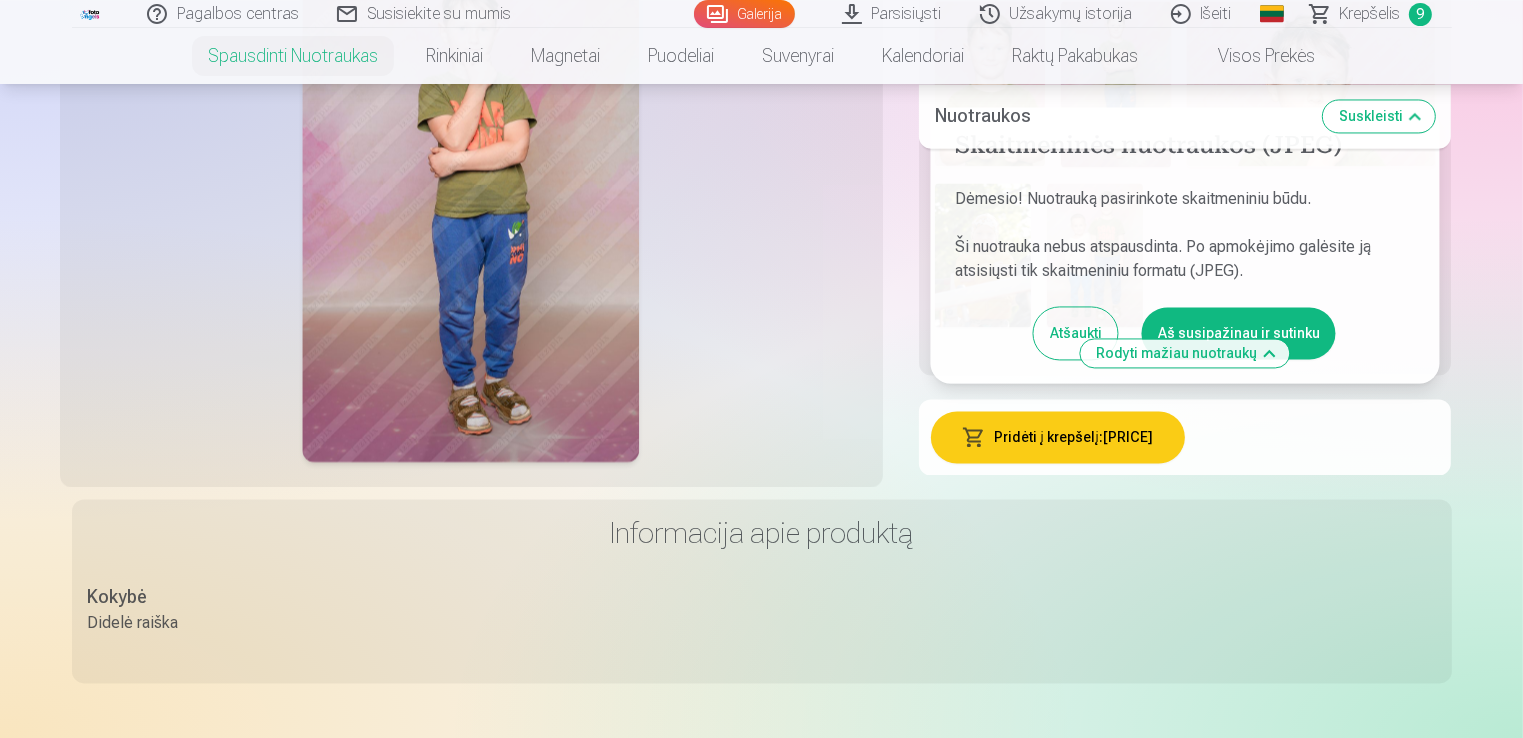 click on "Aš susipažinau ir sutinku" at bounding box center [1239, 333] 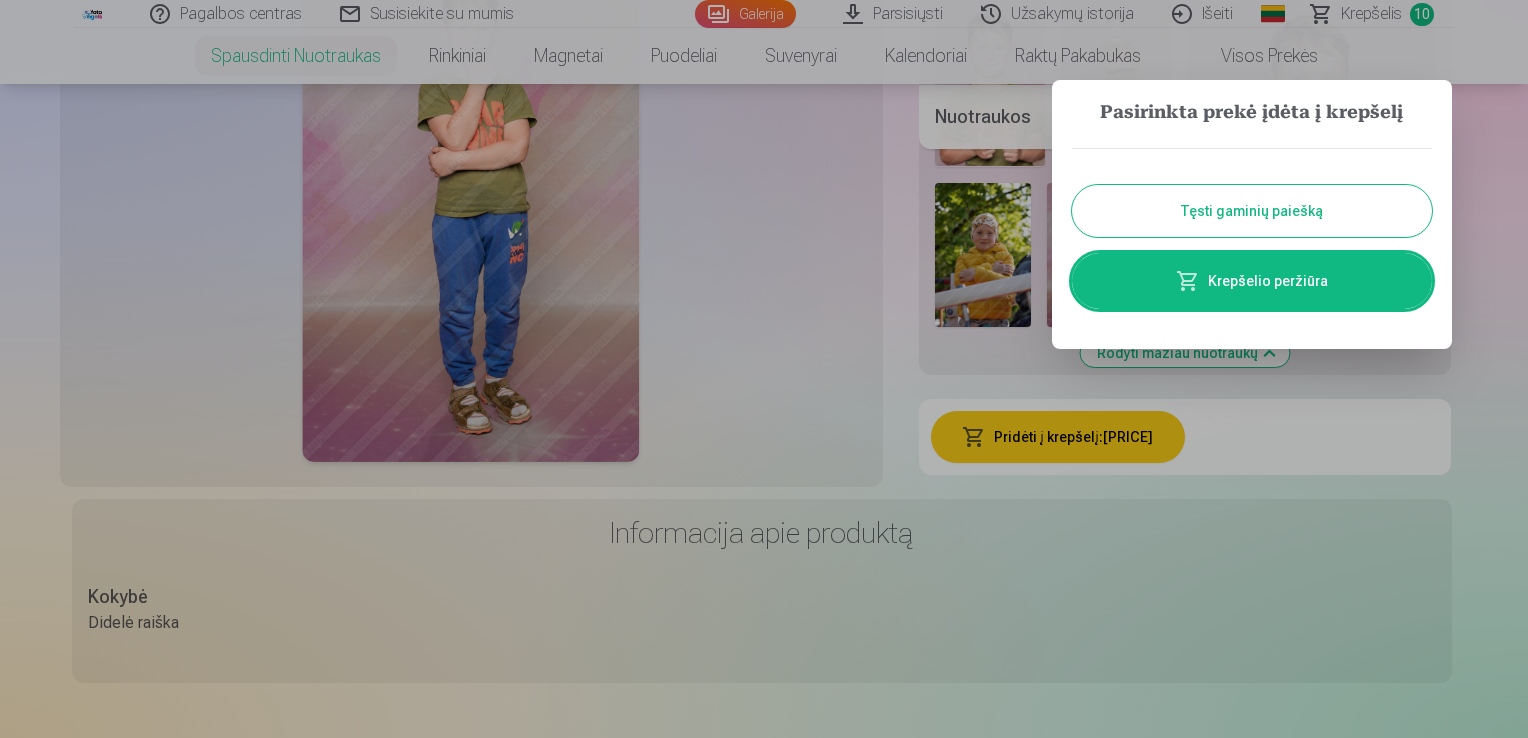 click on "Tęsti gaminių paiešką" at bounding box center (1252, 211) 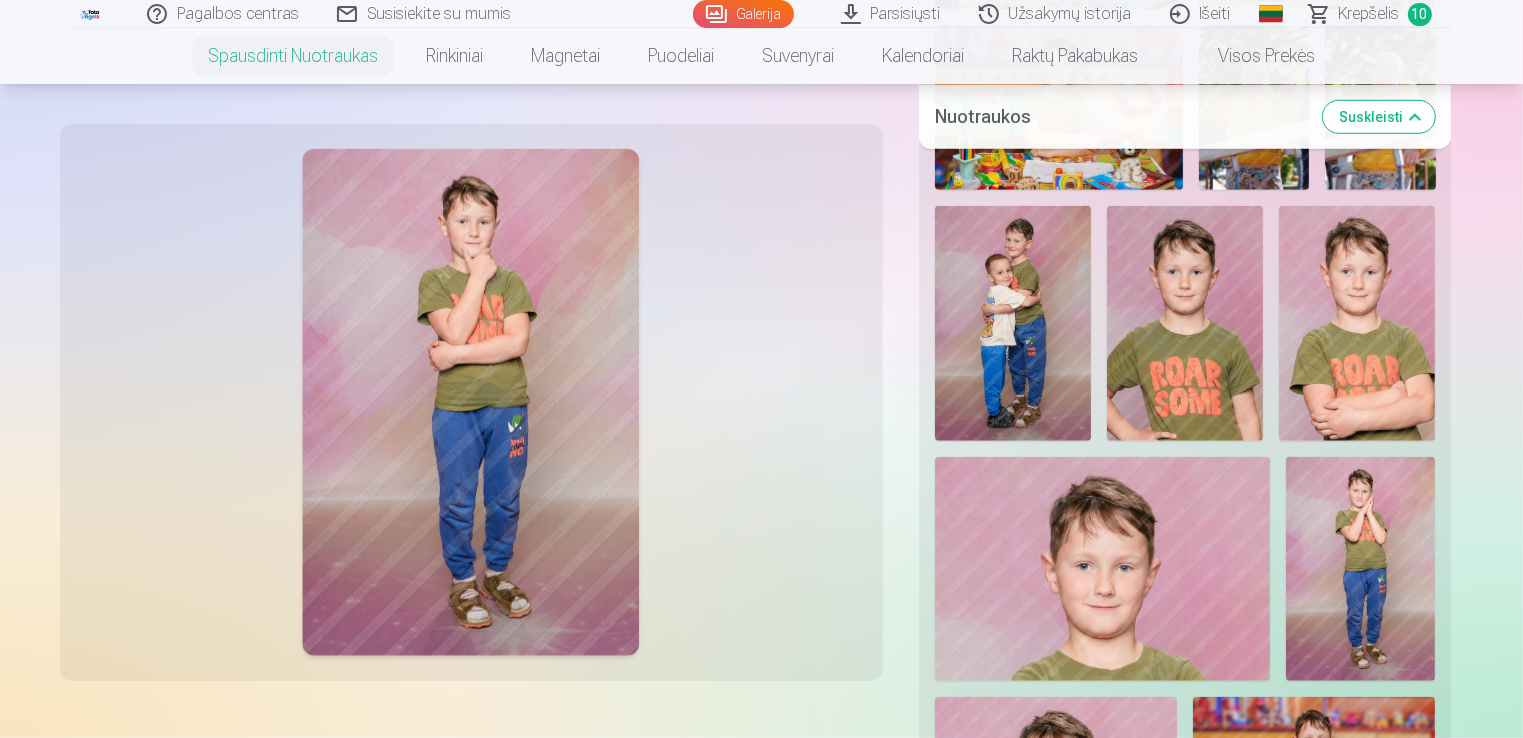 scroll, scrollTop: 1432, scrollLeft: 0, axis: vertical 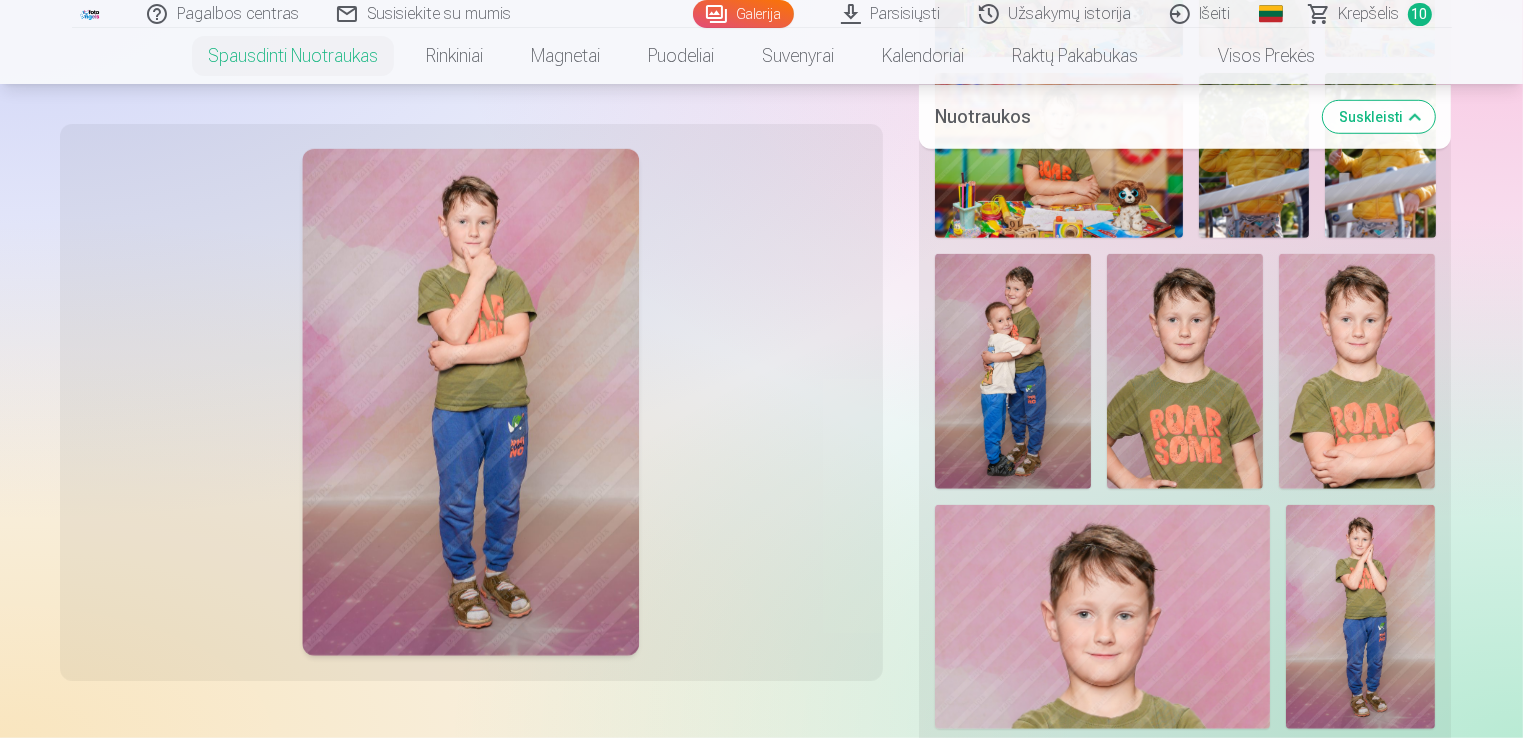 click at bounding box center [1185, 371] 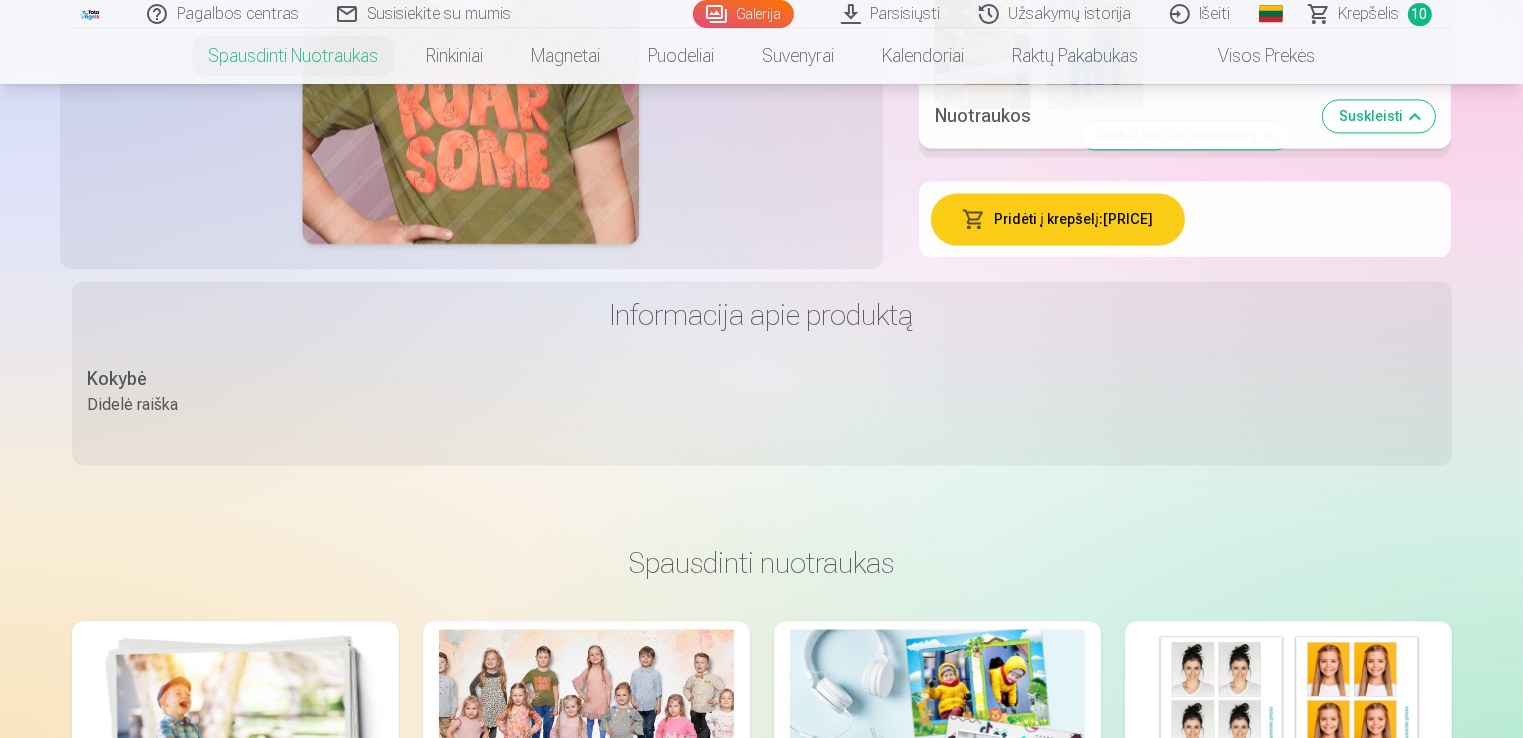 scroll, scrollTop: 4102, scrollLeft: 0, axis: vertical 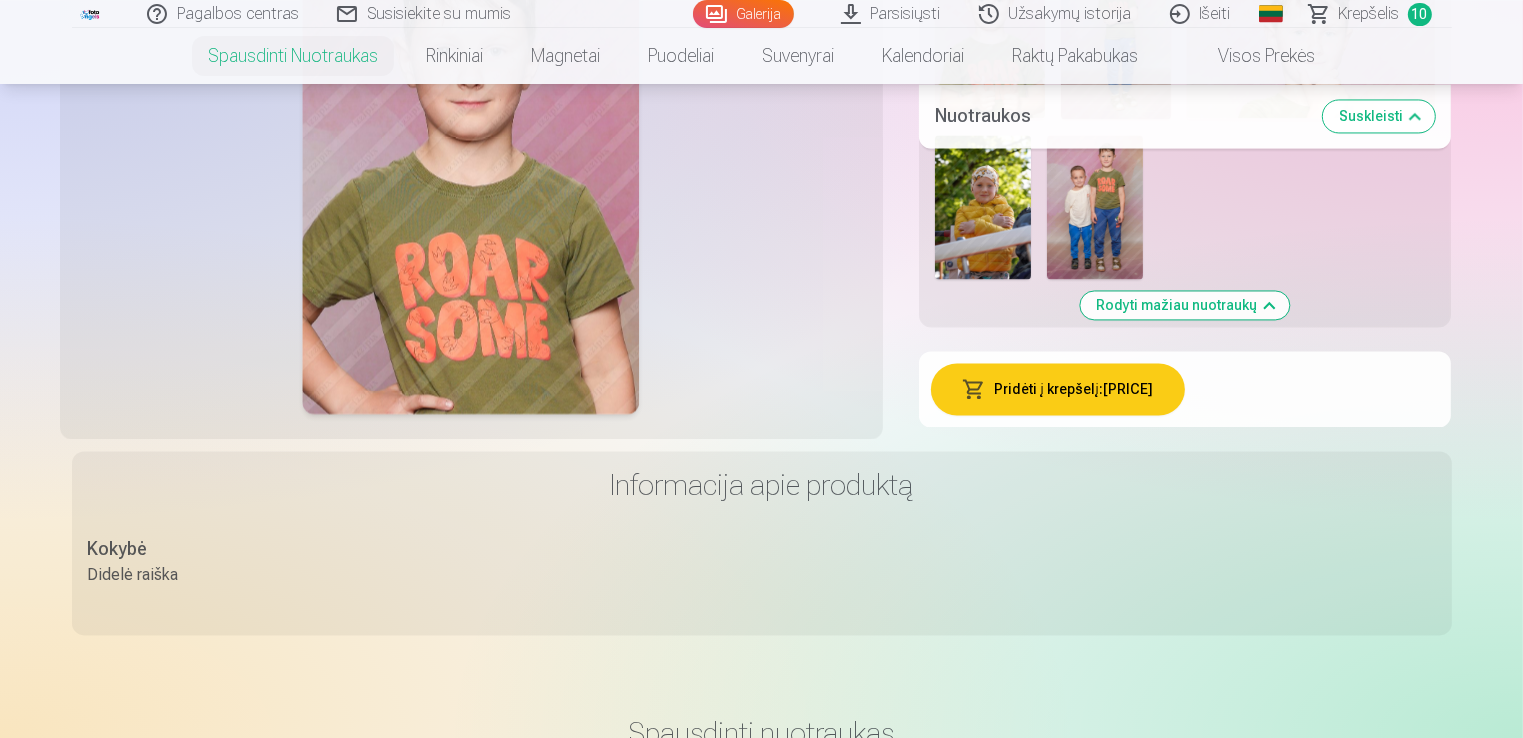 click on "Pridėti į krepšelį :  6,00 €" at bounding box center [1058, 389] 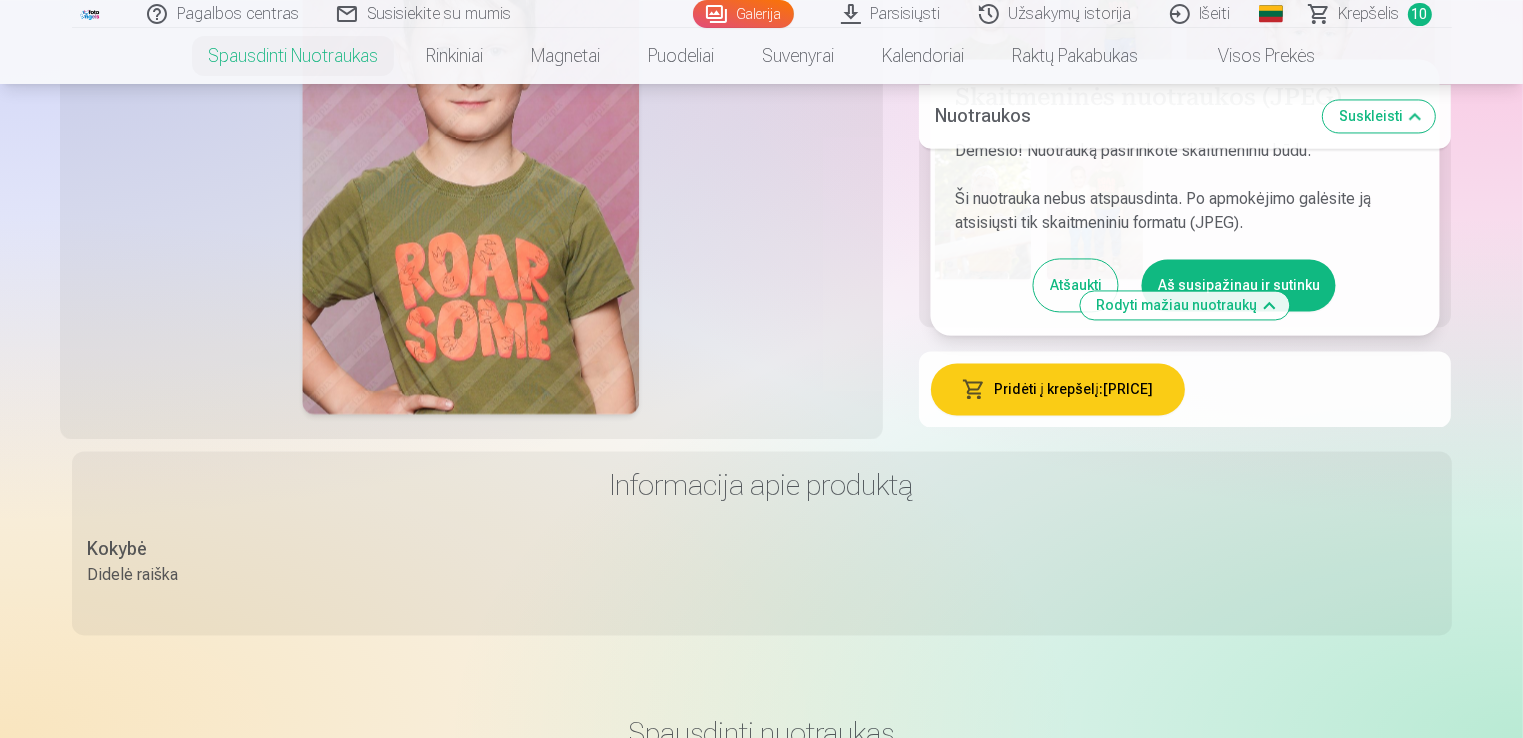 click on "Aš susipažinau ir sutinku" at bounding box center (1239, 285) 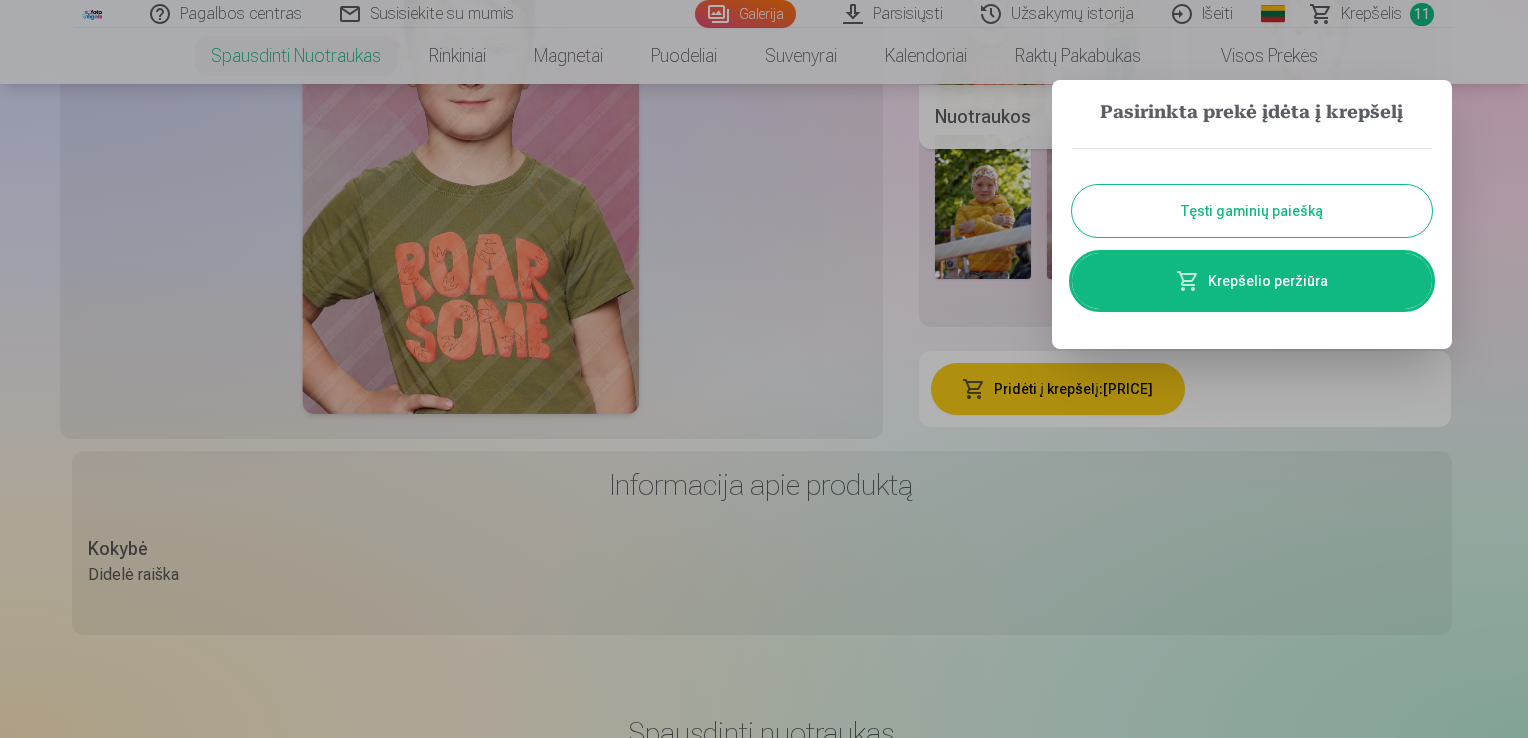 click on "Tęsti gaminių paiešką" at bounding box center (1252, 211) 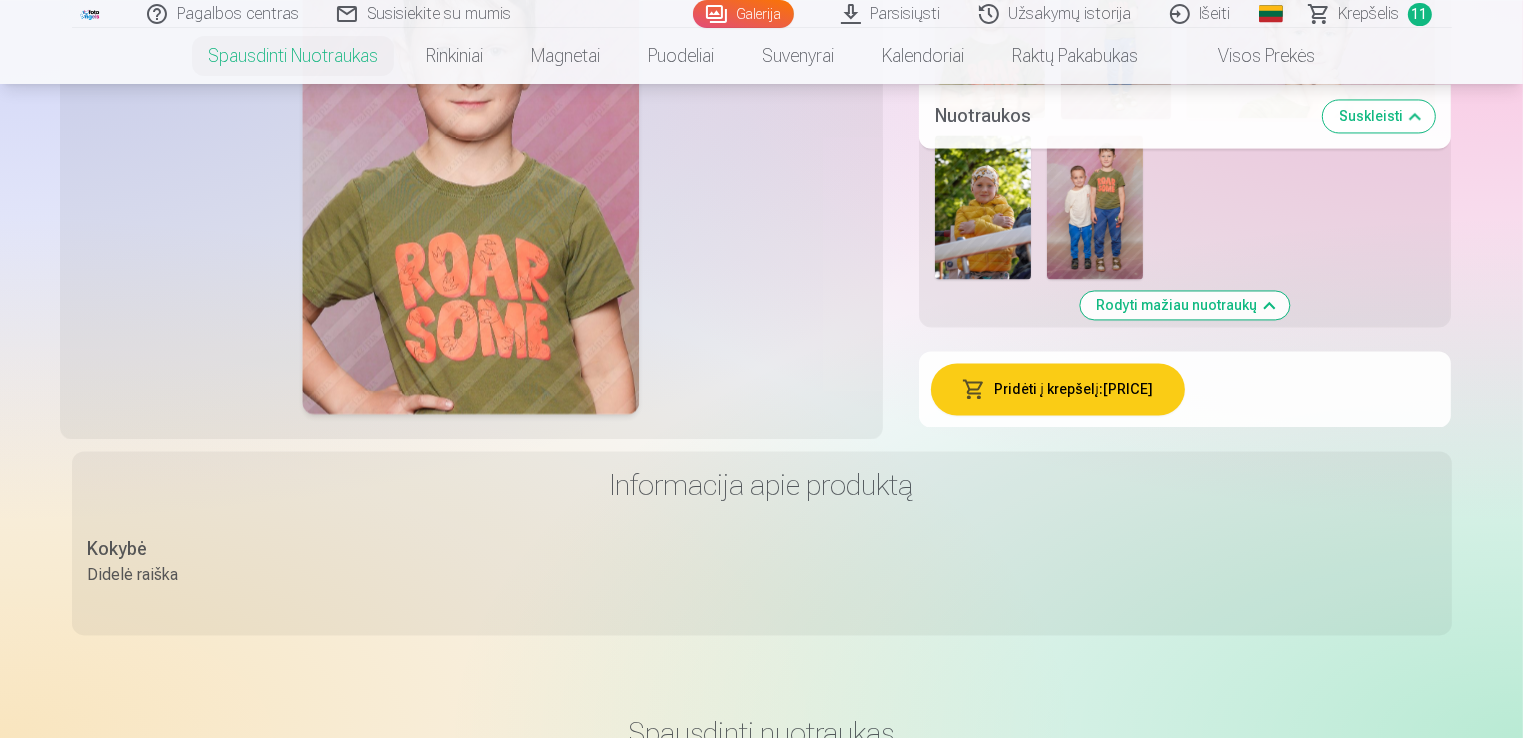 drag, startPoint x: 1520, startPoint y: 312, endPoint x: 1526, endPoint y: 296, distance: 17.088007 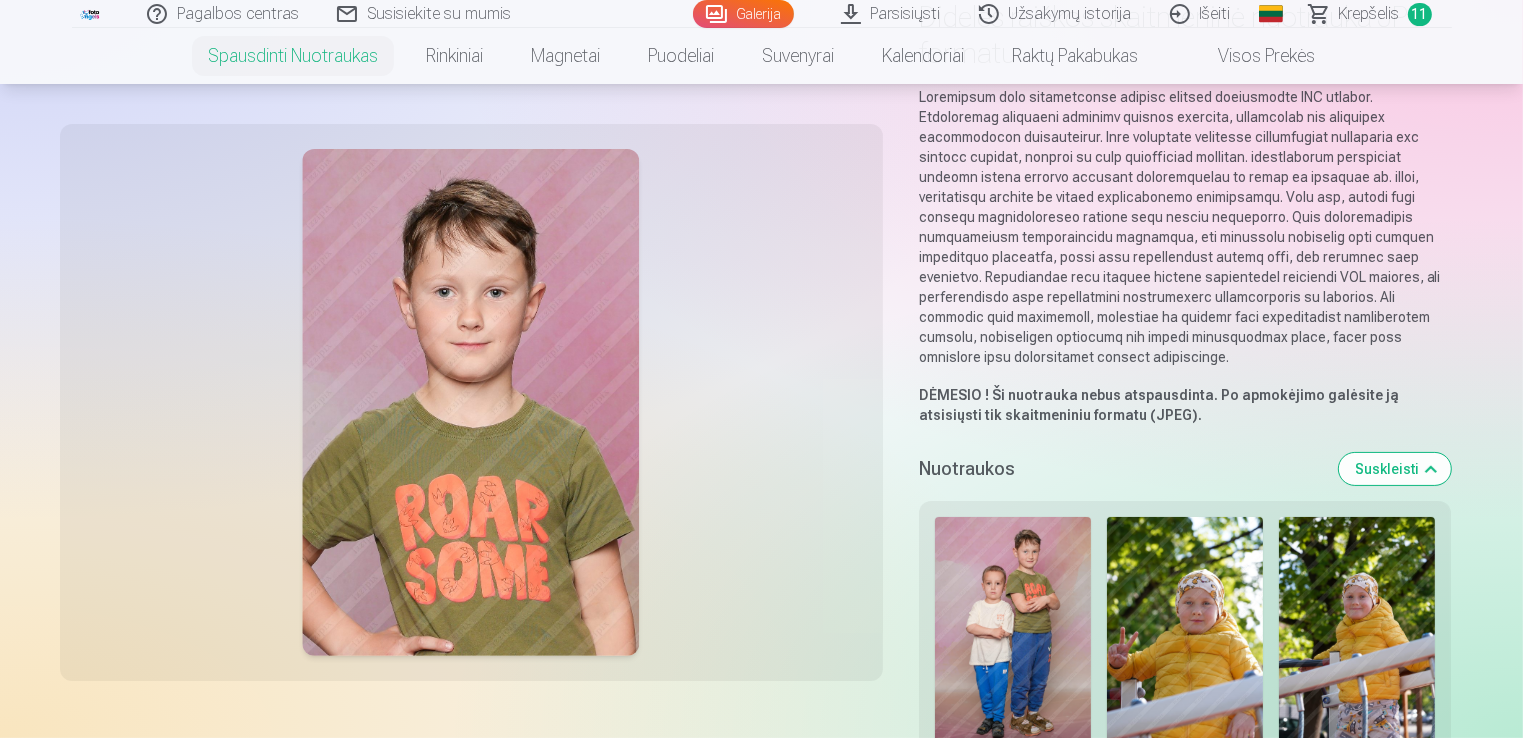 scroll, scrollTop: 0, scrollLeft: 0, axis: both 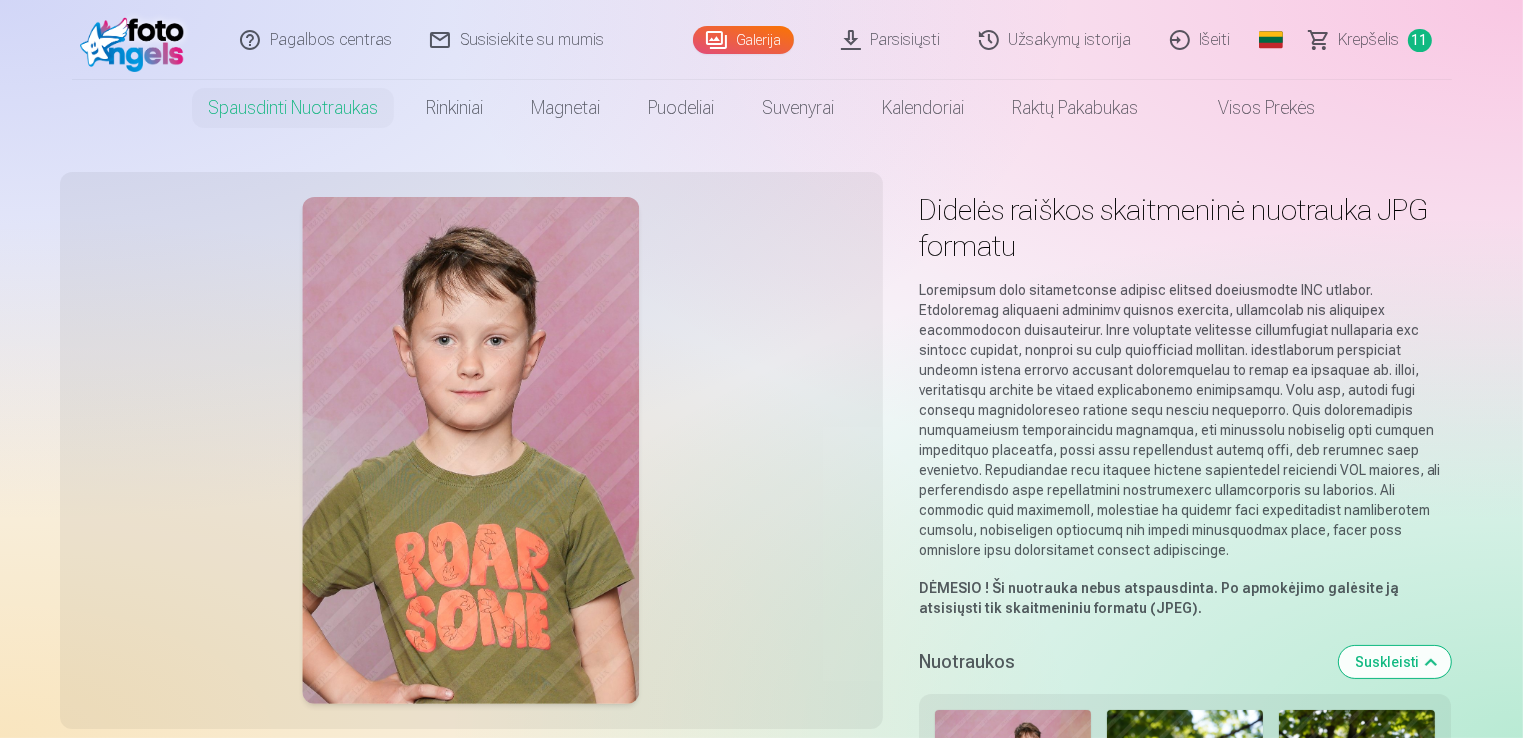 click on "Krepšelis" at bounding box center (1369, 40) 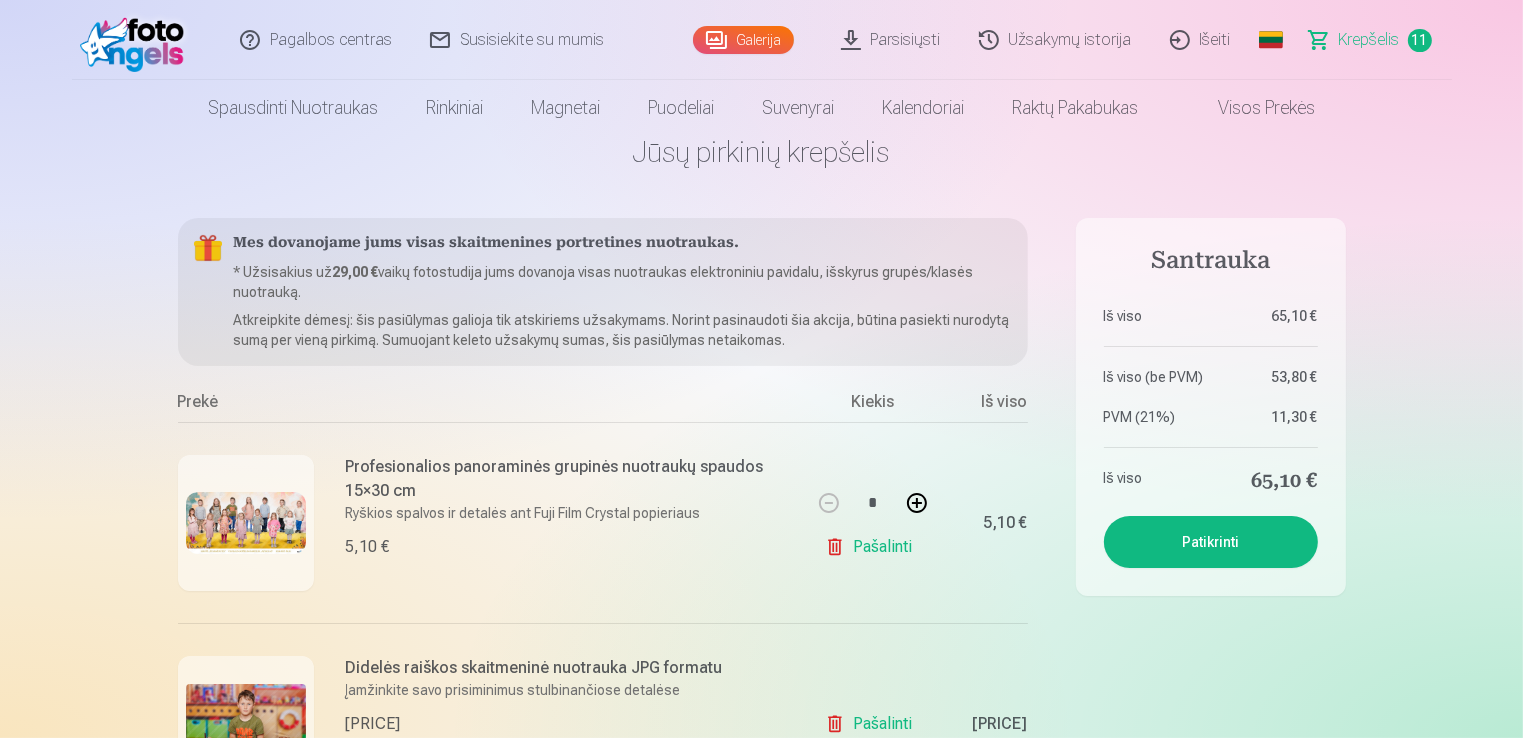 scroll, scrollTop: 0, scrollLeft: 0, axis: both 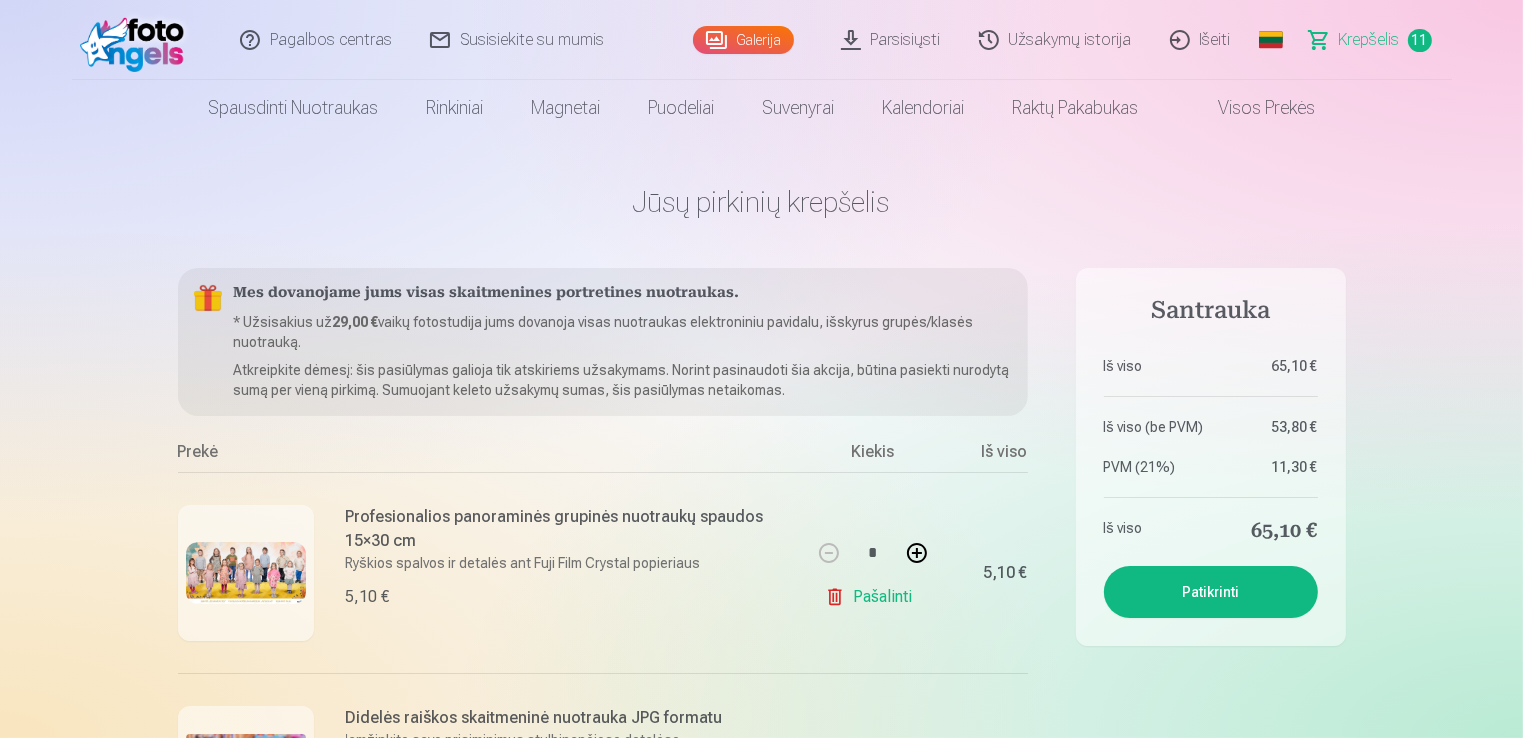 click on "Galerija" at bounding box center (743, 40) 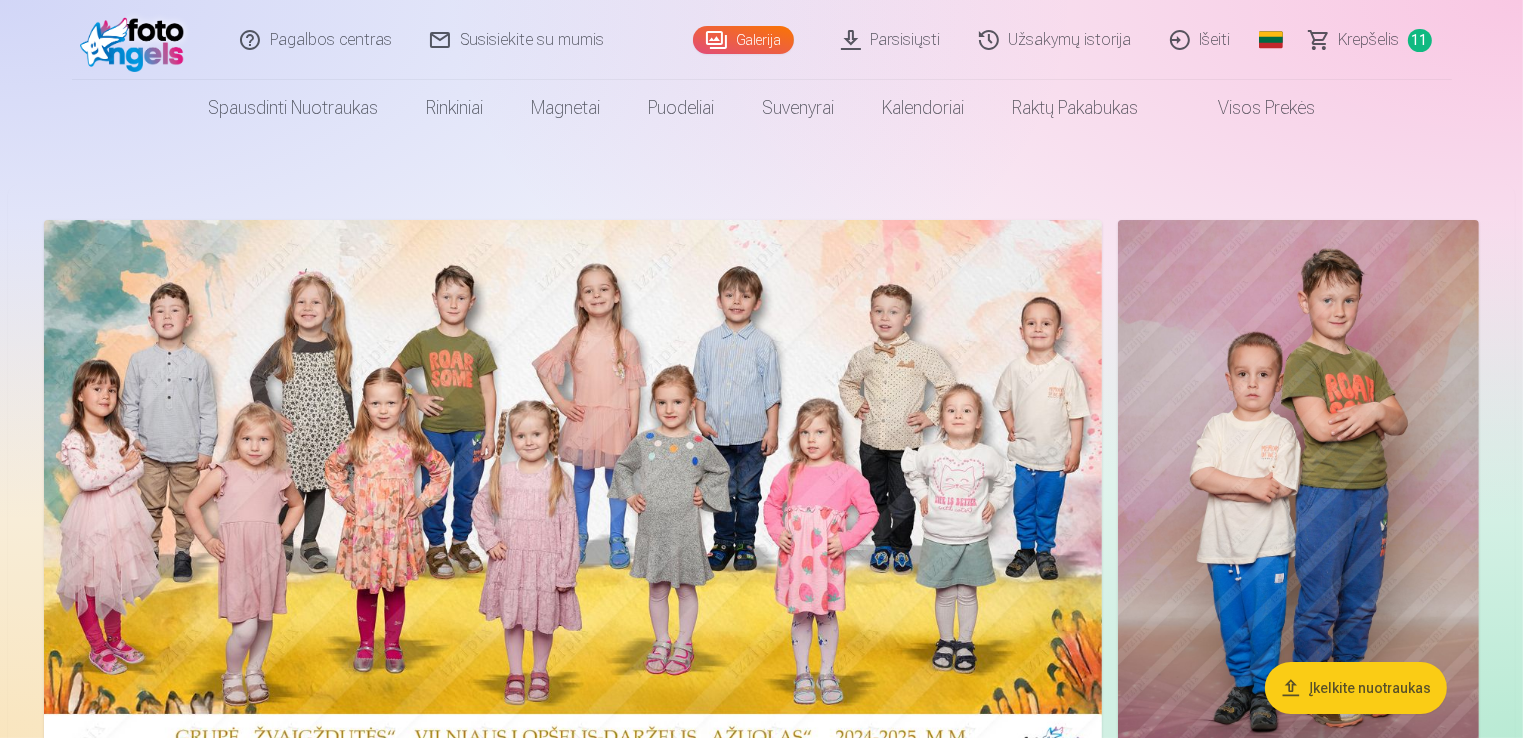 click at bounding box center [1298, 491] 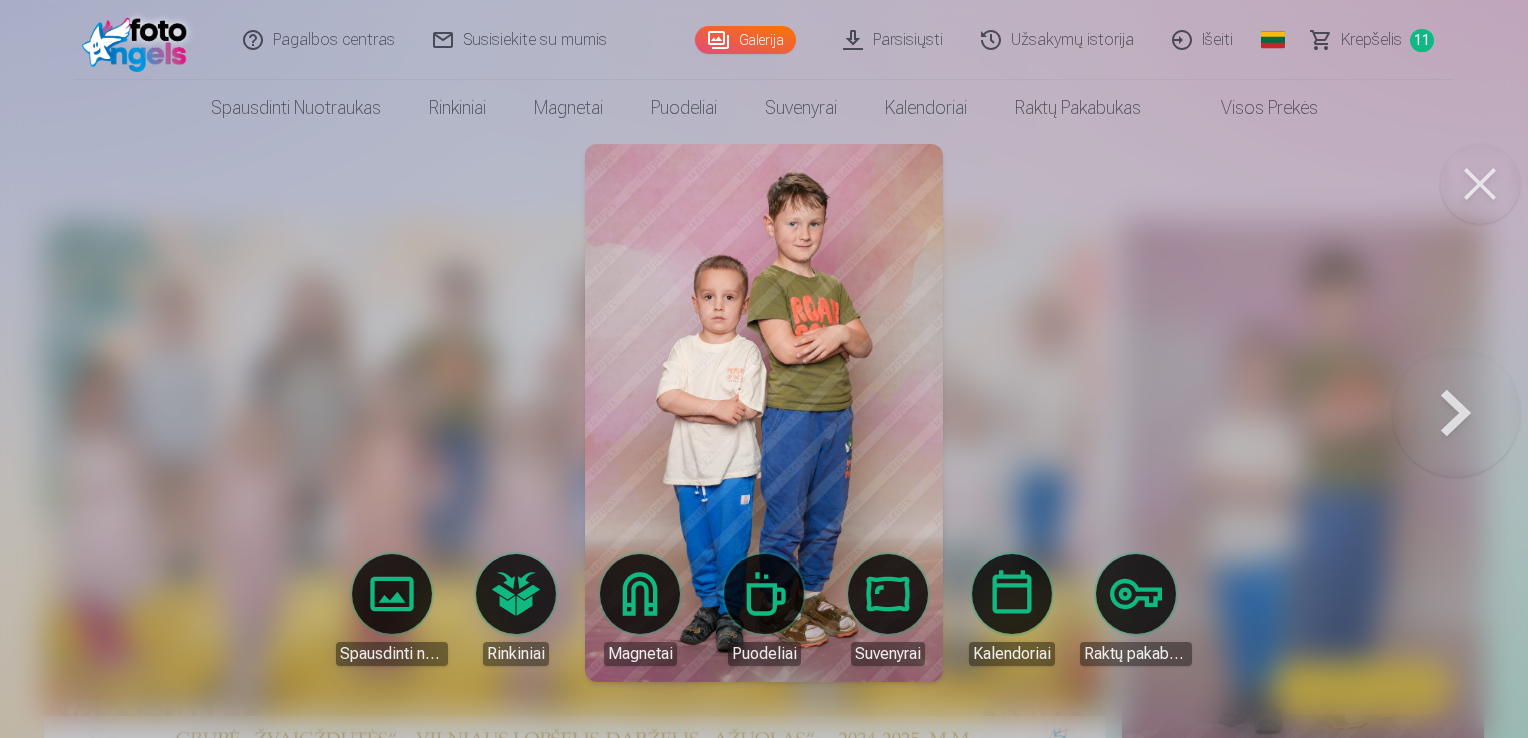 click at bounding box center [1480, 184] 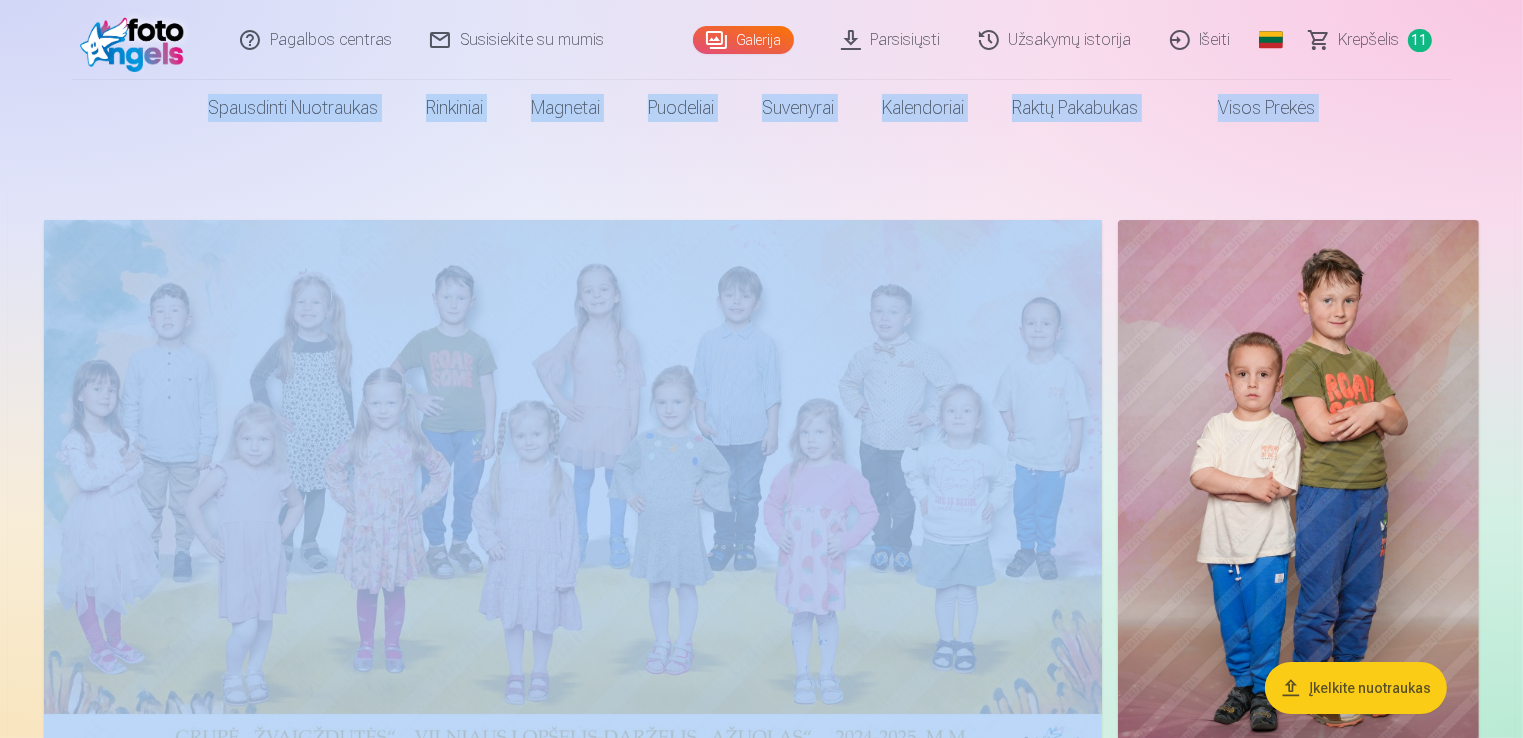 drag, startPoint x: 1521, startPoint y: 26, endPoint x: 1527, endPoint y: 51, distance: 25.70992 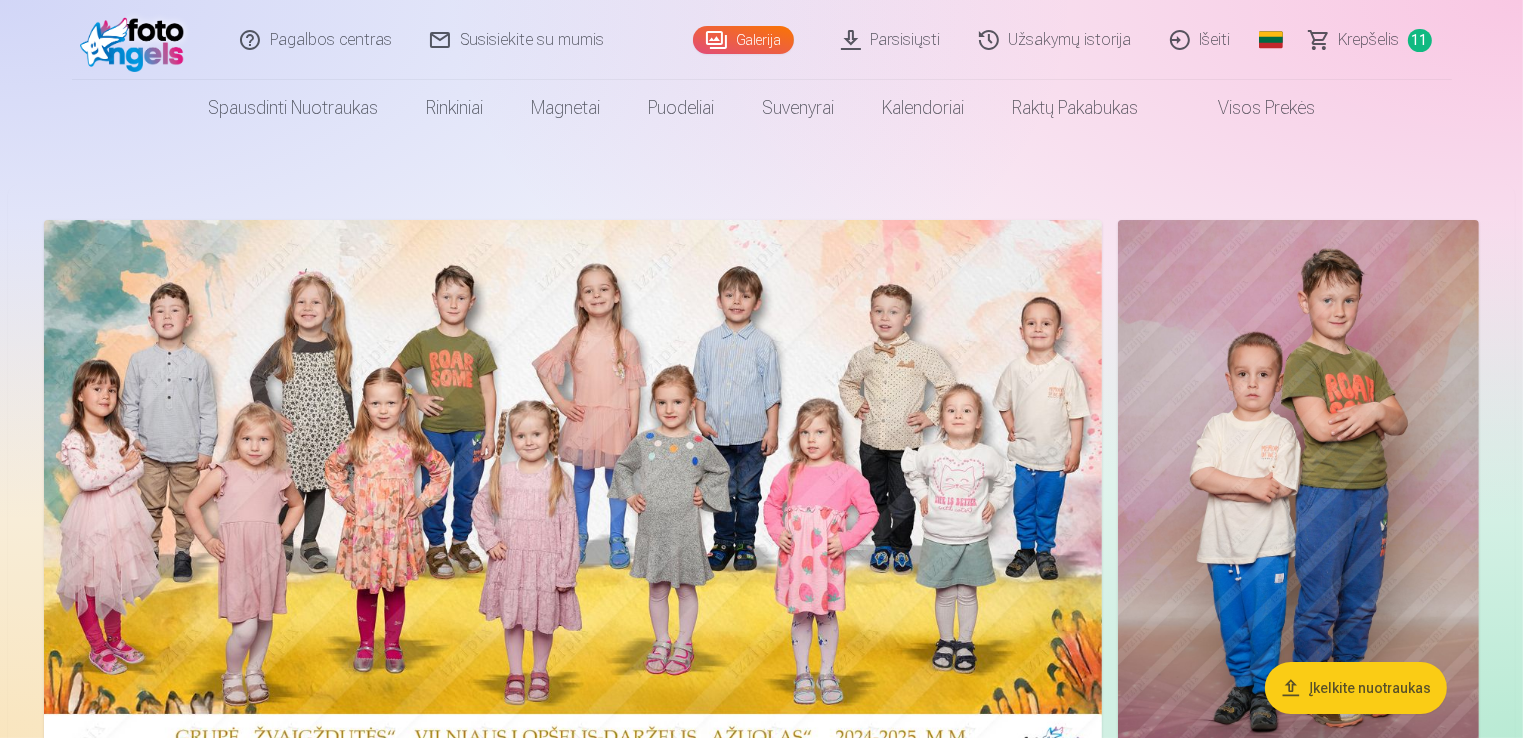 click on "Įkelkite nuotraukas" at bounding box center [761, 5885] 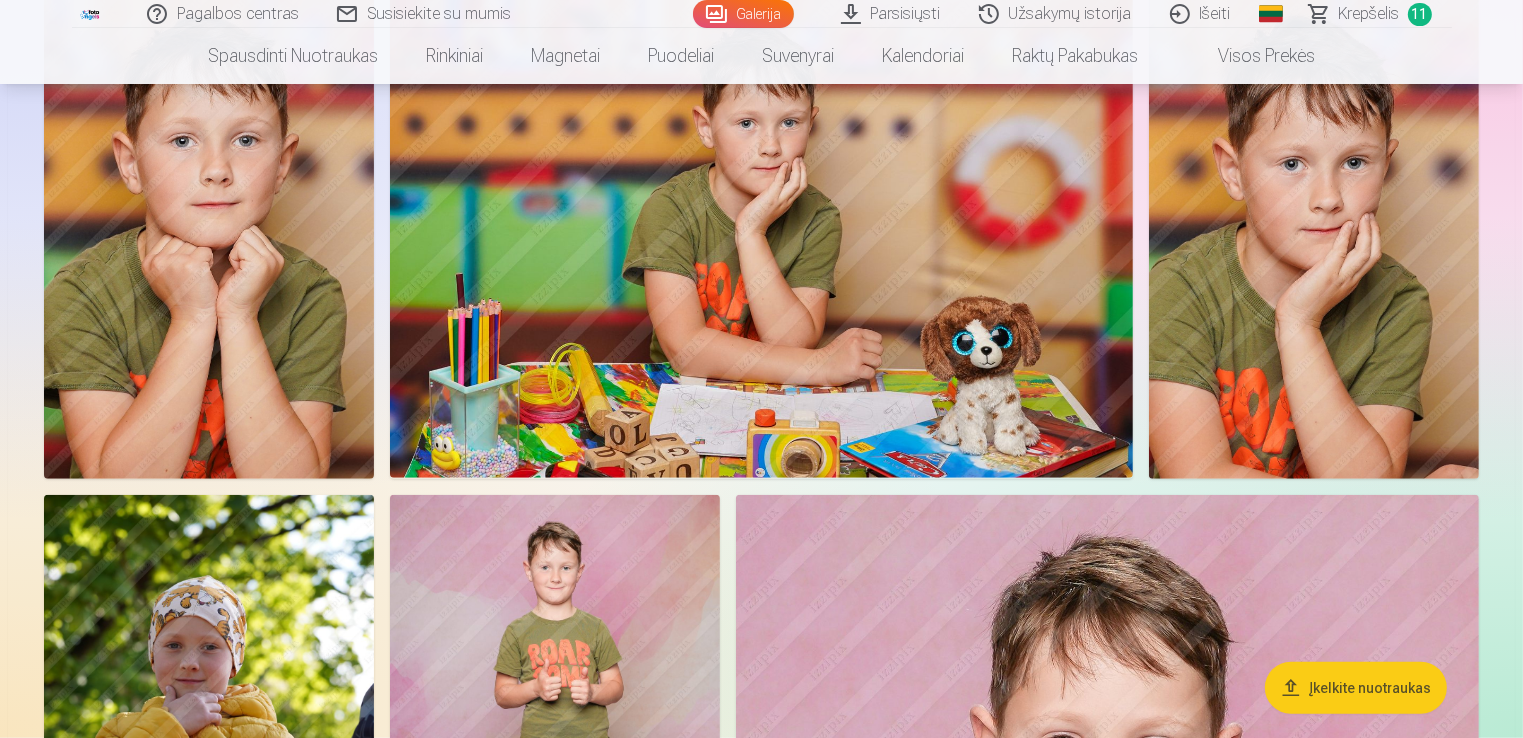 scroll, scrollTop: 0, scrollLeft: 0, axis: both 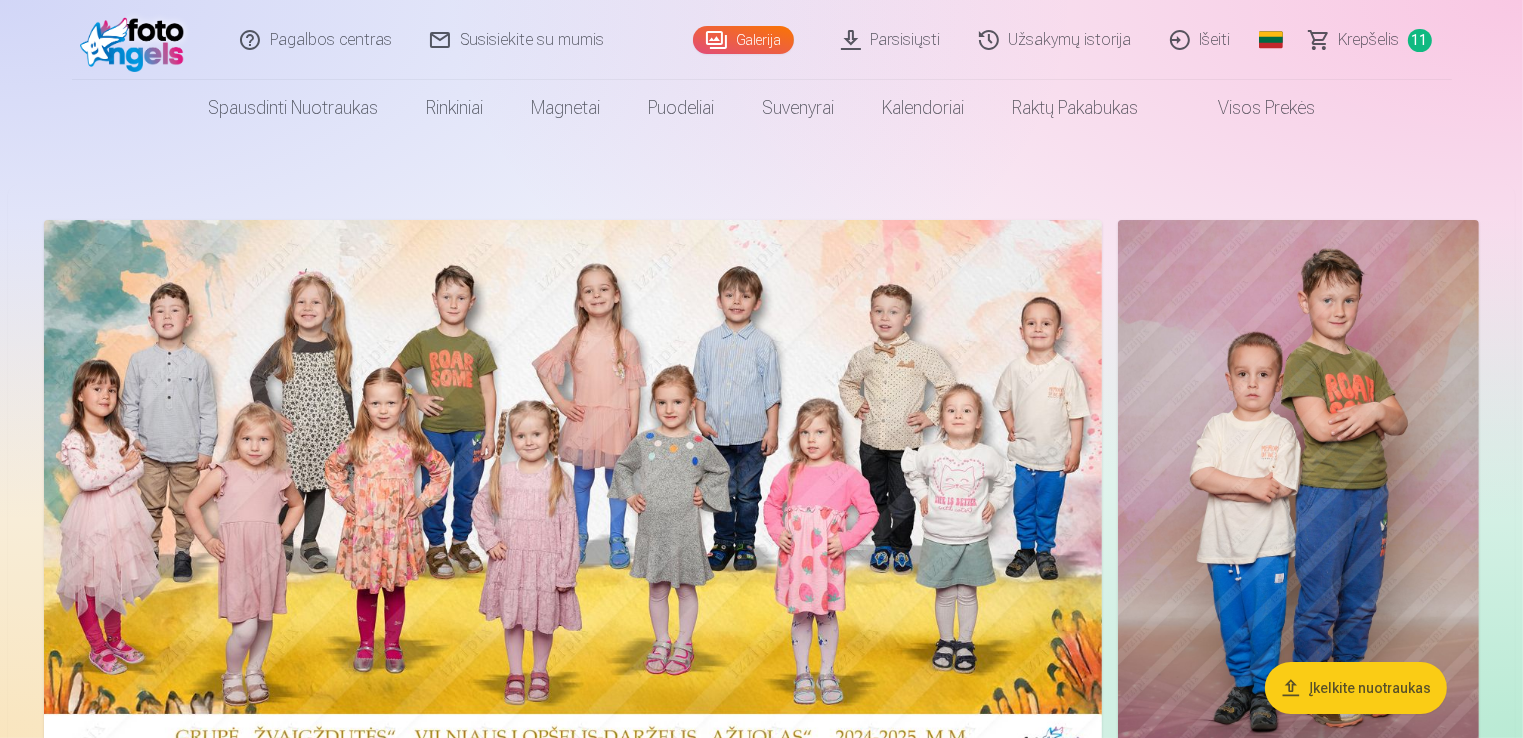 click on "Krepšelis" at bounding box center [1369, 40] 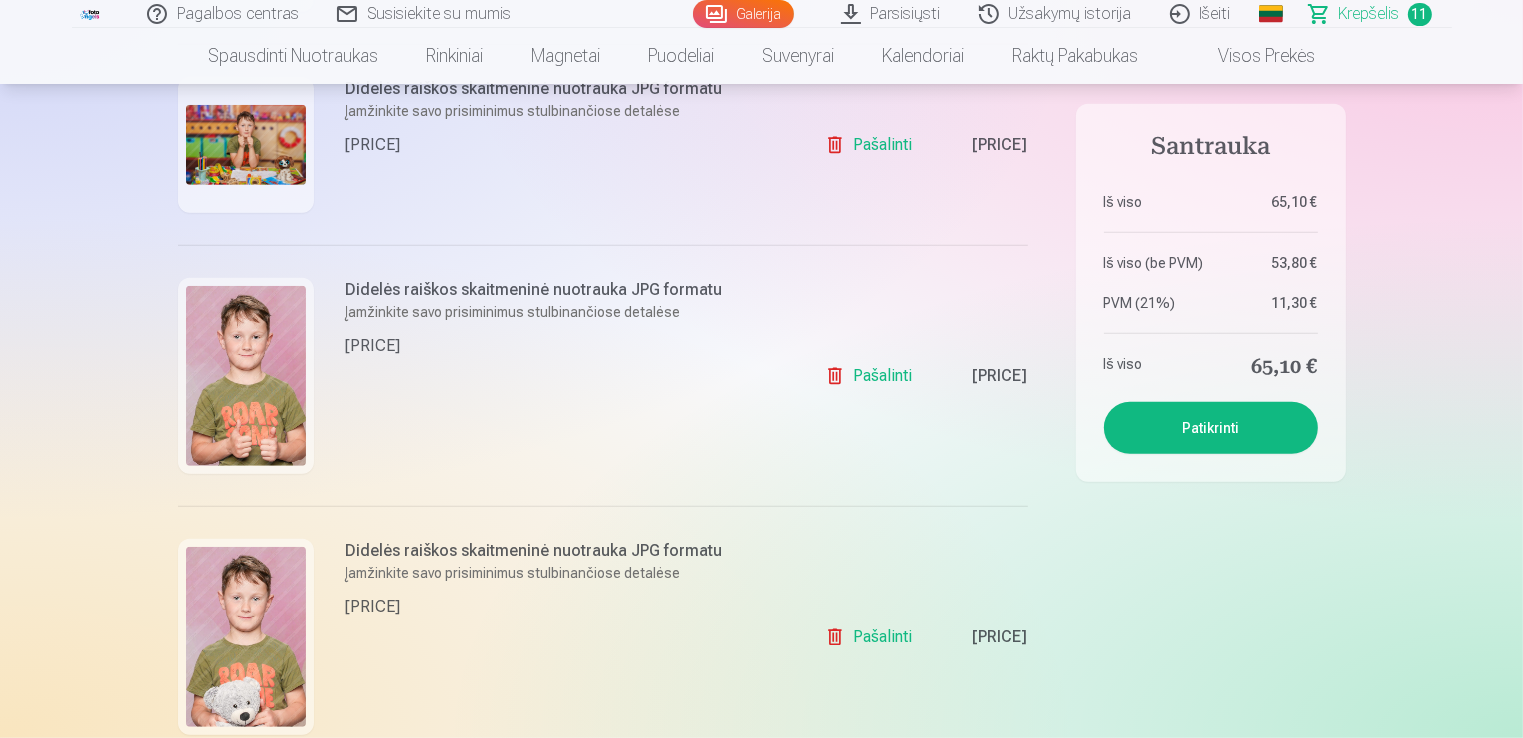 scroll, scrollTop: 1092, scrollLeft: 0, axis: vertical 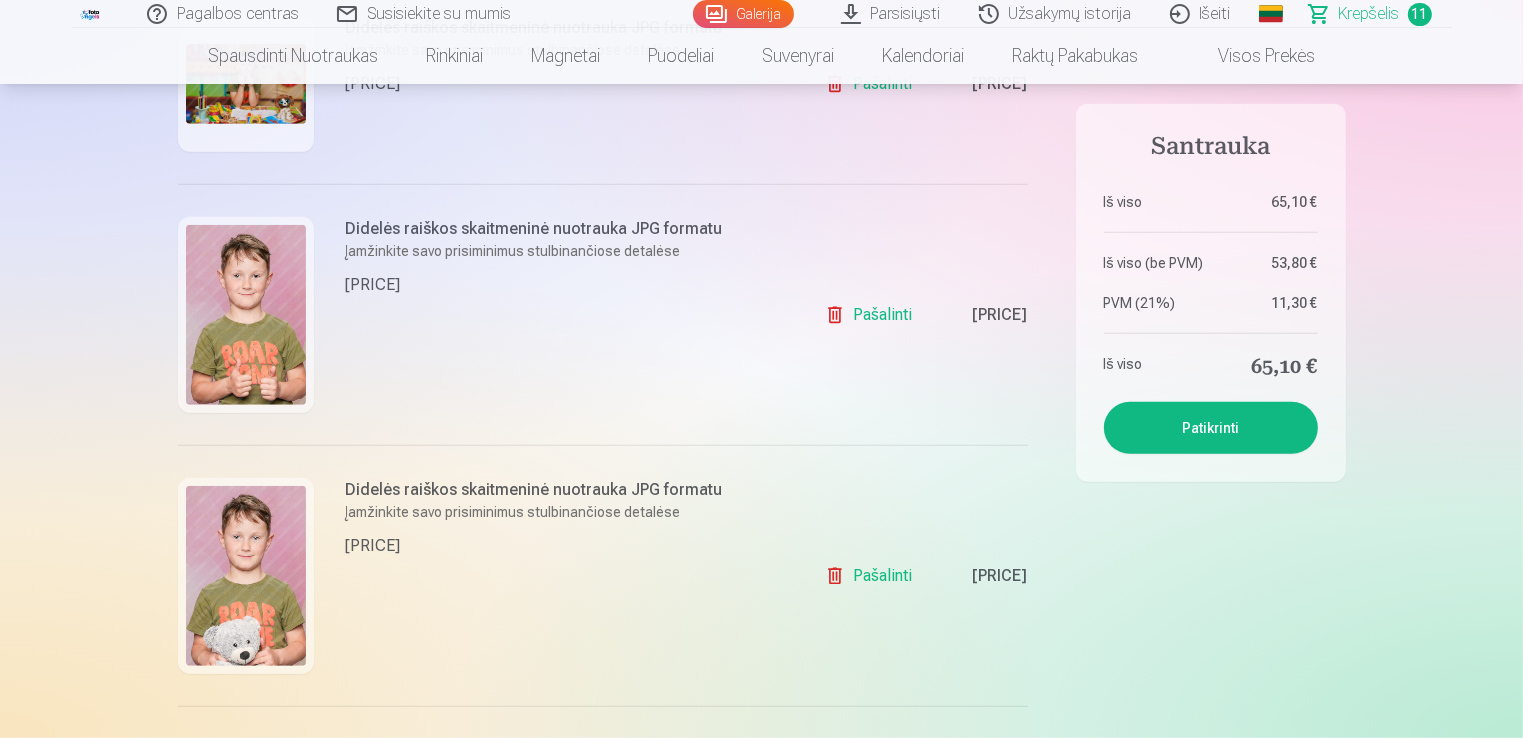 click on "Pašalinti" at bounding box center (872, 315) 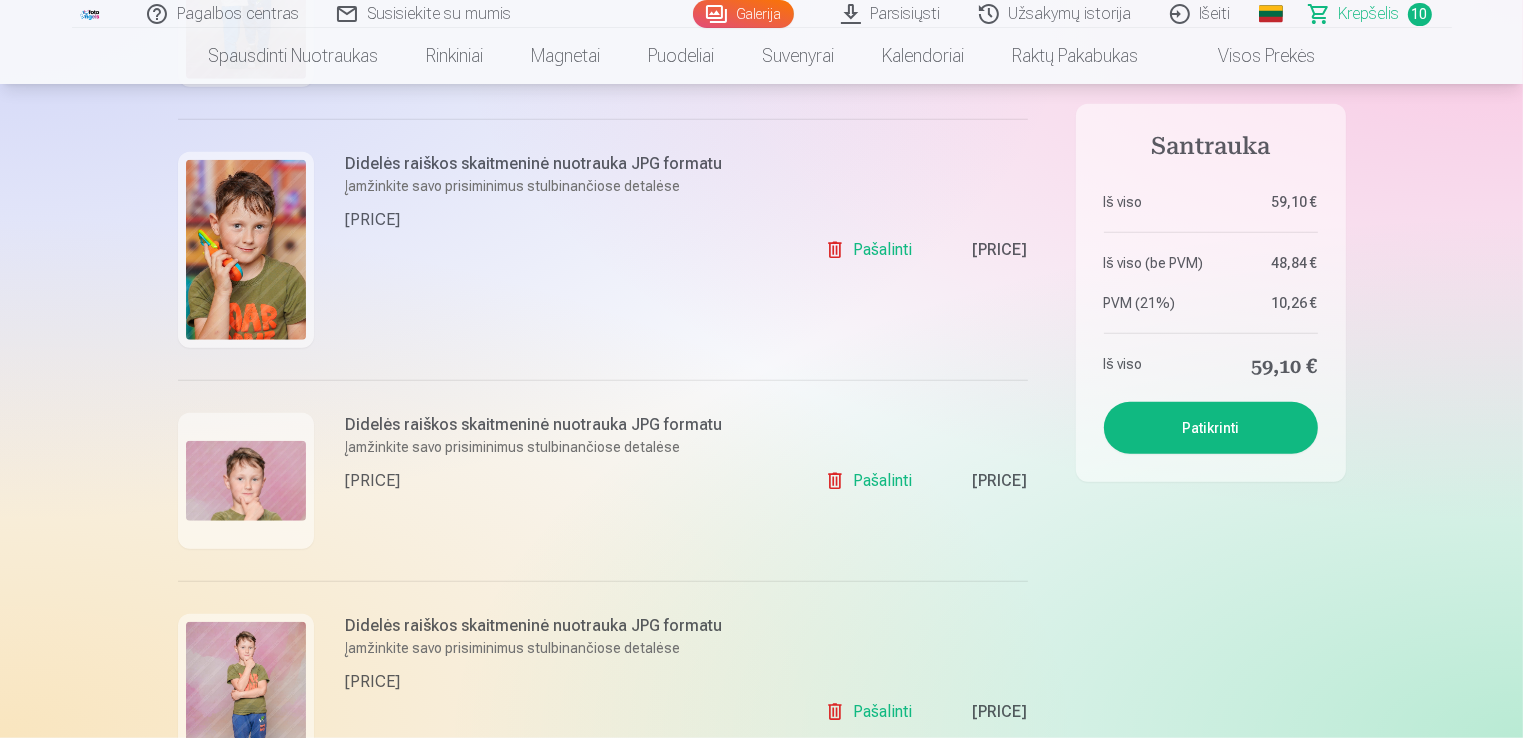 scroll, scrollTop: 1698, scrollLeft: 0, axis: vertical 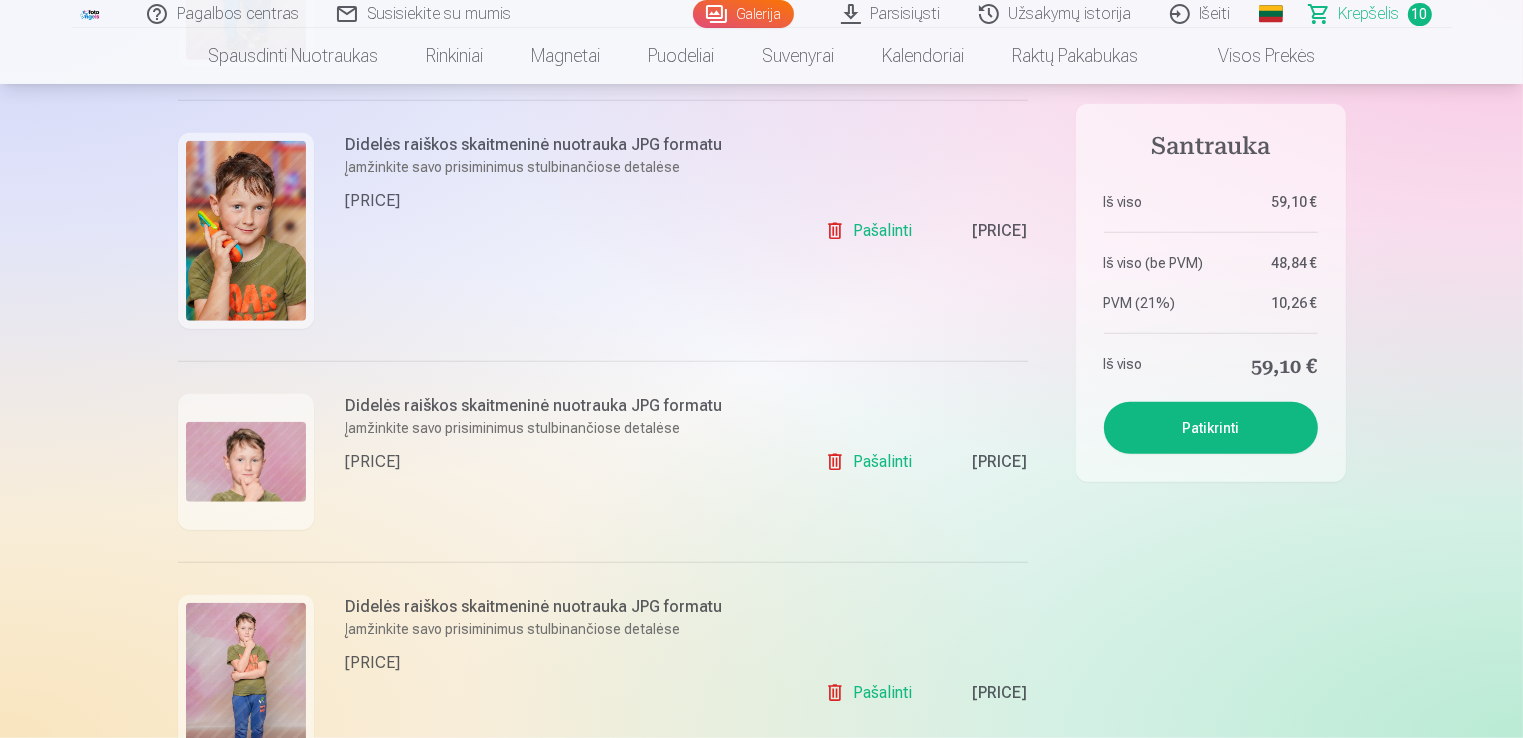 click on "Pašalinti" at bounding box center (872, 462) 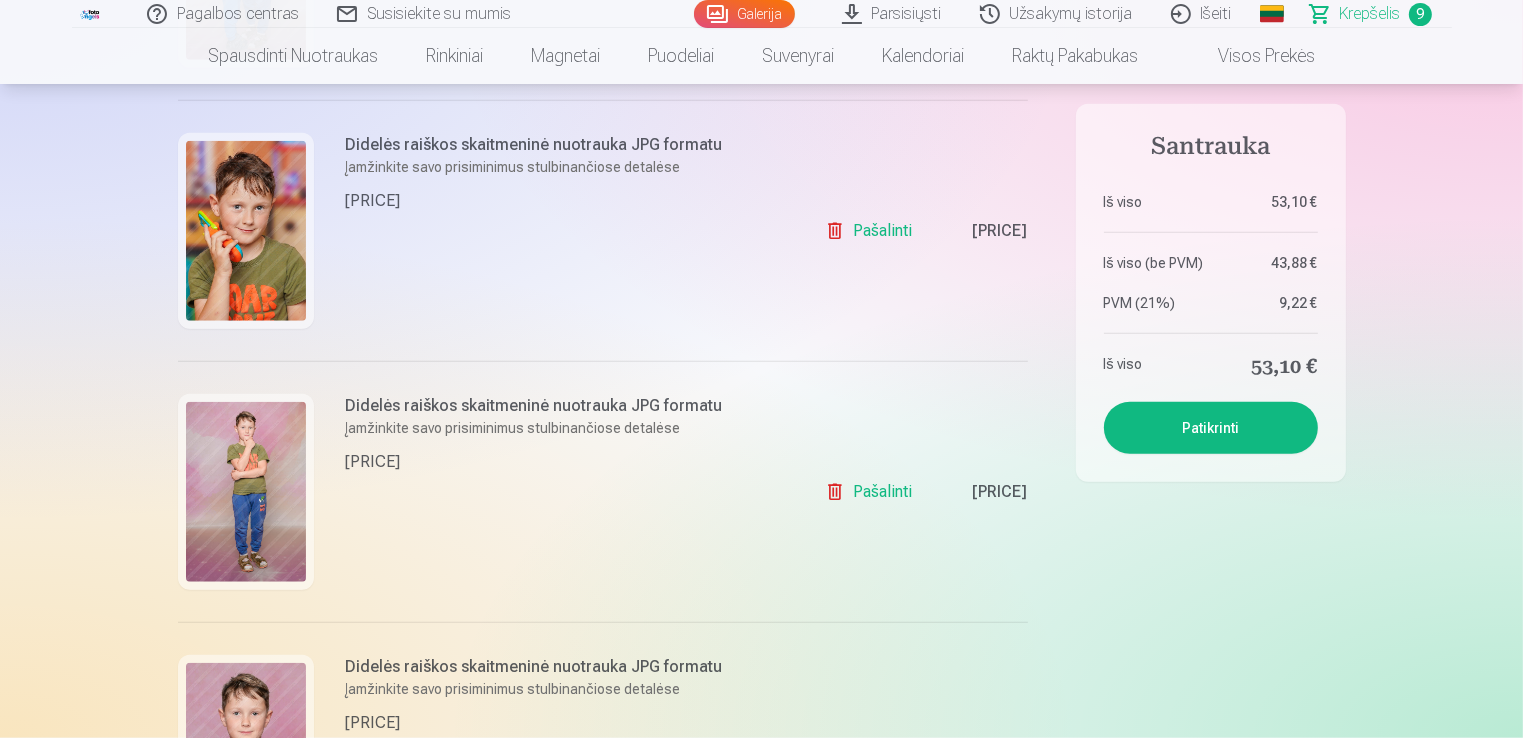 click on "Pašalinti" at bounding box center [872, 492] 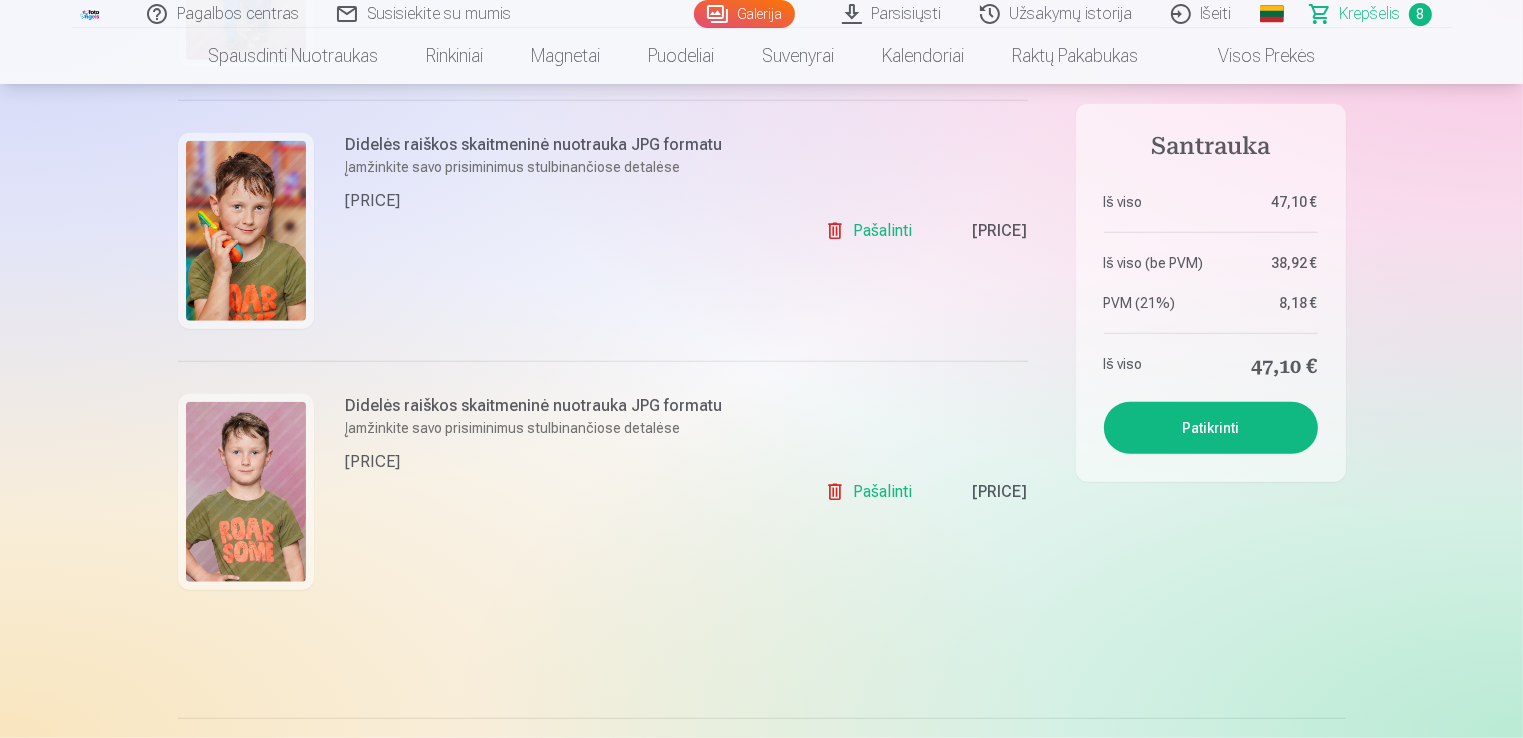 click on "Pašalinti" at bounding box center [872, 492] 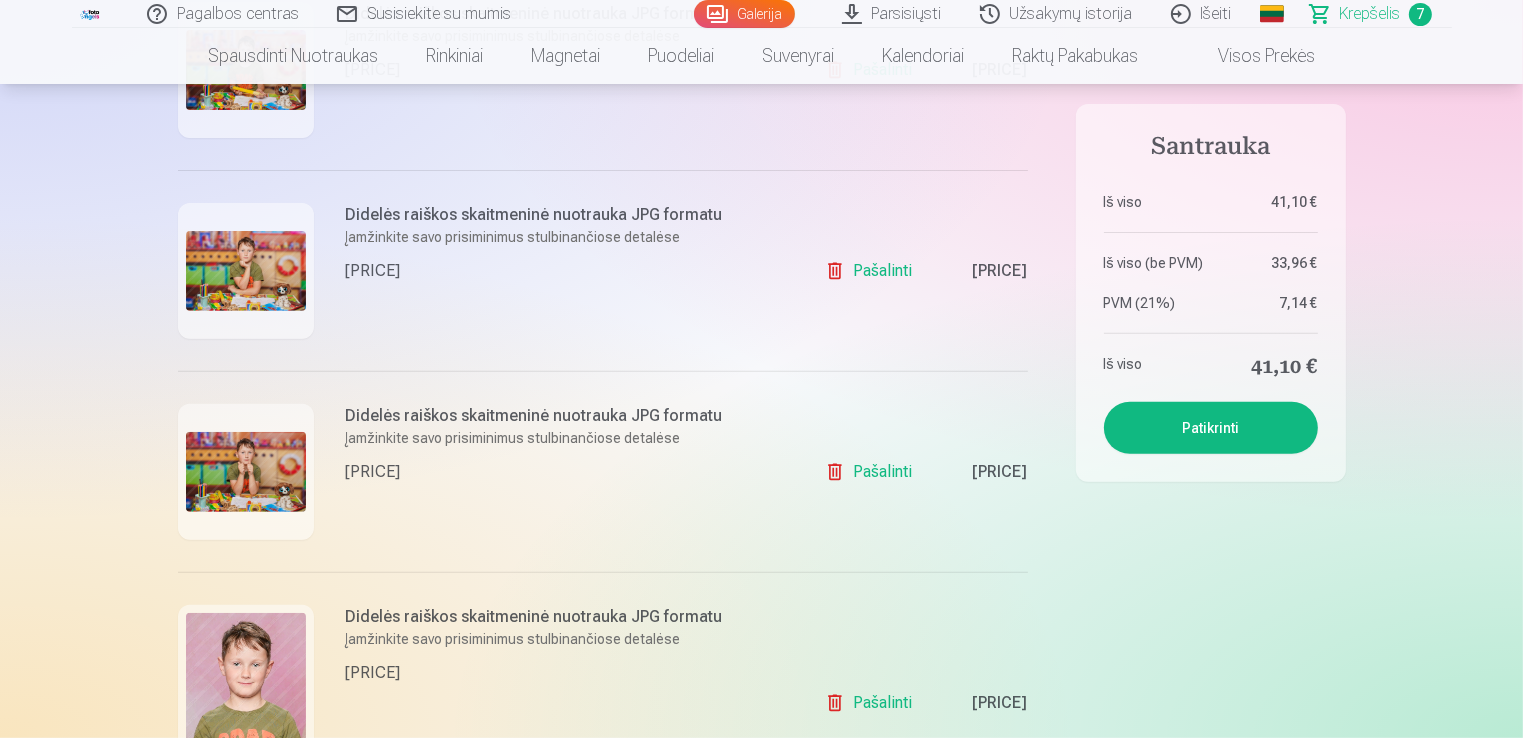 scroll, scrollTop: 649, scrollLeft: 0, axis: vertical 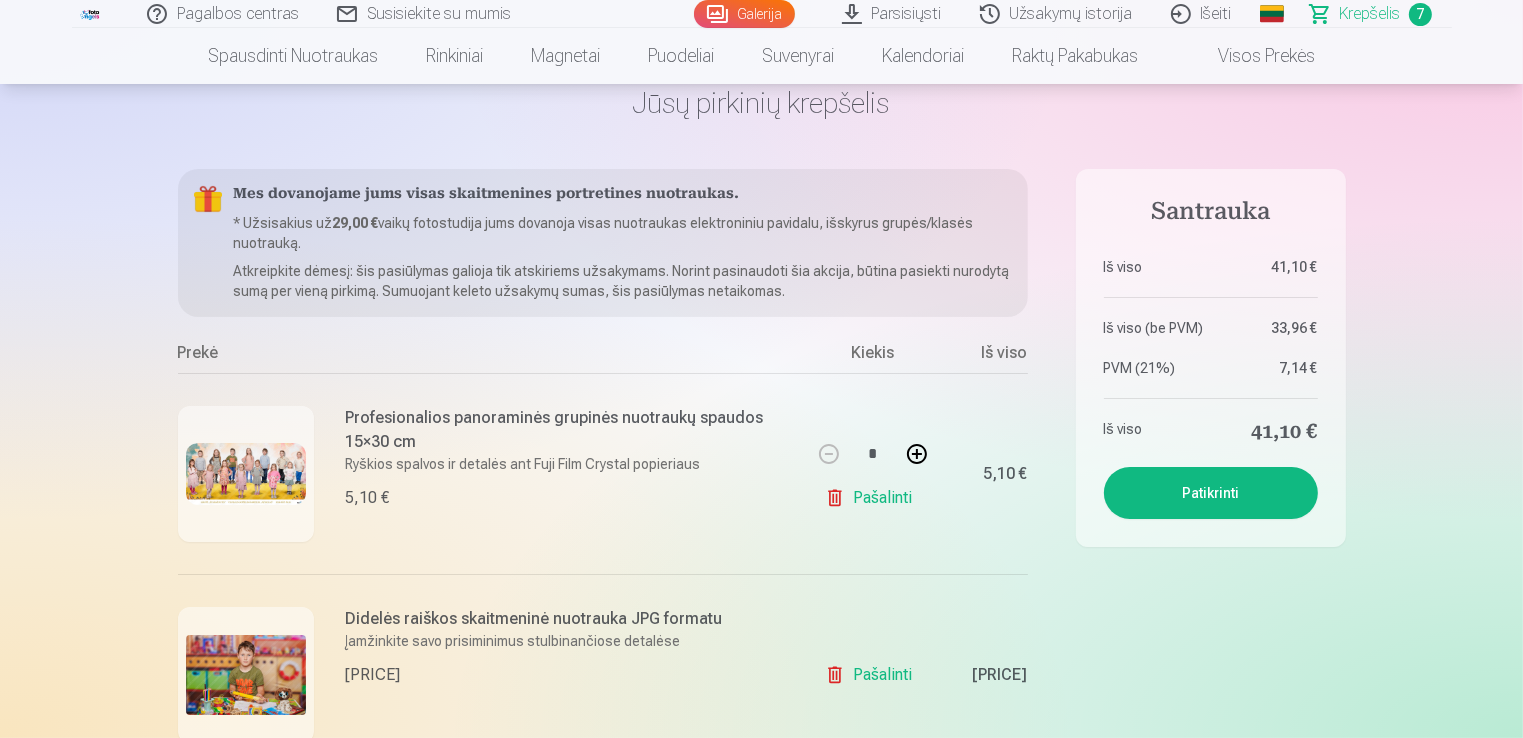 click on "Pašalinti" at bounding box center [872, 675] 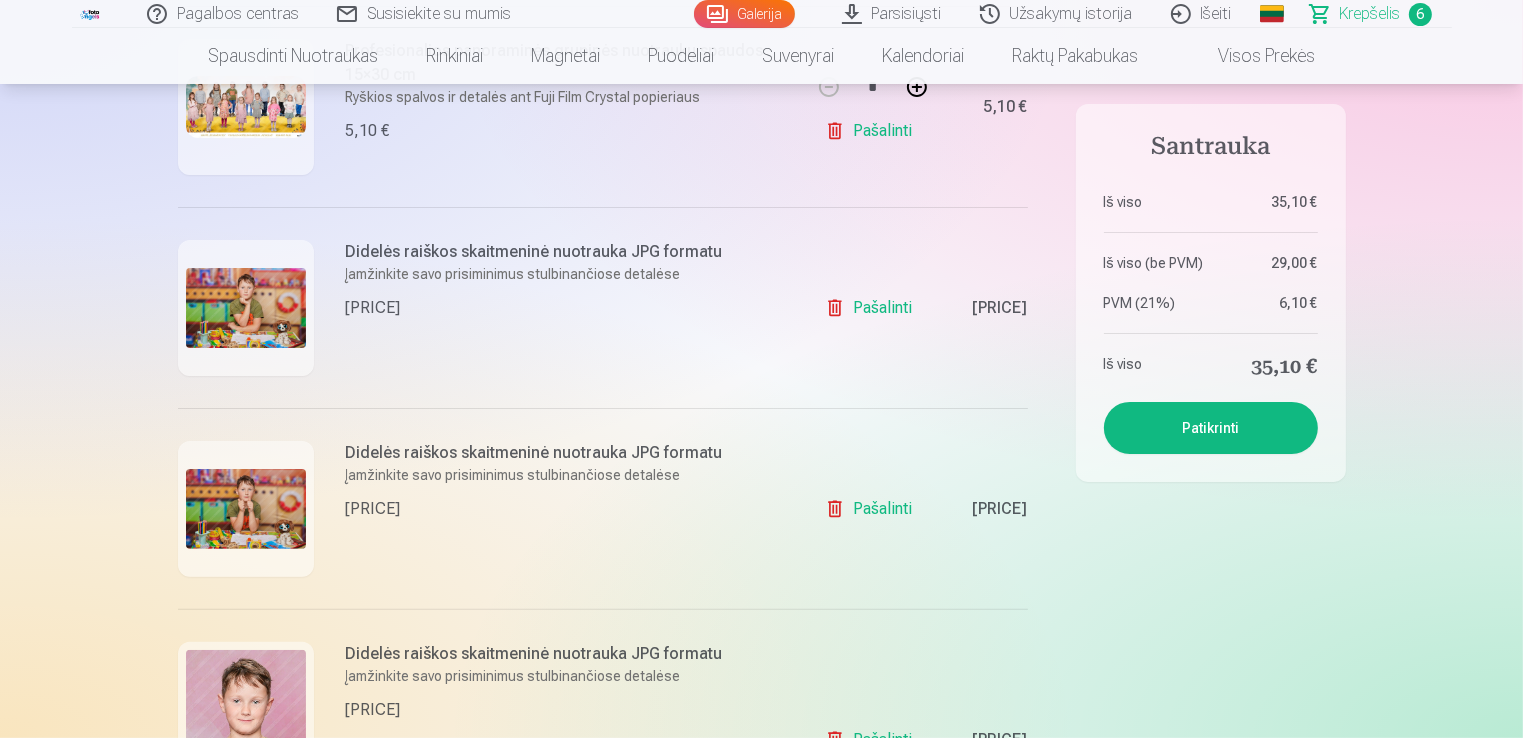 scroll, scrollTop: 457, scrollLeft: 0, axis: vertical 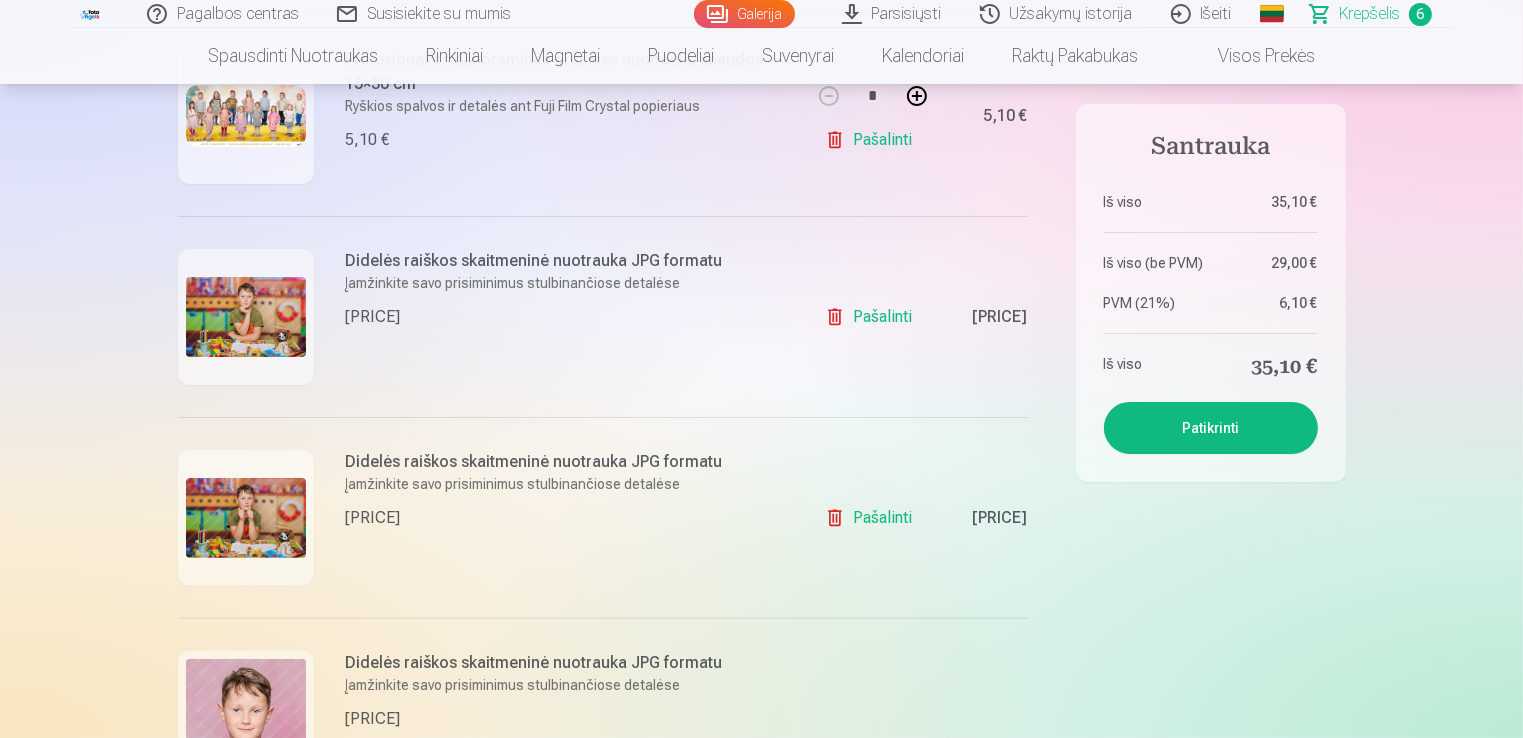 click on "Pašalinti" at bounding box center (872, 317) 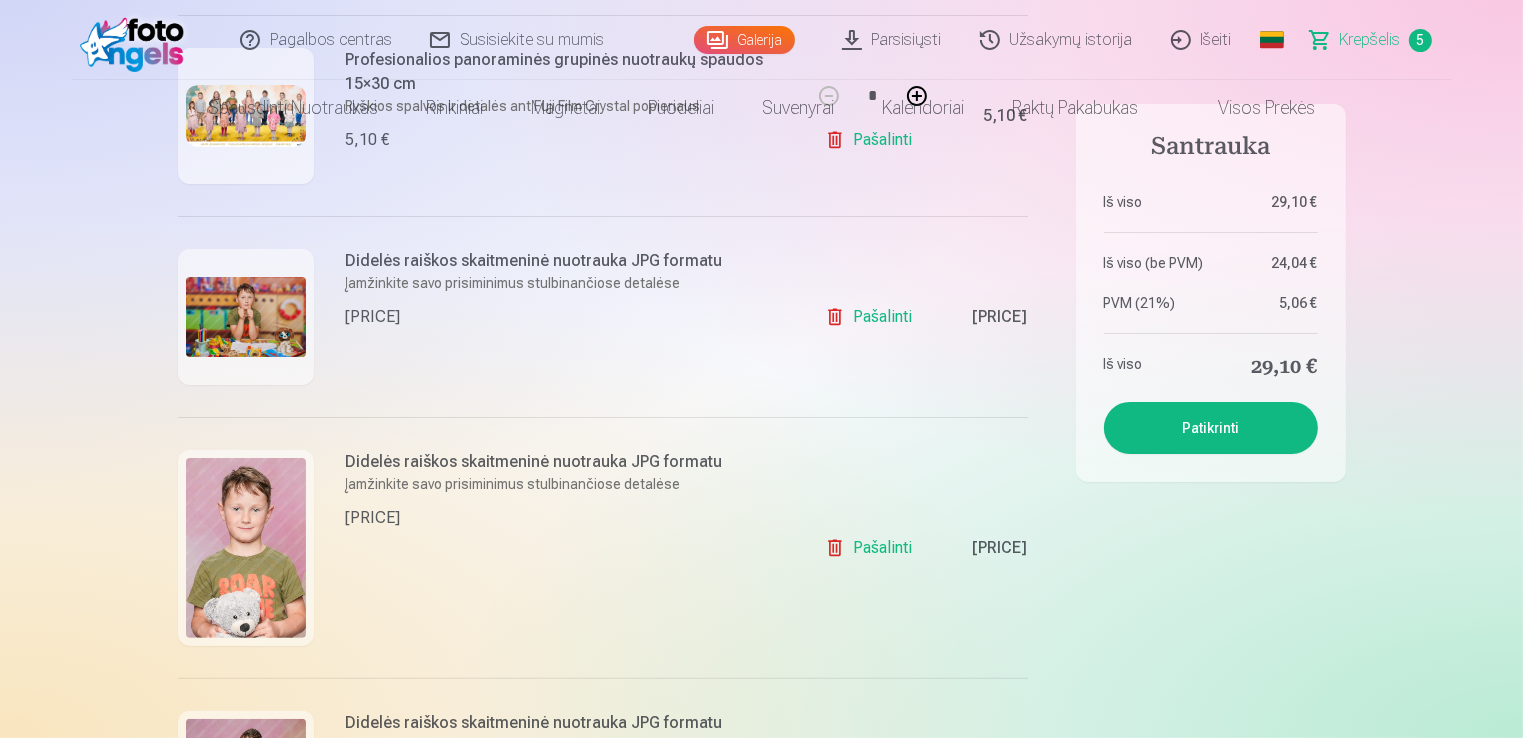 scroll, scrollTop: 0, scrollLeft: 0, axis: both 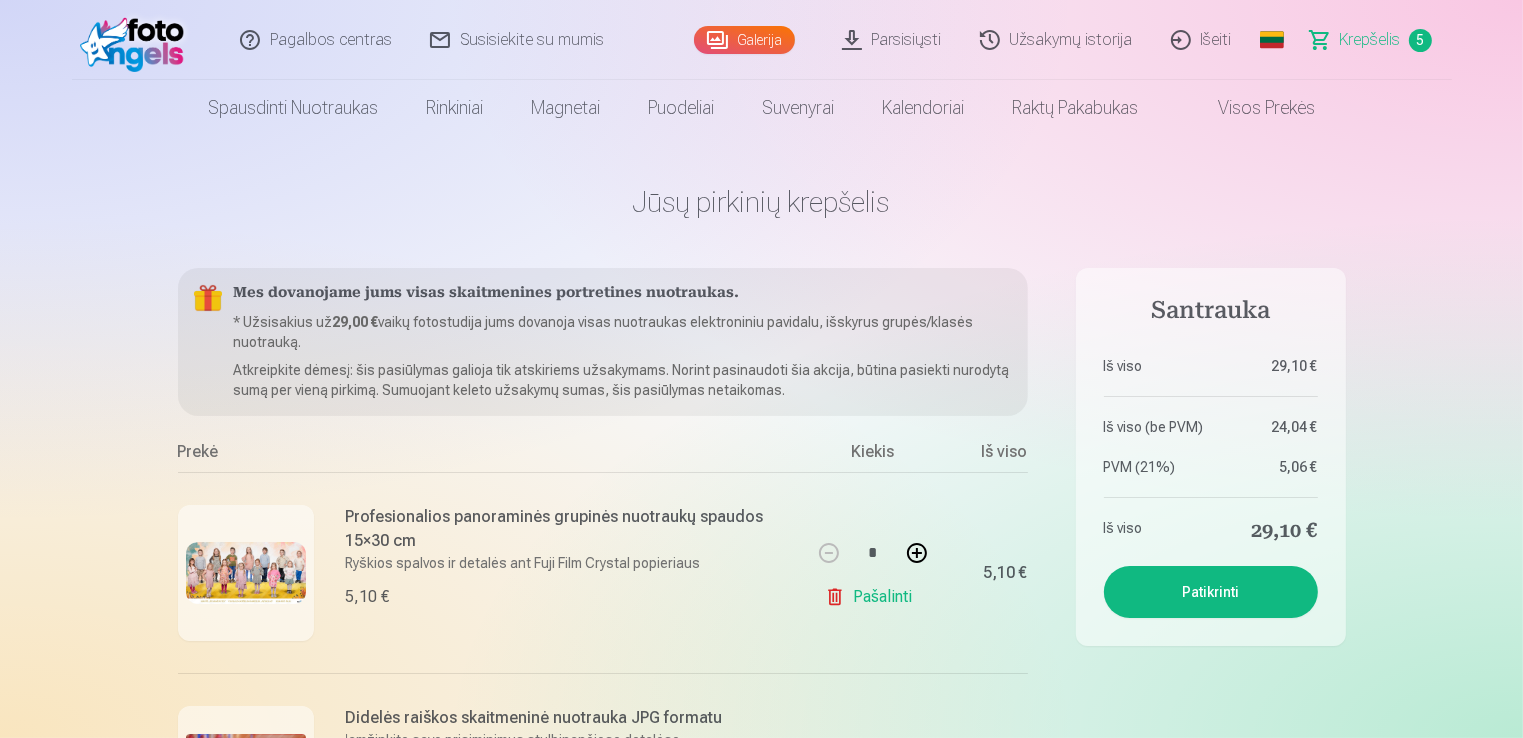 click on "Patikrinti" at bounding box center [1211, 592] 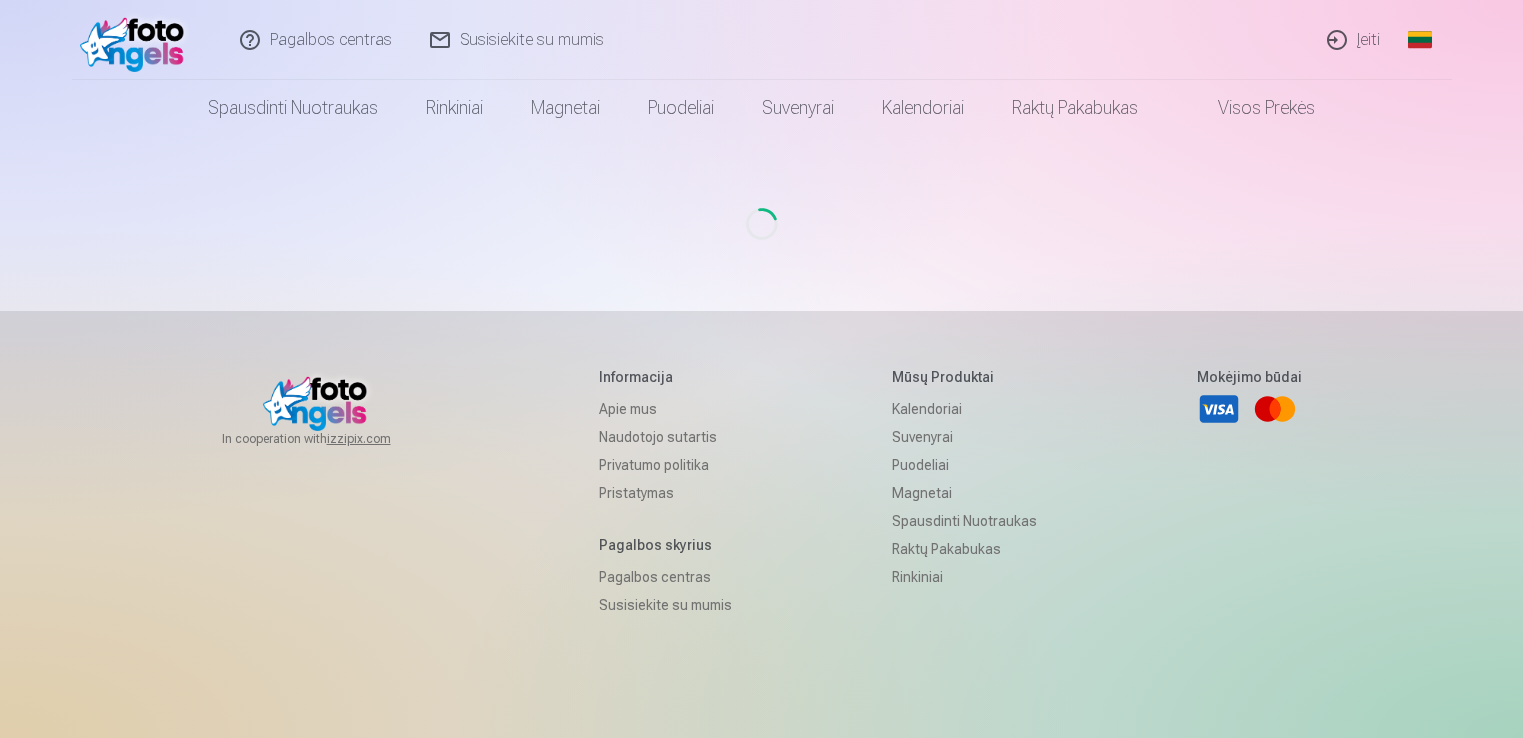 scroll, scrollTop: 0, scrollLeft: 0, axis: both 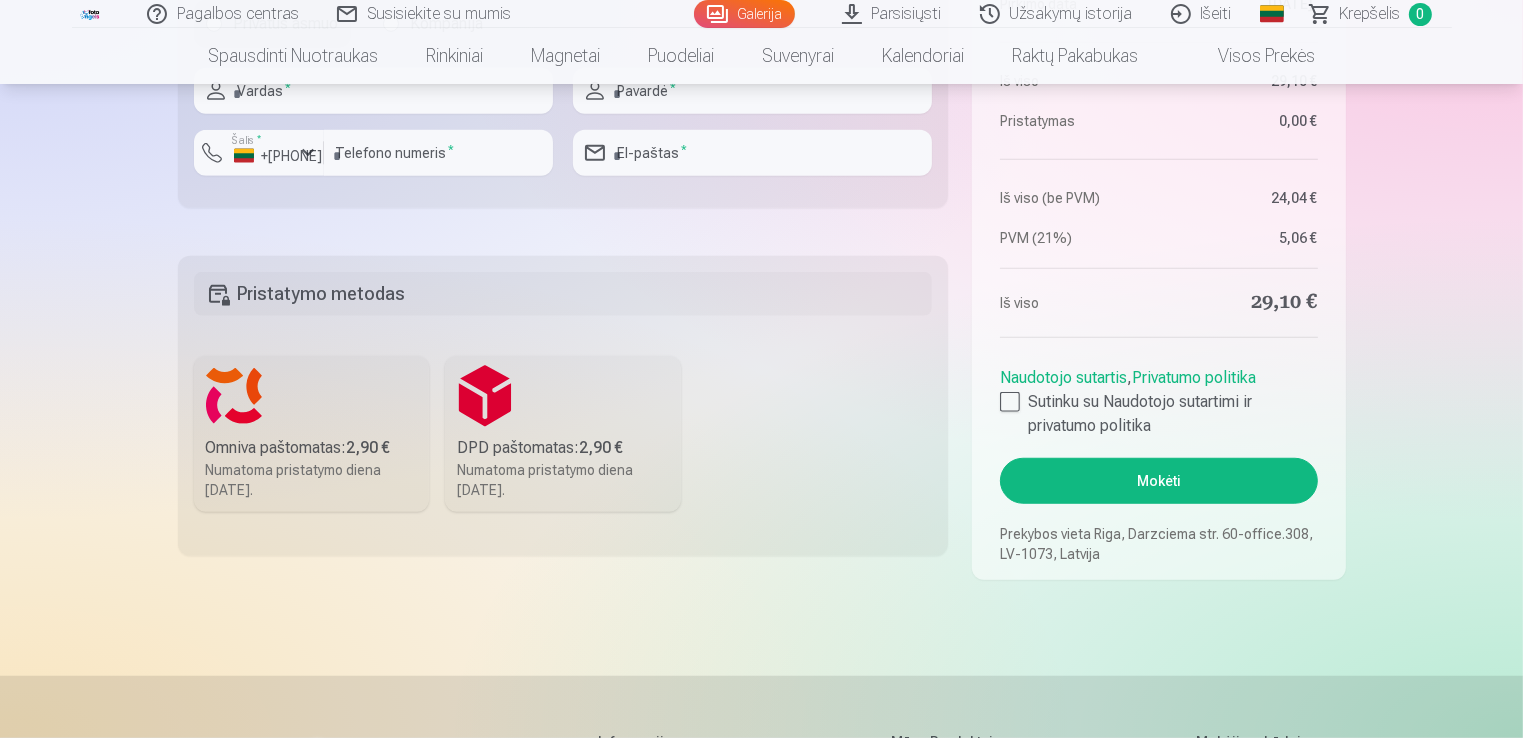 click on "Omniva paštomatas :  [PRICE] Numatoma pristatymo diena 23.08.2025." at bounding box center (312, 434) 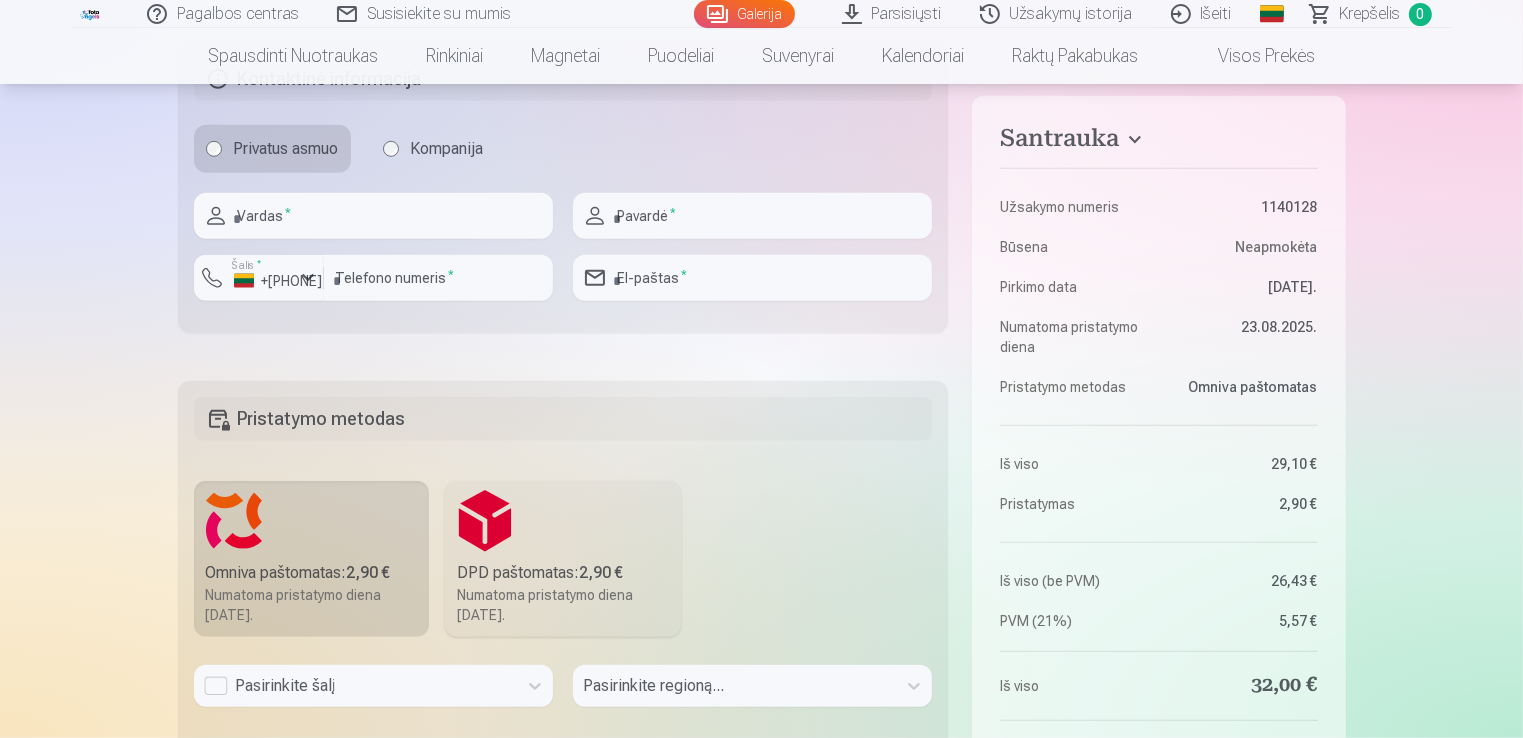 scroll, scrollTop: 1312, scrollLeft: 0, axis: vertical 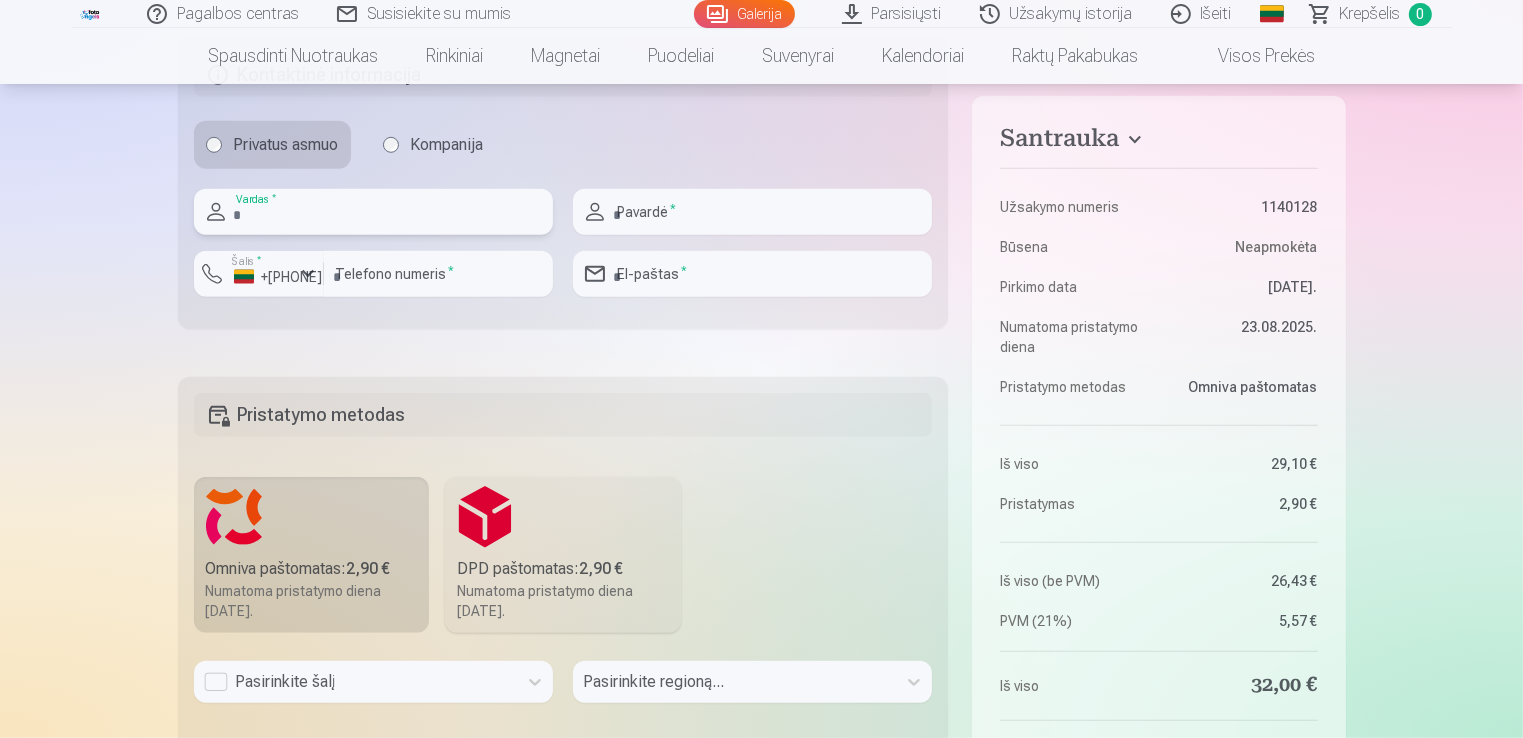 click at bounding box center [373, 212] 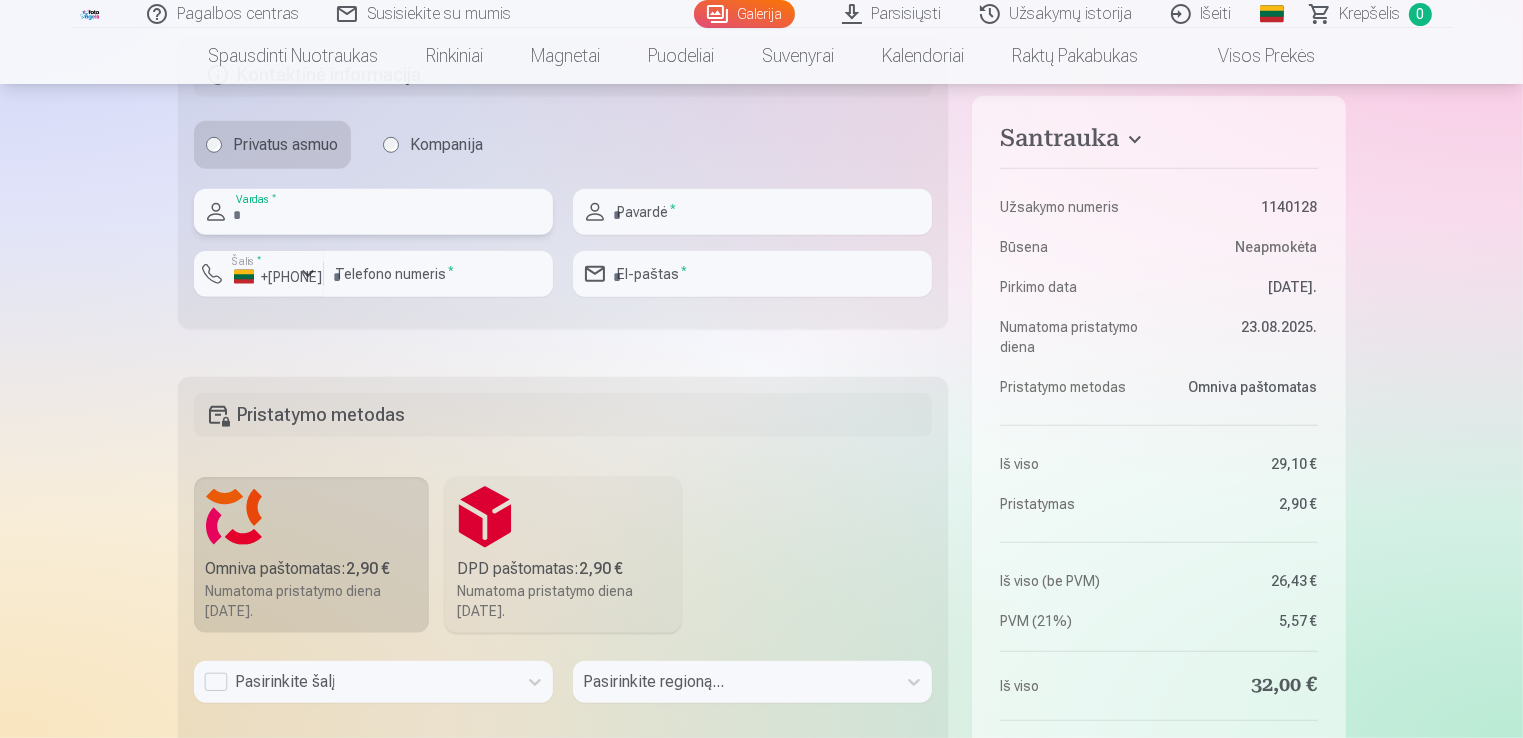 type on "*******" 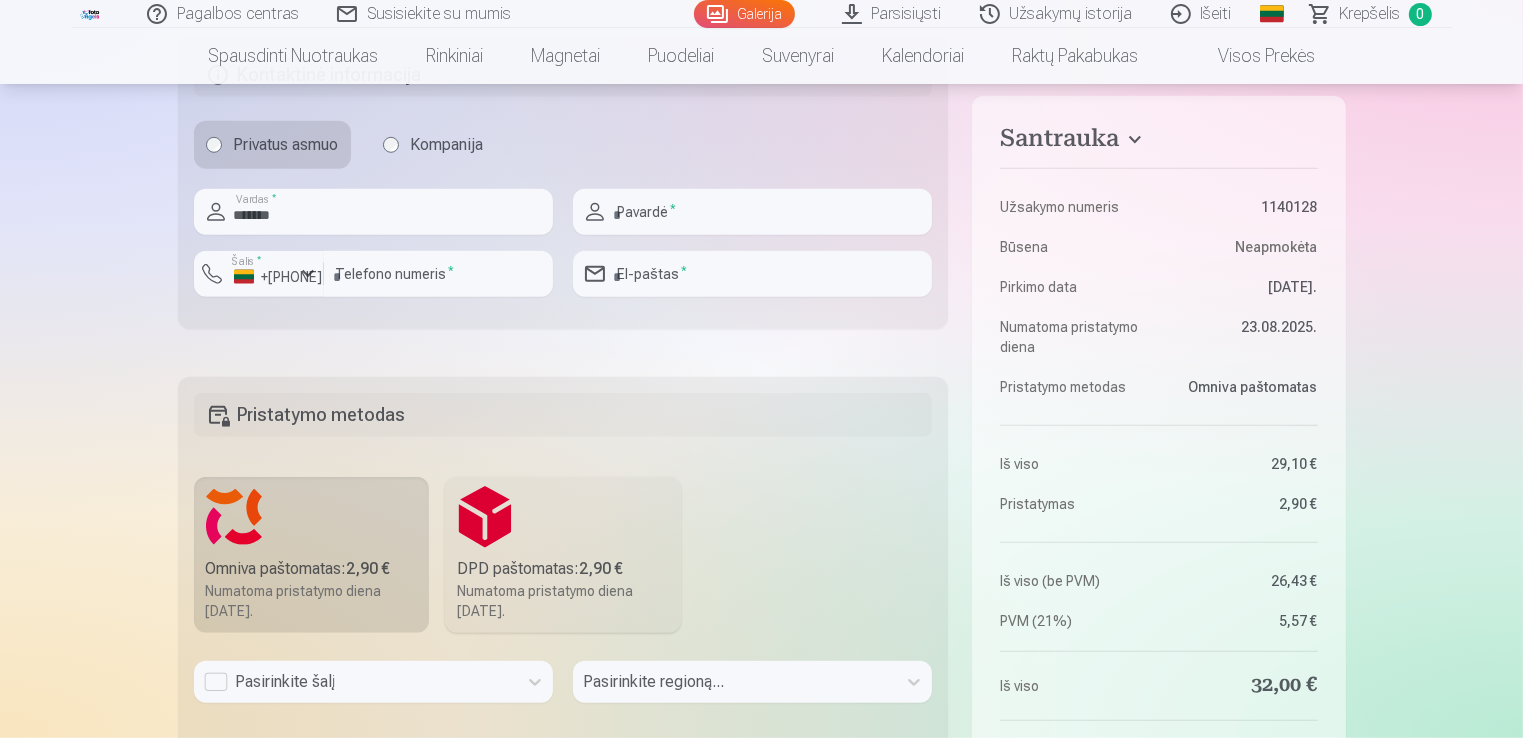 type on "**********" 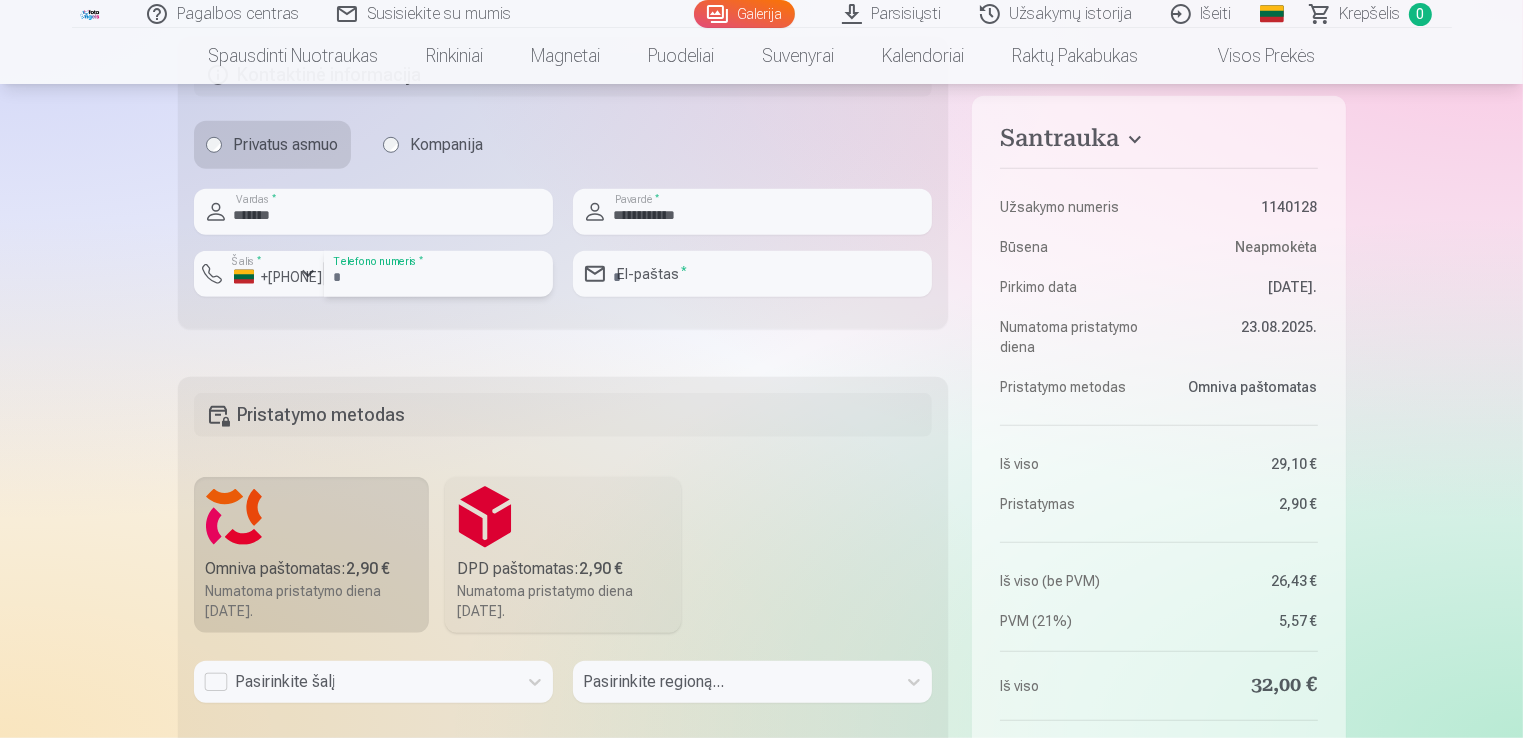 type on "*********" 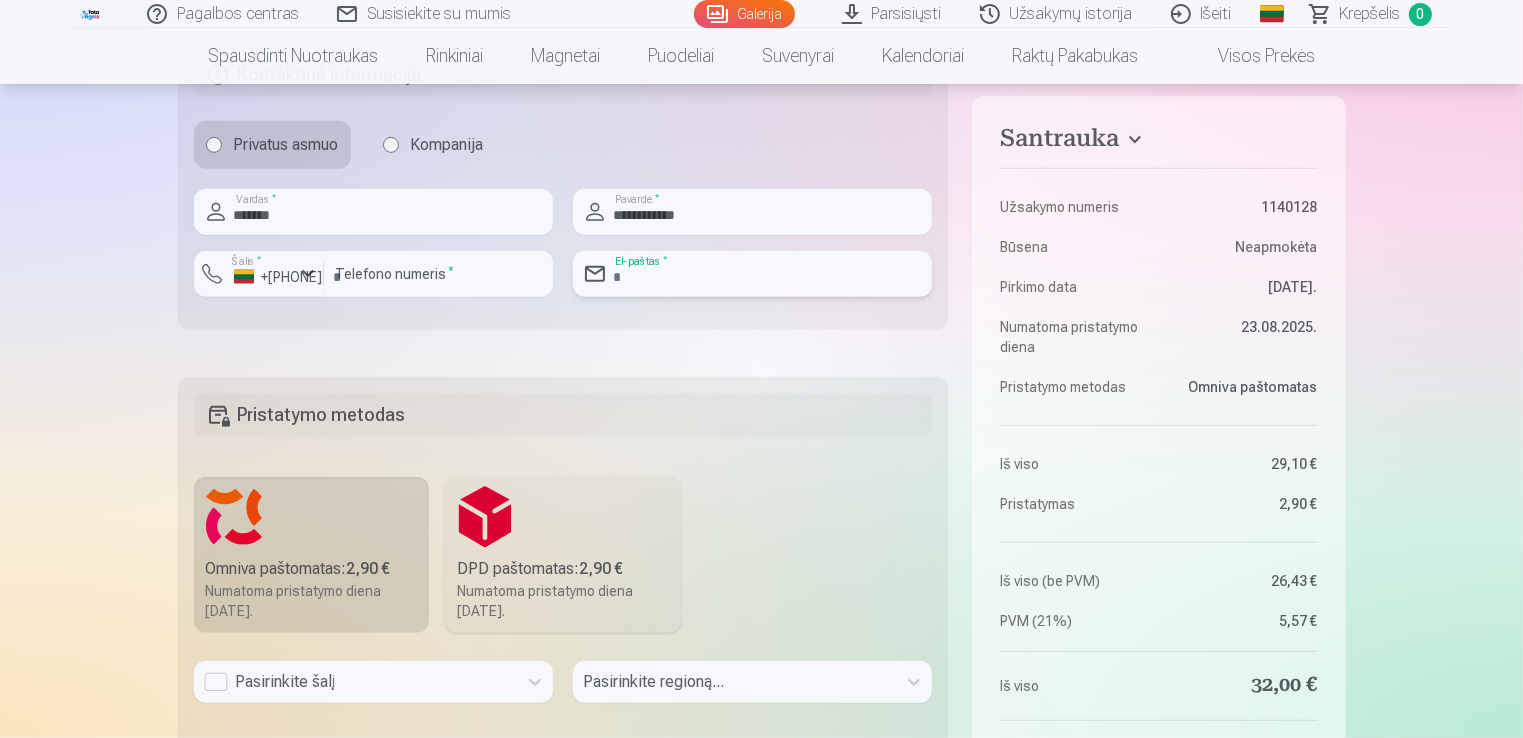 type on "**********" 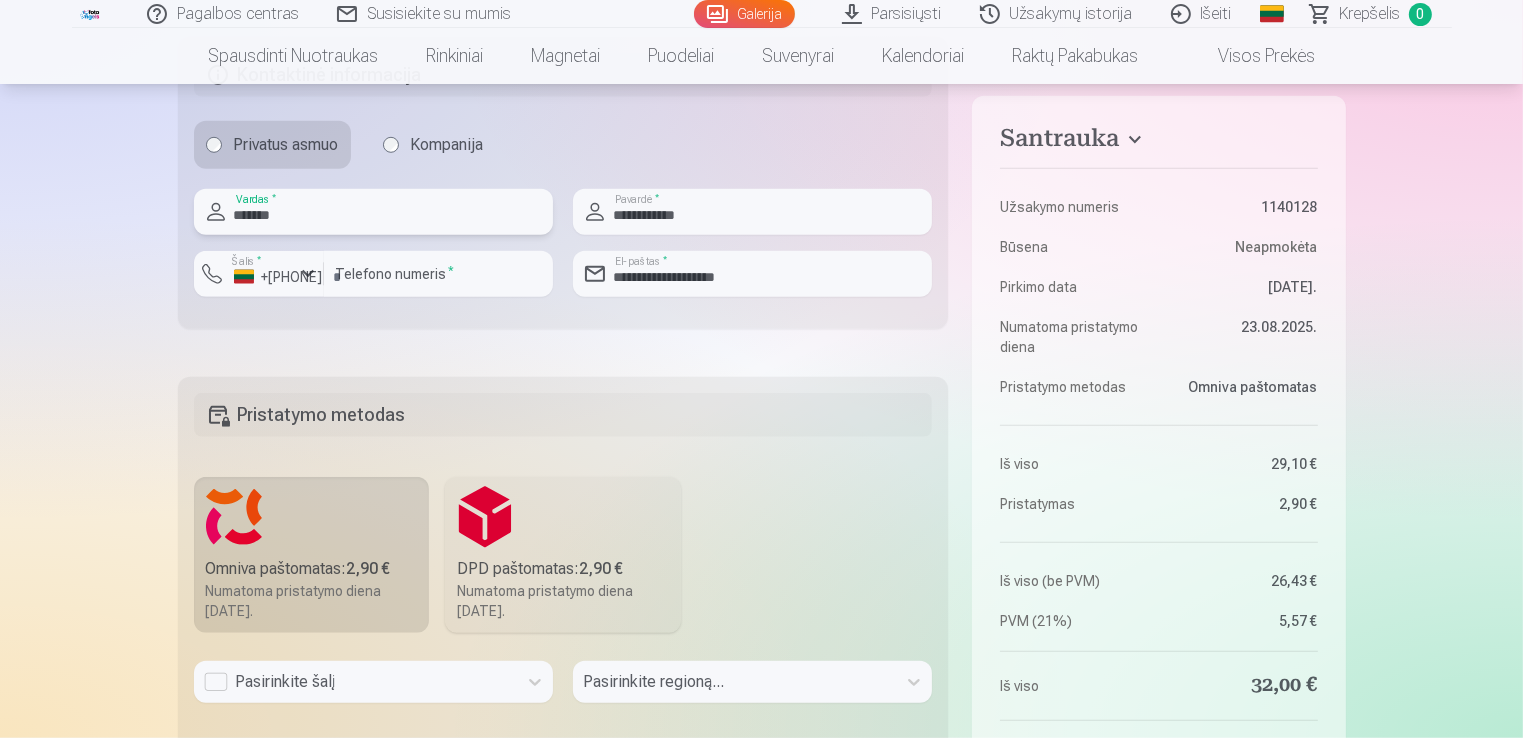 scroll, scrollTop: 1685, scrollLeft: 0, axis: vertical 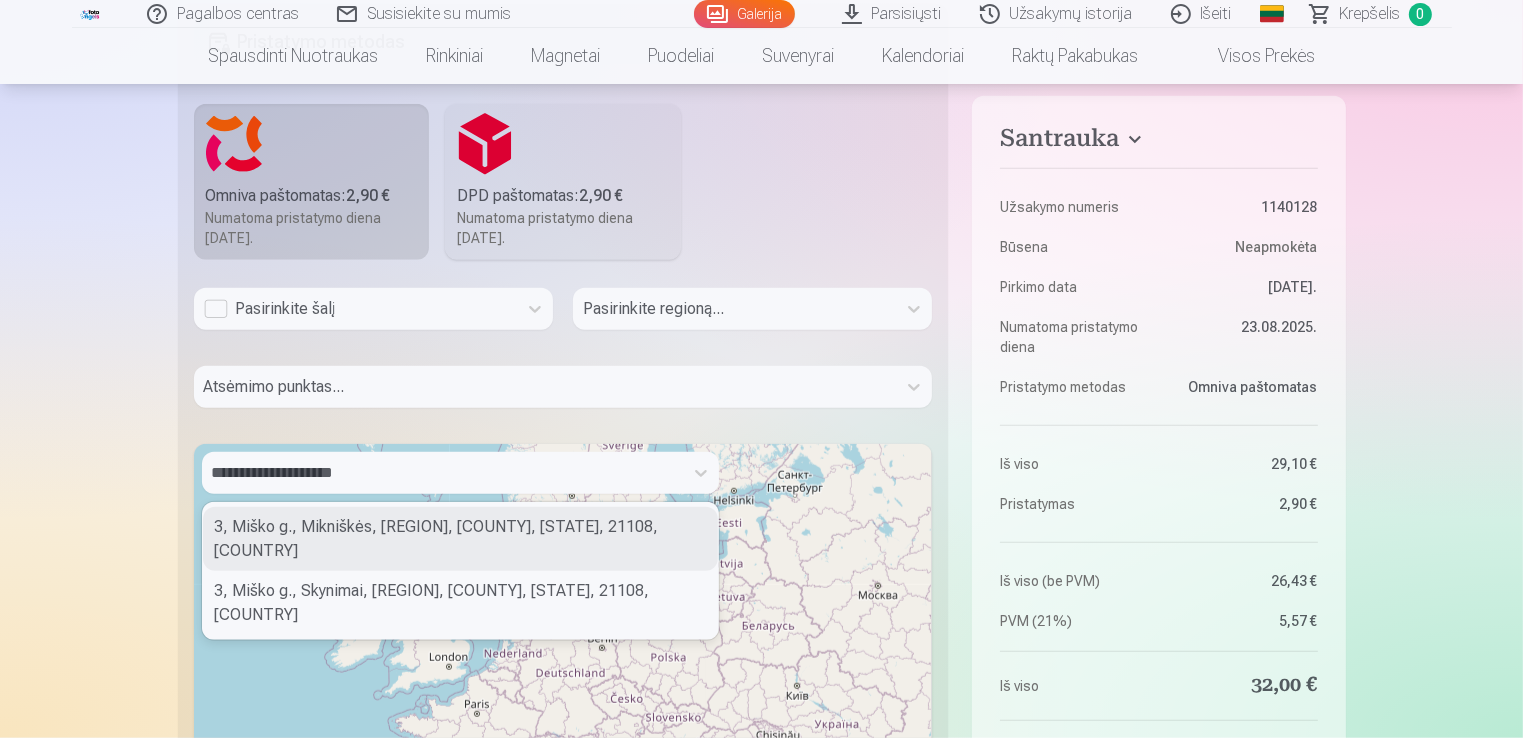 click on "Pagalbos centras Susisiekite su mumis Galerija Parsisiųsti Užsakymų istorija Išeiti Global Lithuanian (lt) English (en) Russian (ru) Krepšelis 0 Spausdinti nuotraukas Aukštos kokybės spausdintos nuotraukos  210 gsm popierius, stulbinančios spalvos ir detalumas Pradedant nuo  [PRICE] Profesionalios panoraminės grupinės nuotraukų spaudos 15×30 cm Ryškios spalvos ir detalės ant Fuji Film Crystal popieriaus Pradedant nuo  [PRICE] Fotokoliažas iš 2 nuotraukų Du įsimintini momentai - vienas įstabus vaizdas Pradedant nuo  [PRICE] Nuotraukos dokumentams Universalios ID nuotraukos (6 vnt.)  Pradedant nuo  [PRICE] Didelės raiškos skaitmeninė nuotrauka JPG formatu Įamžinkite savo prisiminimus stulbinančiose detalėse Pradedant nuo  [PRICE] See all products Rinkiniai Pilnas Atsiminimų Rinkinys – Spausdintos (15×23cm, 40% NUOLAIDA) ir 🎁 Skaitmeninės Nuotraukos Klasikinis rinkinys Pradedant nuo  [PRICE] Populiarus rinkinys Pradedant nuo  [PRICE] Premium rinkinys + 🎁 ,  ×" at bounding box center (761, -18) 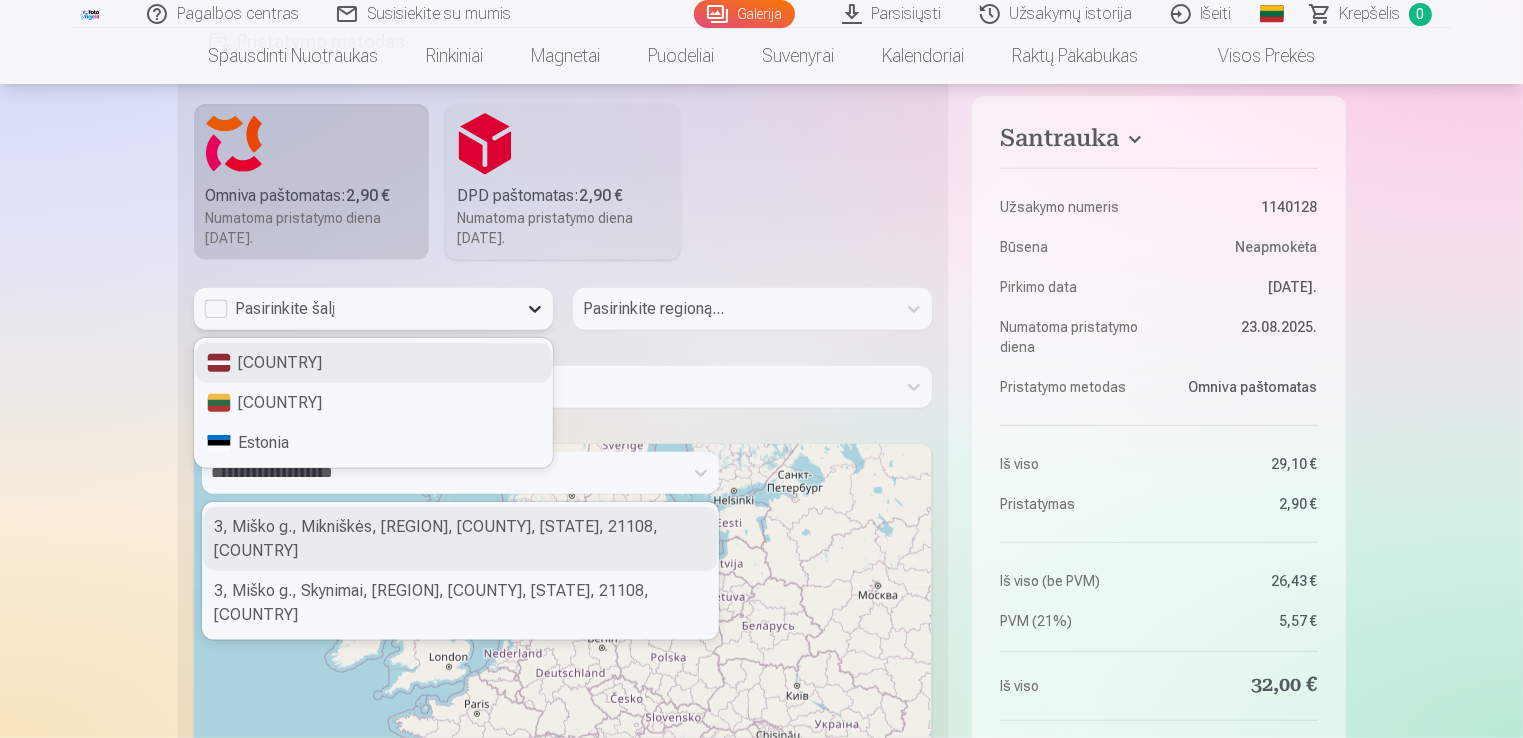 click 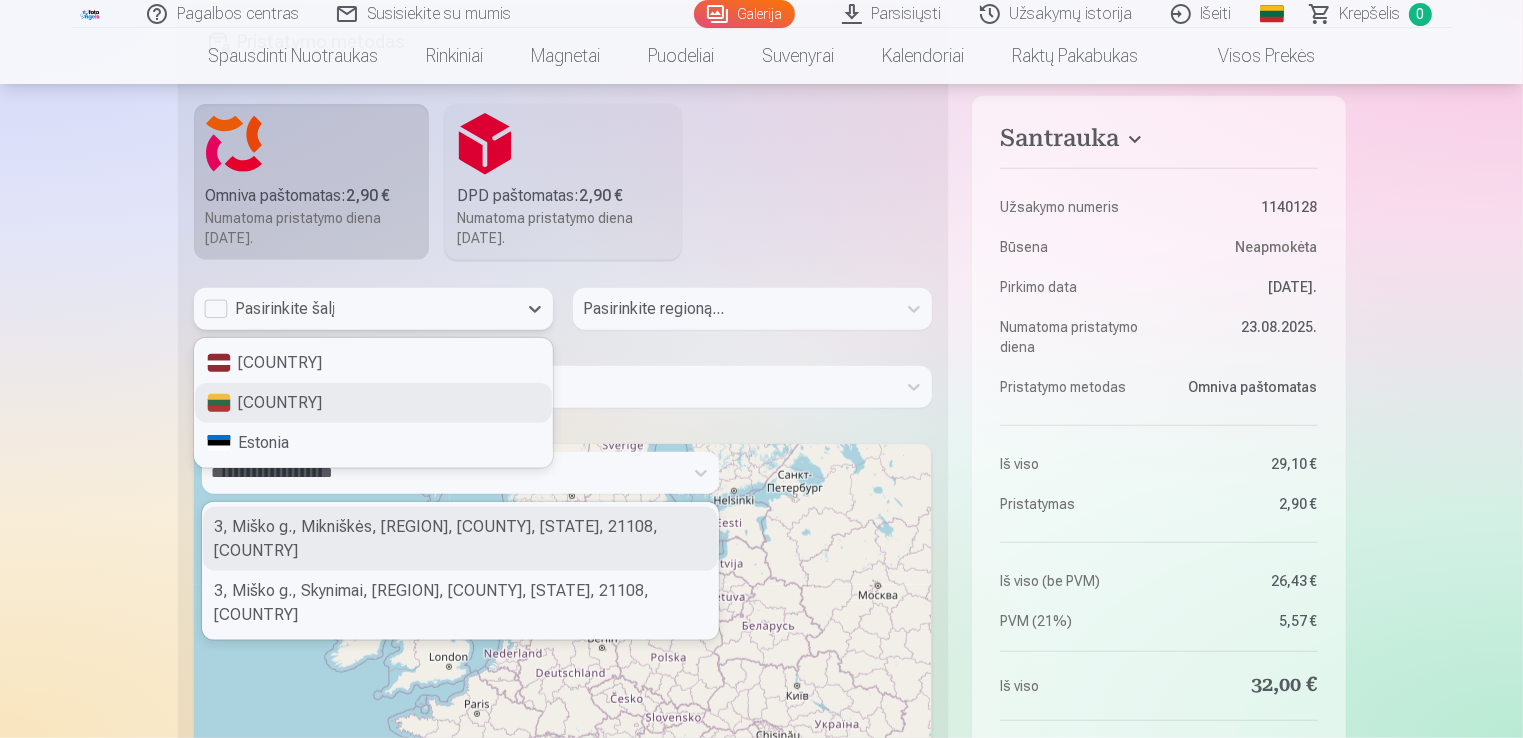 click on "[COUNTRY]" at bounding box center [373, 403] 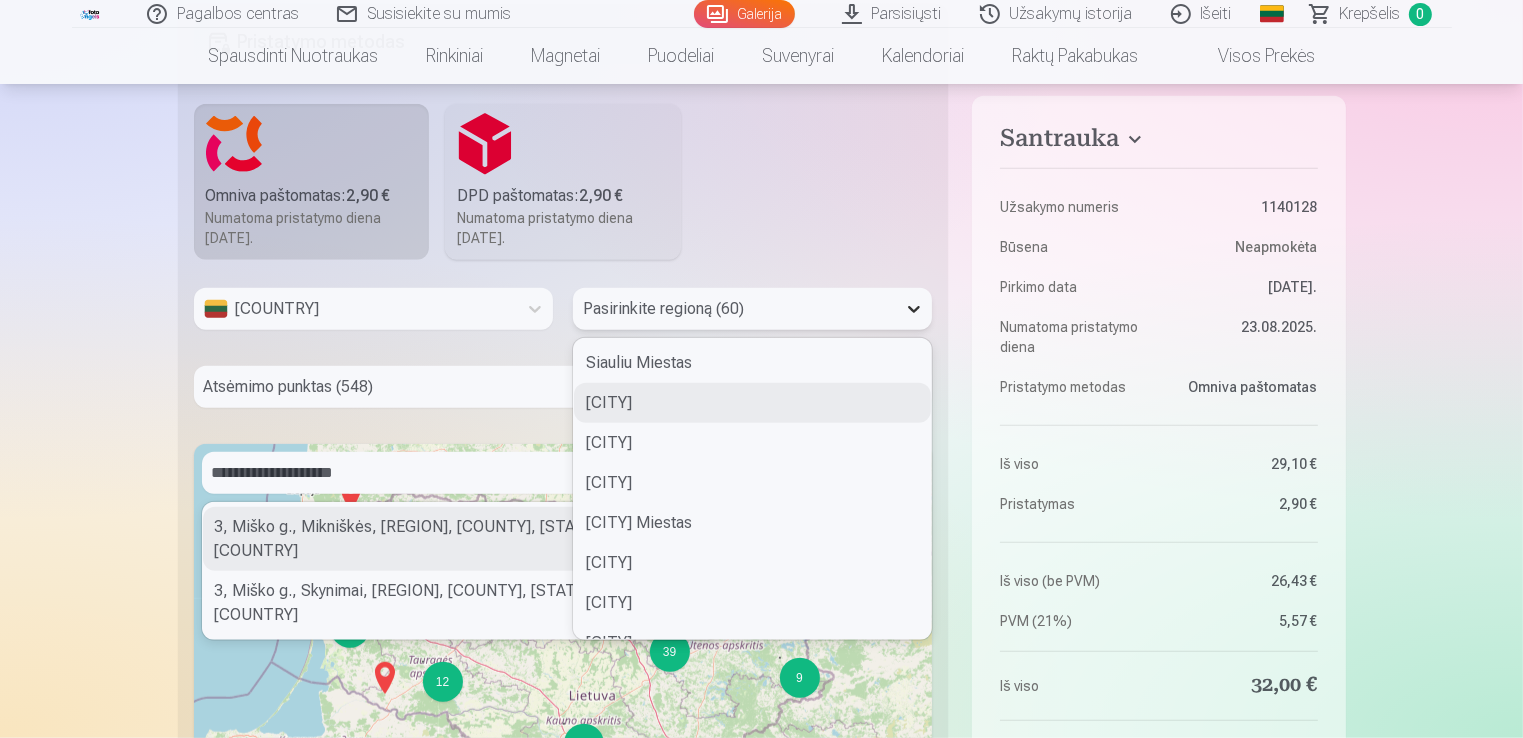 click on "60 results available. Use Up and Down to choose options, press Enter to select the currently focused option, press Escape to exit the menu, press Tab to select the option and exit the menu. Pasirinkite regioną (60) Siauliu Miestas Šiauliai Pasvalys Plunge Panevezio Miestas Panevezys Raseiniai Rietavas Prienai Radviliskis Mazeikiai Moletai Lazdijai Marijampole Pakruojis Palangos Miestas Neringa Pagegiai Kedainiai Kelme Kaunas Kazlu Rudos Kretinga Kupiskis Klaipedos Miestas Klaipeda Jonava Joniskis Elektrenai Ignalina Kalvarija Kauno Miestas Jurbarkas Kaisiadorys Alytaus Miestas Alytus Akmene Birzai Druskininkai Anyksciai Birstonas Vilnius Visaginas Vilkaviskis Vilniaus Miestas Zarasai Taurage Telsiai Sirvintos Svencionys Utena Varena Trakai Ukmerge Sakiai Salcininkai Rokiskis Skuodas Silale Silute" at bounding box center [752, 309] 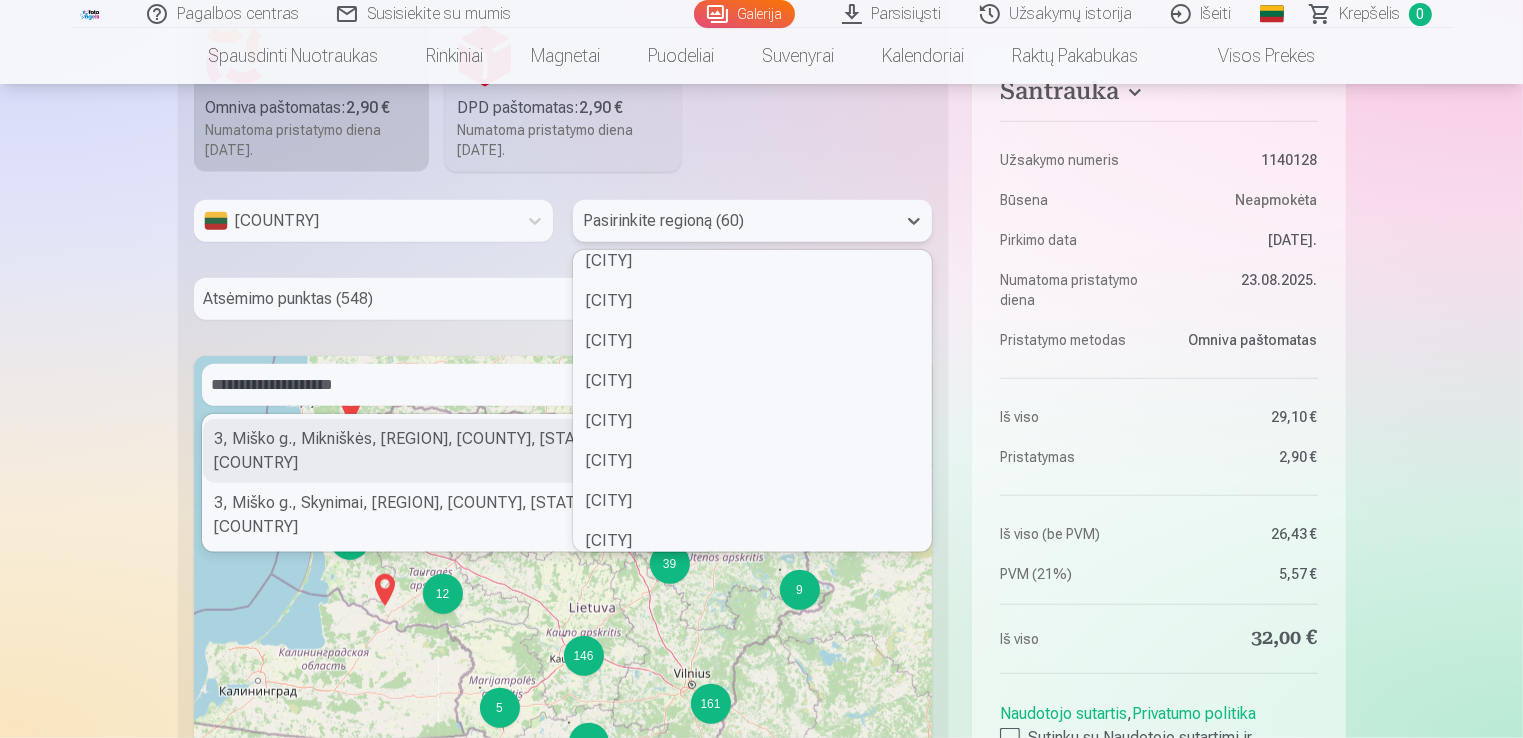 scroll, scrollTop: 1958, scrollLeft: 0, axis: vertical 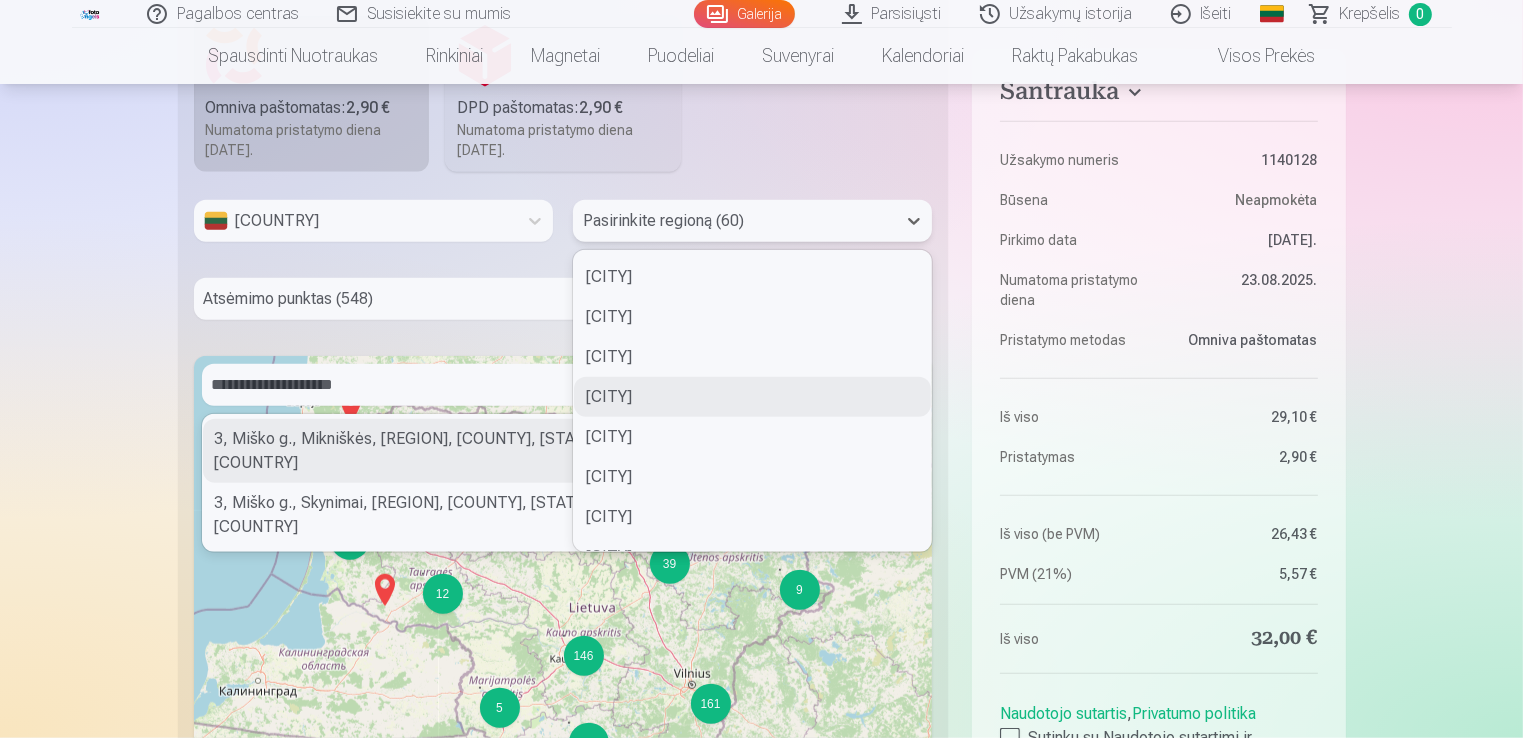 click on "[CITY]" at bounding box center (752, 397) 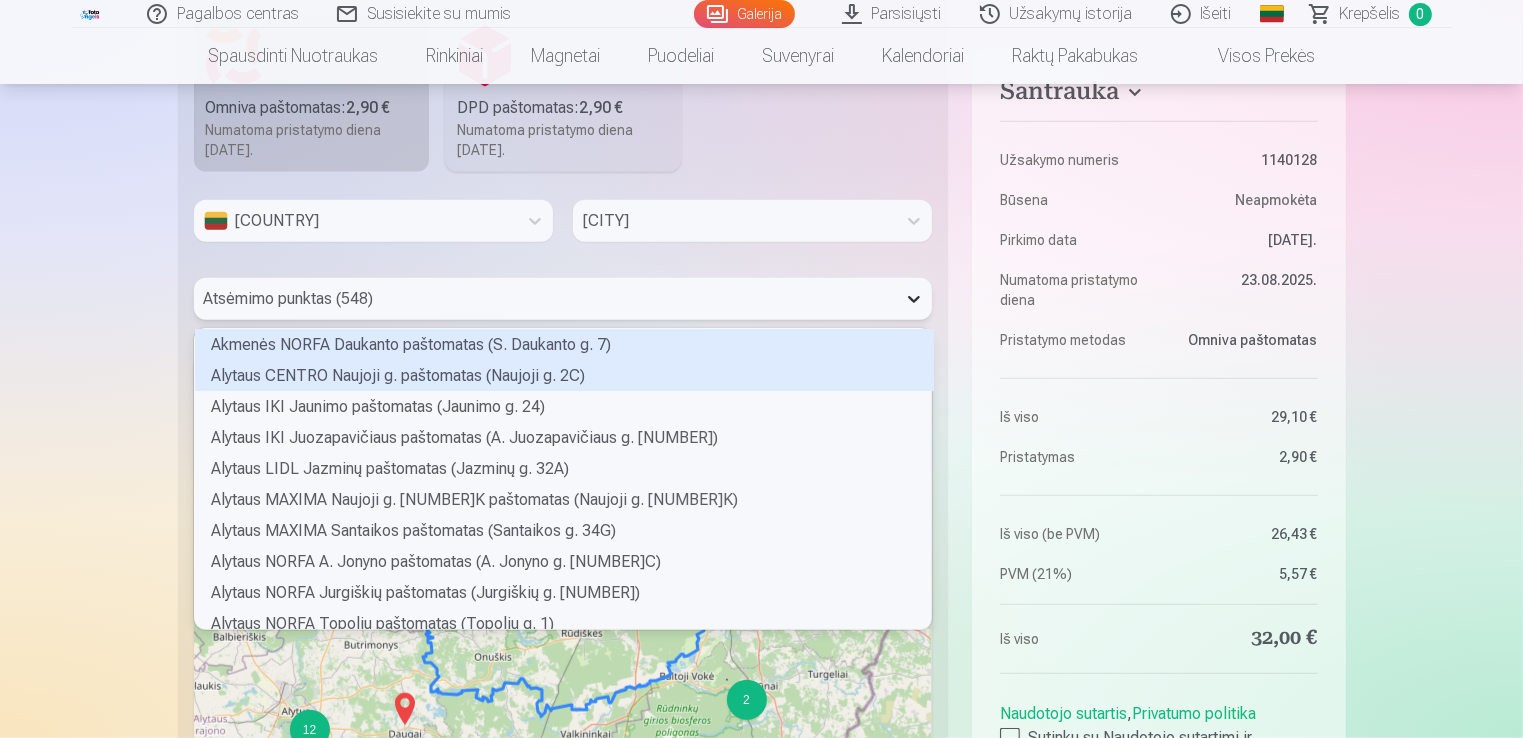 click on "548 results available. Use Up and Down to choose options, press Enter to select the currently focused option, press Escape to exit the menu, press Tab to select the option and exit the menu. Atsėmimo punktas (548) Akmenės NORFA Daukanto paštomatas (S. Daukanto g. [NUMBER]) Alytaus CENTRO Naujoji g. paštomatas (Naujoji g. [NUMBER]C) Alytaus IKI Jaunimo paštomatas (Jaunimo g. [NUMBER]) Alytaus IKI Juozapavičiaus paštomatas (A. Juozapavičiaus g. [NUMBER]) Alytaus LIDL Jazminų paštomatas (Jazminų g. [NUMBER]A) Alytaus MAXIMA Naujoji g. [NUMBER]K paštomatas (Naujoji g. [NUMBER]K) Alytaus MAXIMA Santaikos paštomatas (Santaikos g. [NUMBER]G) Alytaus NORFA A. Jonyno paštomatas (A. Jonyno g. [NUMBER]C) Alytaus NORFA Jurgiškių paštomatas (Jurgiškių g. [NUMBER]) Alytaus NORFA Topolių paštomatas (Topolių g. [NUMBER]) Alytaus ORLEN paštomatas (Kauno g. [NUMBER]) Alytaus PC ARENA paštomatas (Ūdrijos g. [NUMBER]) Alytaus RIMI Pulko paštomatas (Pulko g. [NUMBER]A) Anykščių NORFA Vilniaus g. paštomatas (Vilniaus g. [NUMBER]) Anykščių NORFA Žiburio paštomatas (Žiburio g. [NUMBER])" at bounding box center [563, 299] 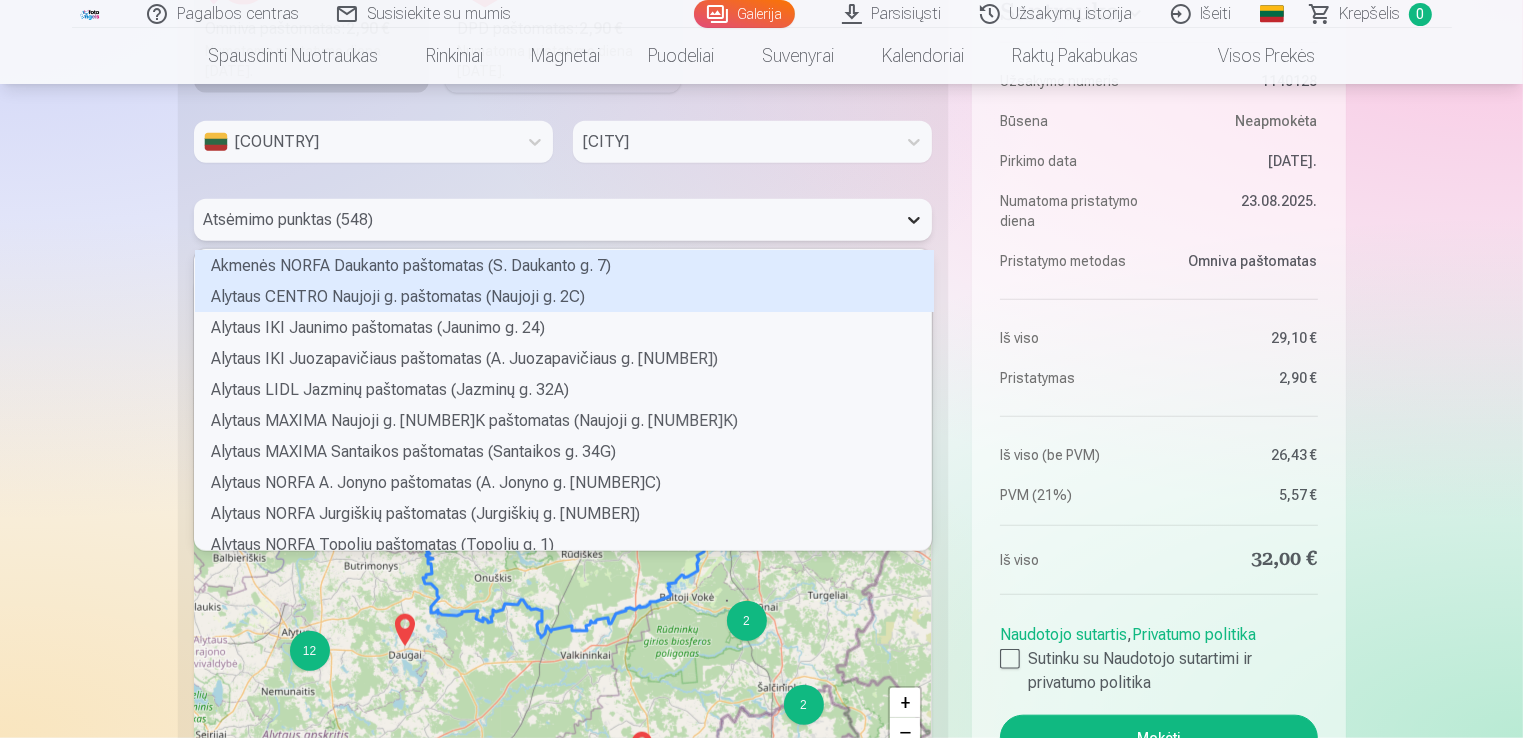 scroll, scrollTop: 5, scrollLeft: 6, axis: both 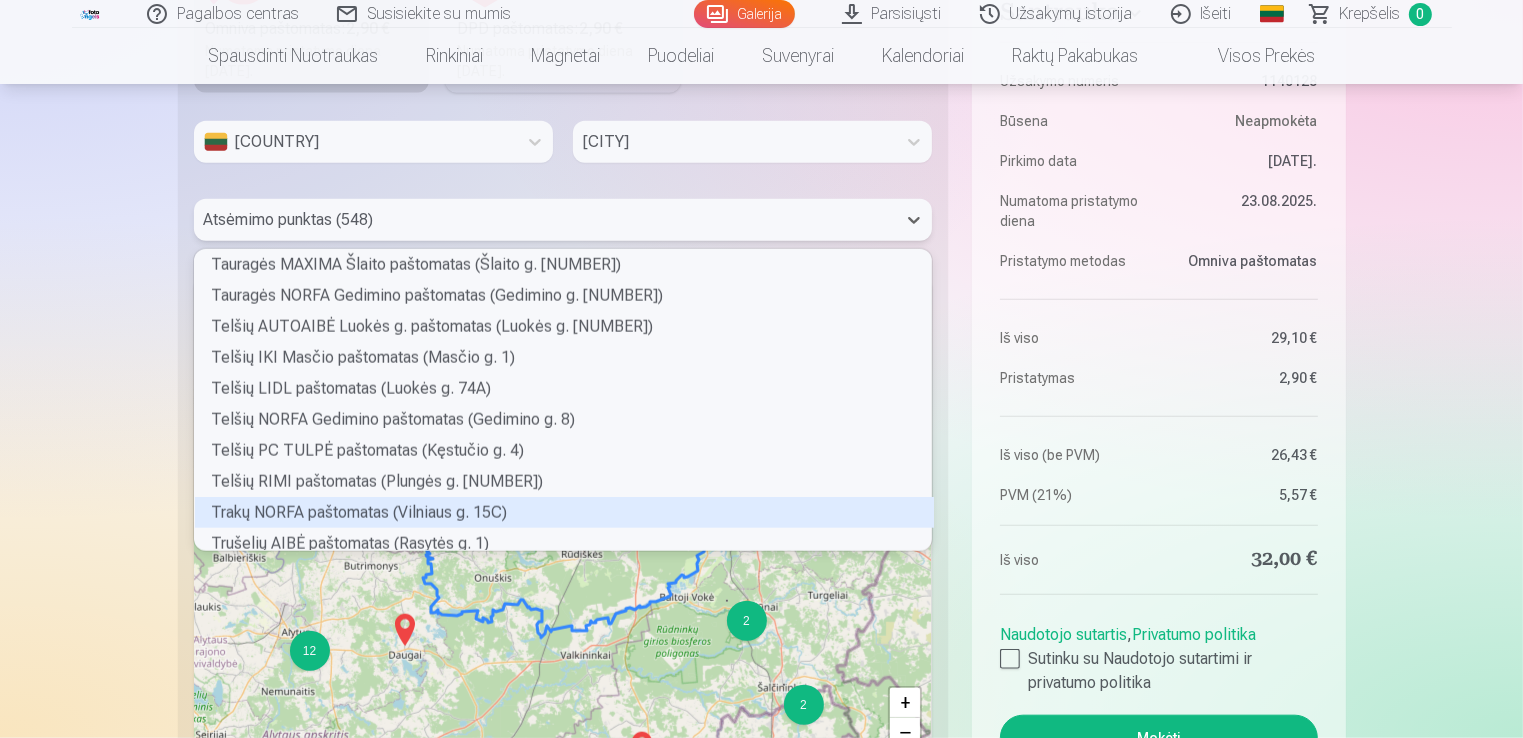 click on "Trakų NORFA paštomatas (Vilniaus g. 15C)" at bounding box center [564, 512] 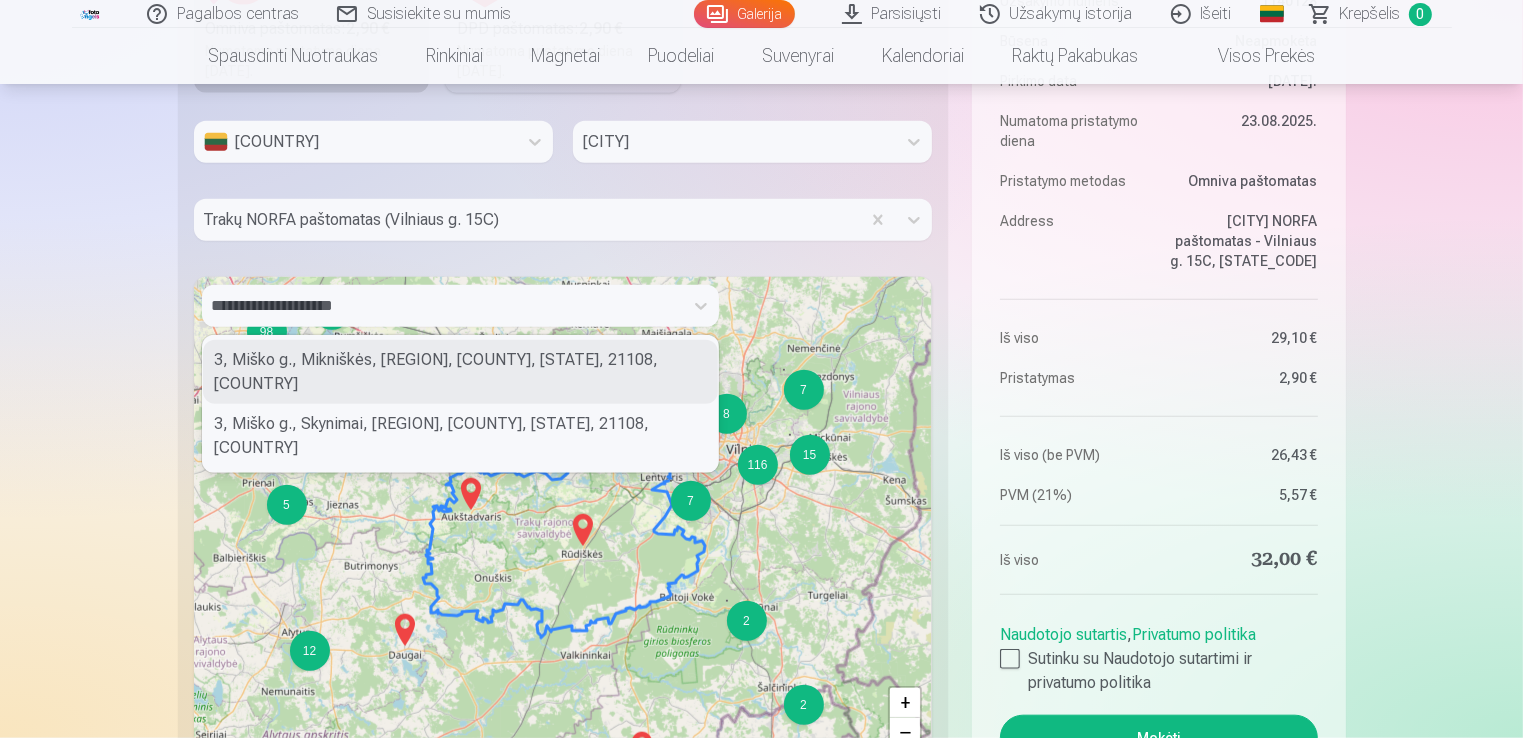 click at bounding box center [563, 249] 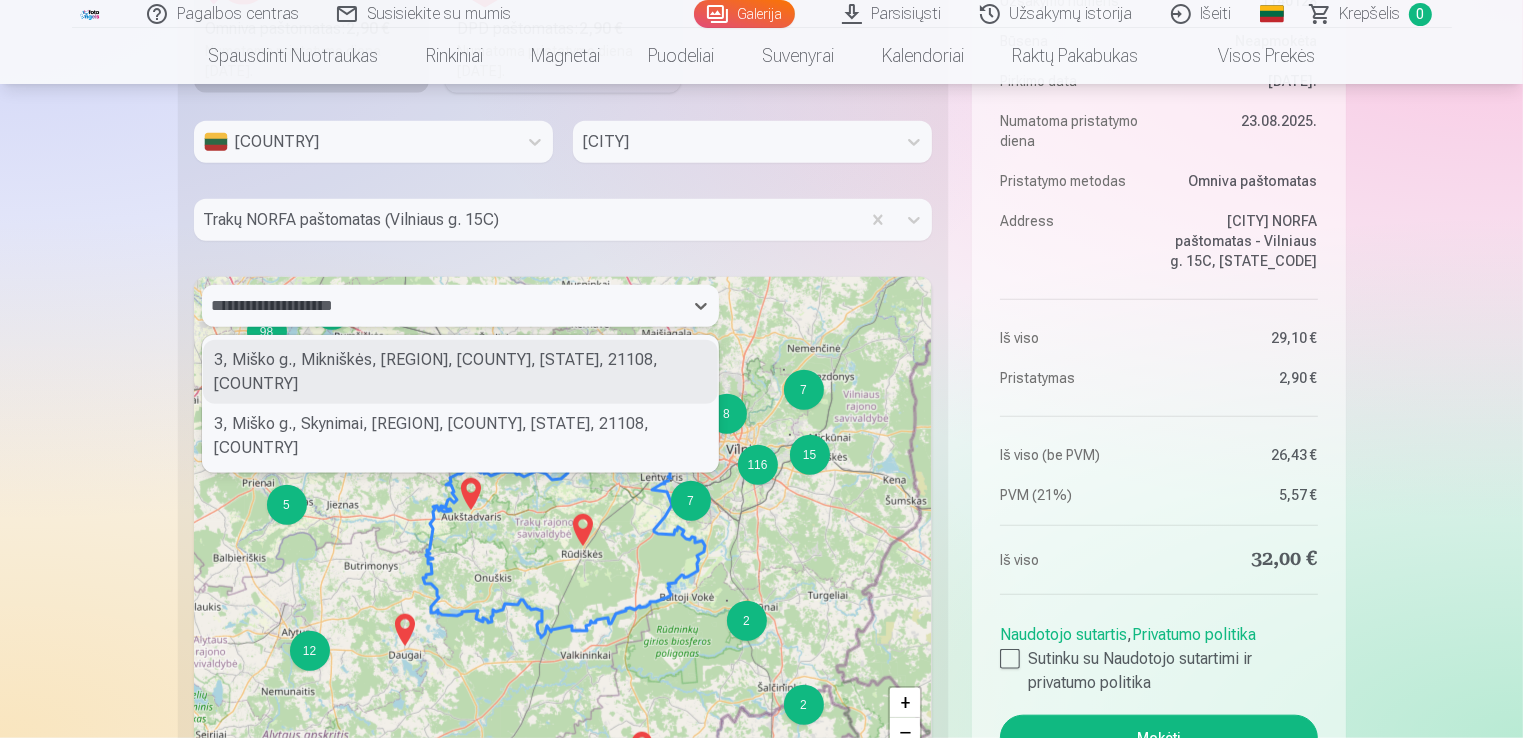 click on "**********" at bounding box center (442, 306) 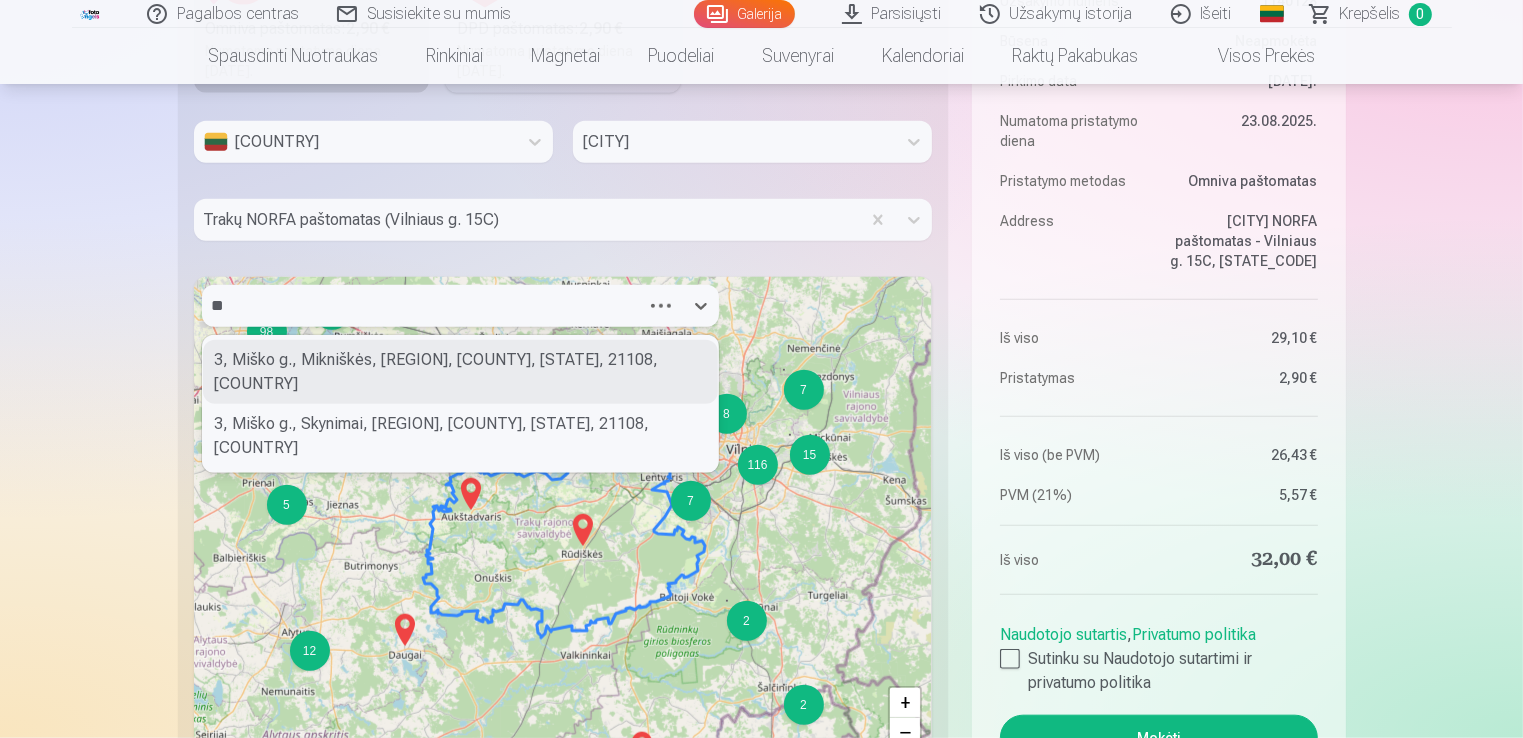 type on "*" 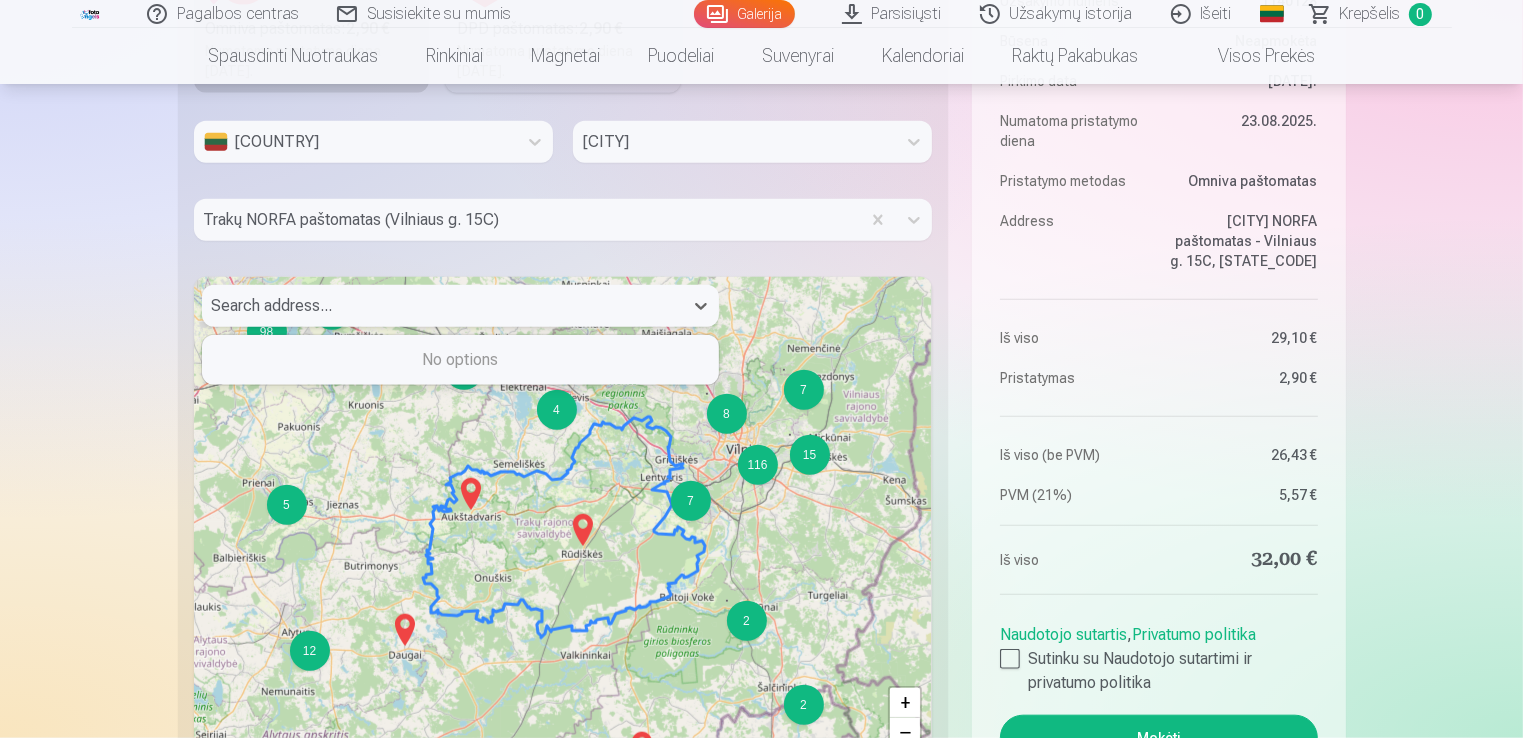 click on "Pagalbos centras Susisiekite su mumis Galerija Parsisiųsti Užsakymų istorija Išeiti Global Lithuanian (lt) English (en) Russian (ru) Krepšelis 0 Spausdinti nuotraukas Aukštos kokybės spausdintos nuotraukos  210 gsm popierius, stulbinančios spalvos ir detalumas Pradedant nuo  [PRICE] Profesionalios panoraminės grupinės nuotraukų spaudos 15×30 cm Ryškios spalvos ir detalės ant Fuji Film Crystal popieriaus Pradedant nuo  [PRICE] Fotokoliažas iš 2 nuotraukų Du įsimintini momentai - vienas įstabus vaizdas Pradedant nuo  [PRICE] Nuotraukos dokumentams Universalios ID nuotraukos (6 vnt.)  Pradedant nuo  [PRICE] Didelės raiškos skaitmeninė nuotrauka JPG formatu Įamžinkite savo prisiminimus stulbinančiose detalėse Pradedant nuo  [PRICE] See all products Rinkiniai Pilnas Atsiminimų Rinkinys – Spausdintos (15×23cm, 40% NUOLAIDA) ir 🎁 Skaitmeninės Nuotraukos Klasikinis rinkinys Pradedant nuo  [PRICE] Populiarus rinkinys Pradedant nuo  [PRICE] Premium rinkinys + 🎁 ,  ×" at bounding box center (761, -185) 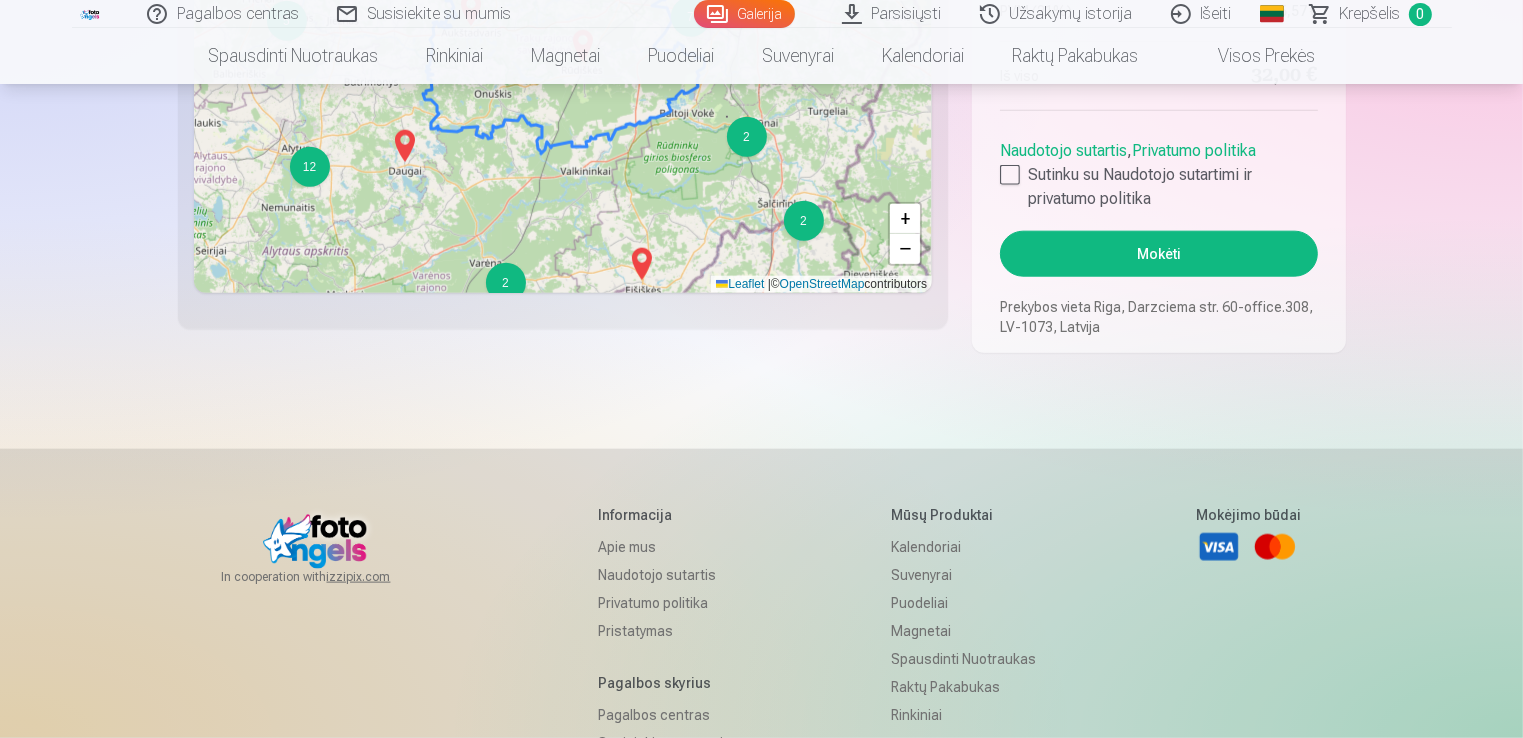 scroll, scrollTop: 2117, scrollLeft: 0, axis: vertical 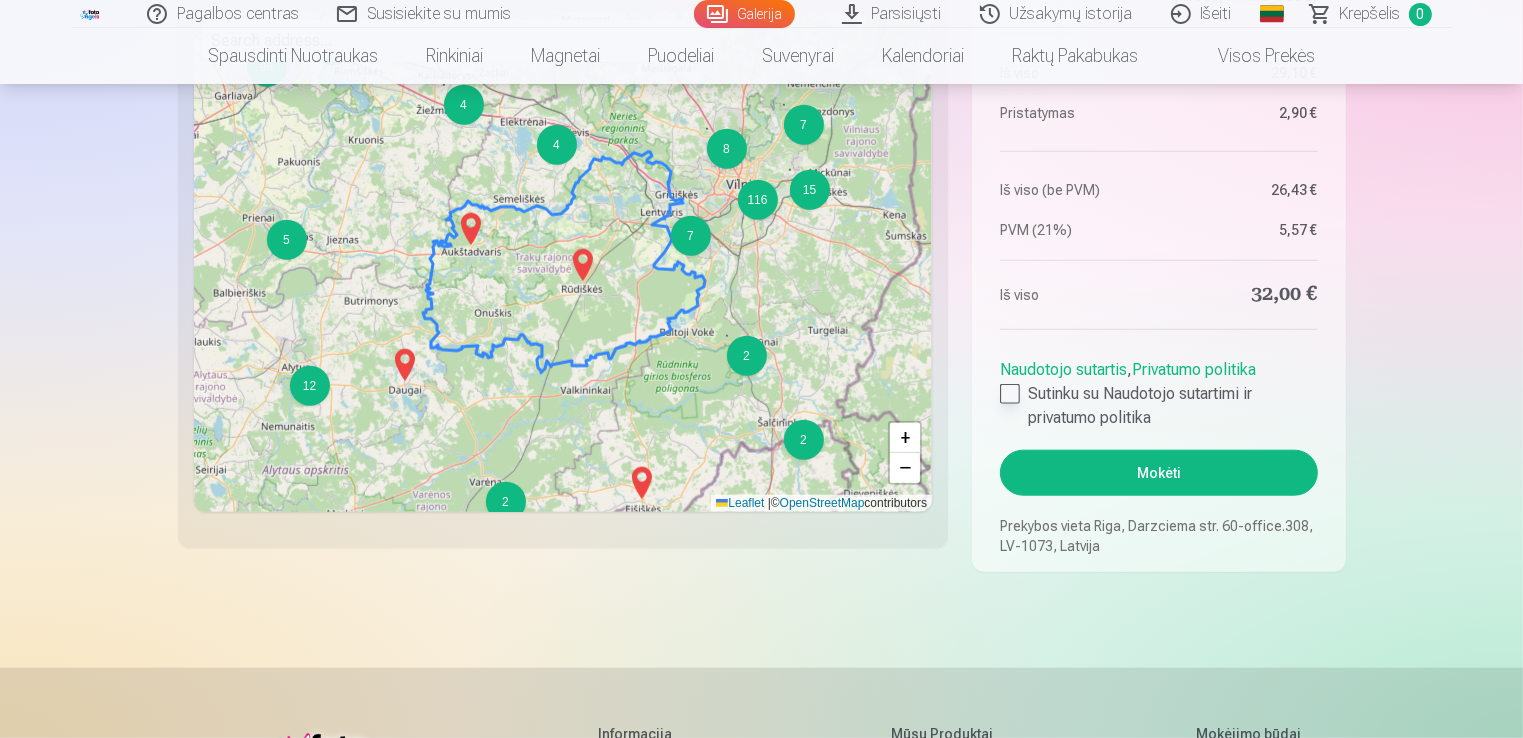 click at bounding box center (1010, 394) 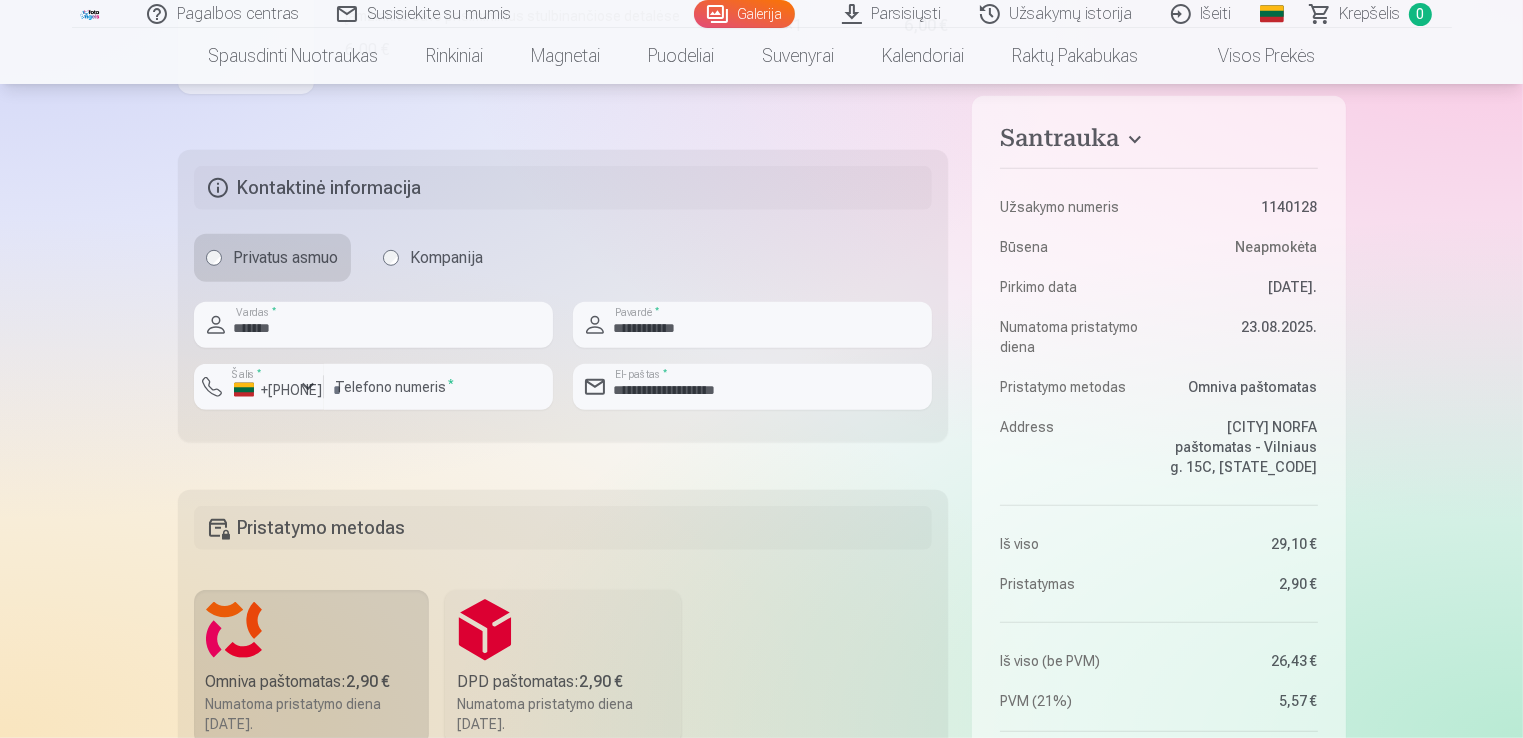 scroll, scrollTop: 1183, scrollLeft: 0, axis: vertical 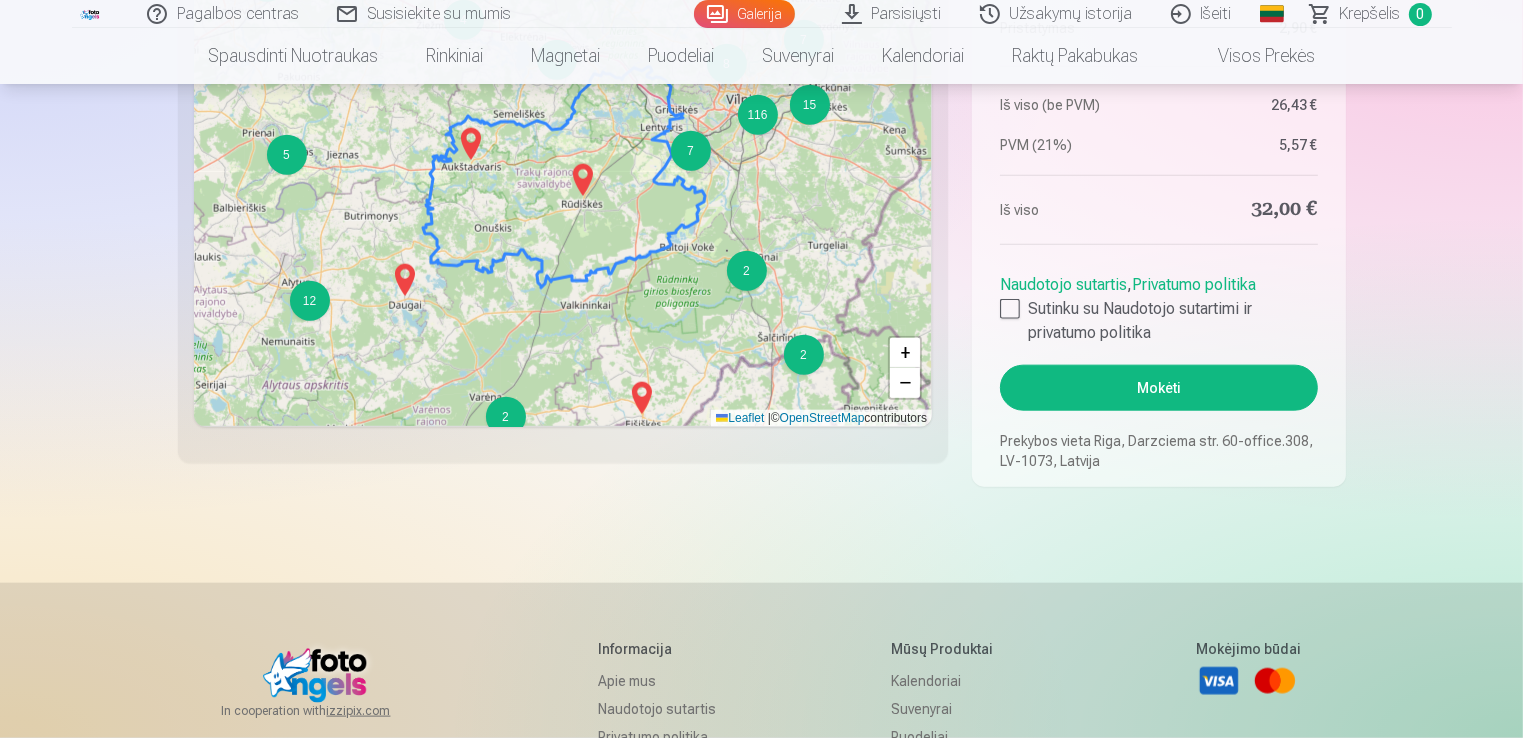 click on "Mokėti" at bounding box center (1158, 388) 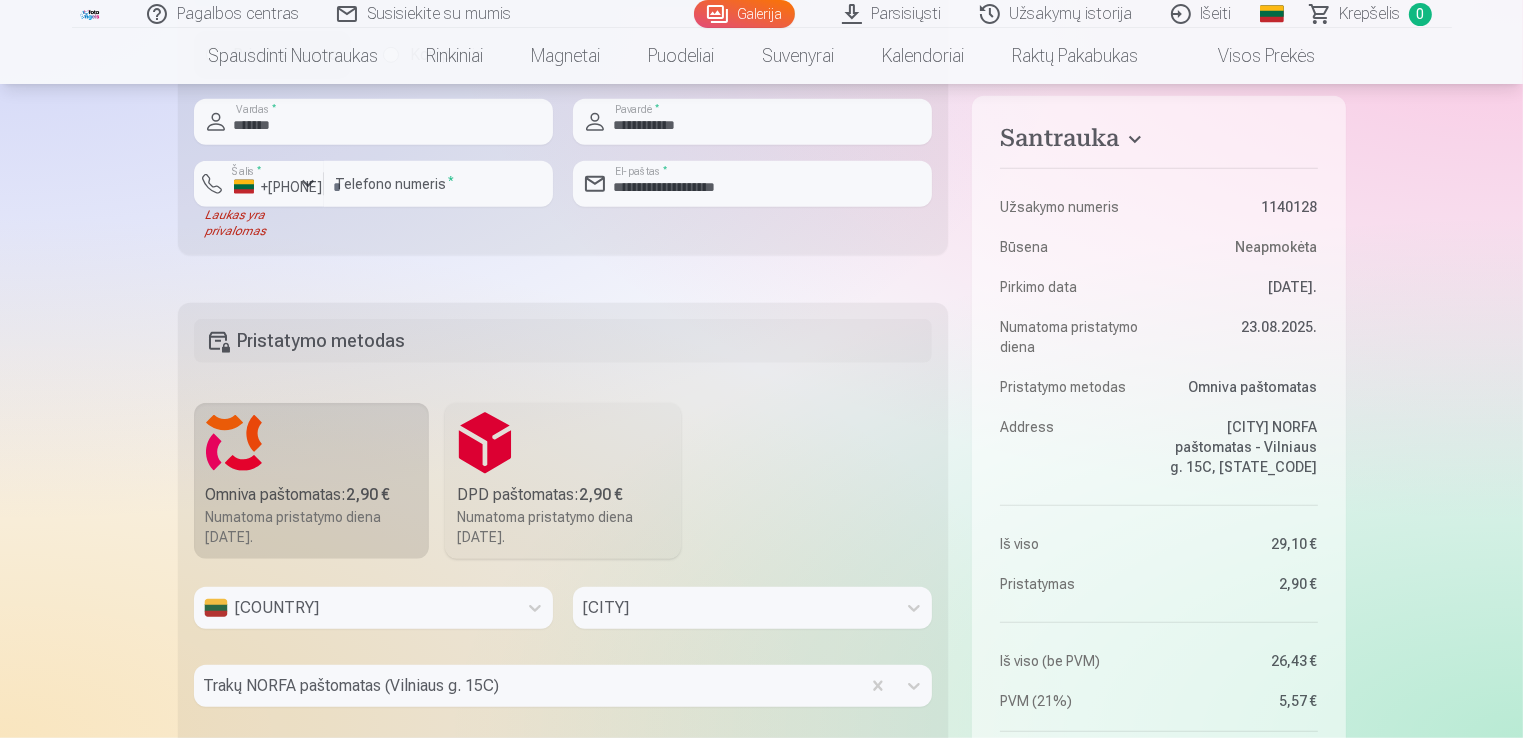 scroll, scrollTop: 1446, scrollLeft: 0, axis: vertical 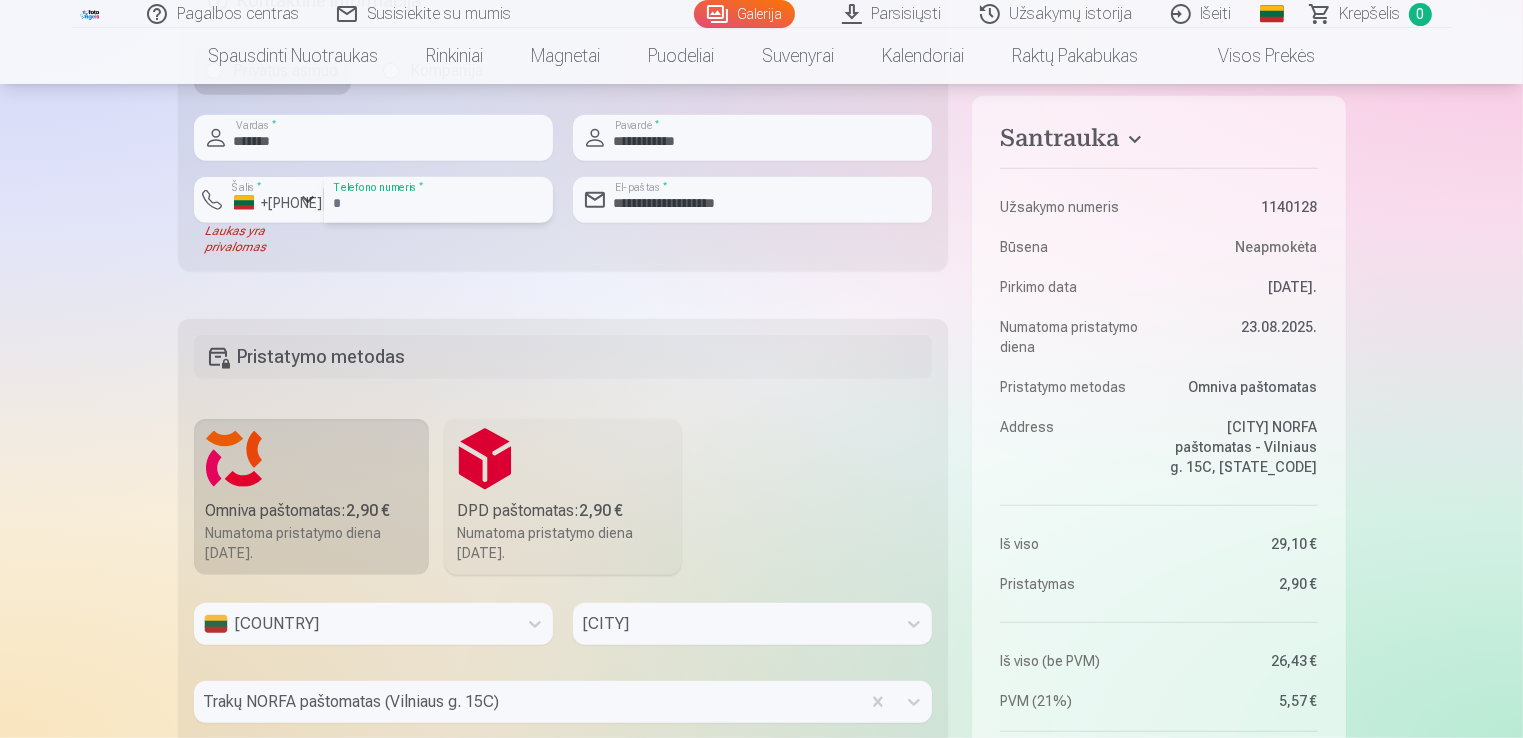 click on "*********" at bounding box center [438, 200] 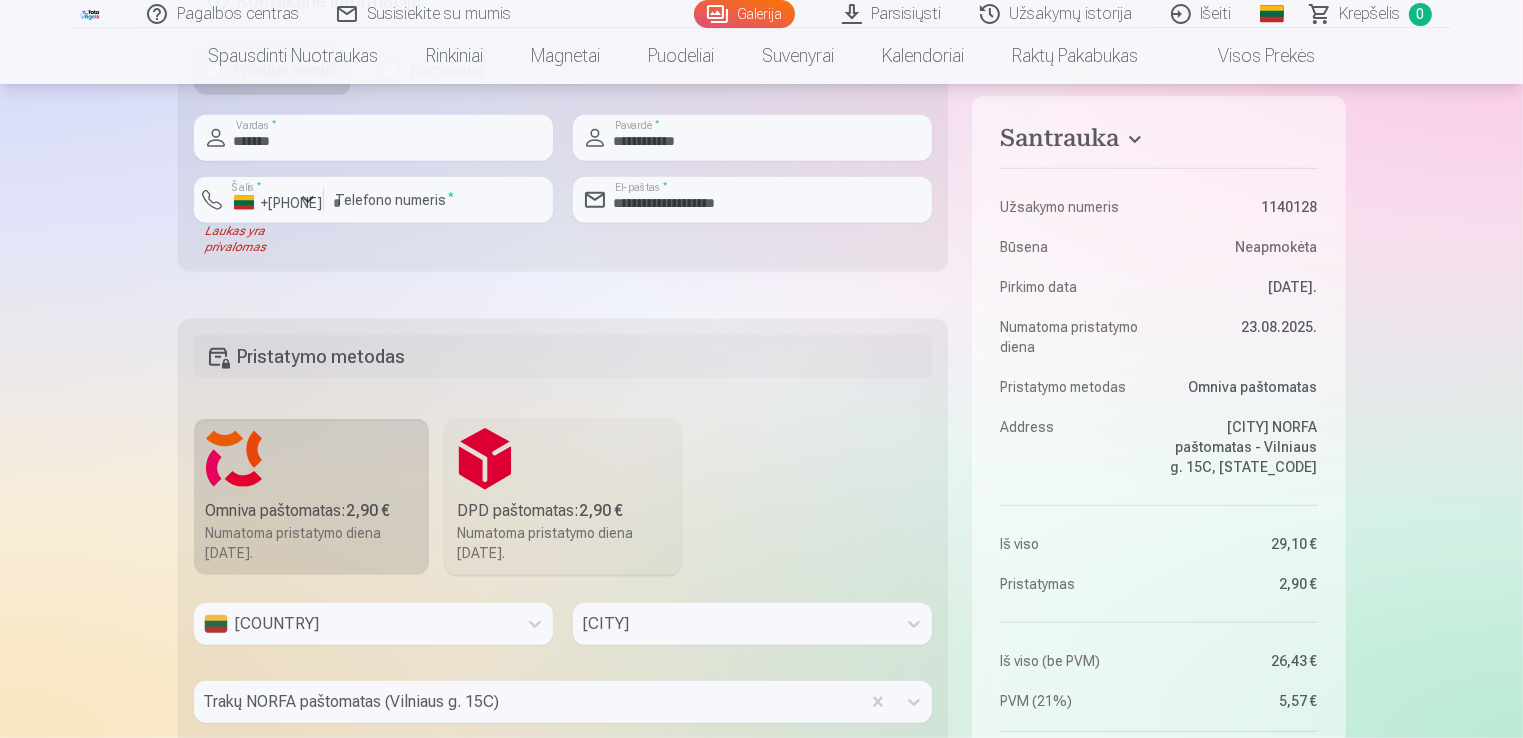 type on "**********" 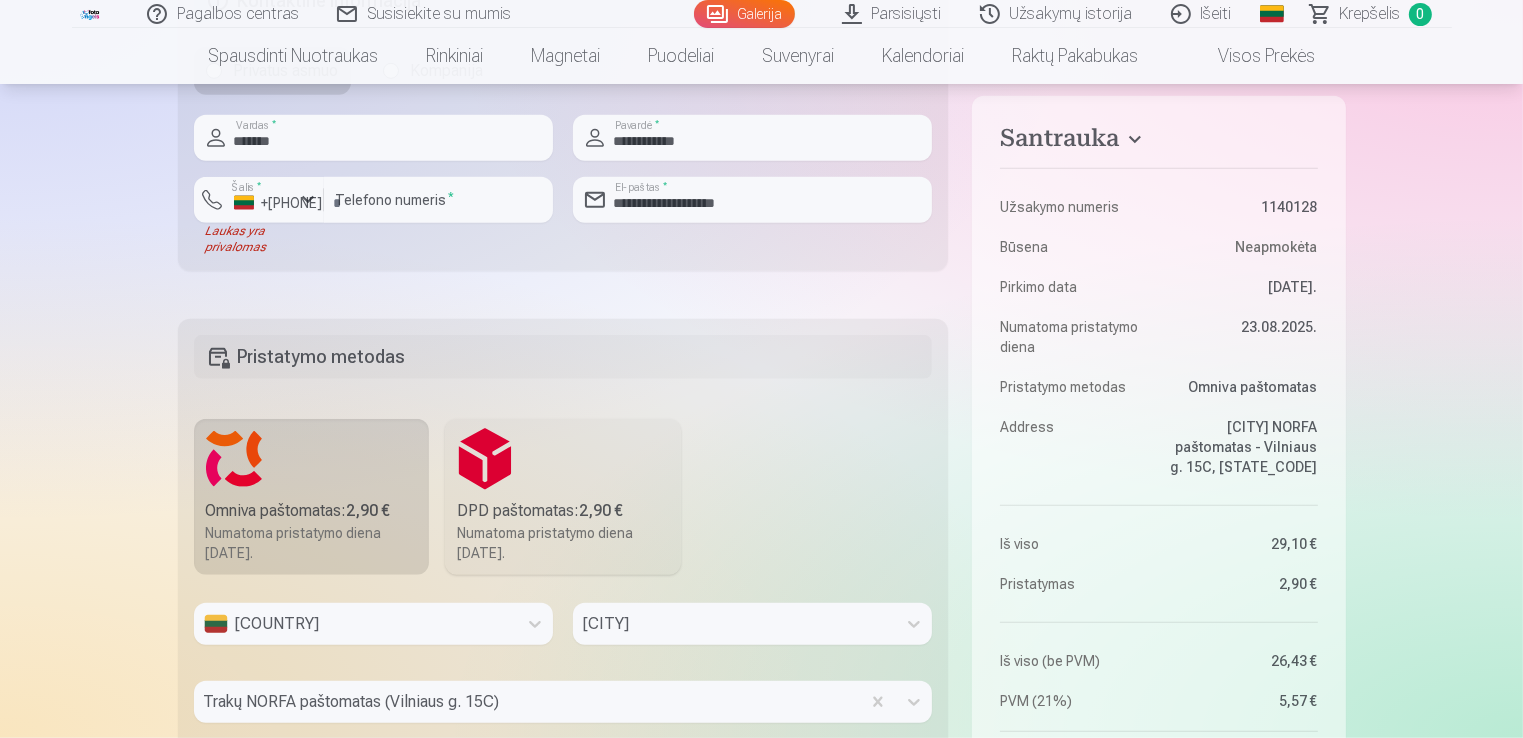 scroll, scrollTop: 1789, scrollLeft: 0, axis: vertical 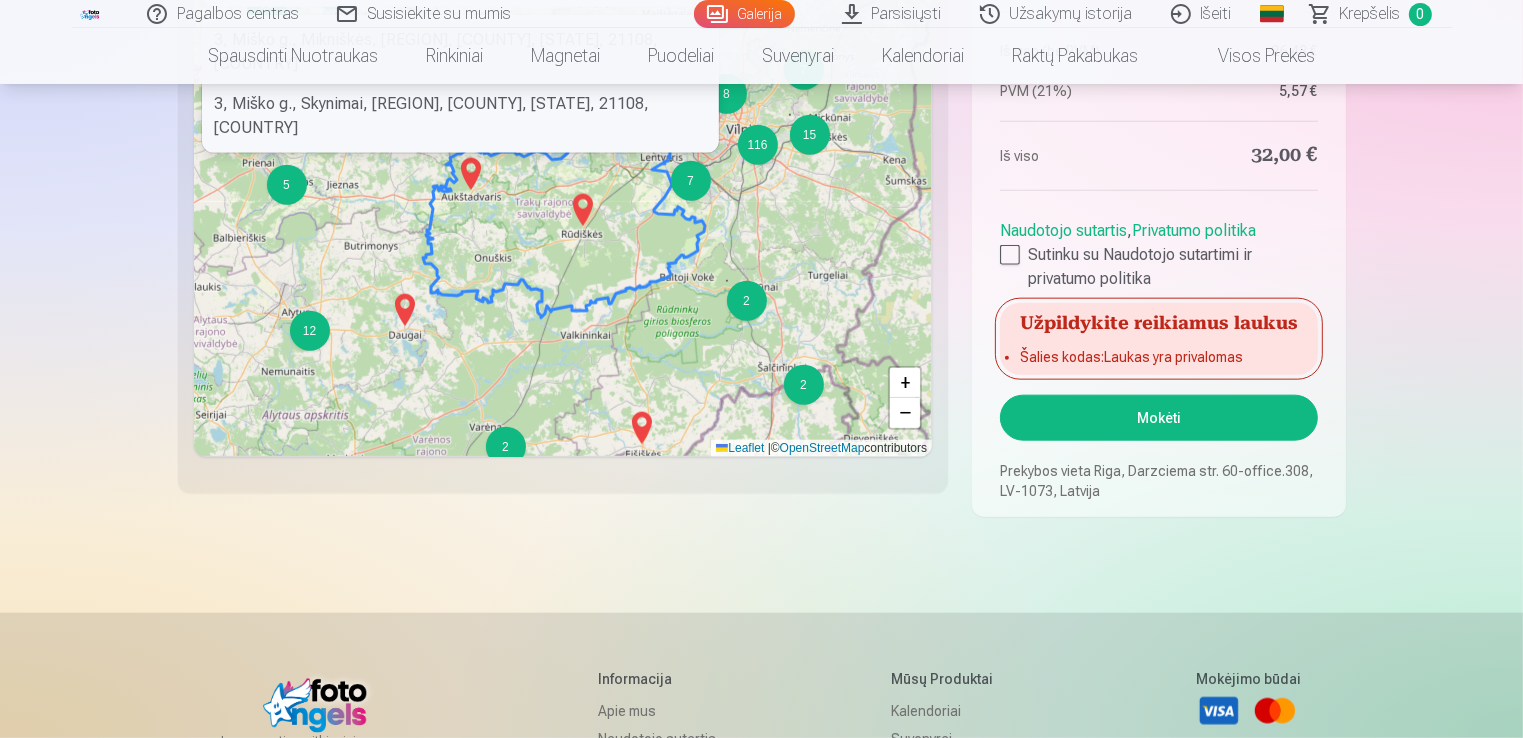 click on "Mokėti" at bounding box center [1158, 418] 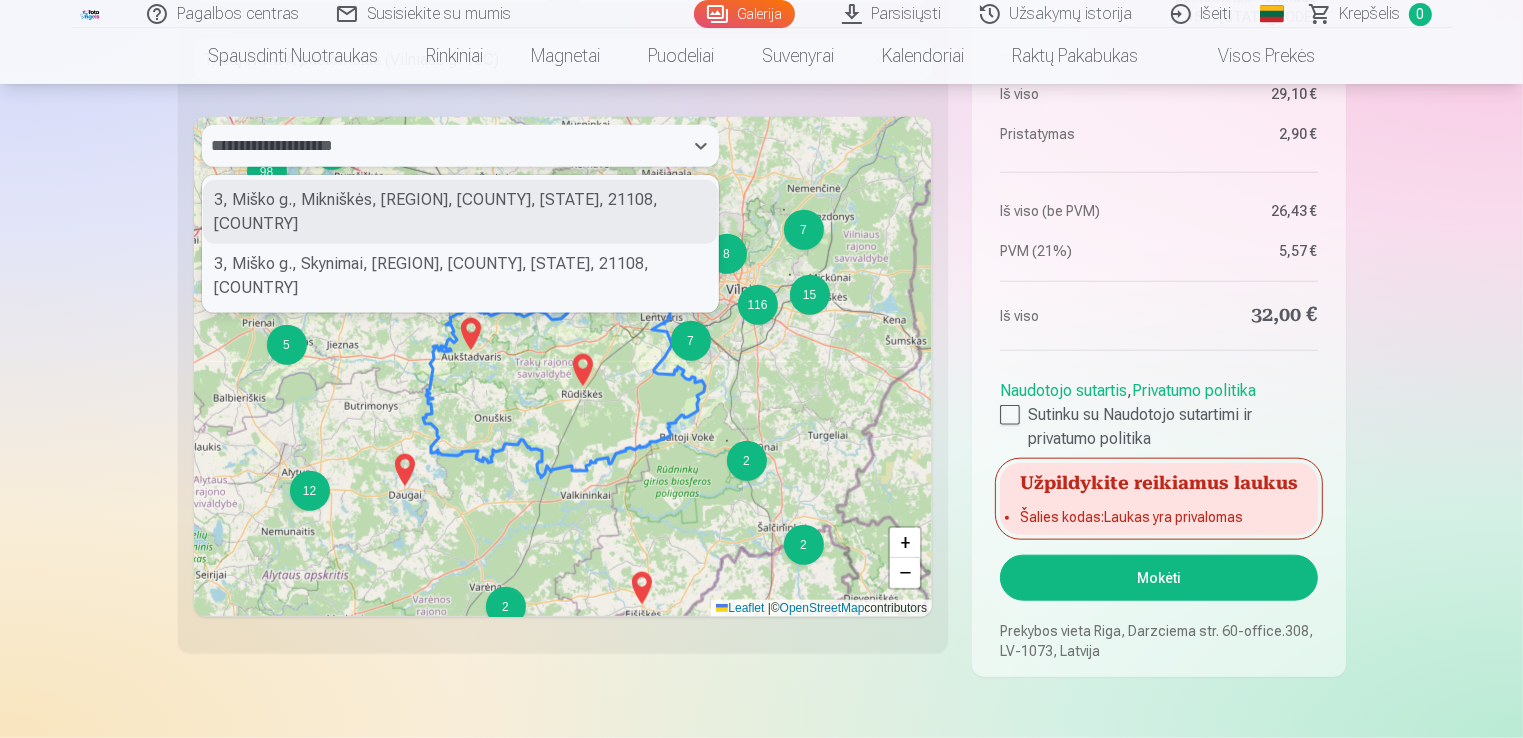 click on "3, Miško g., Mikniškės, [REGION], [COUNTY], [STATE], 21108, [COUNTRY]" at bounding box center [460, 212] 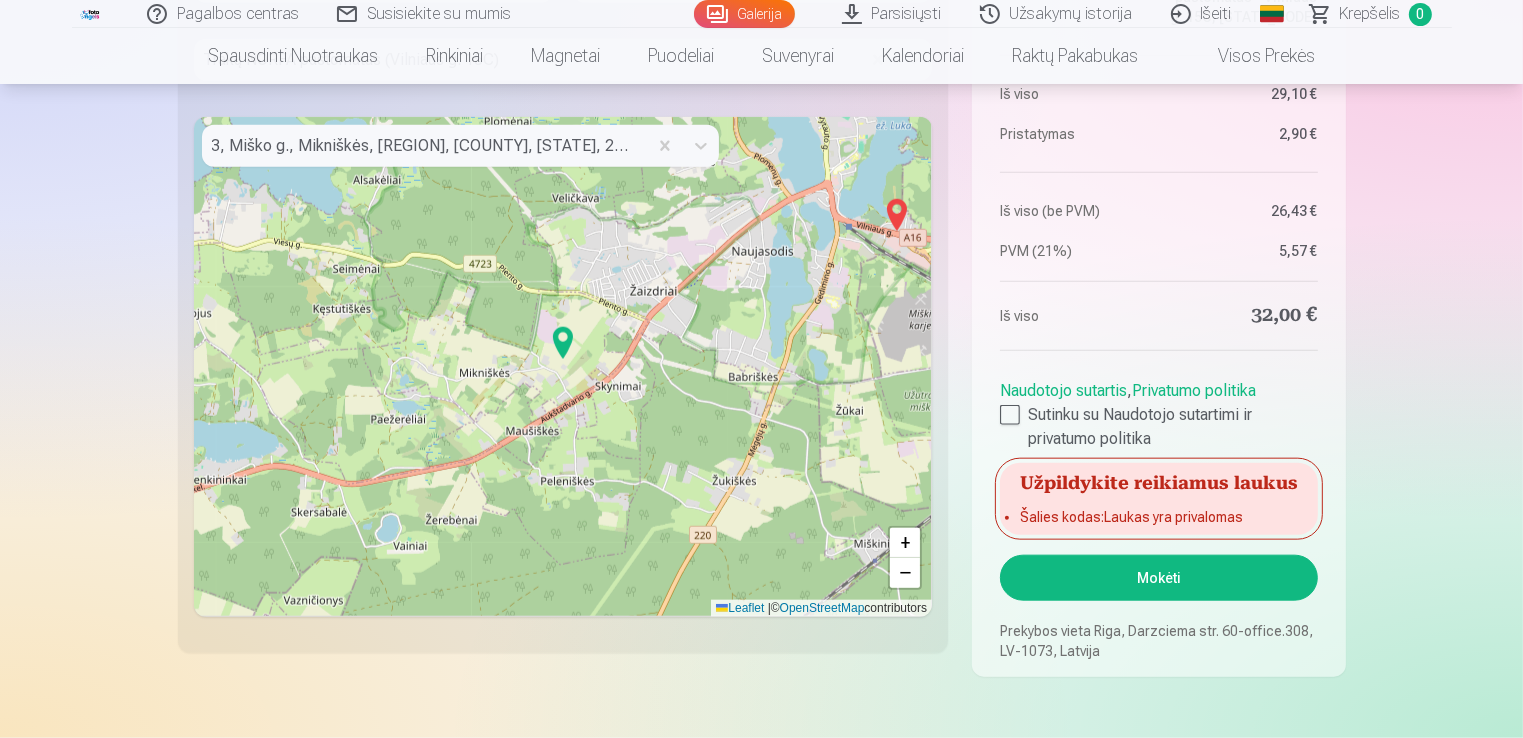 drag, startPoint x: 1521, startPoint y: 480, endPoint x: 1531, endPoint y: 624, distance: 144.3468 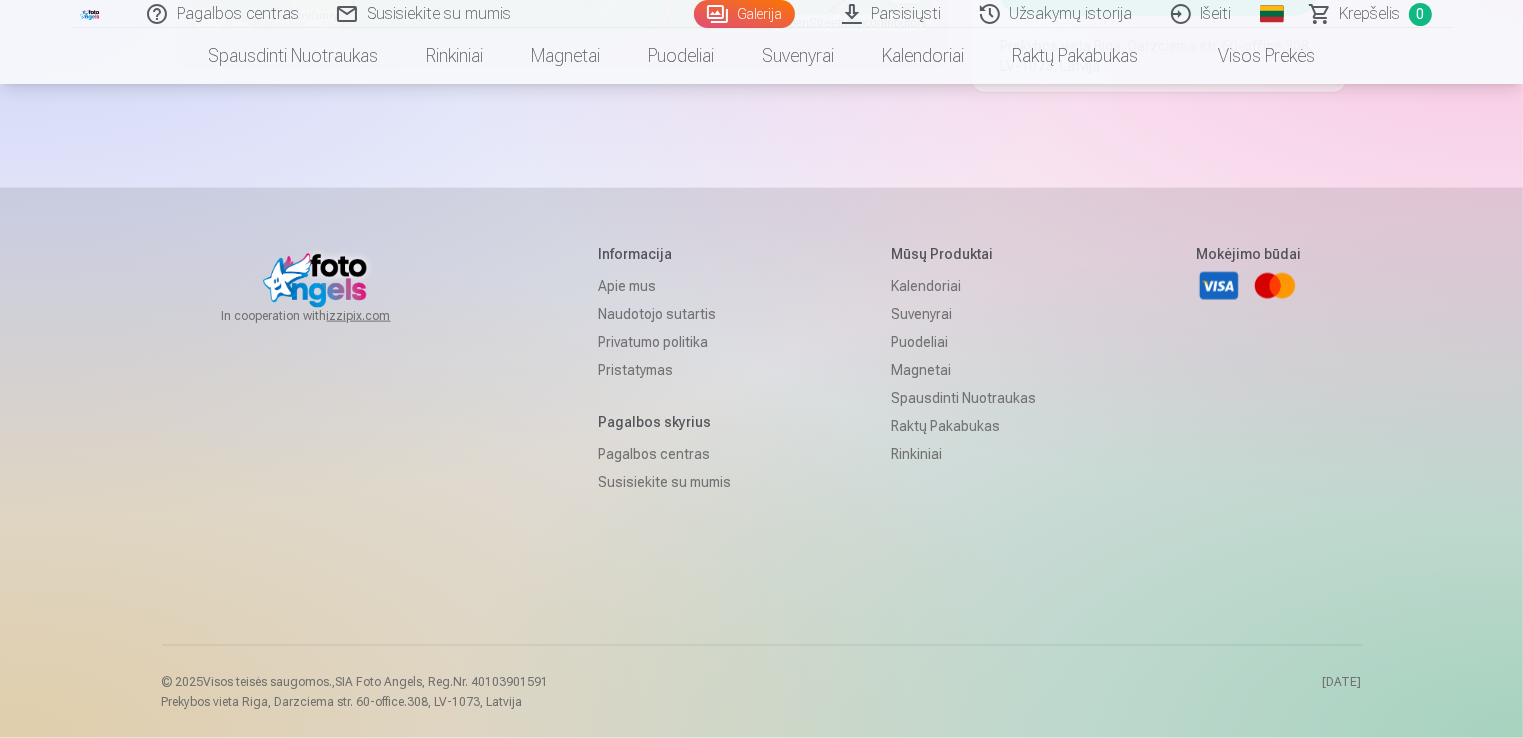 drag, startPoint x: 1522, startPoint y: 606, endPoint x: 1520, endPoint y: 480, distance: 126.01587 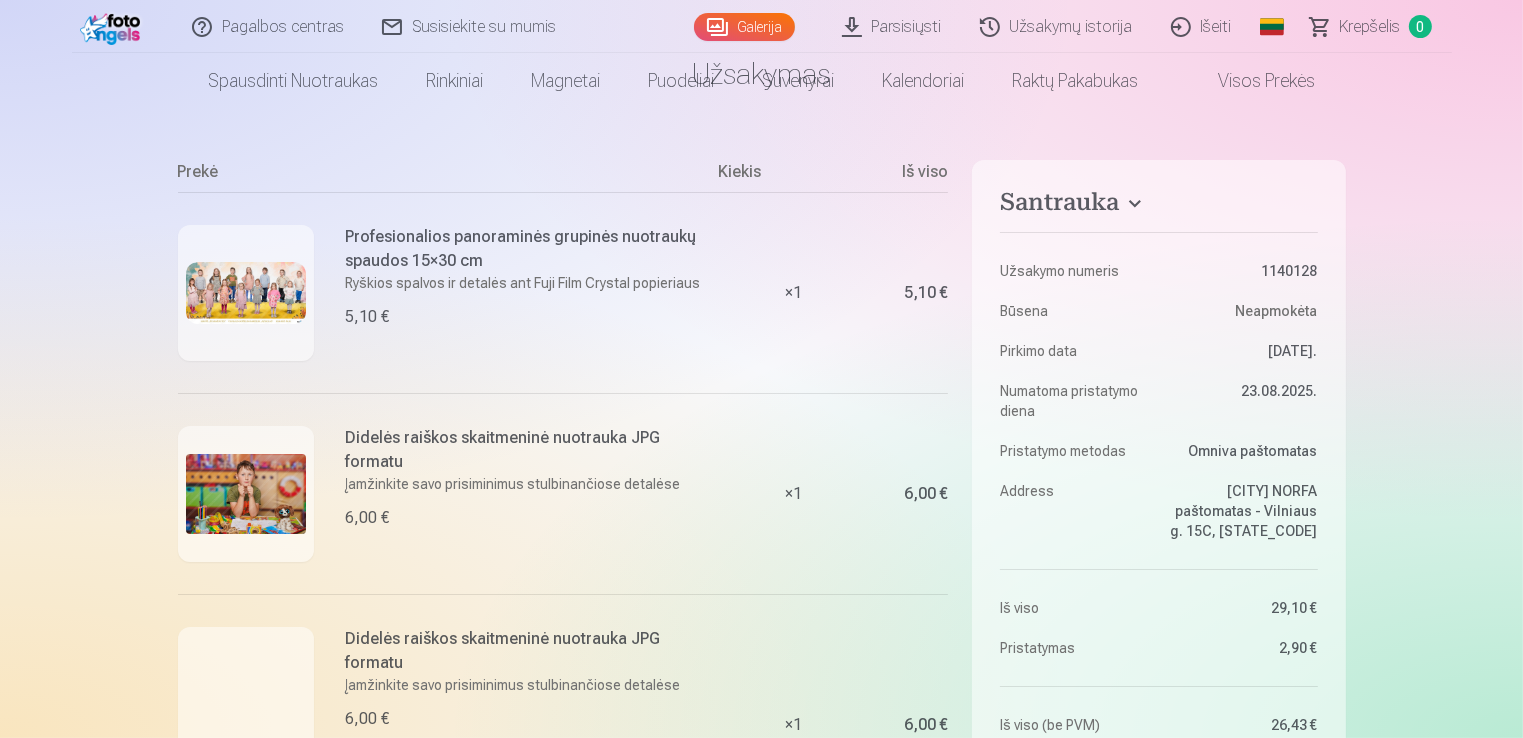 scroll, scrollTop: 0, scrollLeft: 0, axis: both 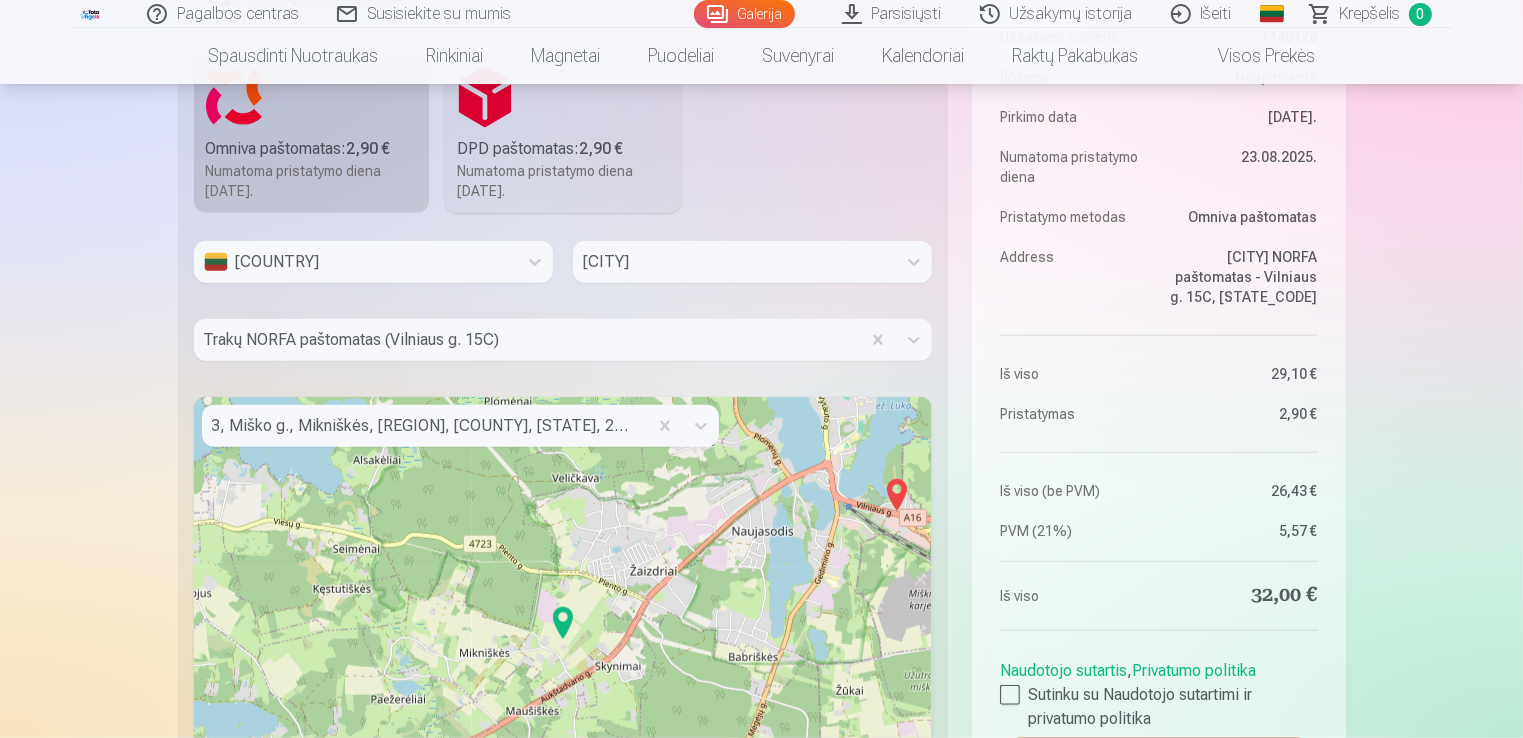 click on "Trakų NORFA paštomatas (Vilniaus g. 15C)" at bounding box center (563, 340) 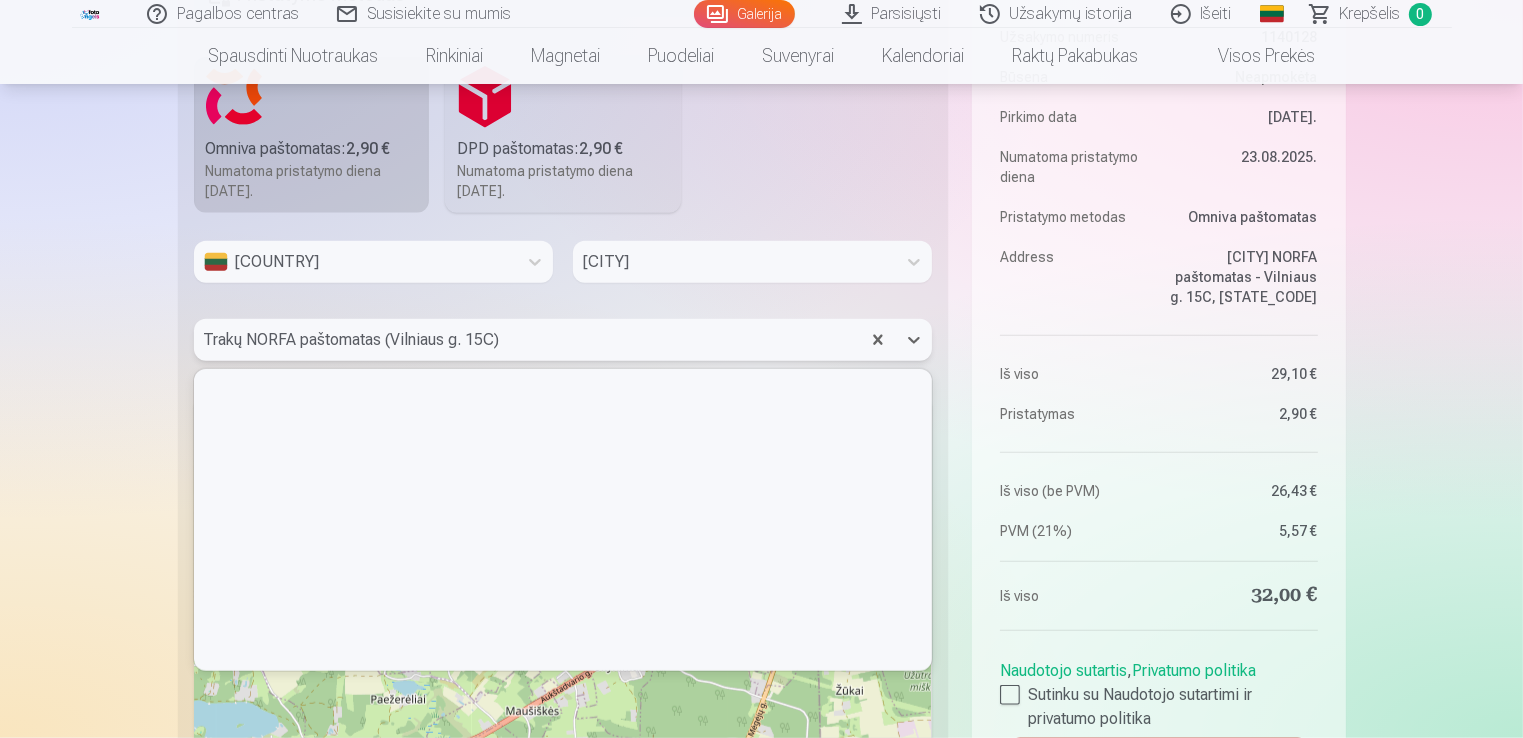 scroll, scrollTop: 9960, scrollLeft: 0, axis: vertical 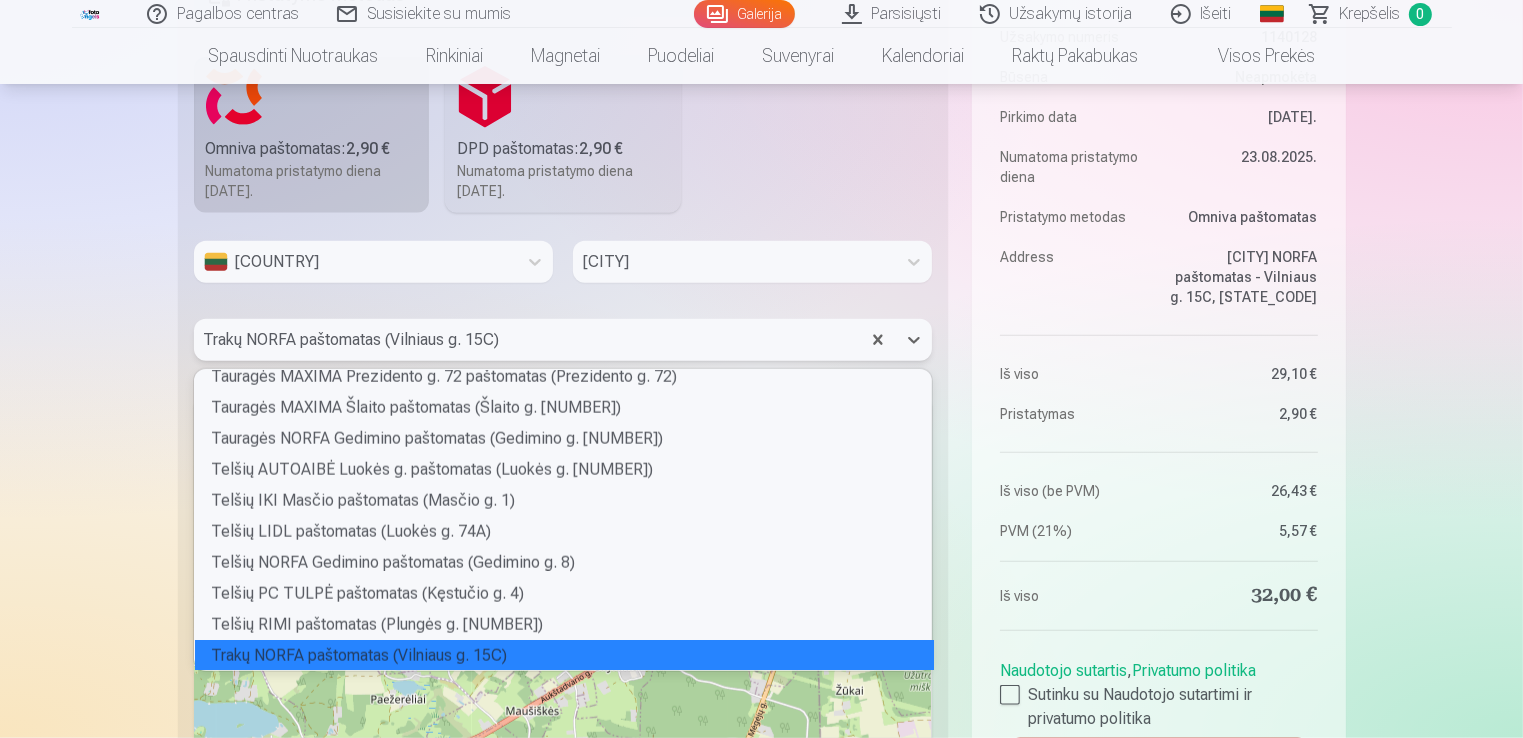 click on "Trakų NORFA paštomatas (Vilniaus g. 15C)" at bounding box center [564, 655] 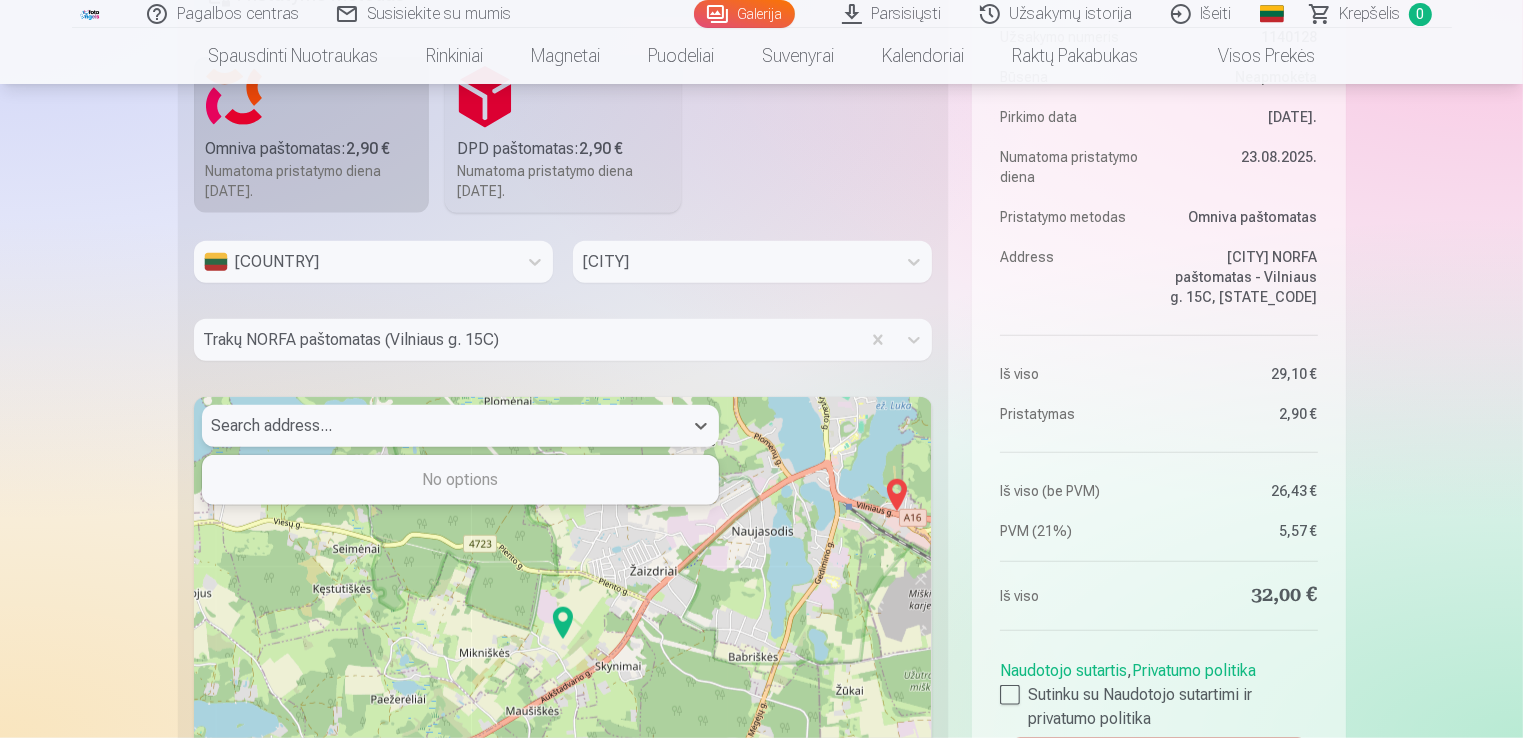 click at bounding box center [442, 426] 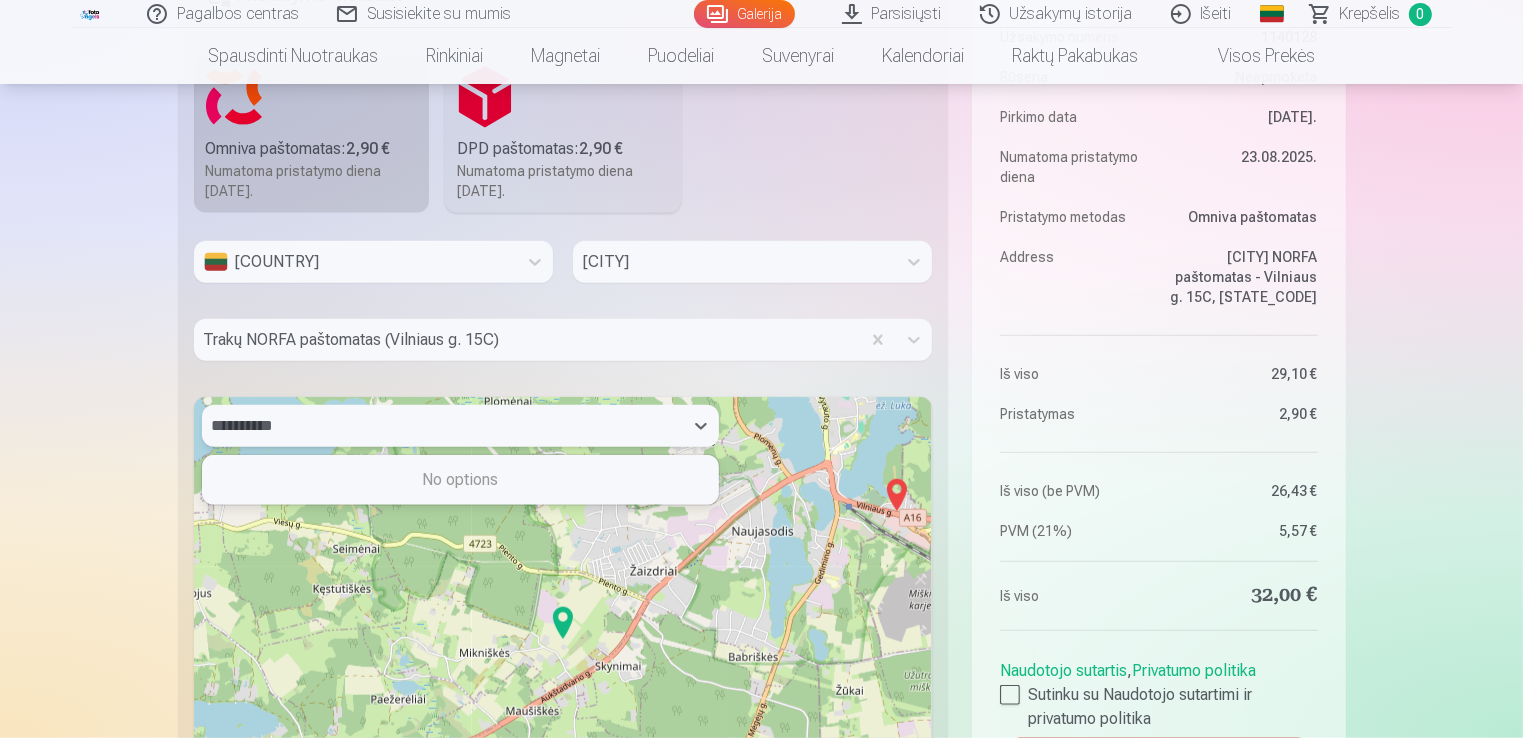 type on "**********" 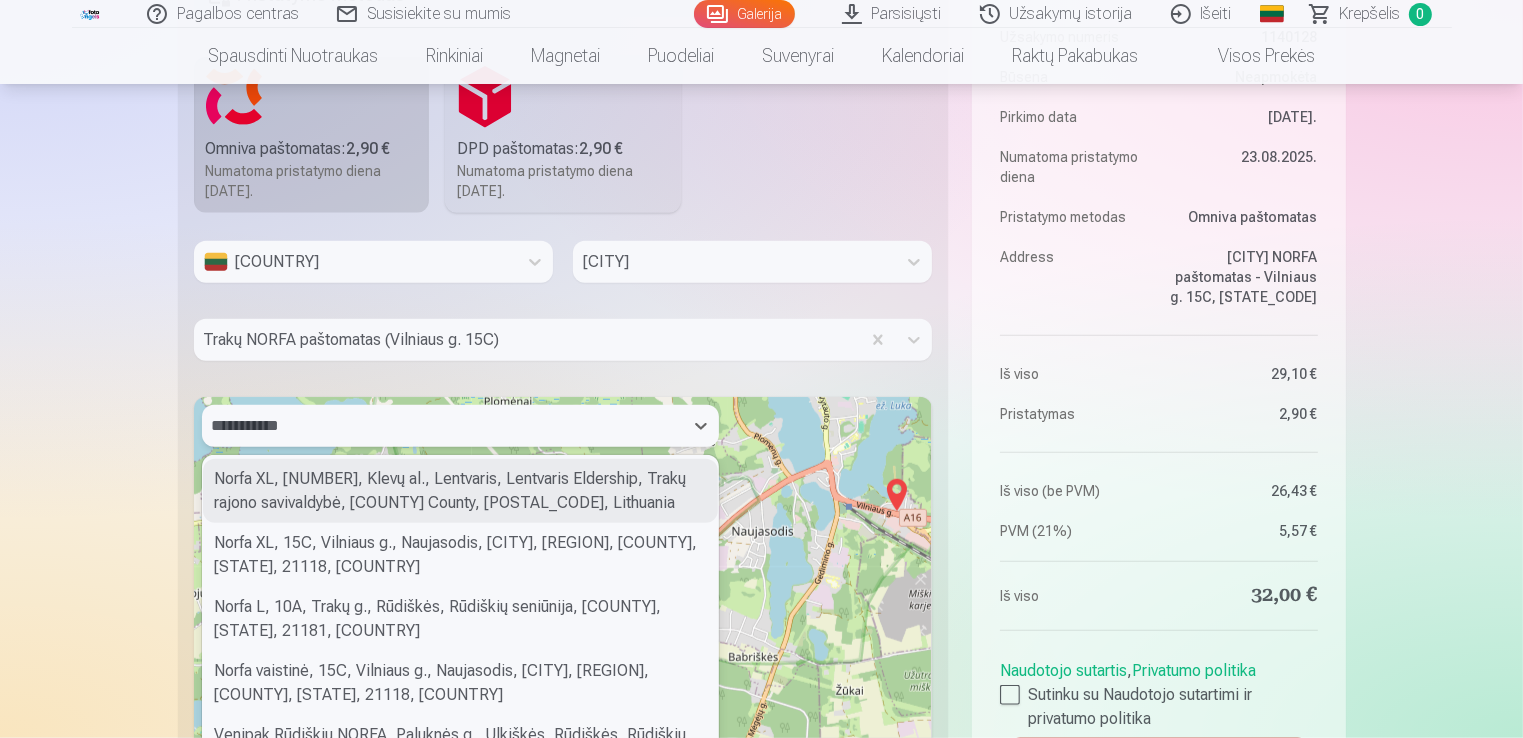 scroll, scrollTop: 0, scrollLeft: 0, axis: both 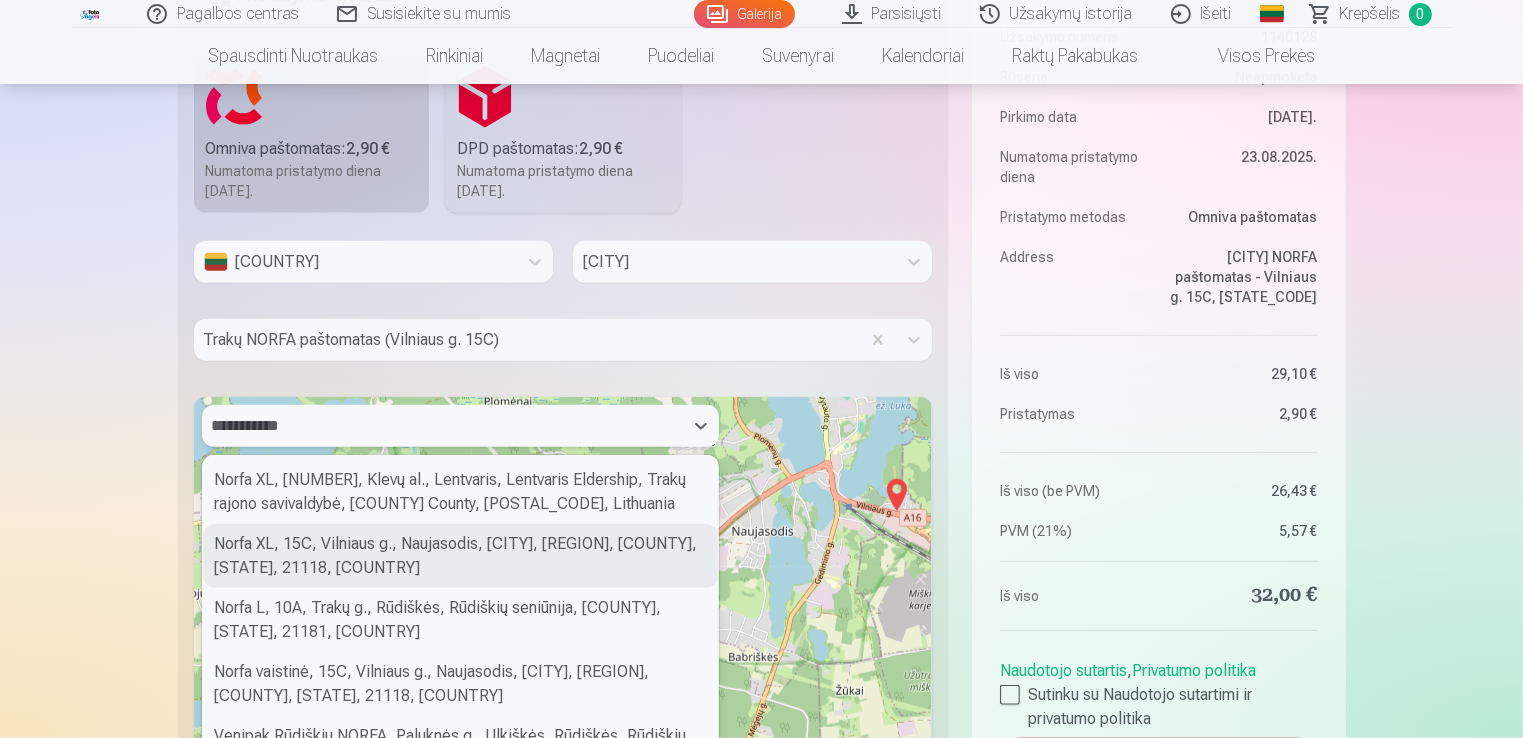 click on "Norfa XL, 15C, Vilniaus g., Naujasodis, [CITY], [REGION], [COUNTY], [STATE], 21118, [COUNTRY]" at bounding box center (460, 556) 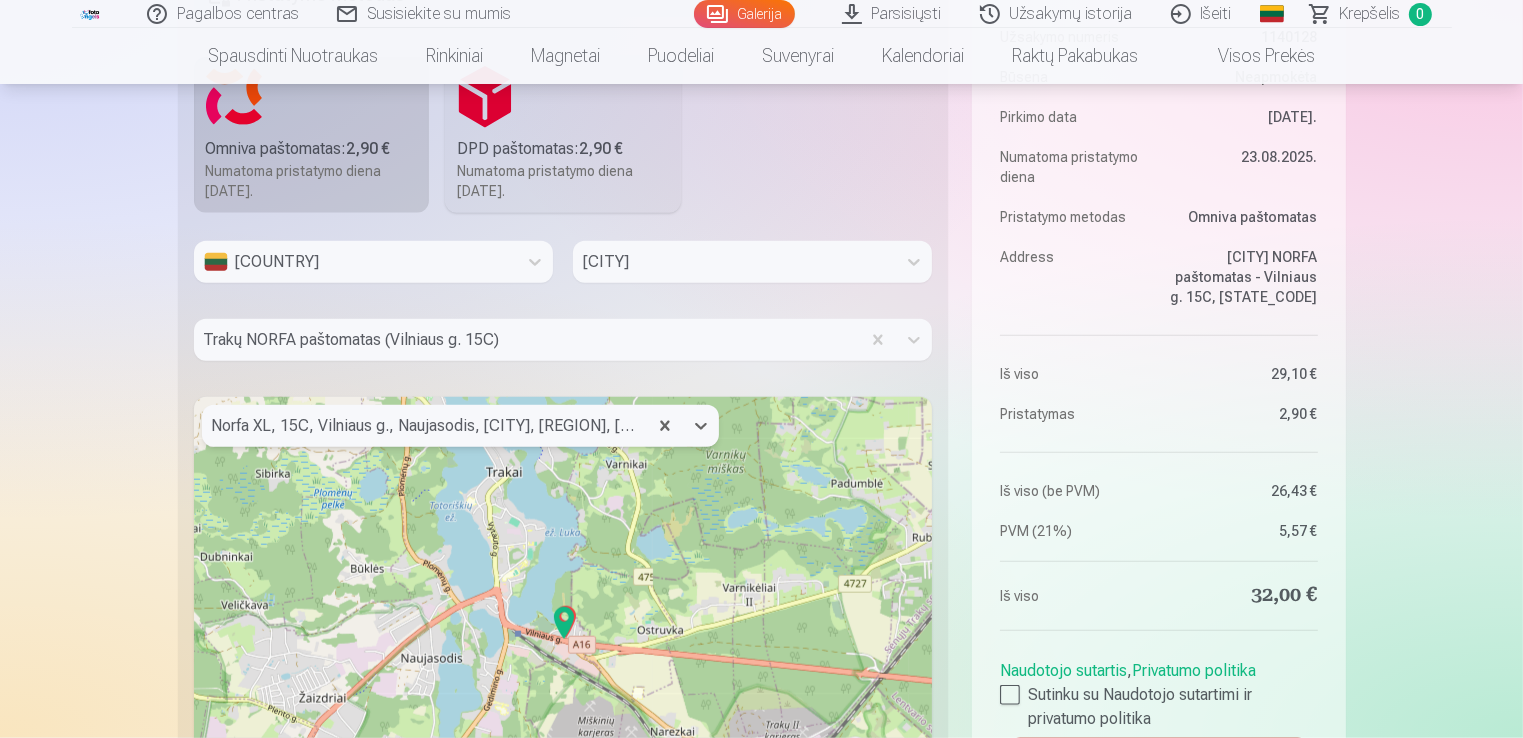 scroll, scrollTop: 2560, scrollLeft: 0, axis: vertical 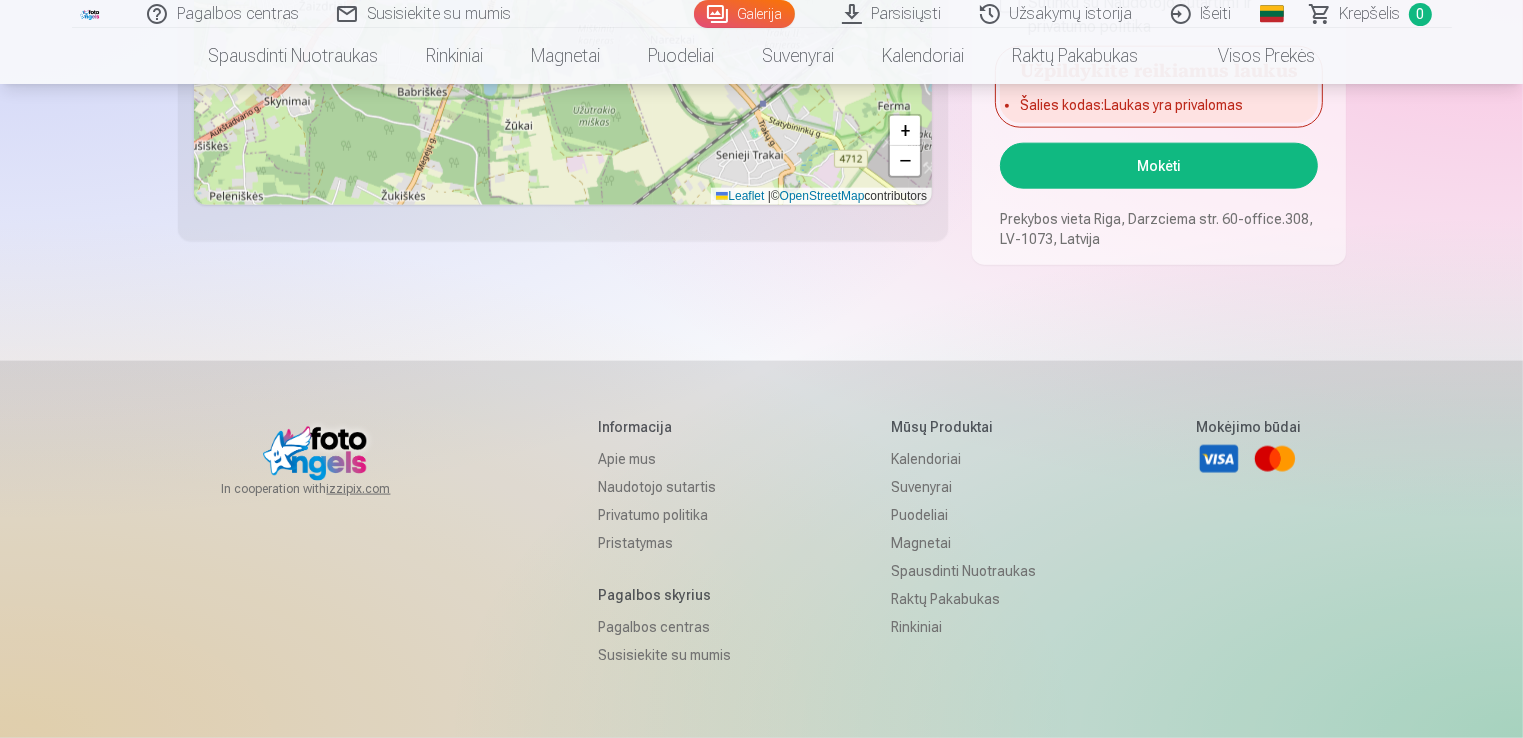 click on "Mokėti" at bounding box center (1158, 166) 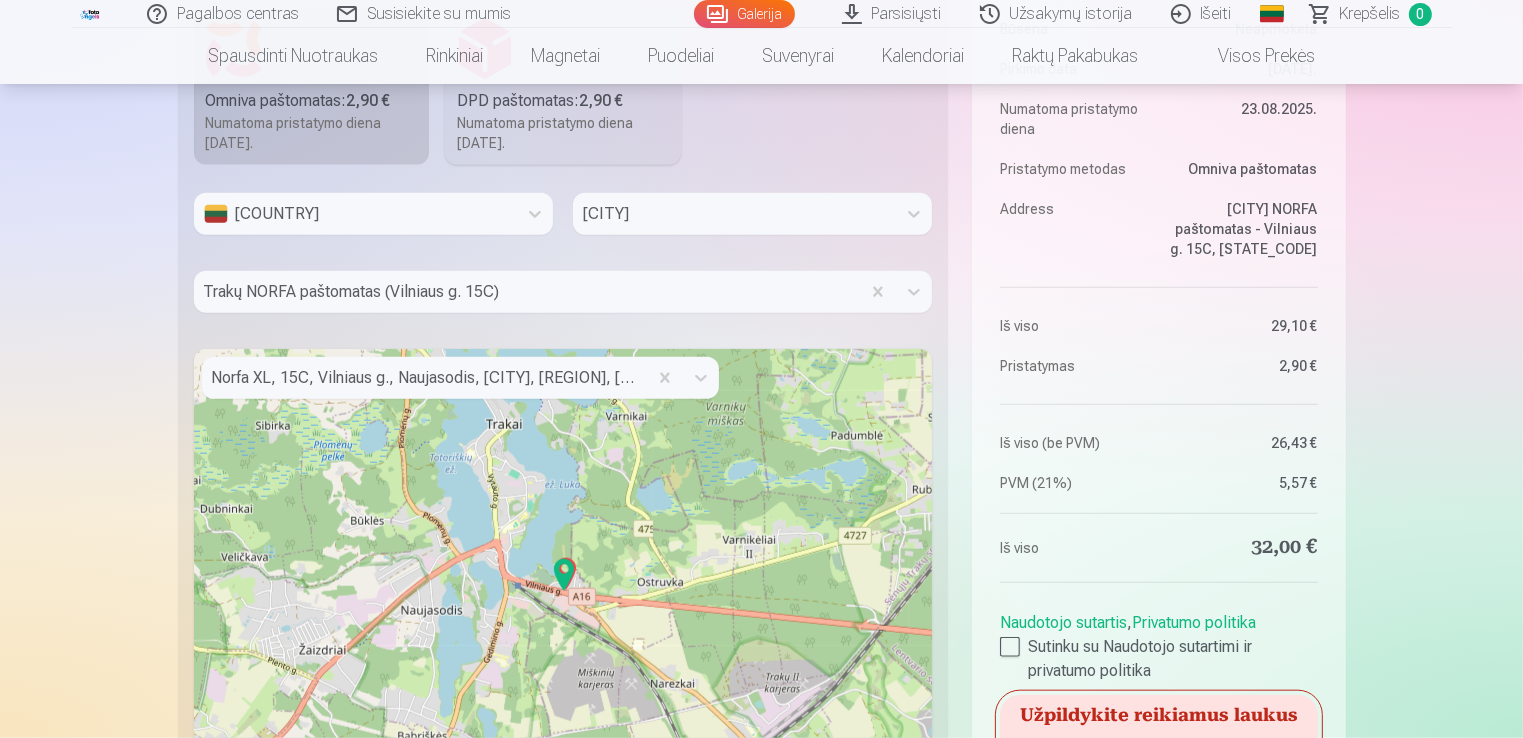 scroll, scrollTop: 1794, scrollLeft: 0, axis: vertical 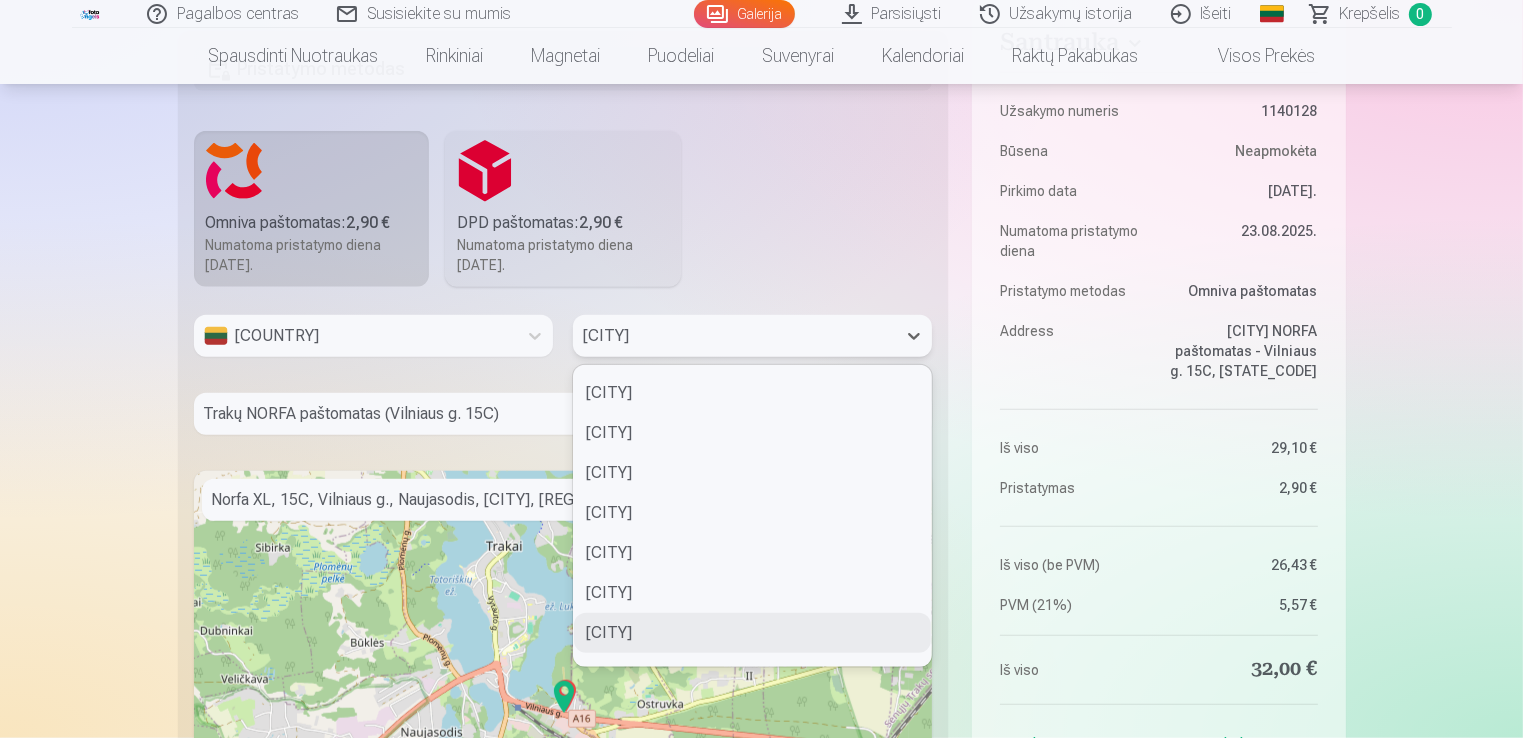 click at bounding box center [734, 336] 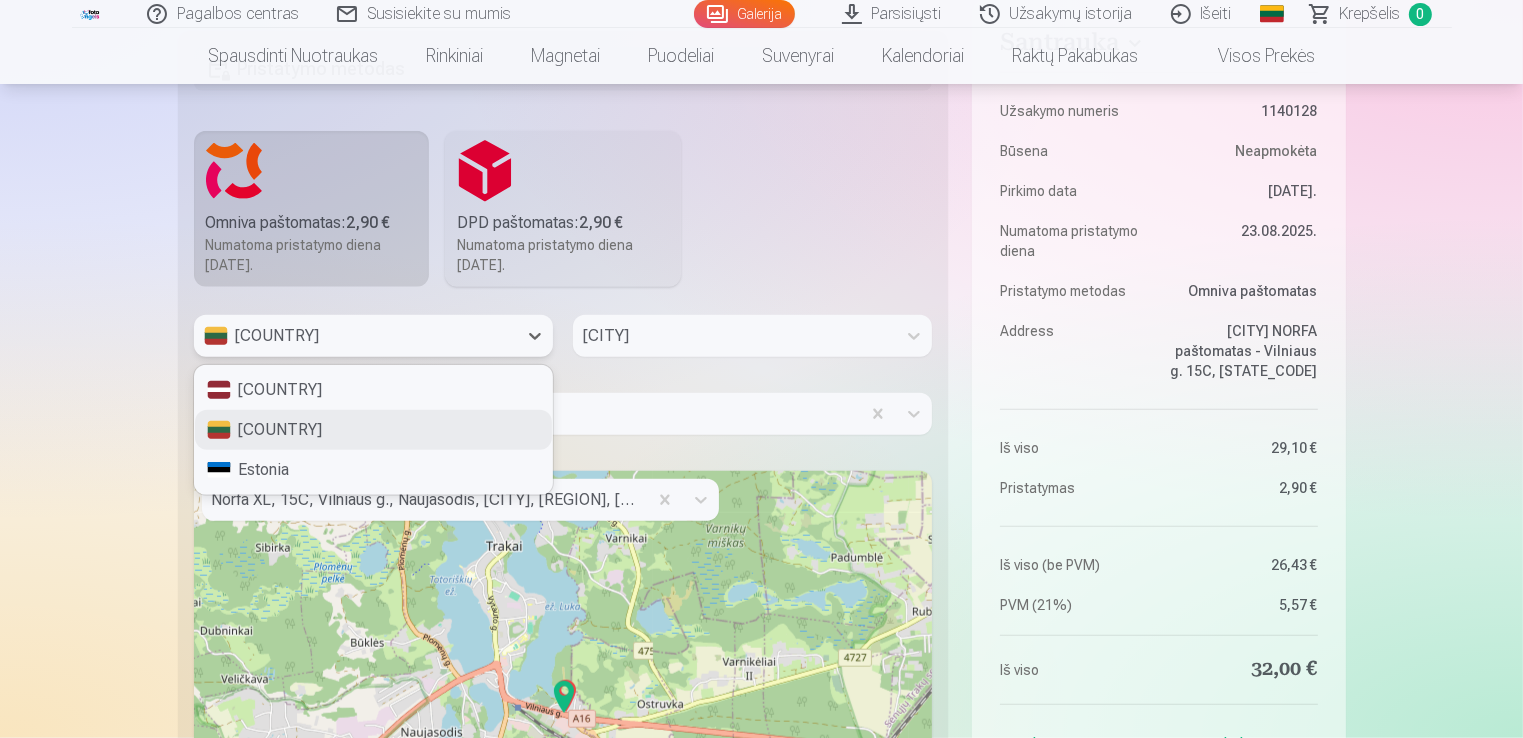 click on "[COUNTRY]" at bounding box center (355, 336) 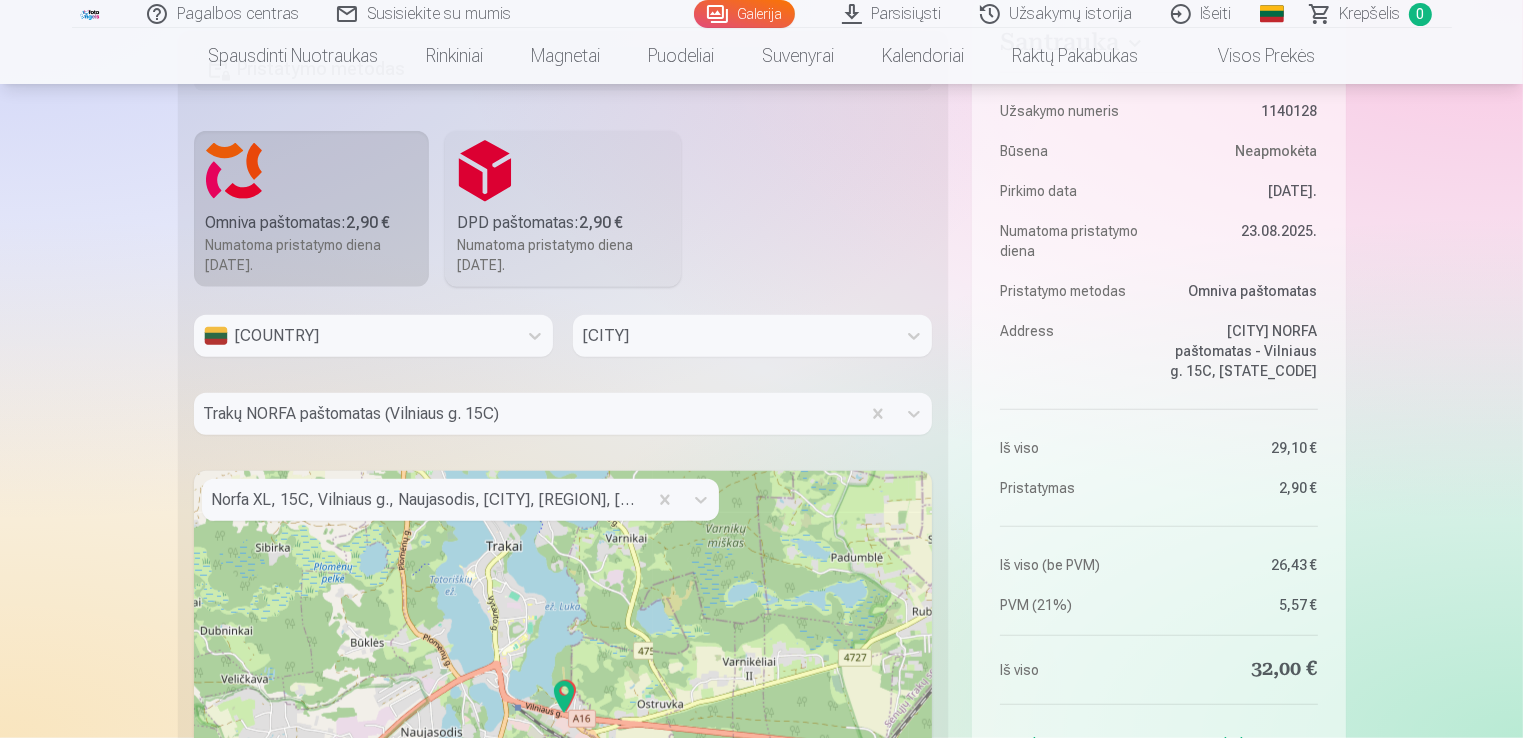 click on "2 + −  Leaflet   |  ©  OpenStreetMap  contributors" at bounding box center [563, 721] 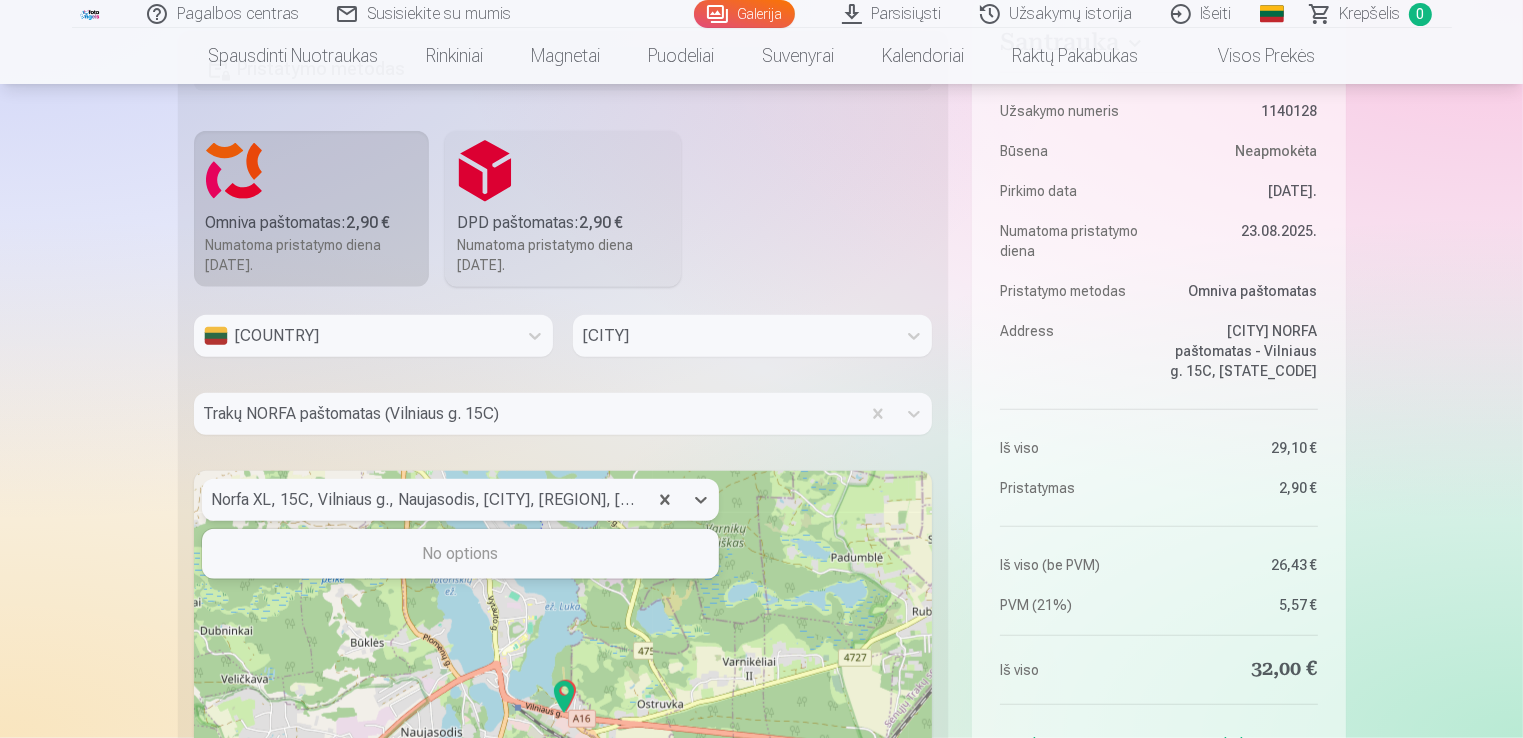 click at bounding box center (424, 500) 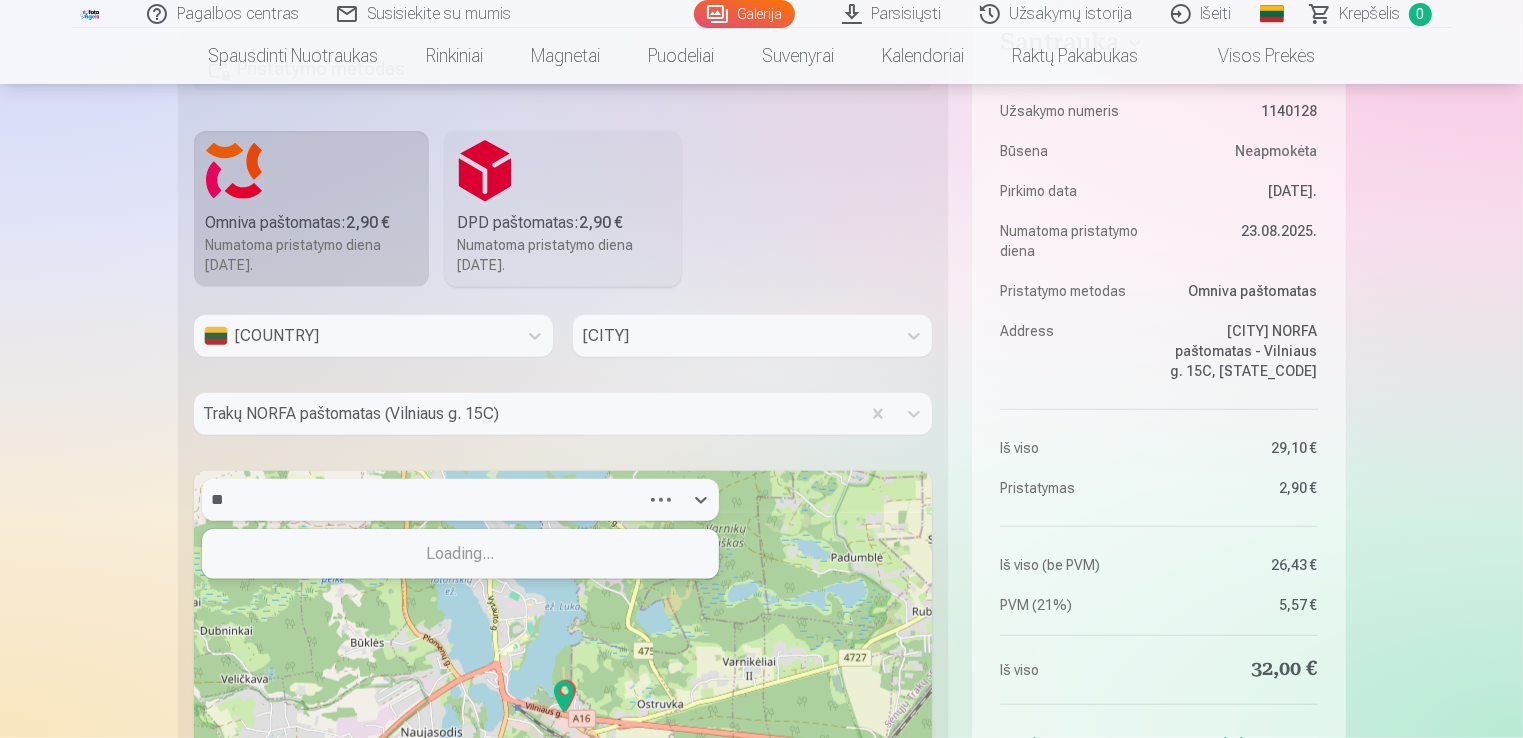 type on "*" 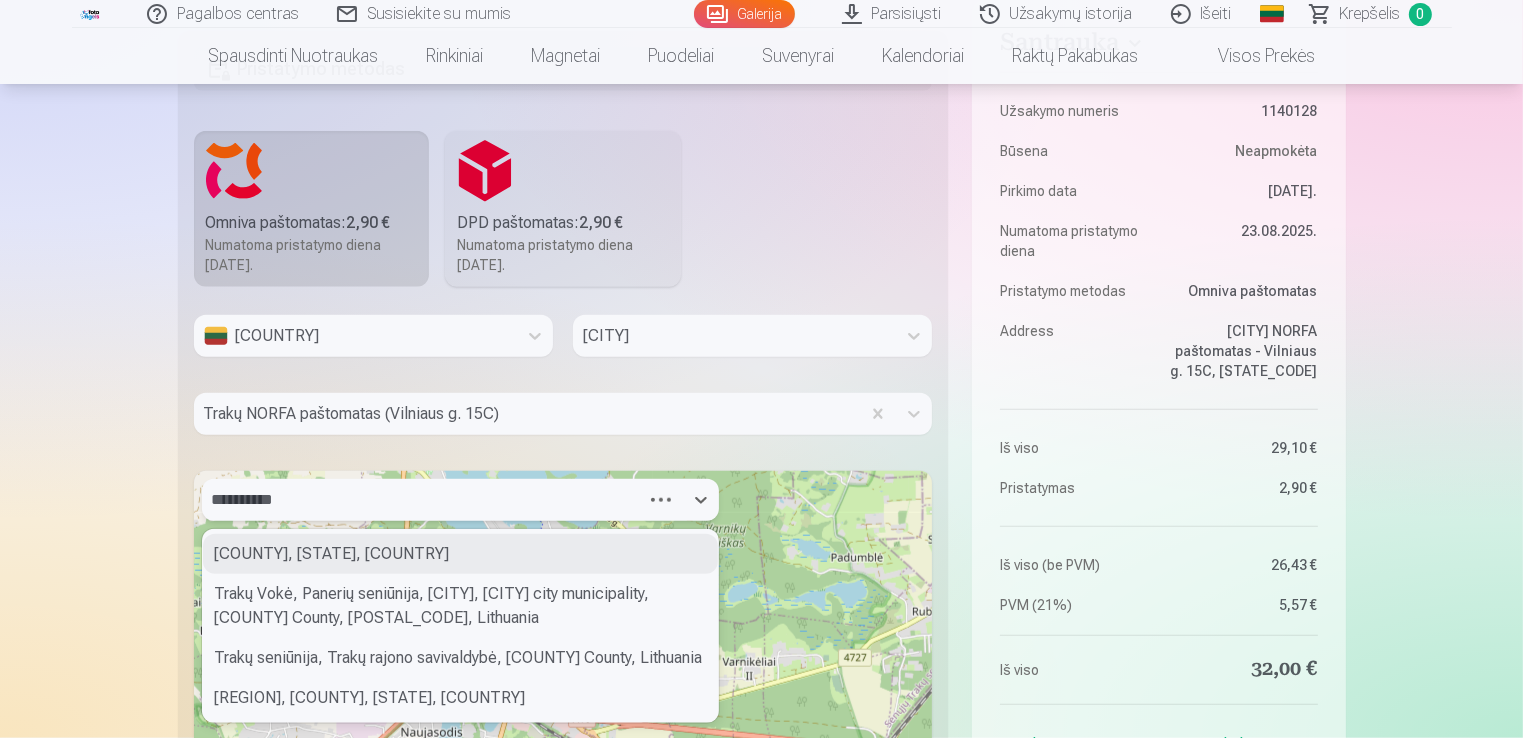 type on "**********" 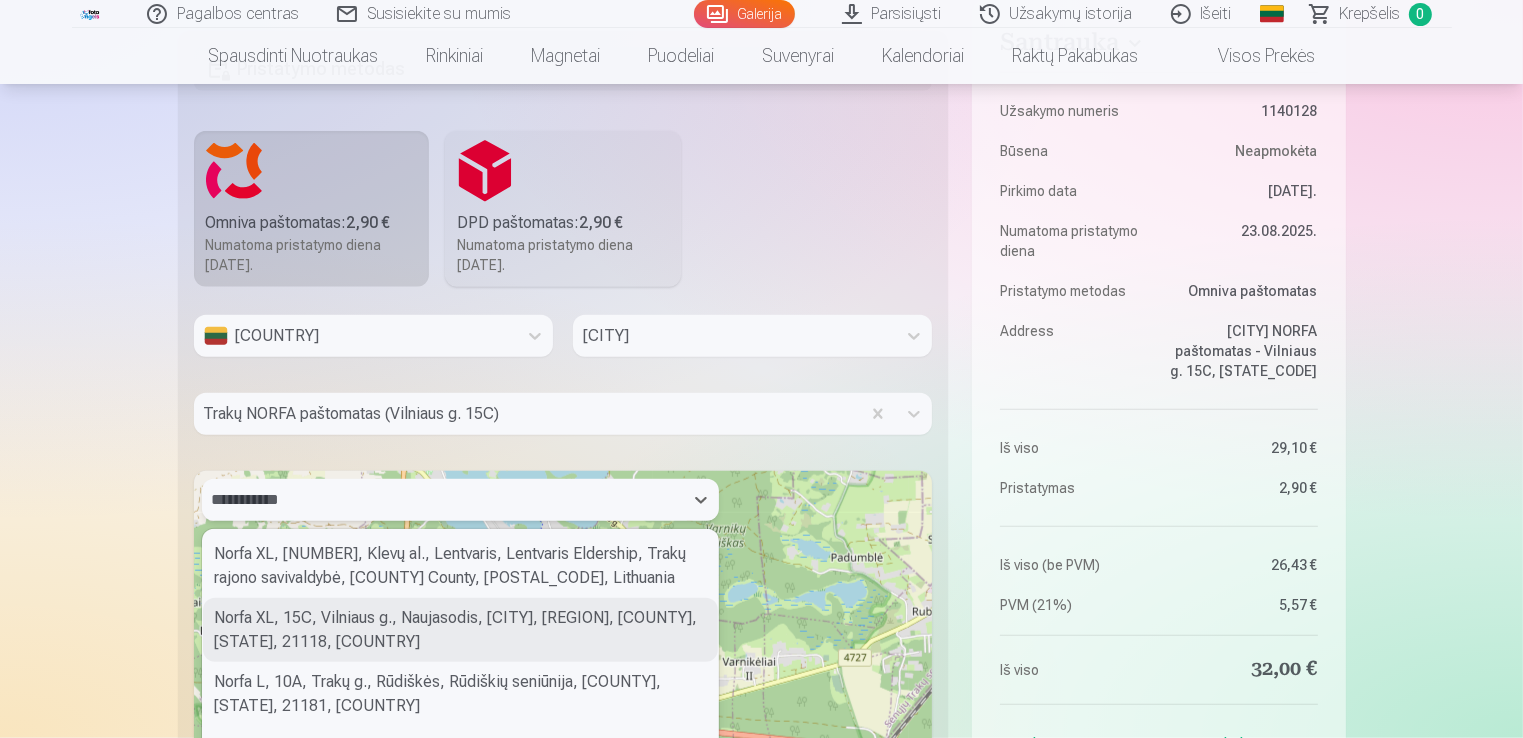 click on "Norfa XL, 15C, Vilniaus g., Naujasodis, [CITY], [REGION], [COUNTY], [STATE], 21118, [COUNTRY]" at bounding box center (460, 630) 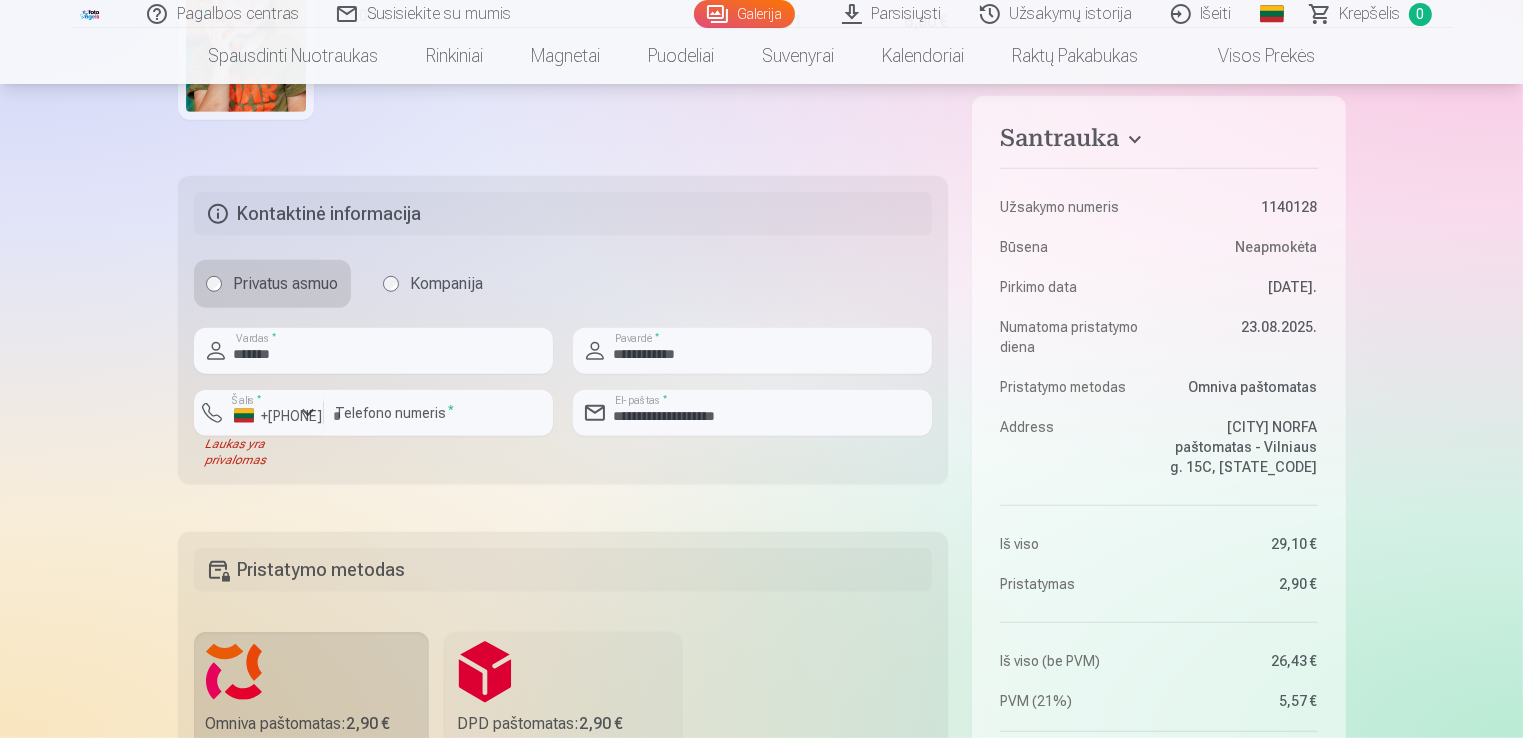 scroll, scrollTop: 1278, scrollLeft: 0, axis: vertical 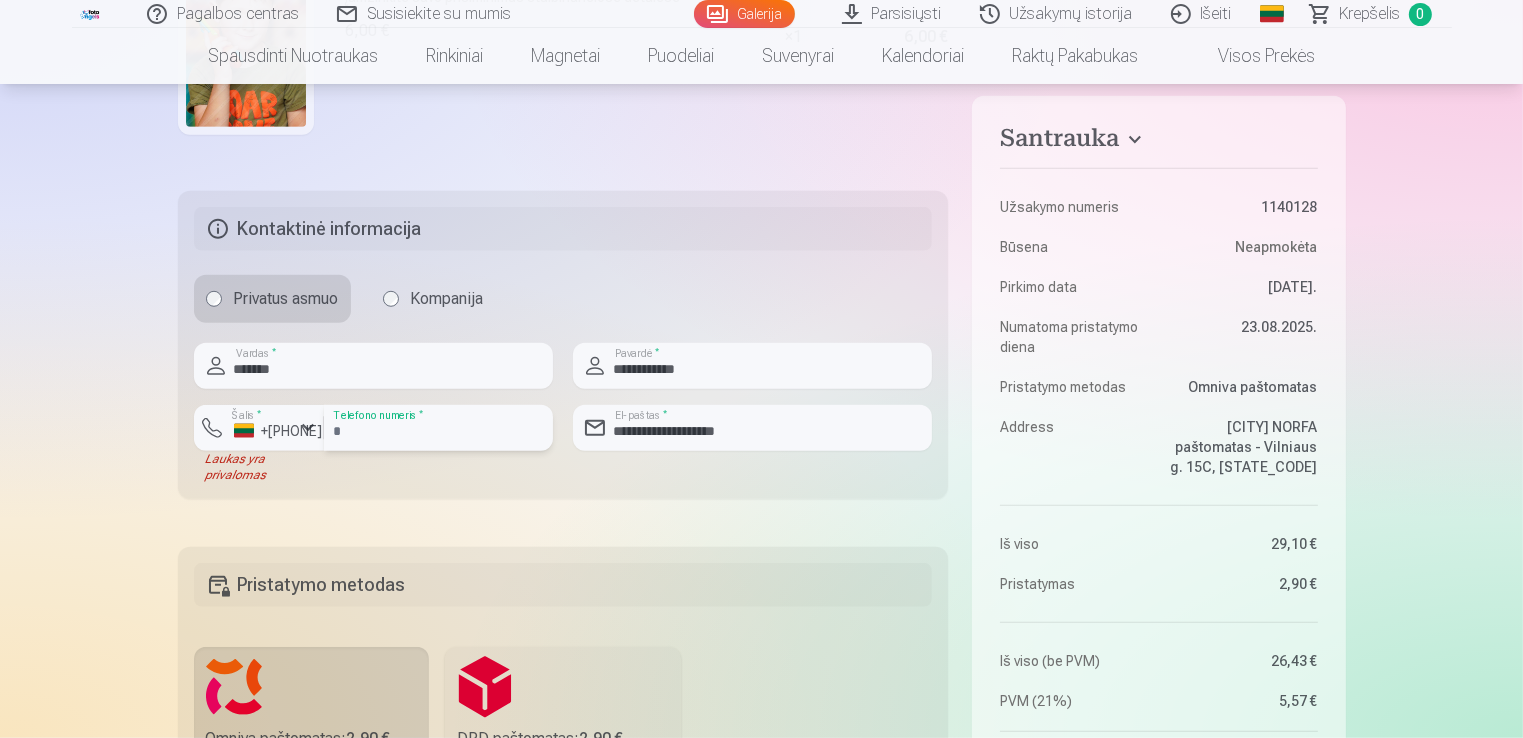 click on "*********" at bounding box center [438, 428] 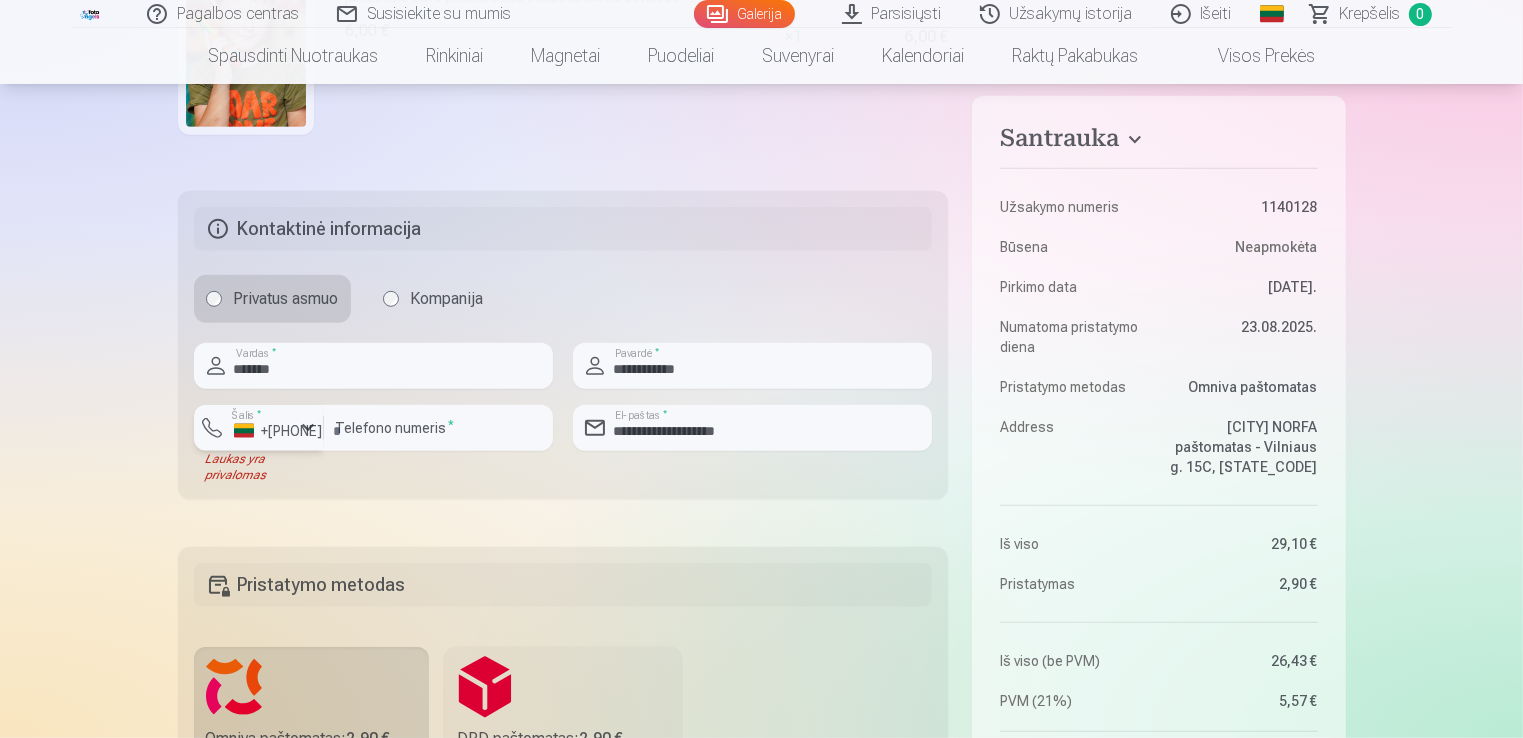 click at bounding box center [308, 428] 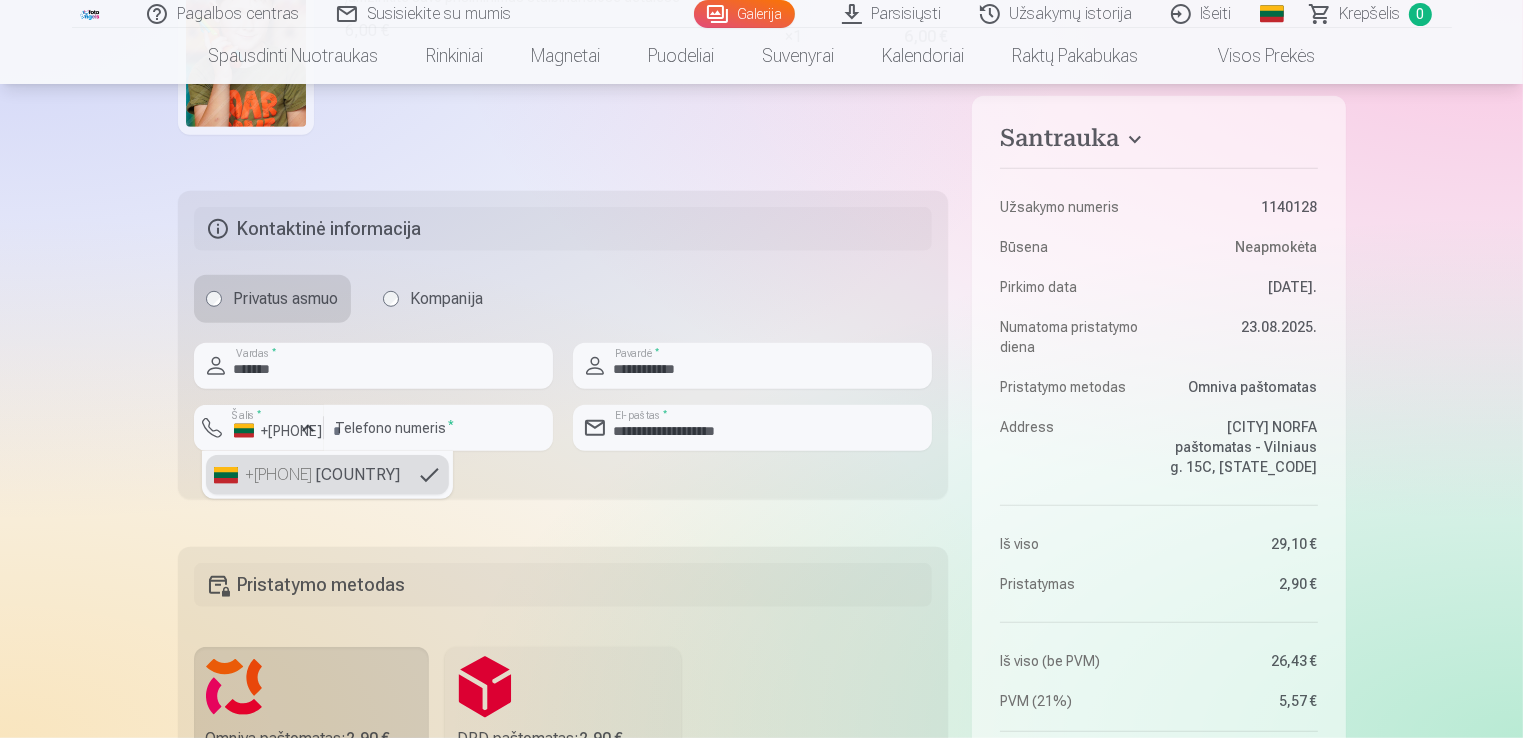 click on "+370 Lietuva" at bounding box center [327, 475] 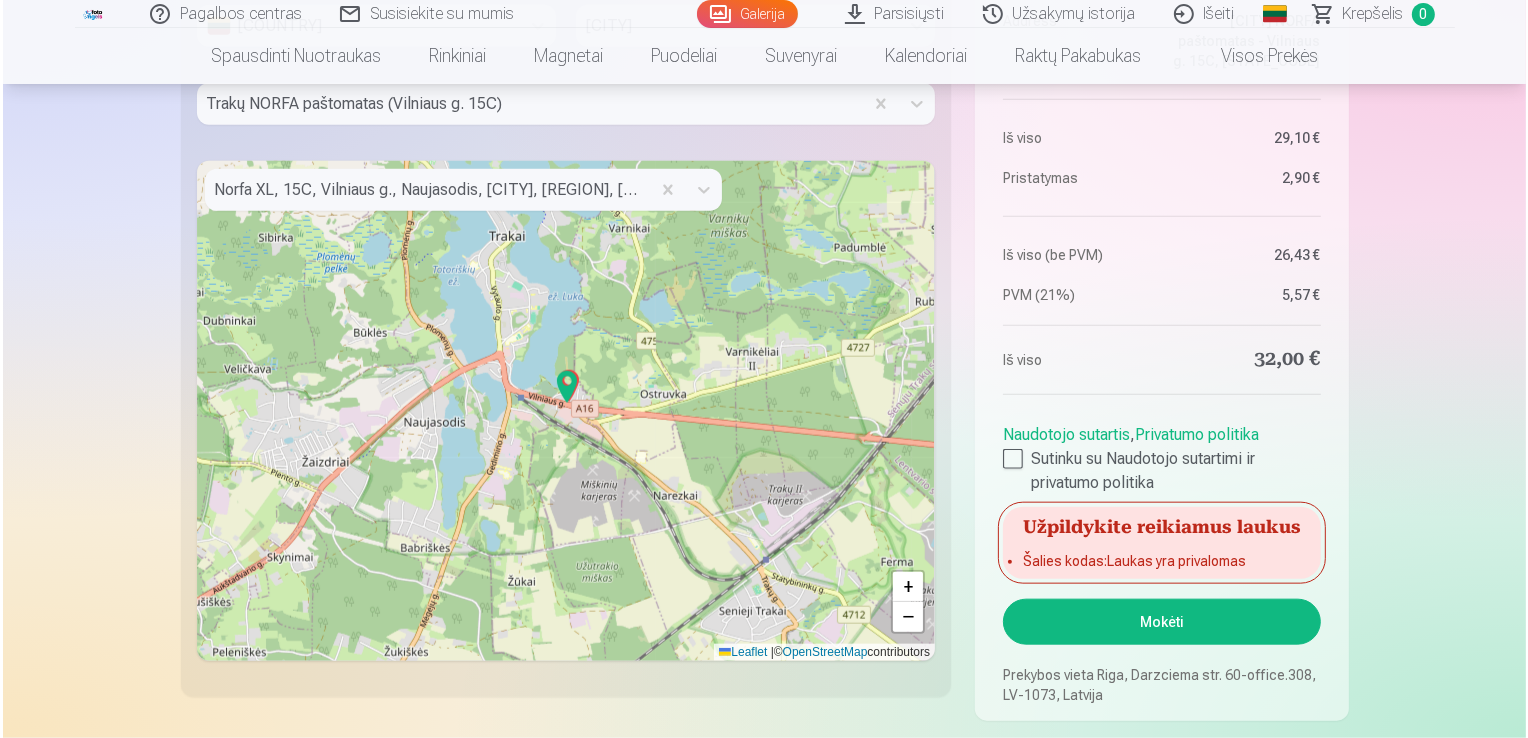 scroll, scrollTop: 2201, scrollLeft: 0, axis: vertical 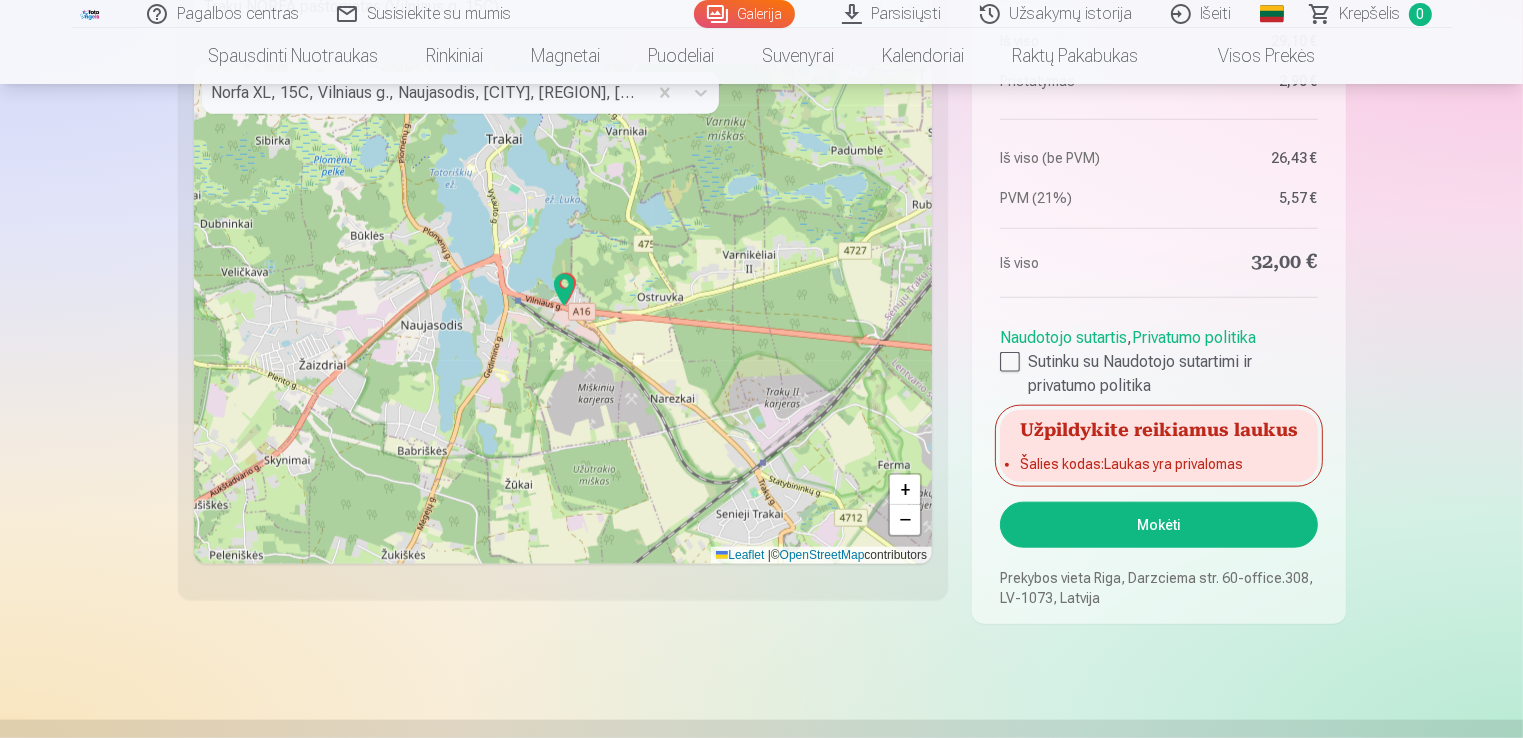 click on "Mokėti" at bounding box center (1158, 525) 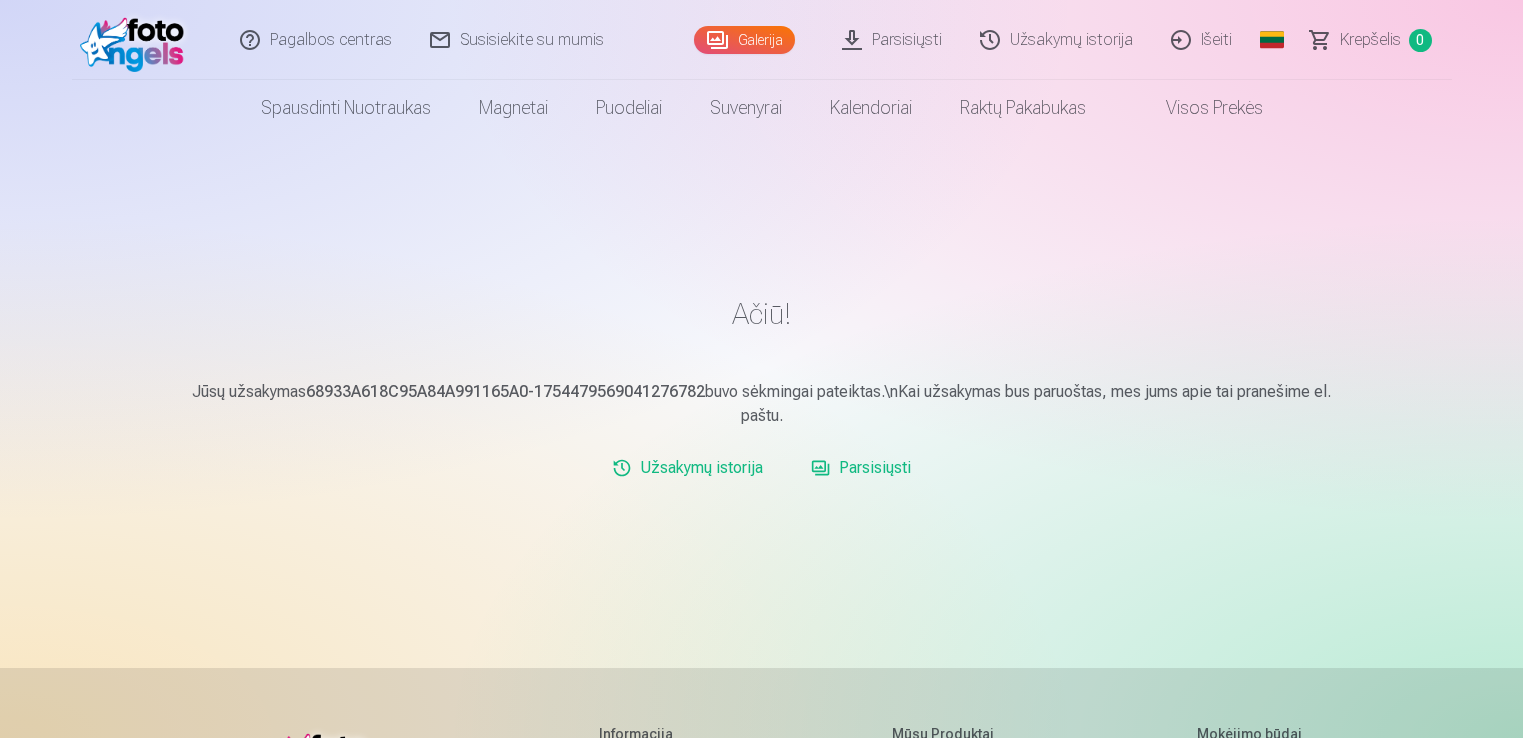 scroll, scrollTop: 0, scrollLeft: 0, axis: both 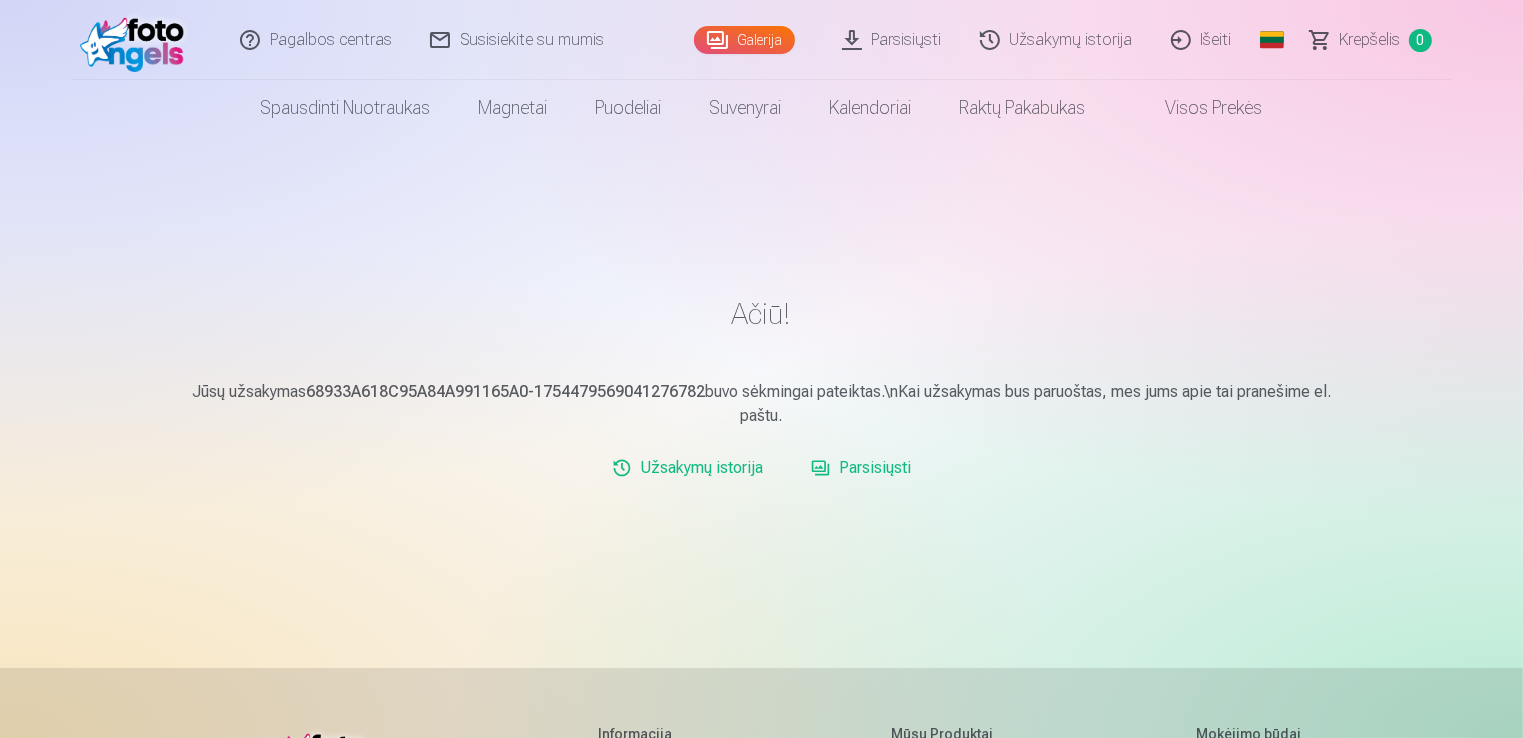 click on "Parsisiųsti" at bounding box center (893, 40) 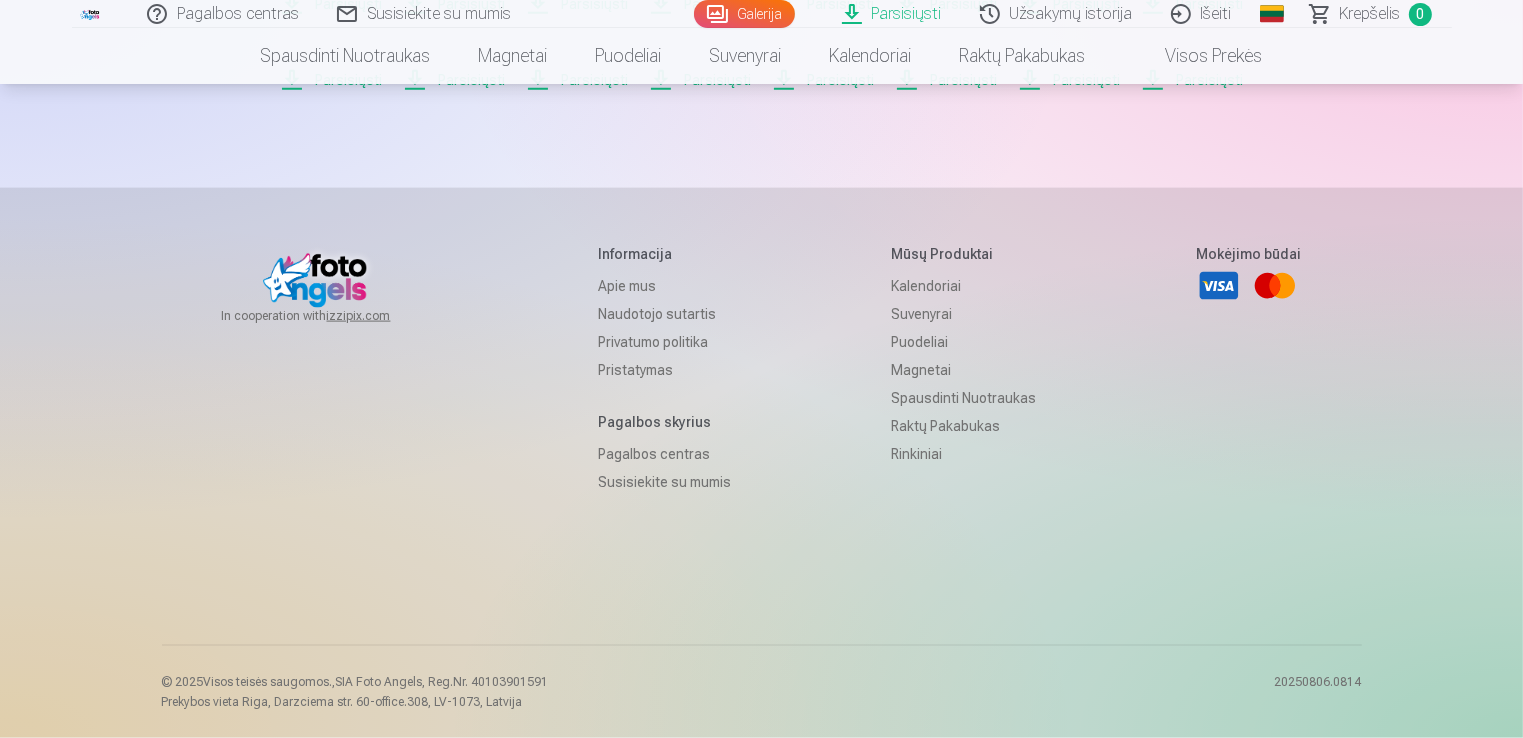 scroll, scrollTop: 3683, scrollLeft: 0, axis: vertical 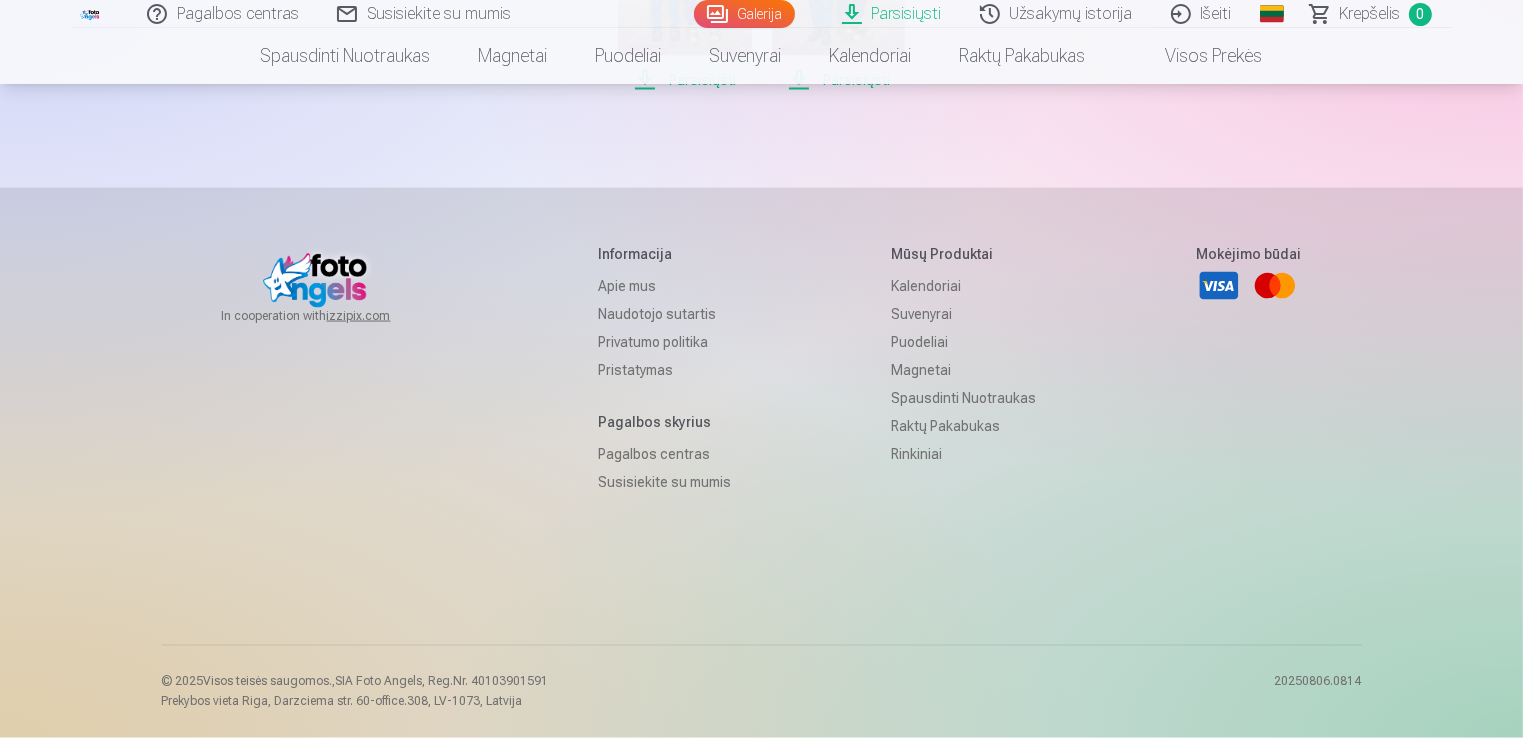 drag, startPoint x: 1520, startPoint y: 650, endPoint x: 1325, endPoint y: 701, distance: 201.55893 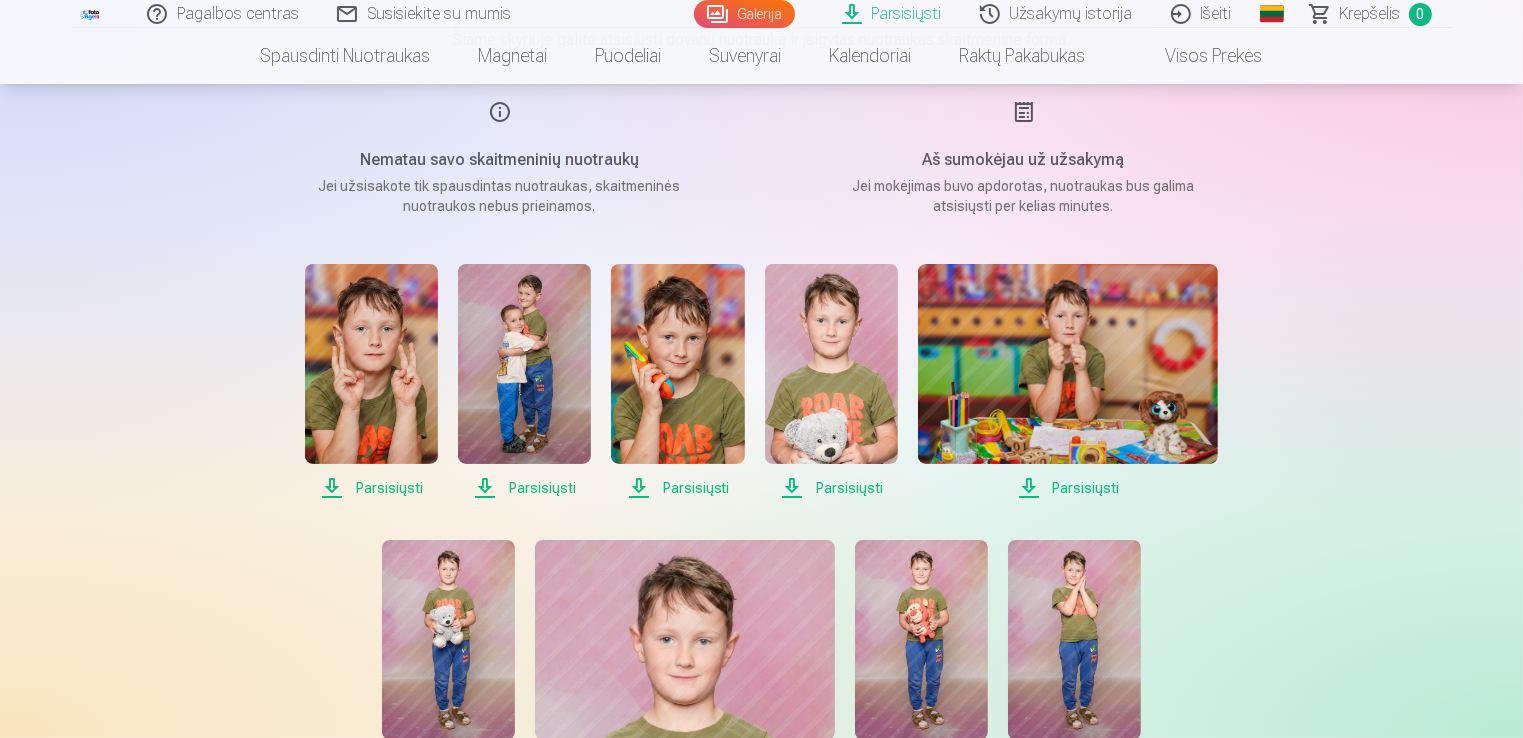 scroll, scrollTop: 0, scrollLeft: 0, axis: both 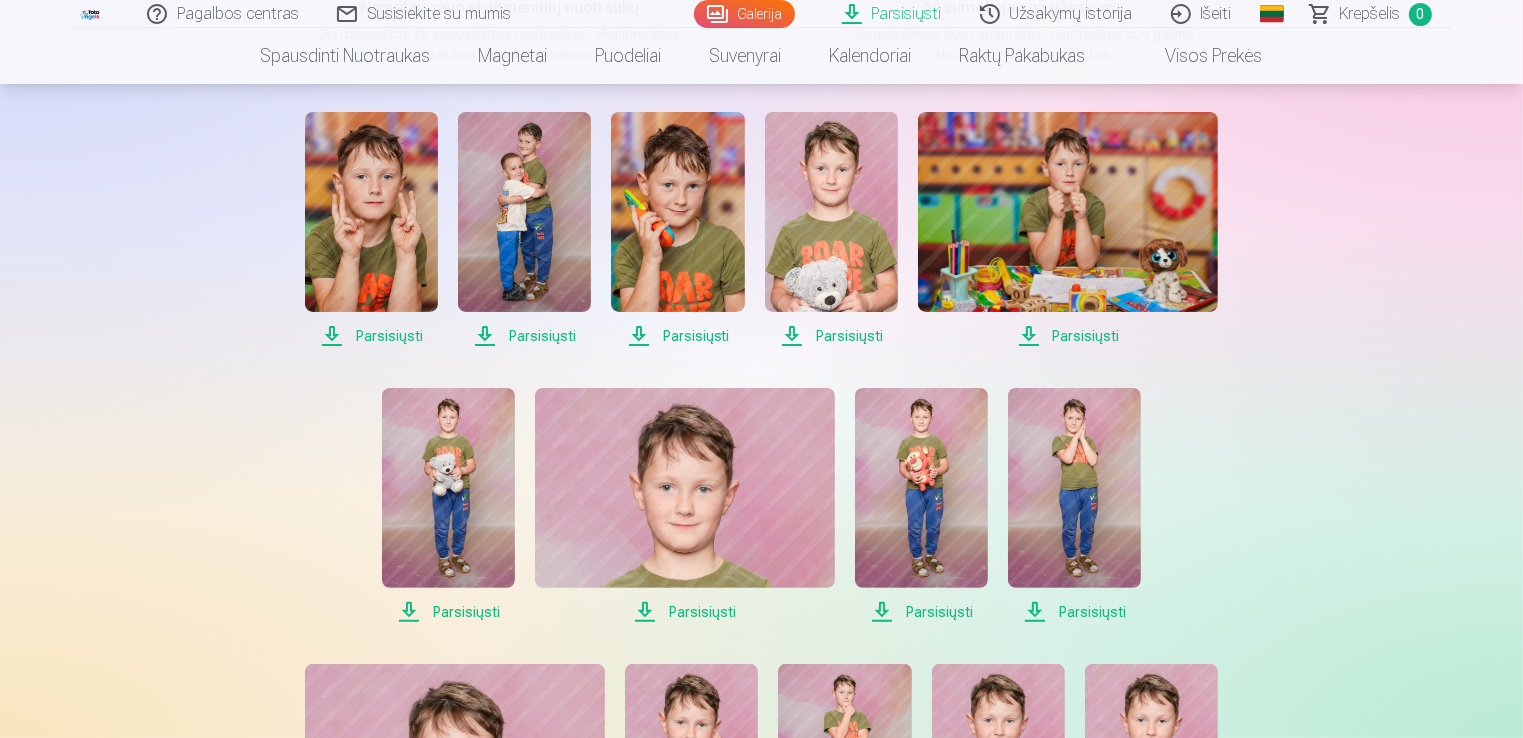 click on "Parsisiųsti" at bounding box center (371, 336) 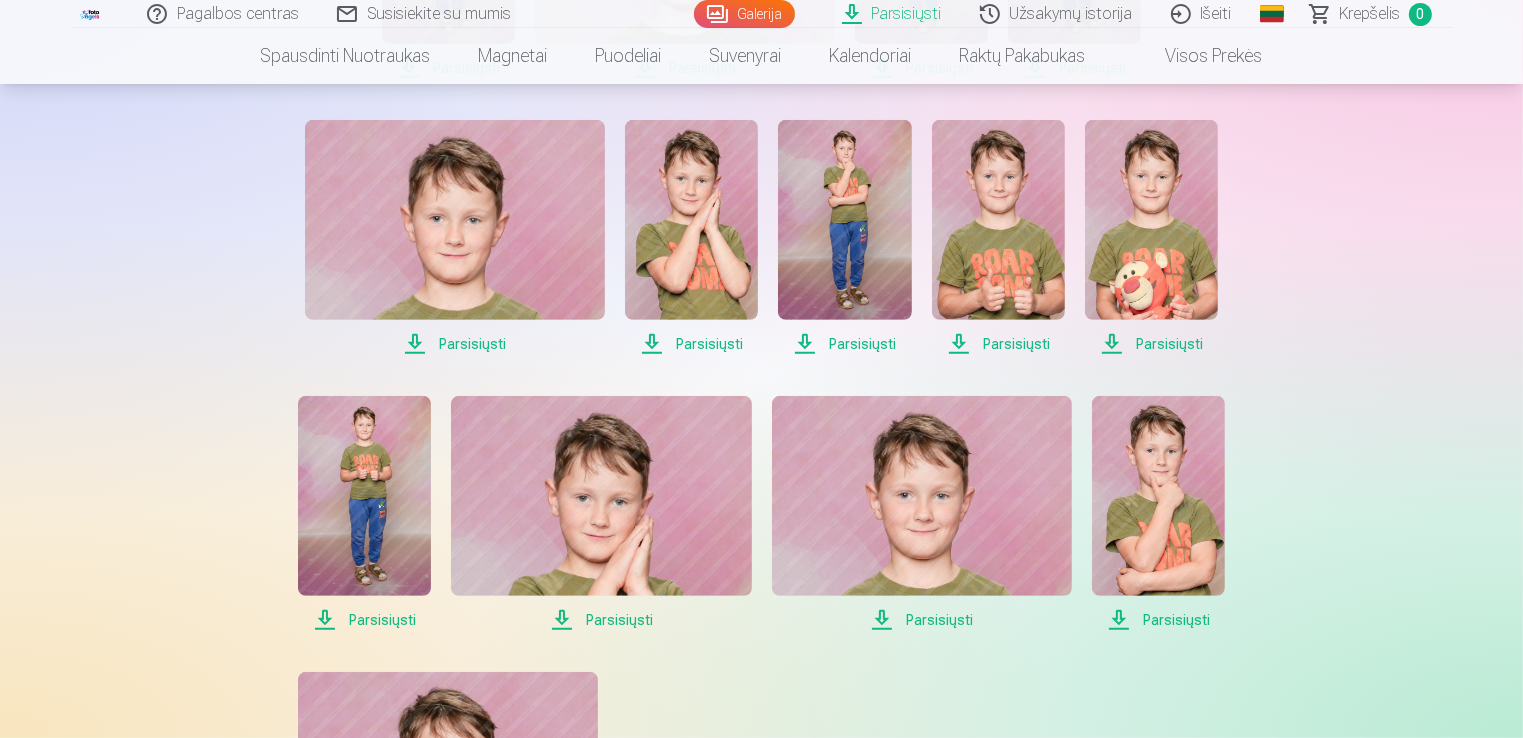 scroll, scrollTop: 955, scrollLeft: 0, axis: vertical 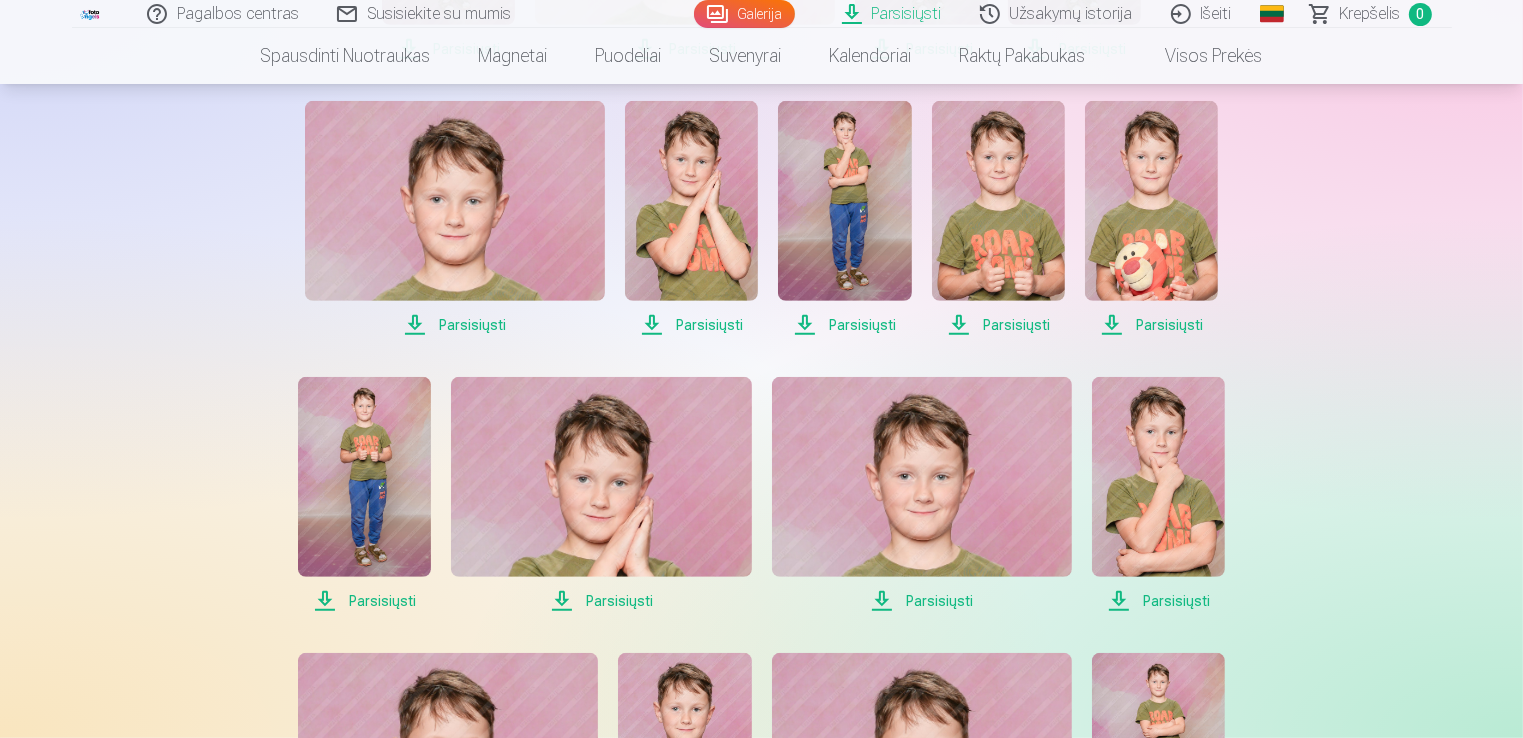 click at bounding box center [455, 201] 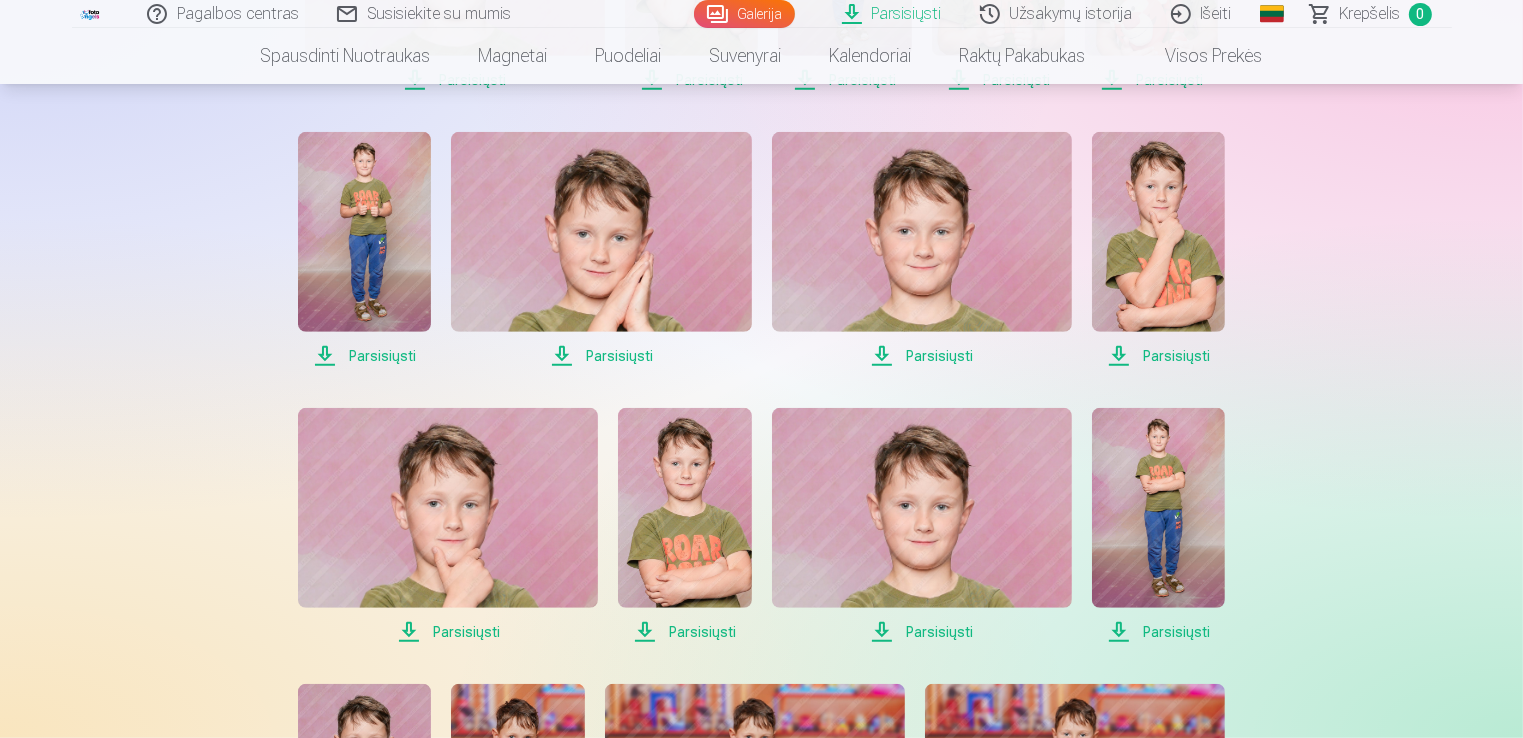 scroll, scrollTop: 1210, scrollLeft: 0, axis: vertical 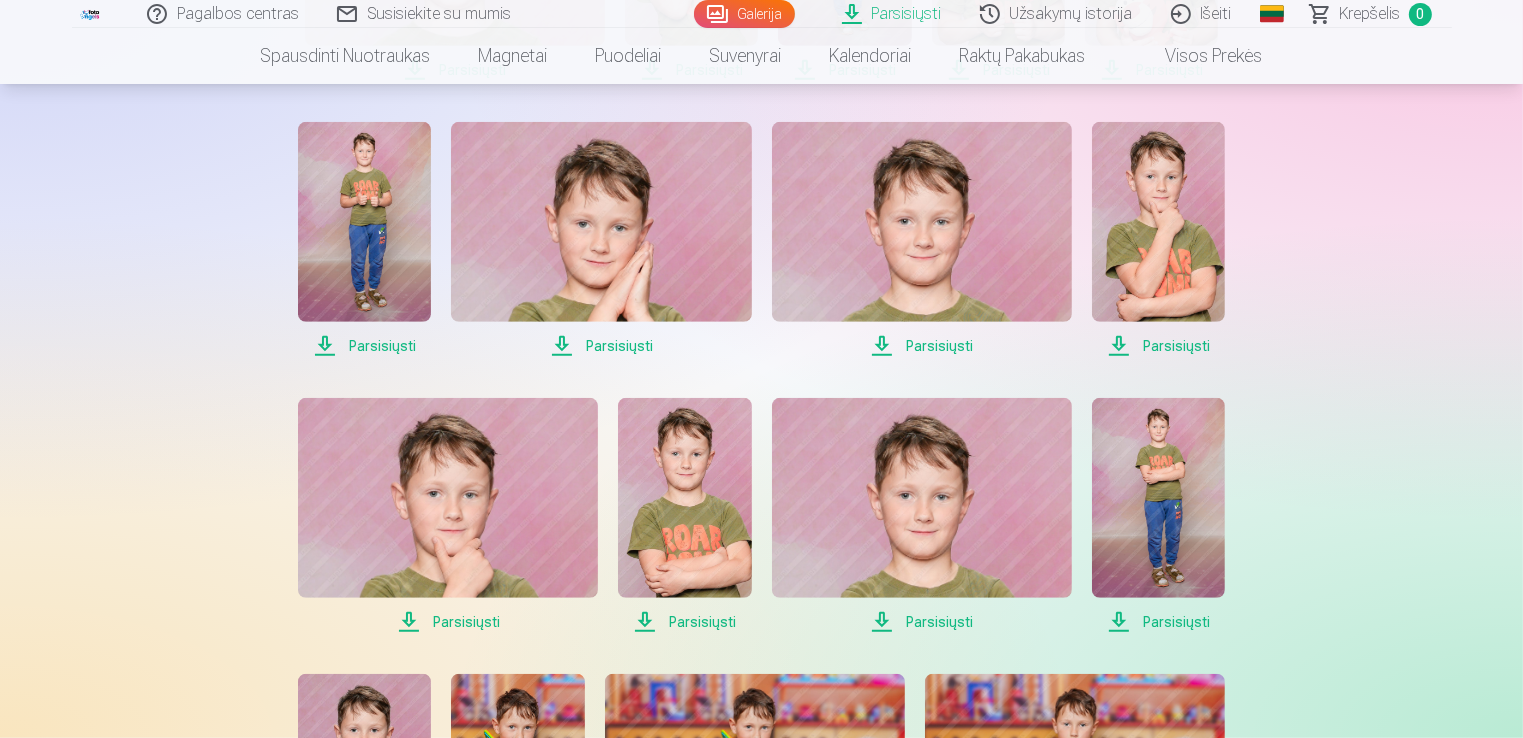 click at bounding box center (364, 222) 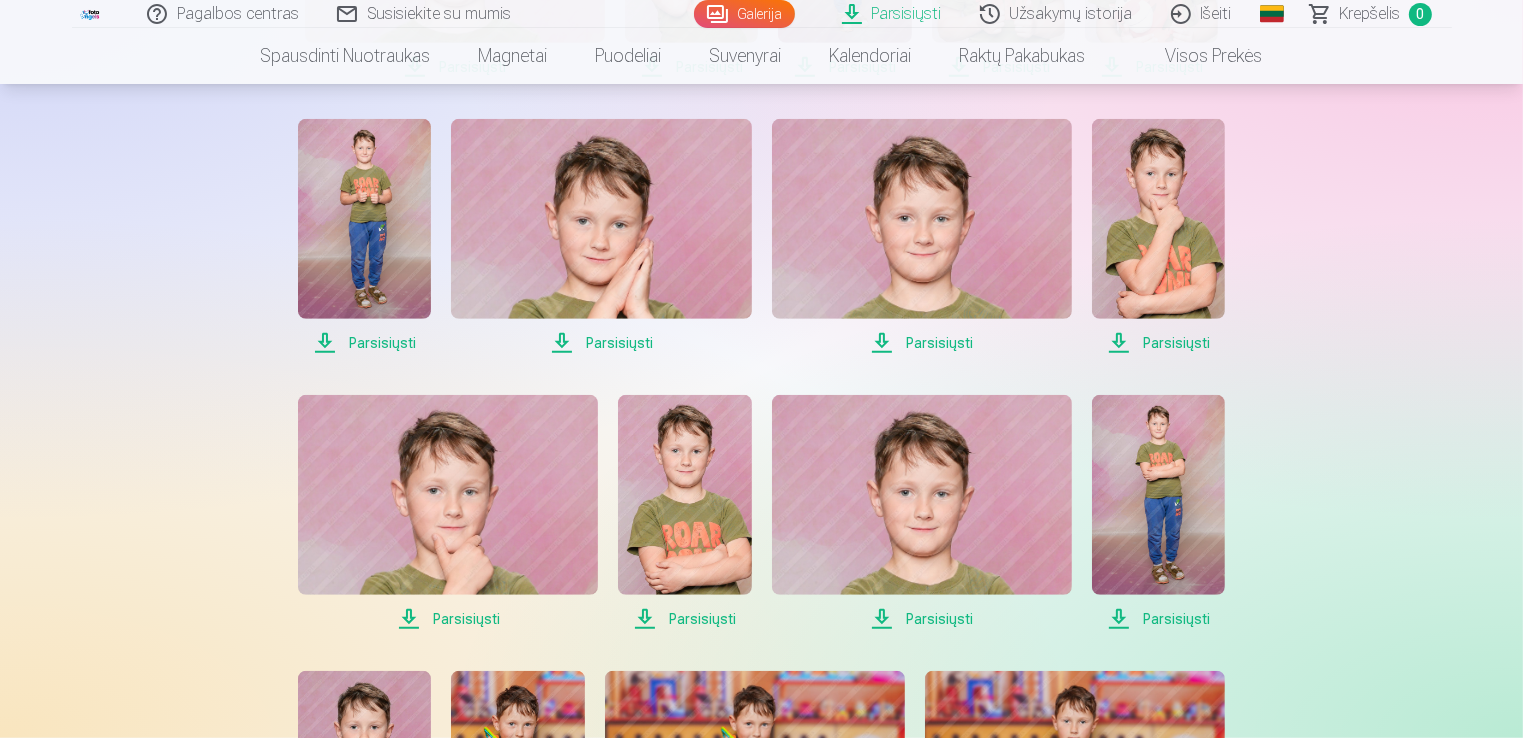 drag, startPoint x: 1522, startPoint y: 254, endPoint x: 1531, endPoint y: 301, distance: 47.853943 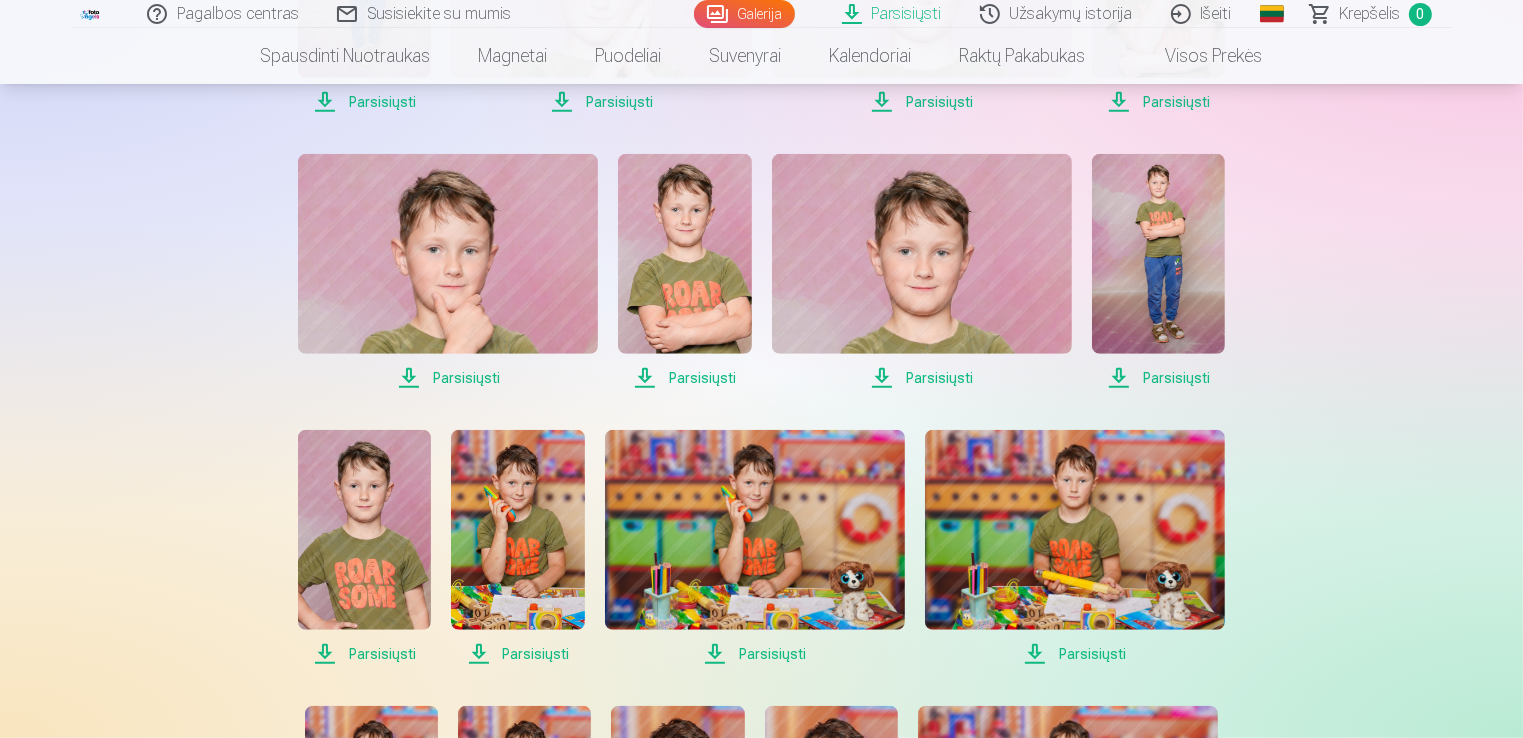 scroll, scrollTop: 1469, scrollLeft: 0, axis: vertical 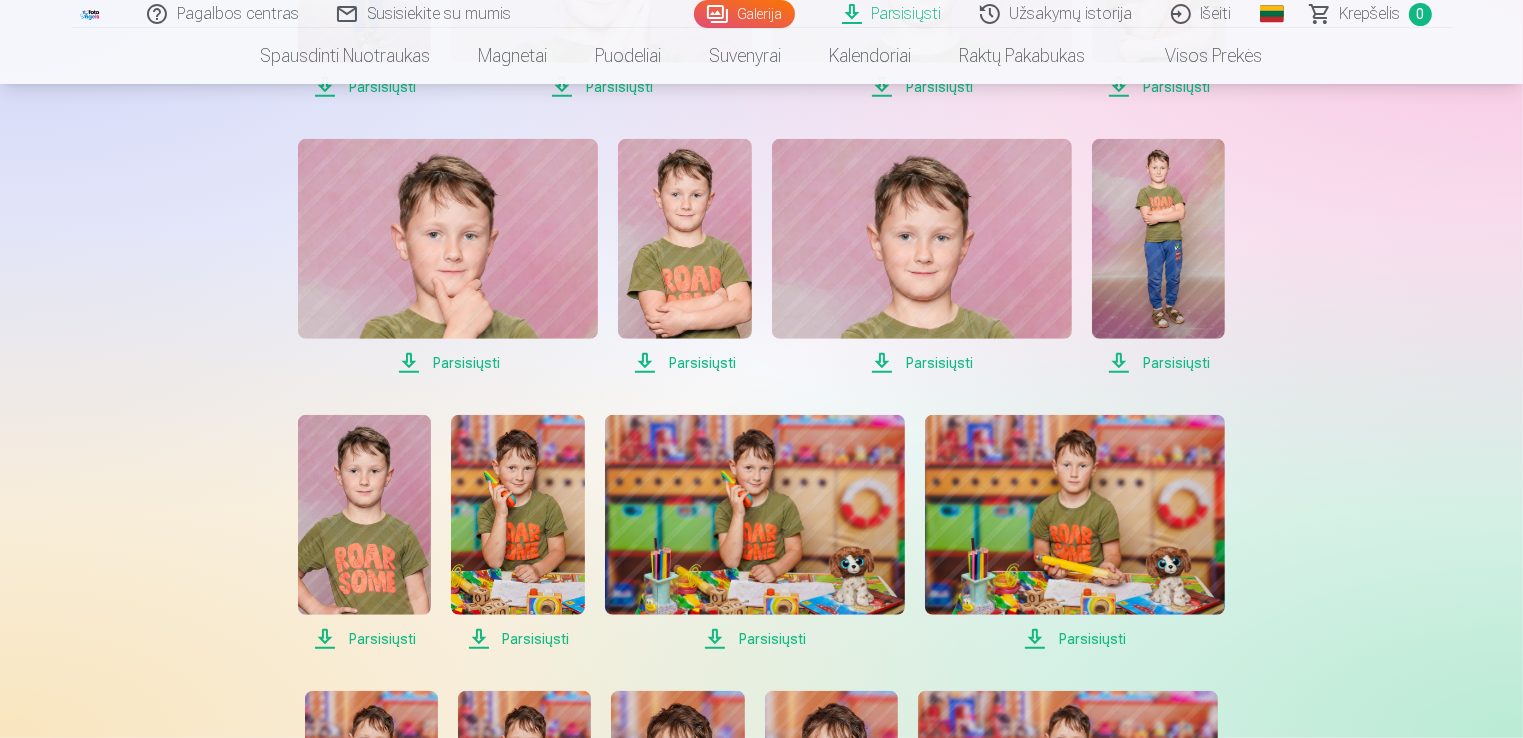 click at bounding box center (448, 239) 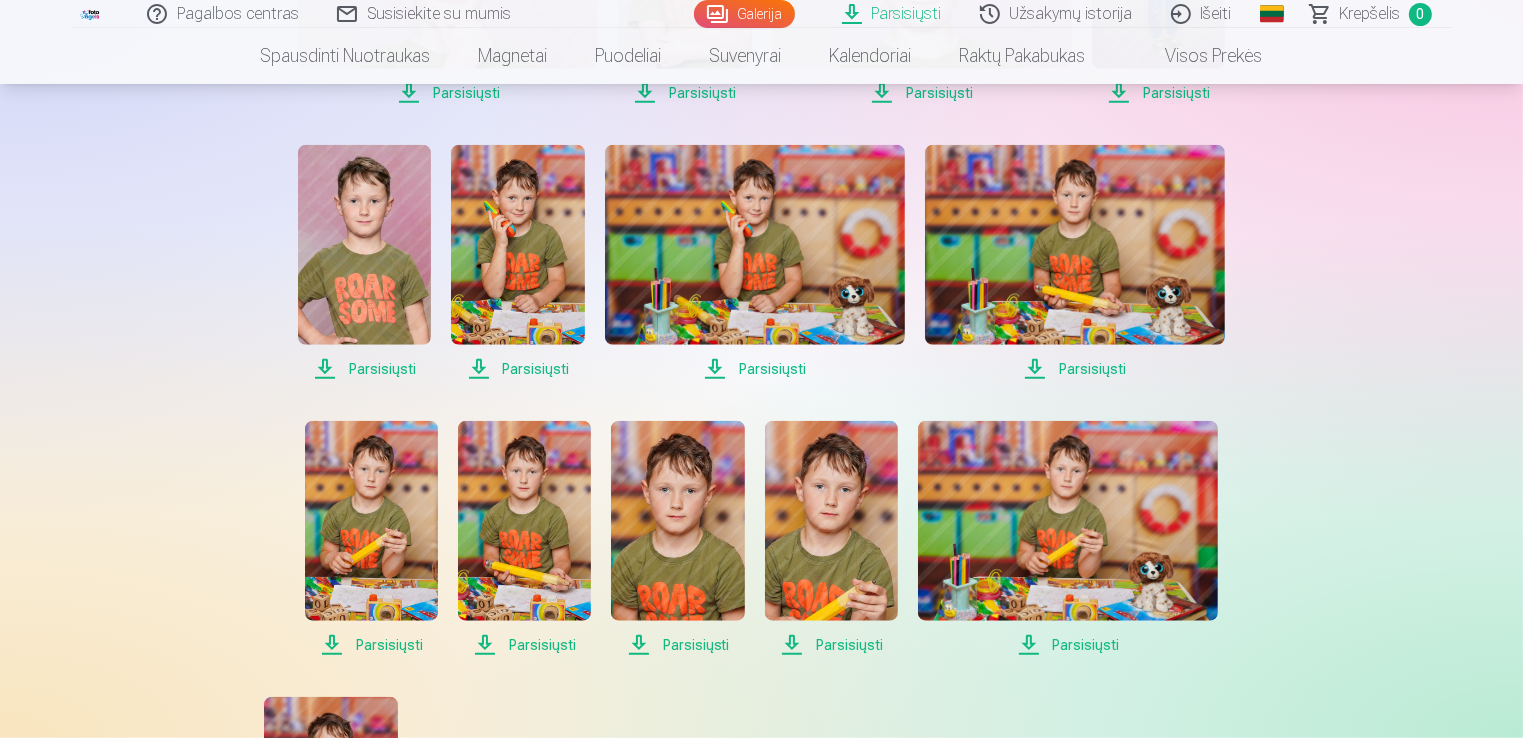 scroll, scrollTop: 1752, scrollLeft: 0, axis: vertical 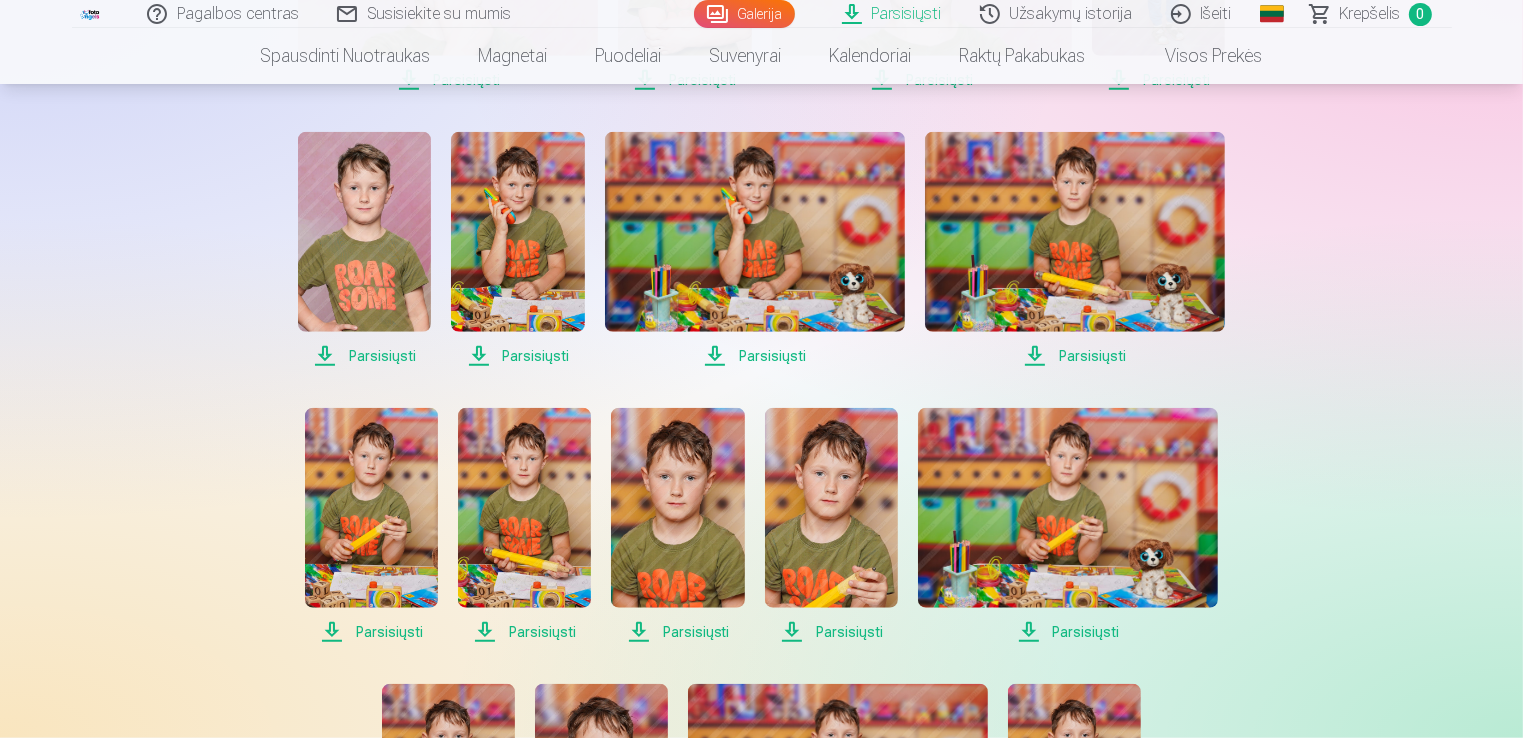 click at bounding box center [364, 232] 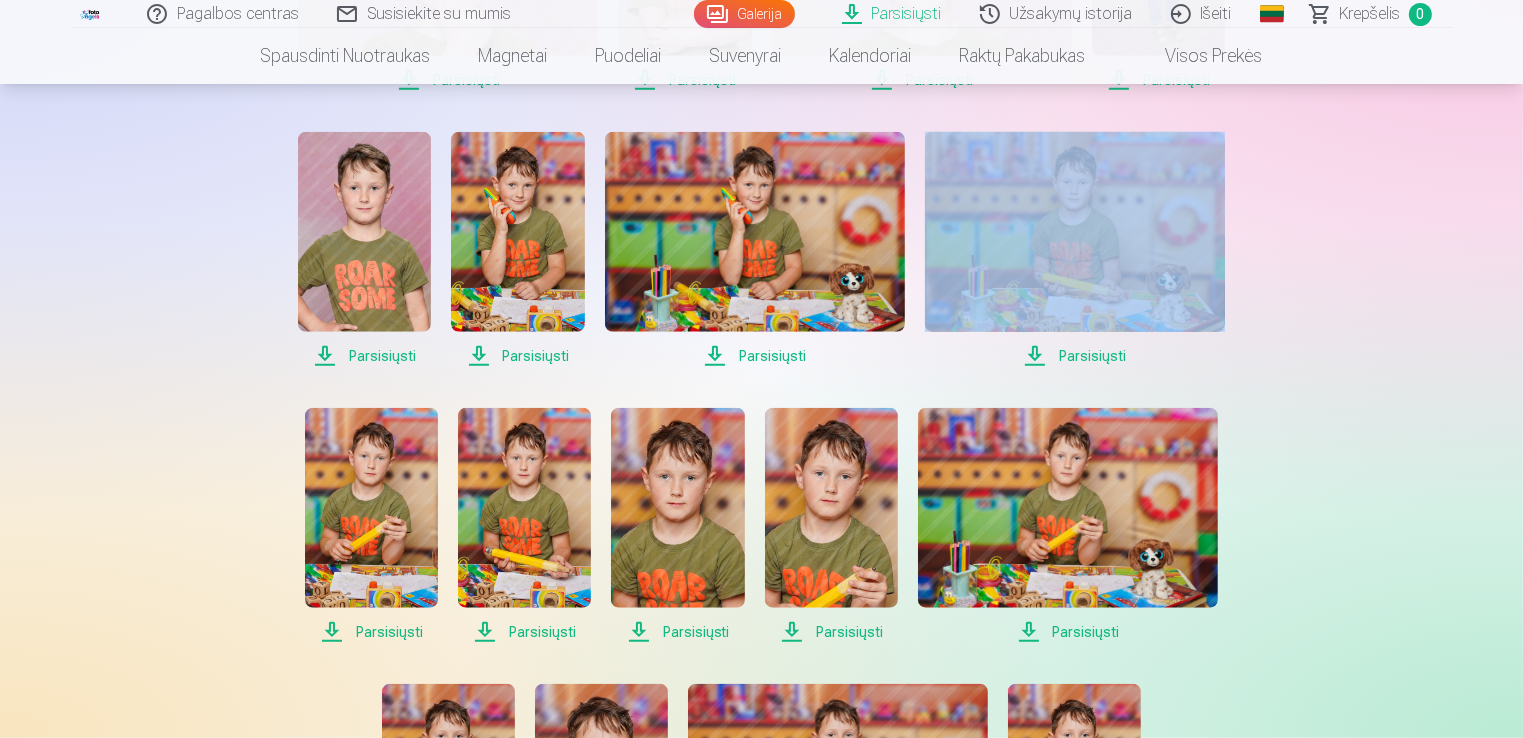 drag, startPoint x: 1522, startPoint y: 326, endPoint x: 1527, endPoint y: 362, distance: 36.345562 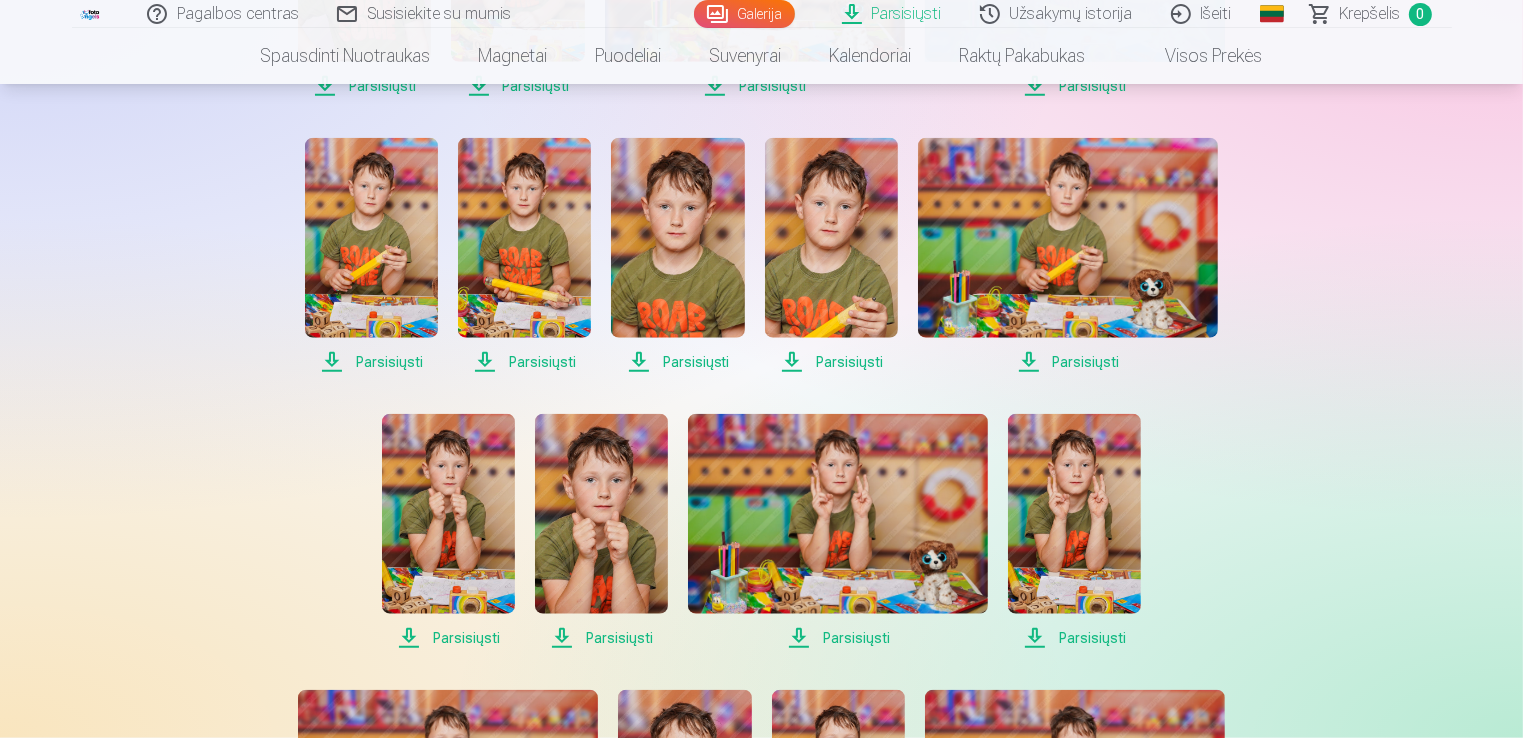 scroll, scrollTop: 2037, scrollLeft: 0, axis: vertical 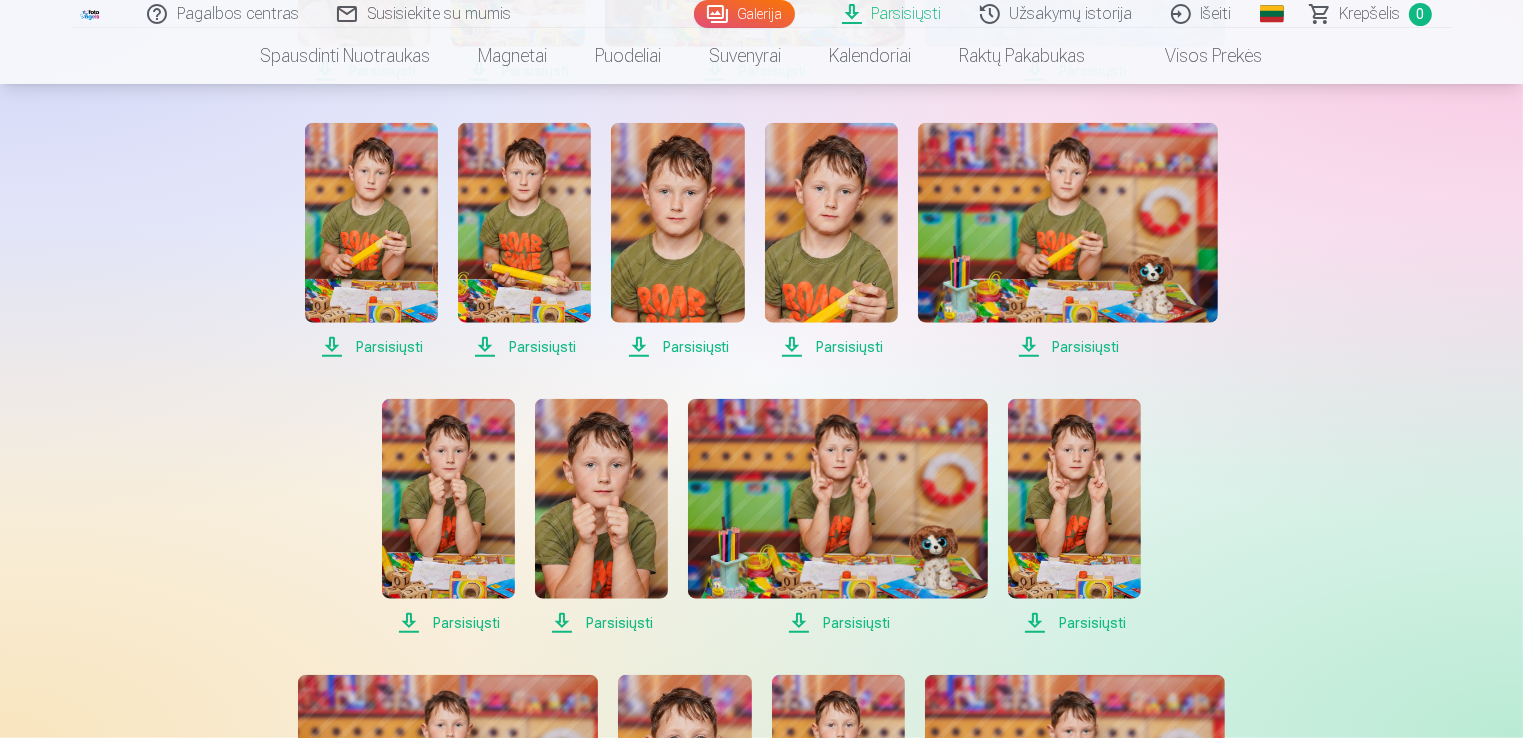 click at bounding box center [371, 223] 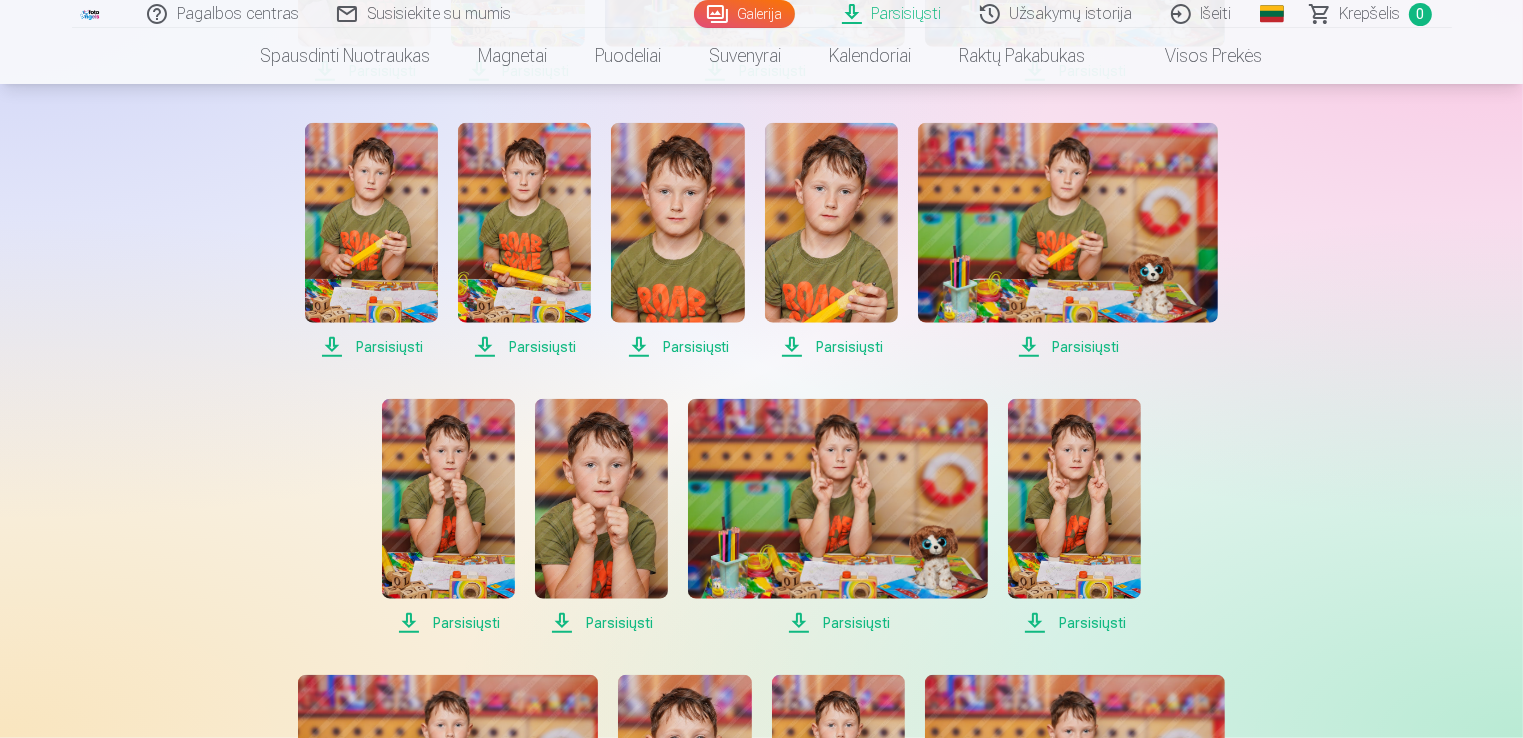 click on "Pagalbos centras Susisiekite su mumis Galerija Parsisiųsti Užsakymų istorija Išeiti Global Lithuanian (lt) English (en) Russian (ru) Krepšelis 0 Spausdinti nuotraukas Aukštos kokybės spausdintos nuotraukos  210 gsm popierius, stulbinančios spalvos ir detalumas Pradedant nuo  3,60 € Profesionalios panoraminės grupinės nuotraukų spaudos 15×30 cm Ryškios spalvos ir detalės ant Fuji Film Crystal popieriaus Pradedant nuo  5,10 € Fotokoliažas iš 2 nuotraukų Du įsimintini momentai - vienas įstabus vaizdas Pradedant nuo  4,10 € Nuotraukos dokumentams Universalios ID nuotraukos (6 vnt.)  Pradedant nuo  4,40 € Didelės raiškos skaitmeninė nuotrauka JPG formatu Įamžinkite savo prisiminimus stulbinančiose detalėse Pradedant nuo  6,00 € See all products Magnetai Personalizuoti fotomagnetai Išsaugokit savo prisiminimus ant šaldytuvo Pradedant nuo  3,90 € Mažas magnetinis fotorėmelis Spalvotos jūsų mylimos akimirkos Pradedant nuo  4,90 € Pradedant nuo  4,60 € 5,40 €" at bounding box center [761, 74] 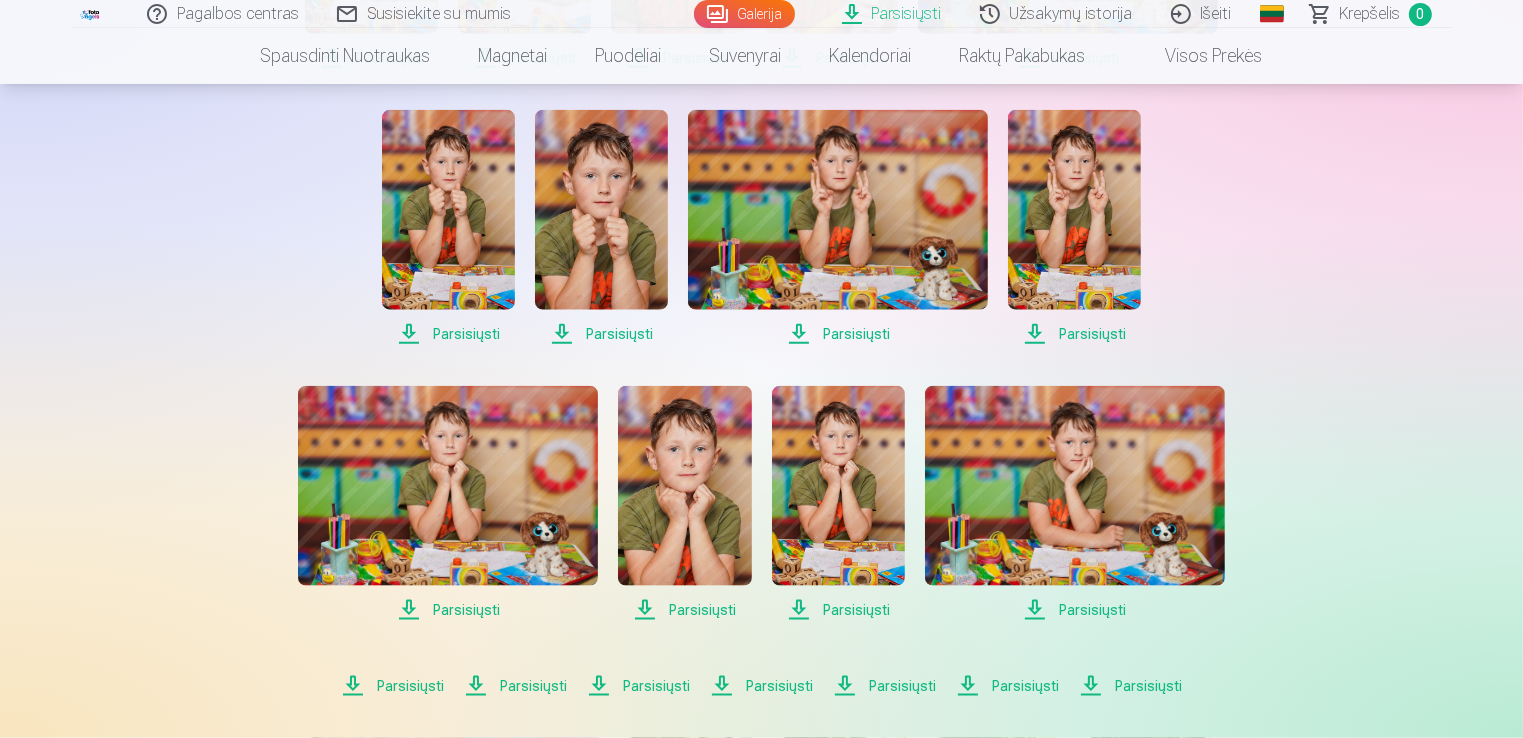 scroll, scrollTop: 2336, scrollLeft: 0, axis: vertical 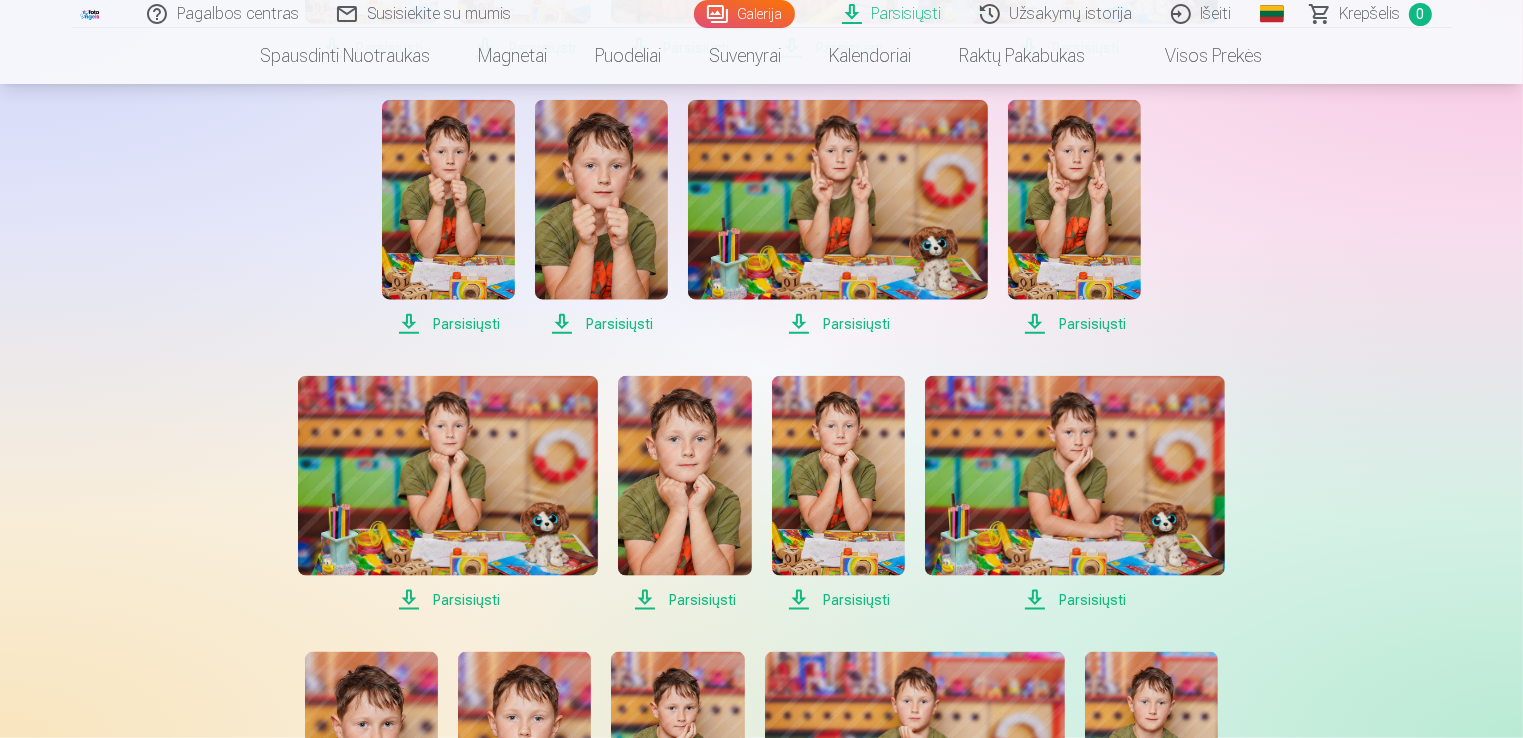 click at bounding box center [448, 200] 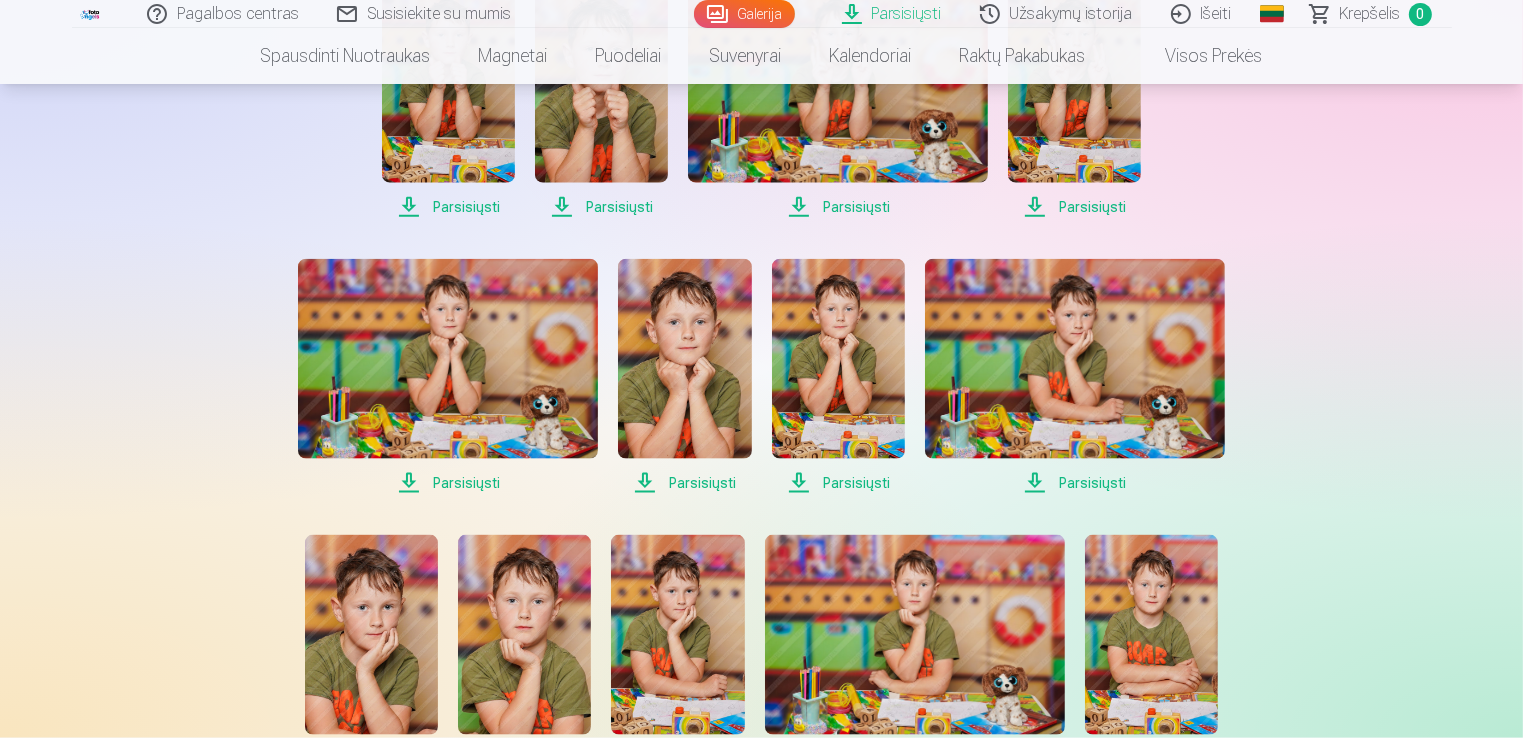 scroll, scrollTop: 2576, scrollLeft: 0, axis: vertical 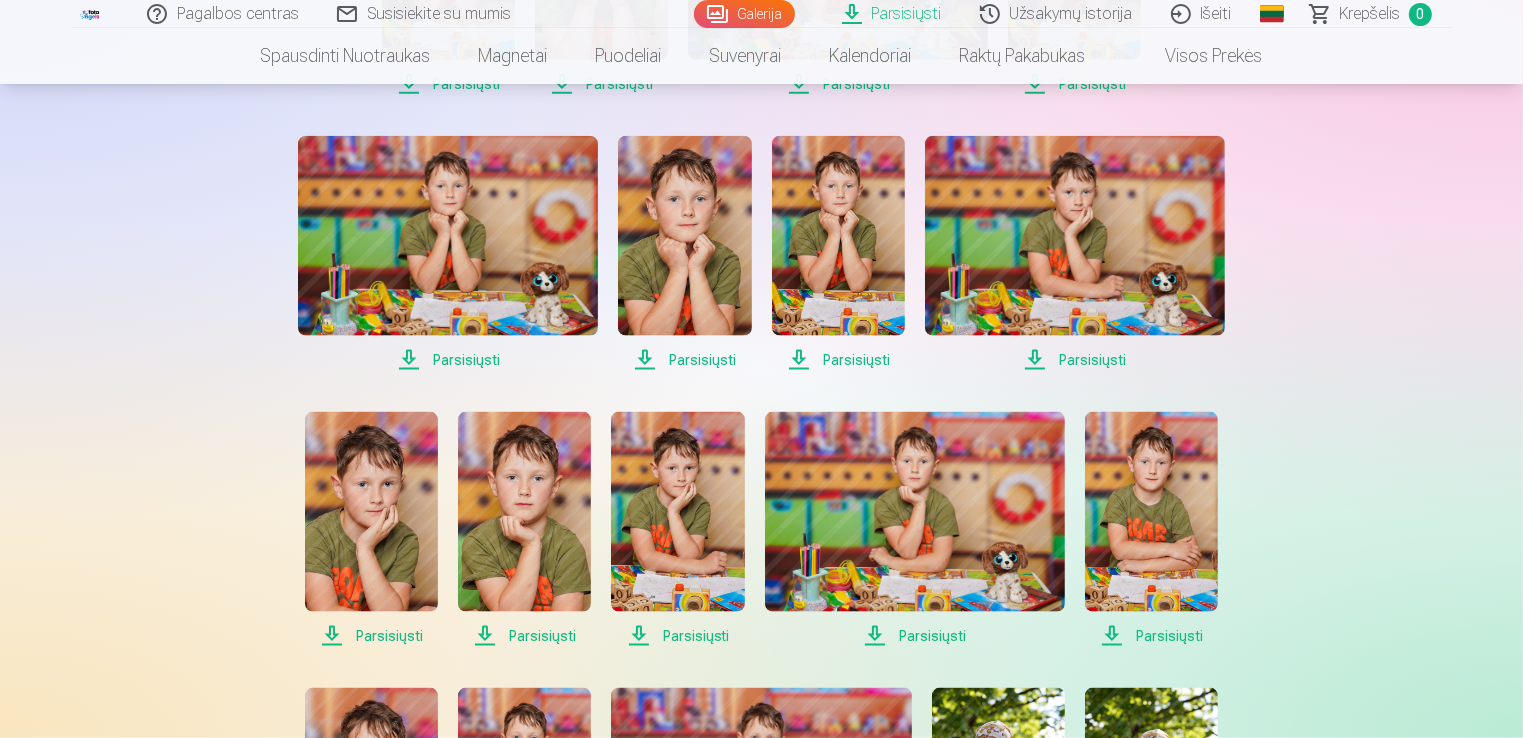 click at bounding box center [448, 236] 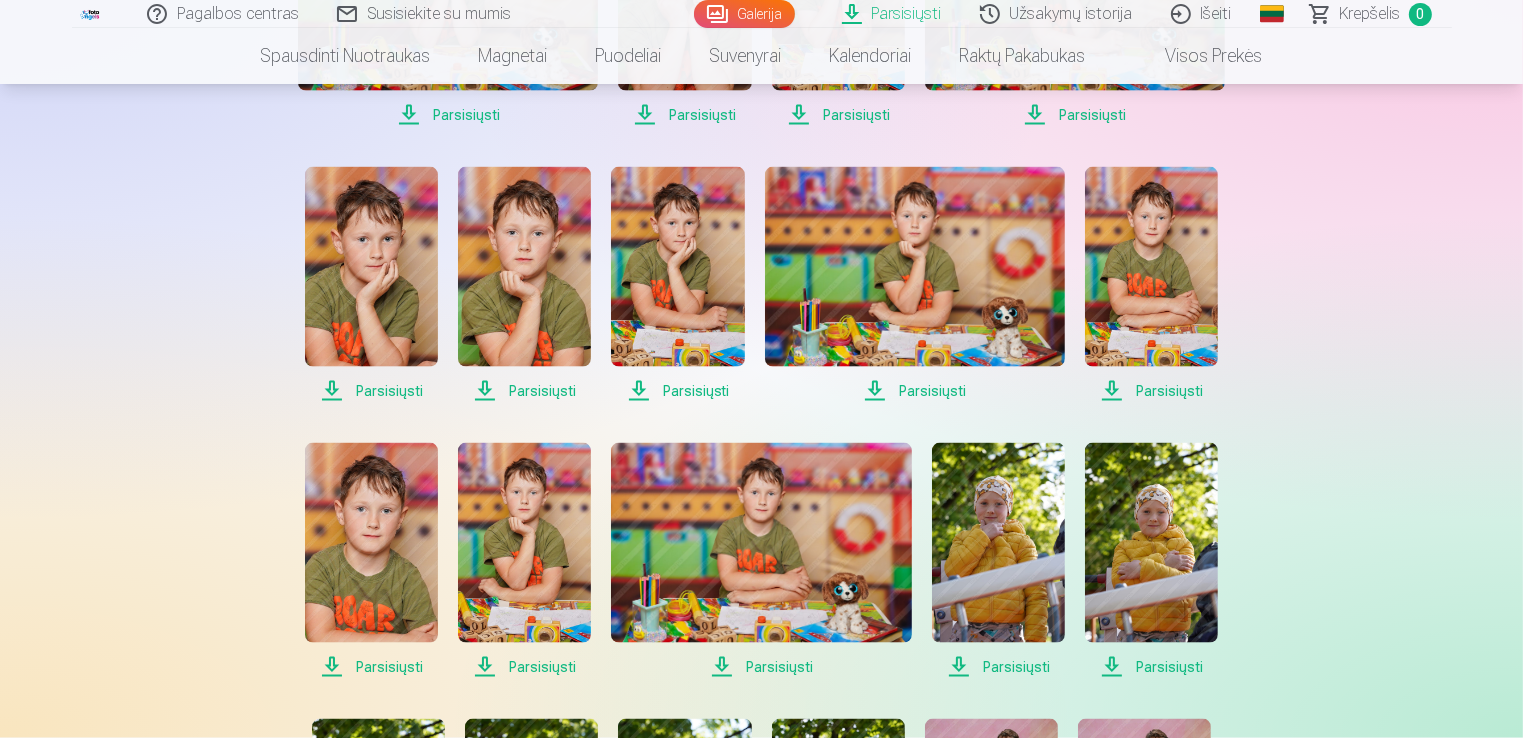 scroll, scrollTop: 2831, scrollLeft: 0, axis: vertical 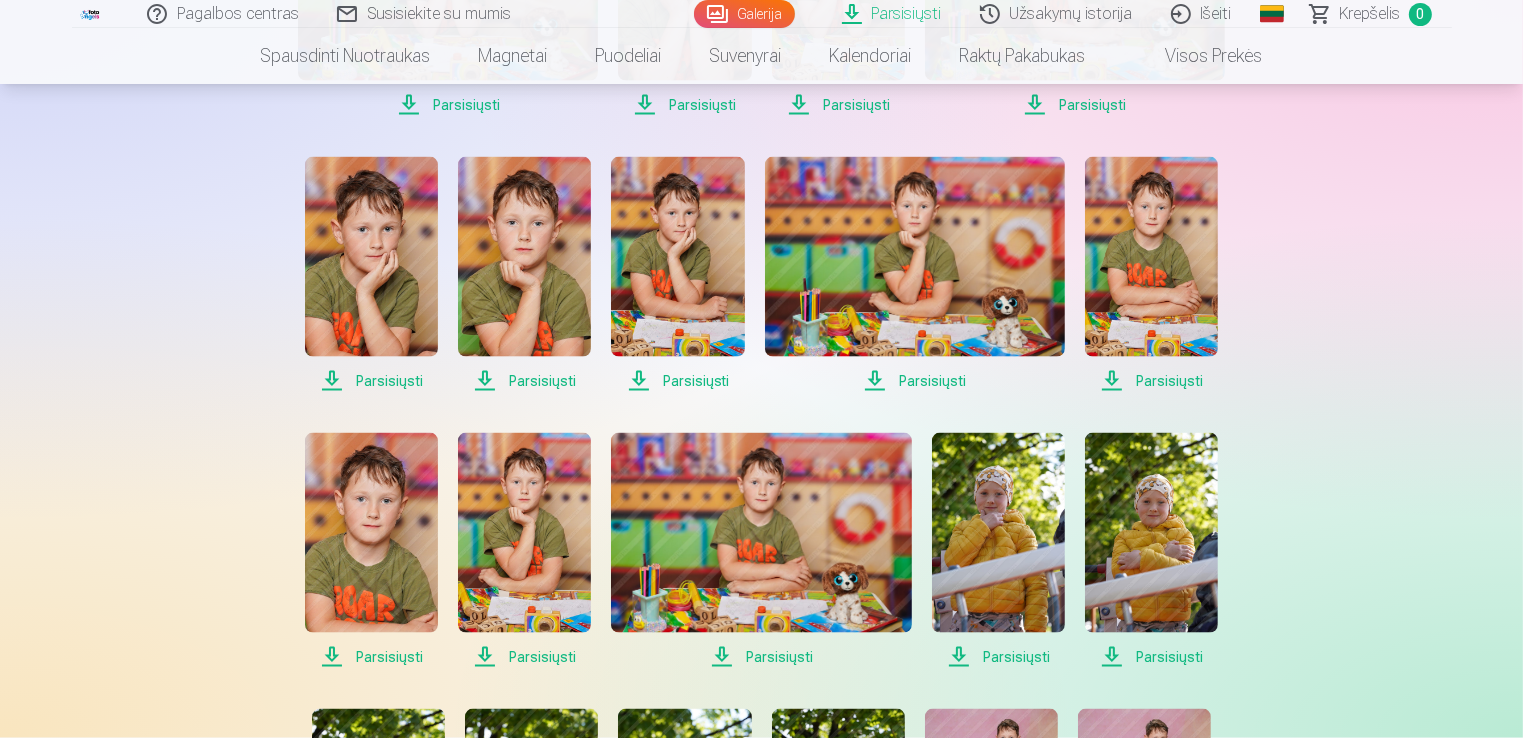 click at bounding box center (371, 257) 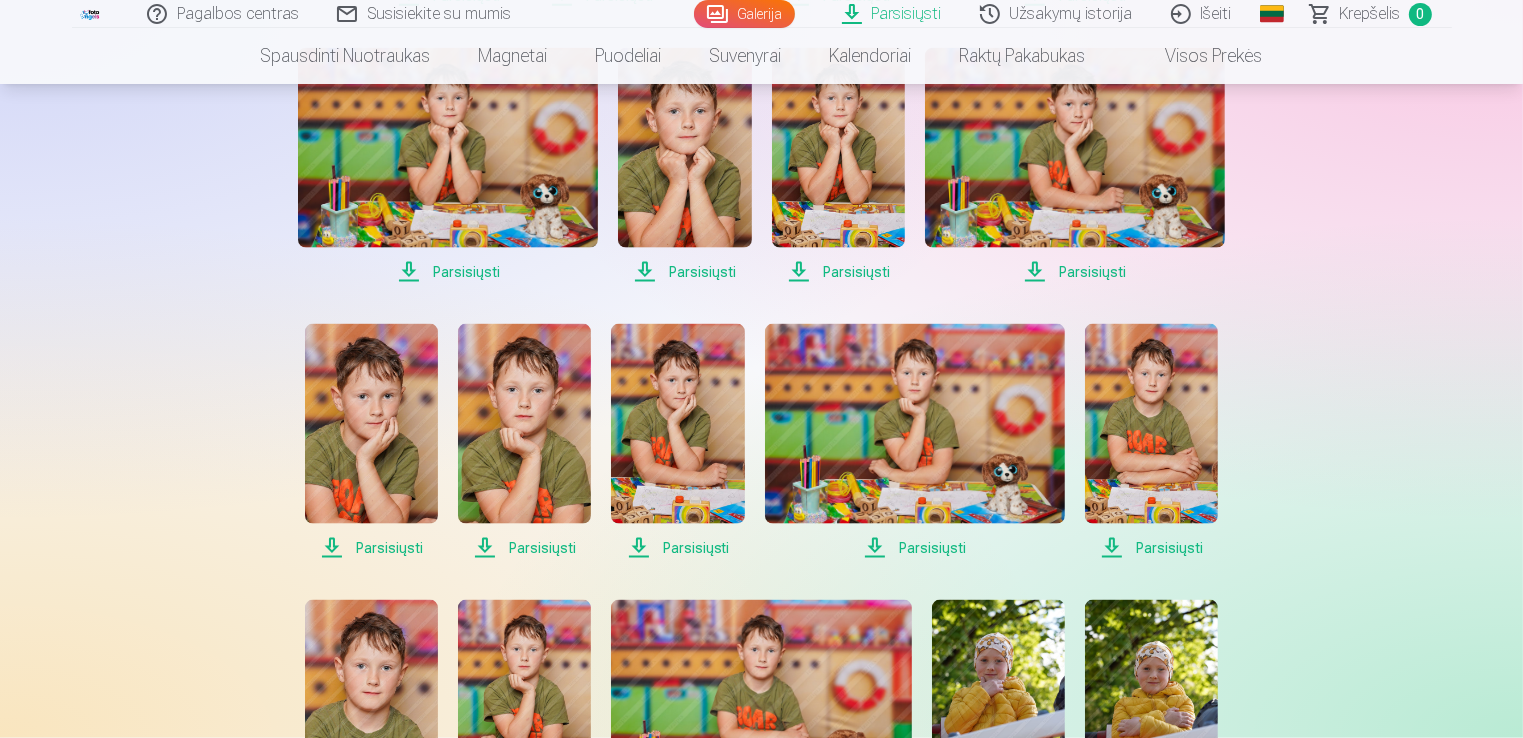 scroll, scrollTop: 2185, scrollLeft: 0, axis: vertical 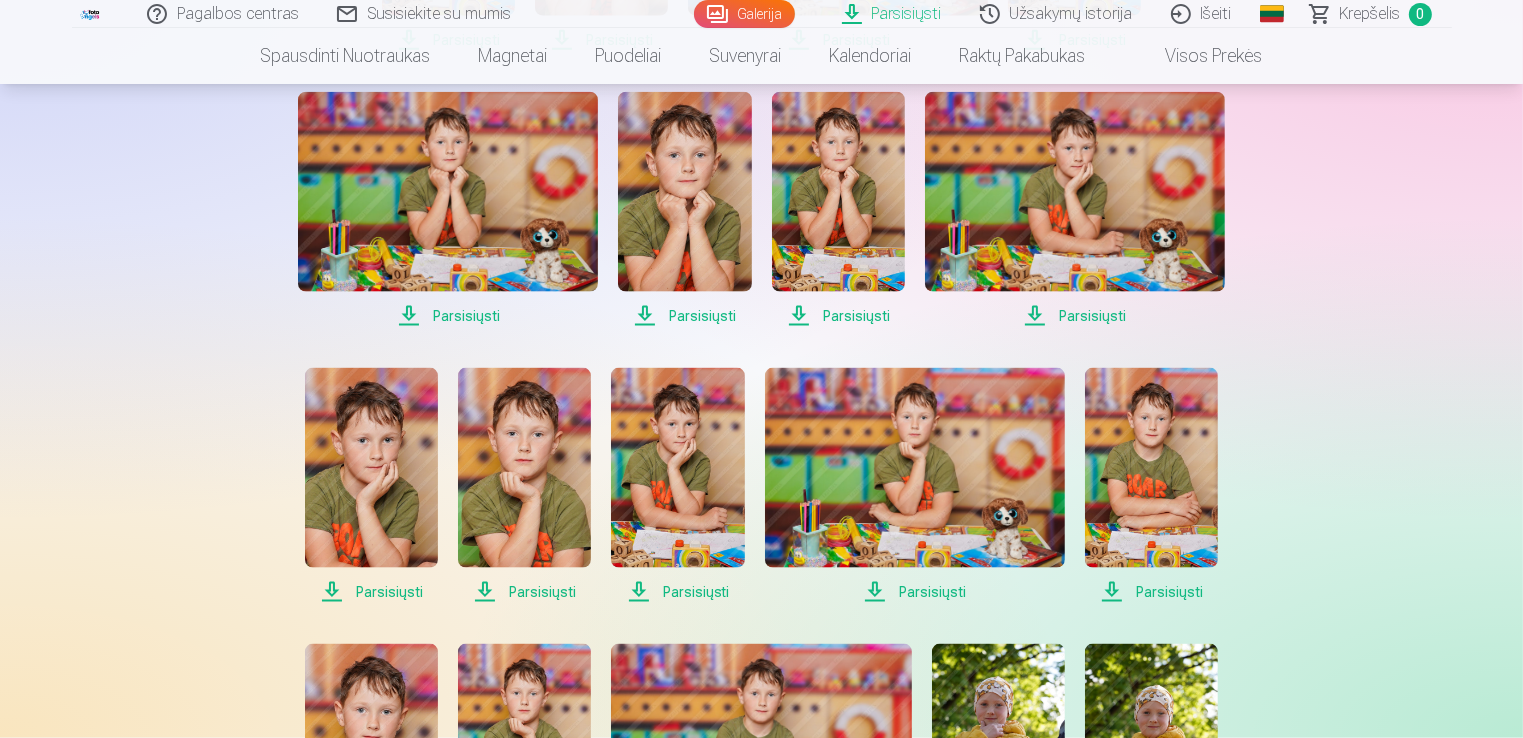 click at bounding box center [1075, 192] 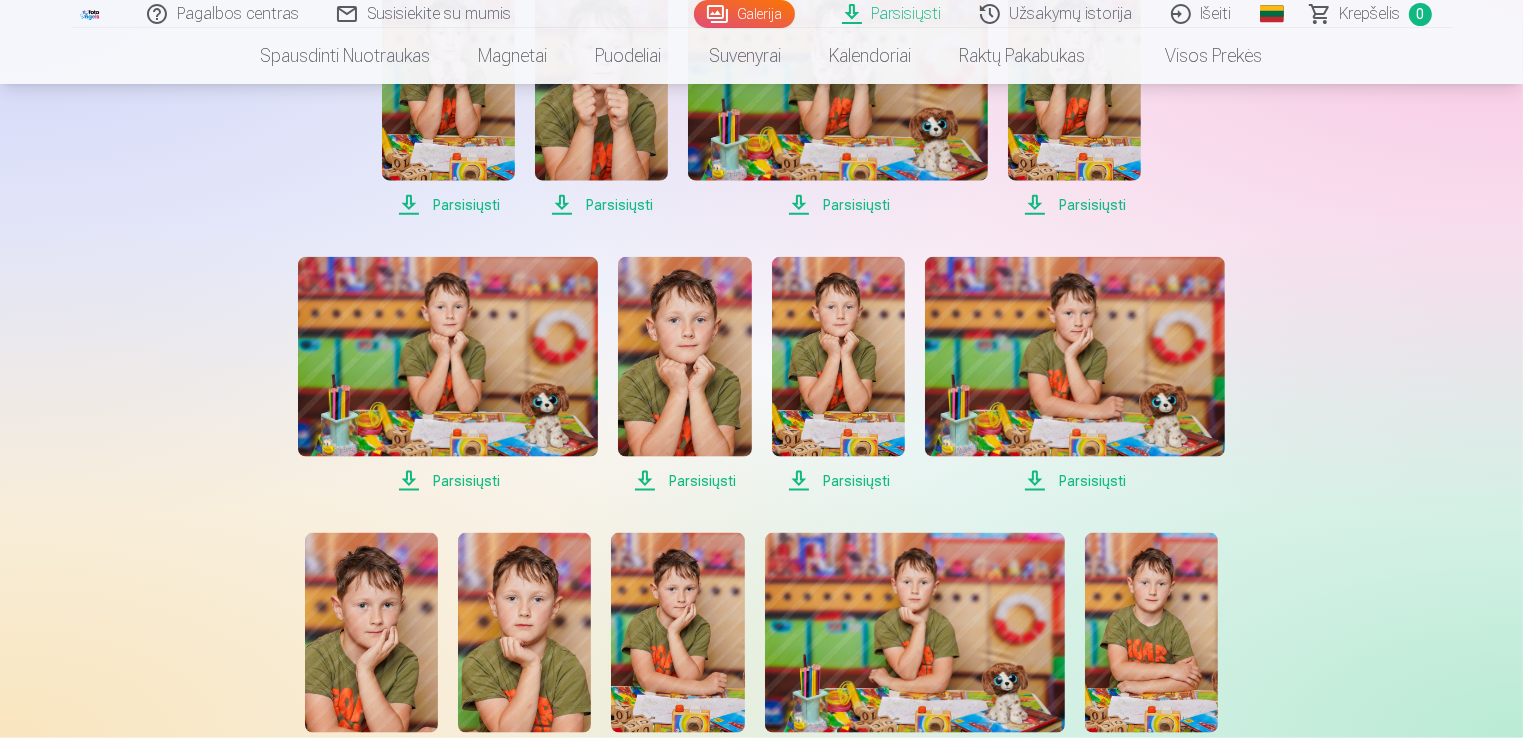 scroll, scrollTop: 1974, scrollLeft: 0, axis: vertical 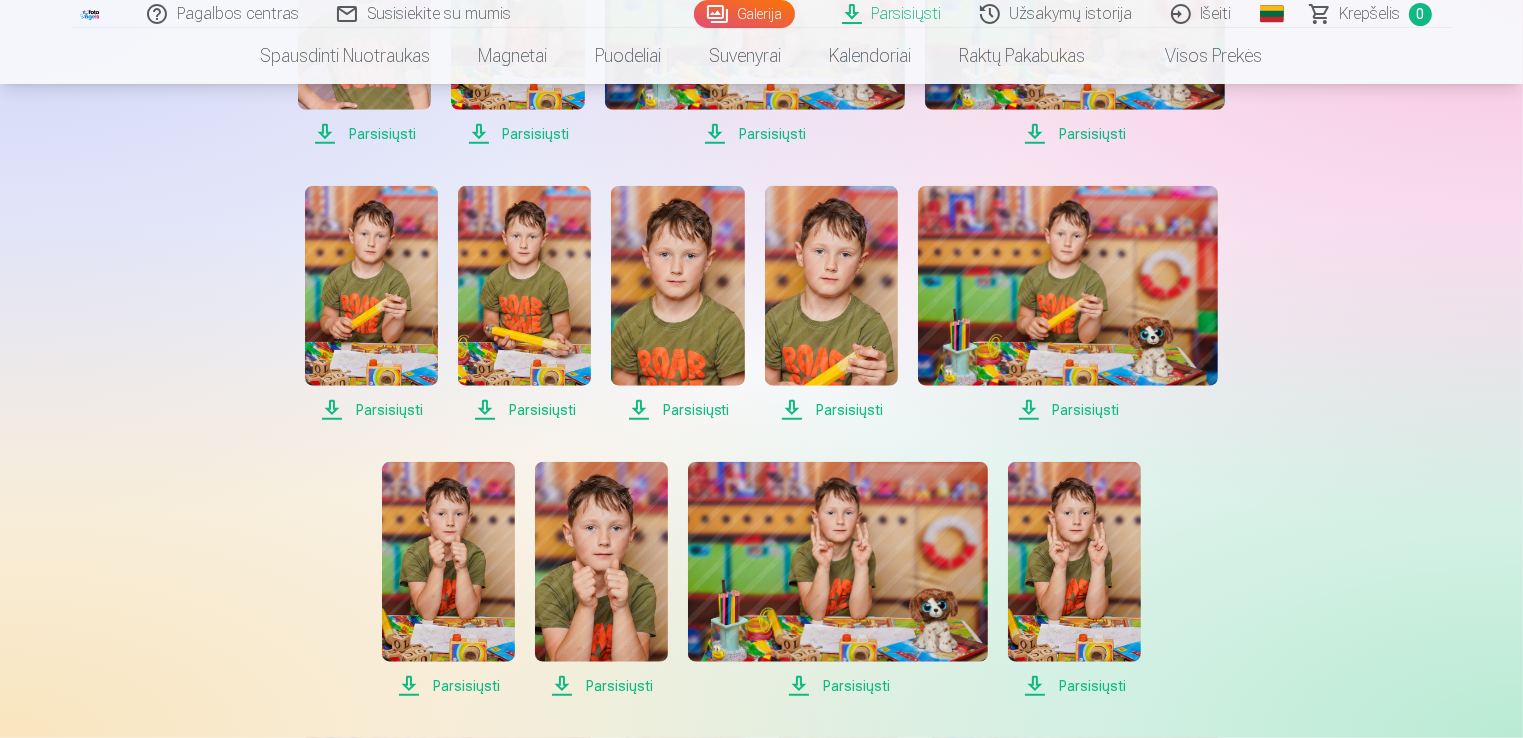 drag, startPoint x: 1522, startPoint y: 378, endPoint x: 1525, endPoint y: 389, distance: 11.401754 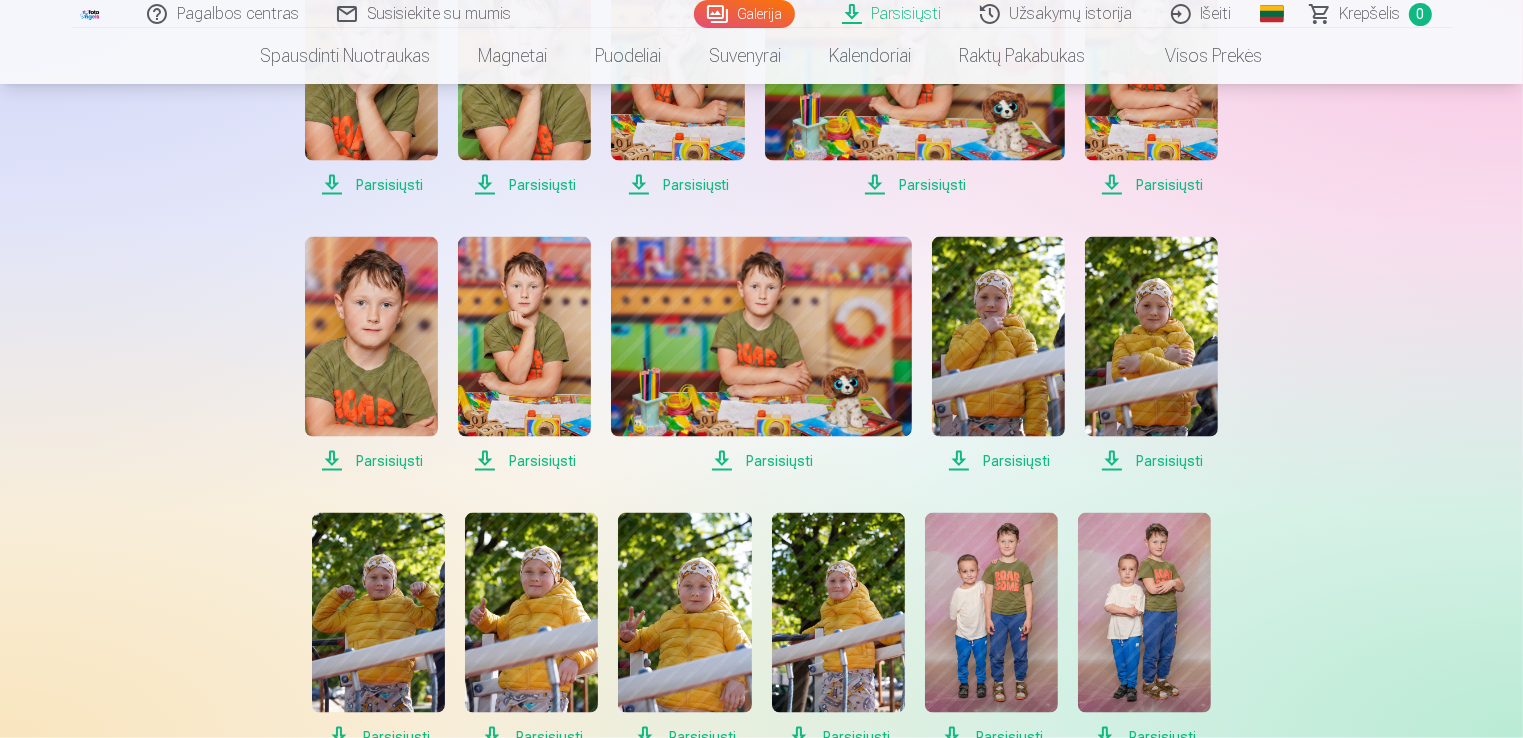 scroll, scrollTop: 3080, scrollLeft: 0, axis: vertical 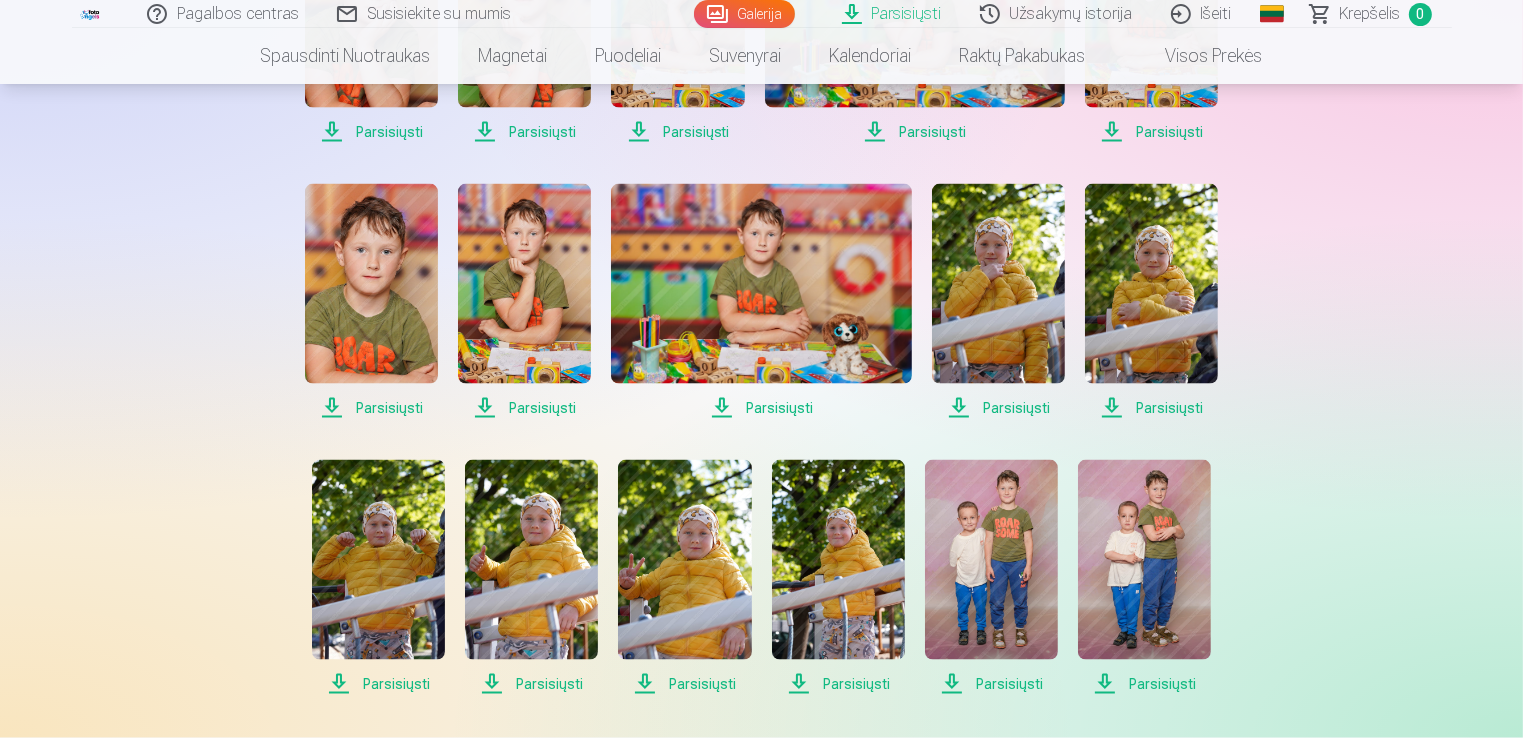 click at bounding box center (371, 284) 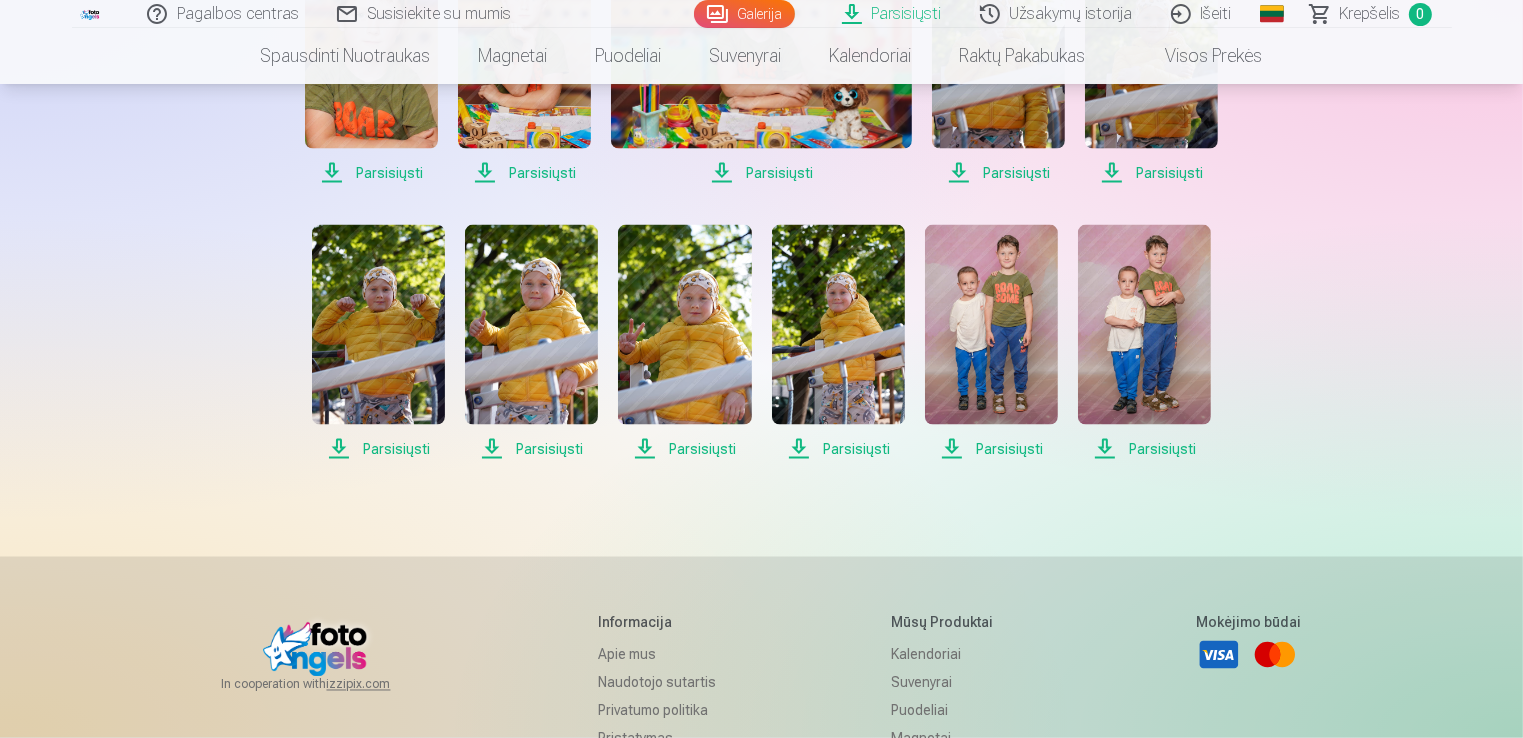 scroll, scrollTop: 3306, scrollLeft: 0, axis: vertical 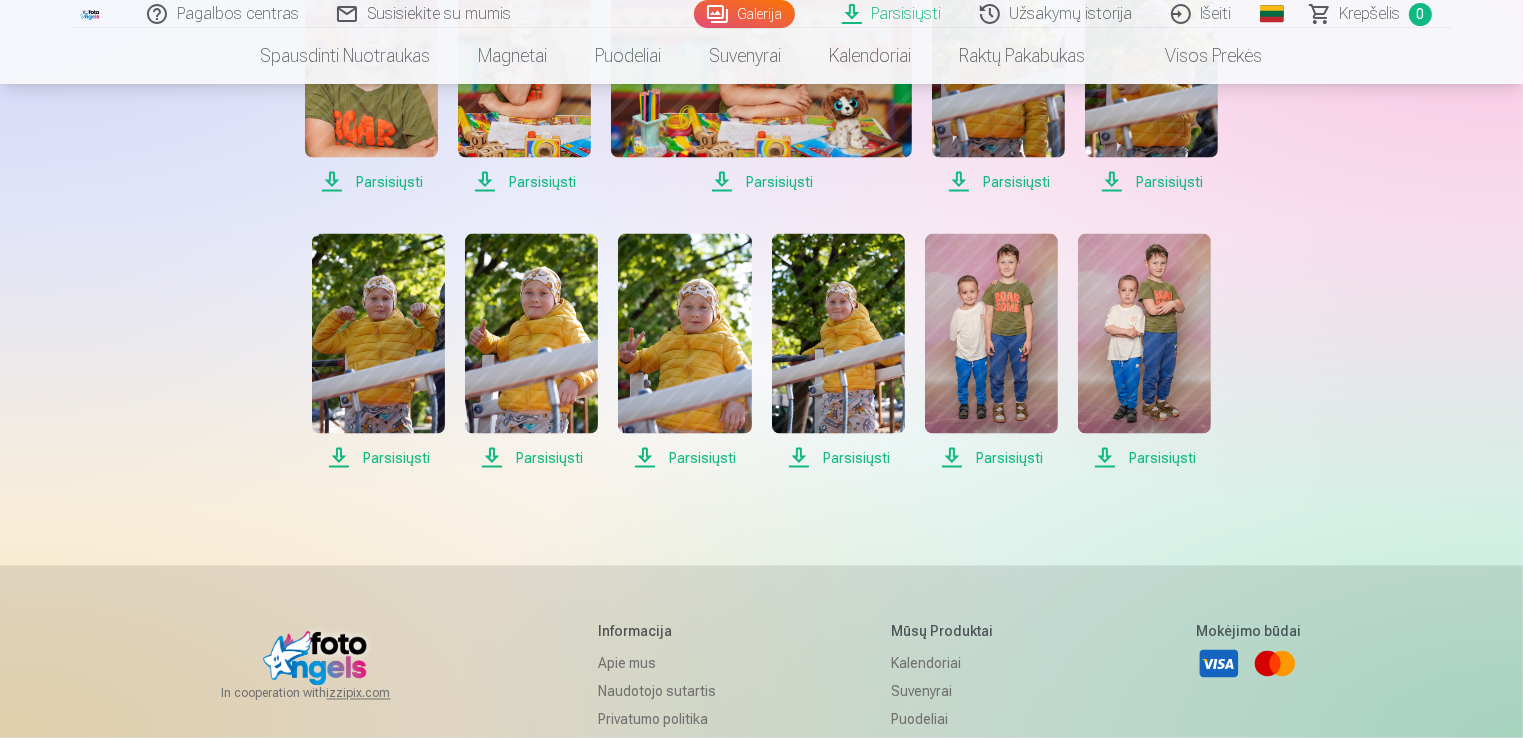 click at bounding box center (378, 334) 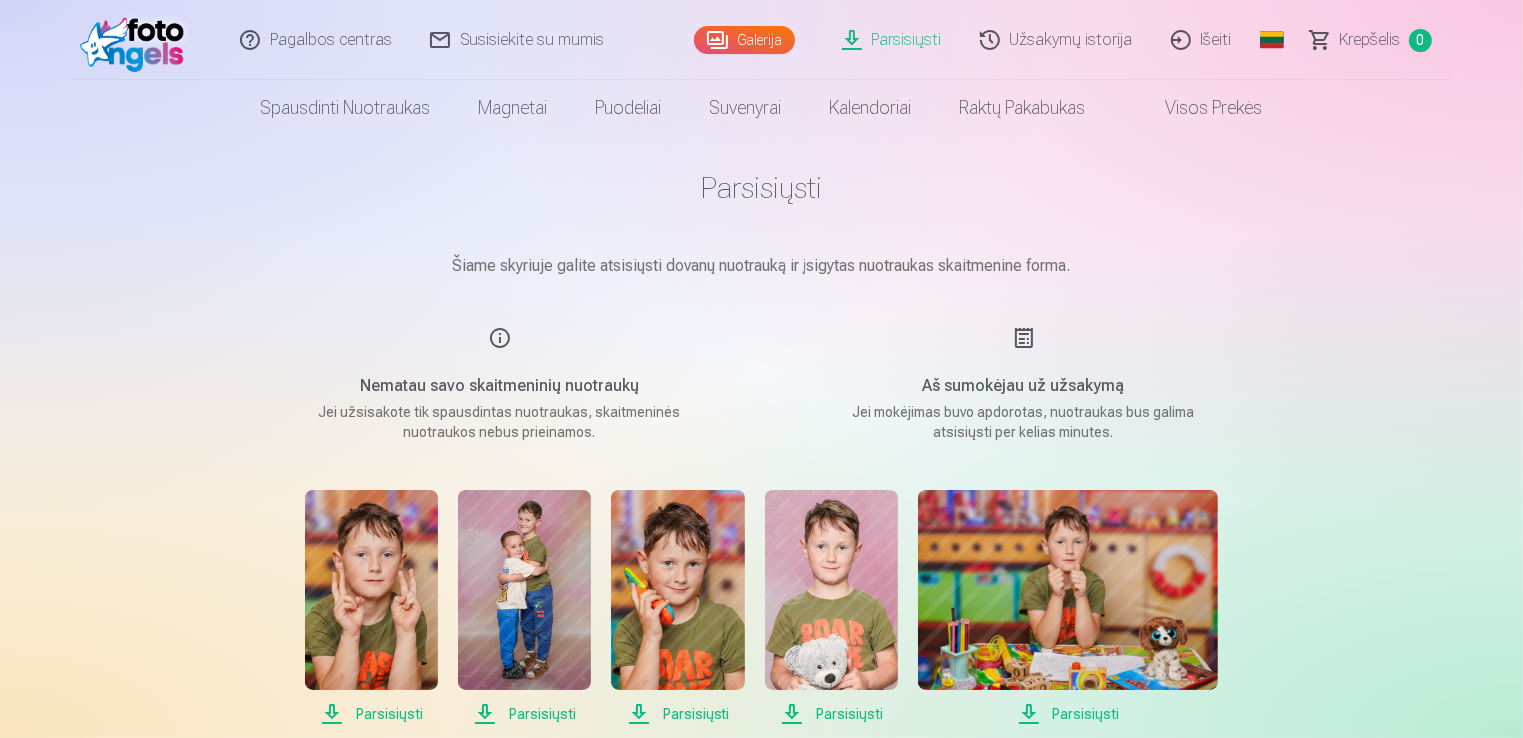 scroll, scrollTop: 0, scrollLeft: 0, axis: both 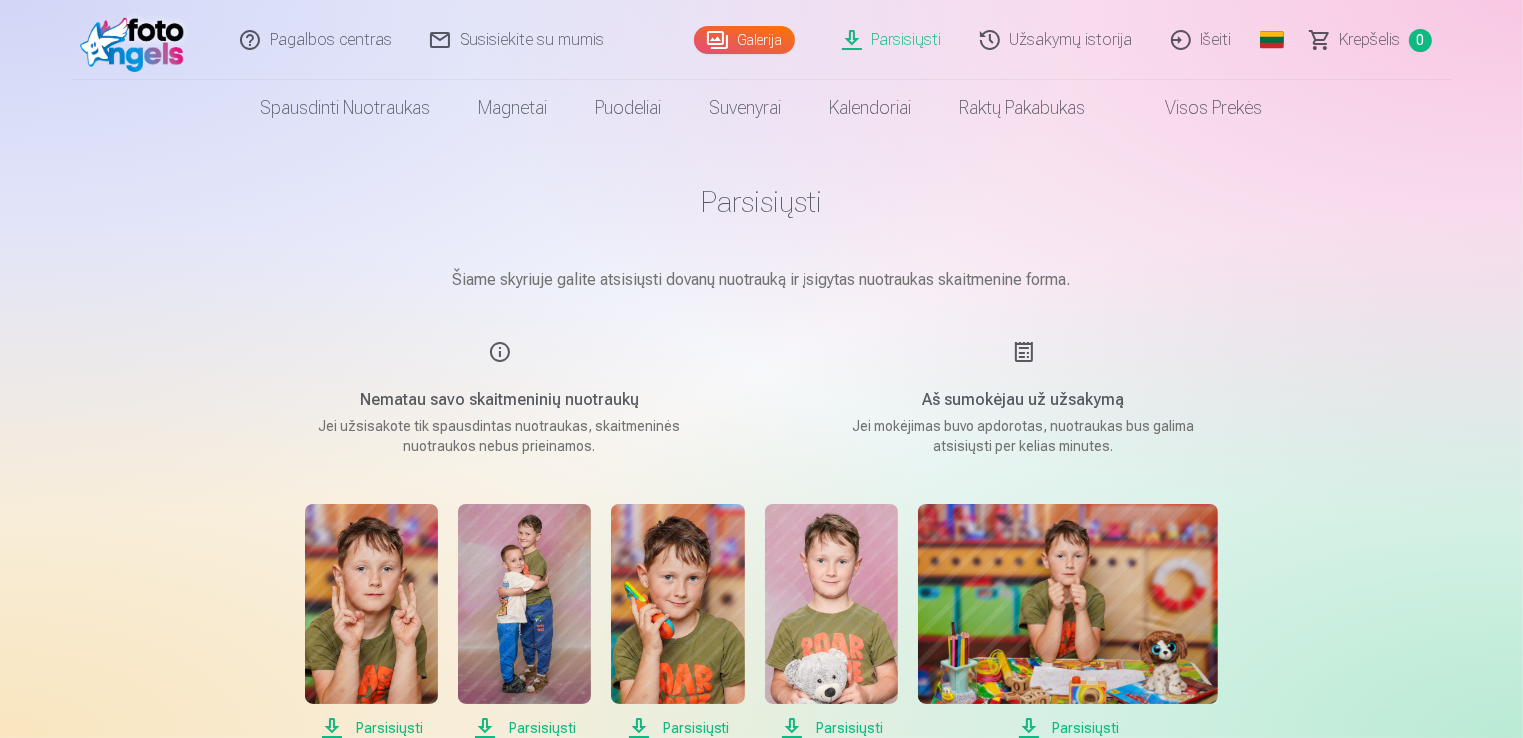 click on "Parsisiųsti" at bounding box center [893, 40] 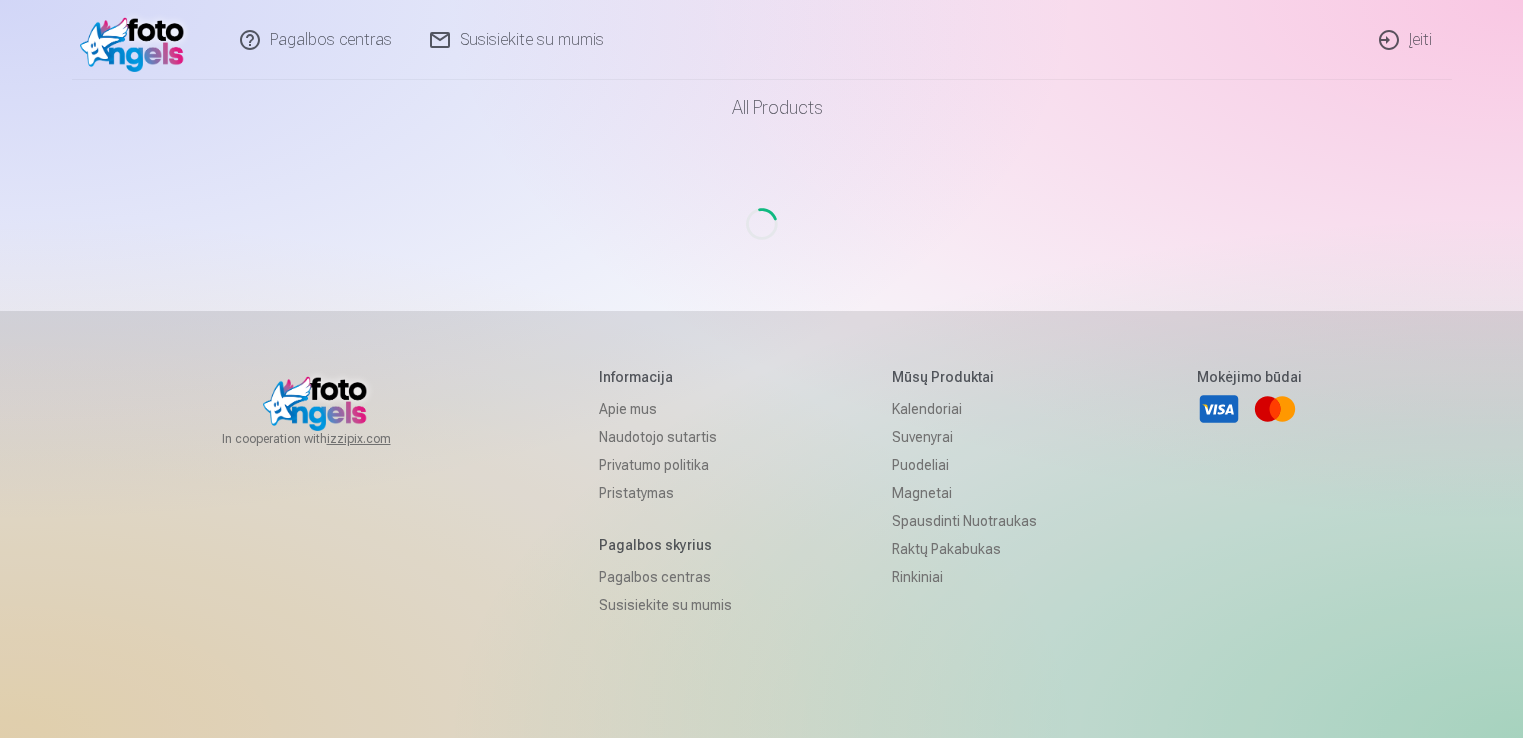 scroll, scrollTop: 0, scrollLeft: 0, axis: both 